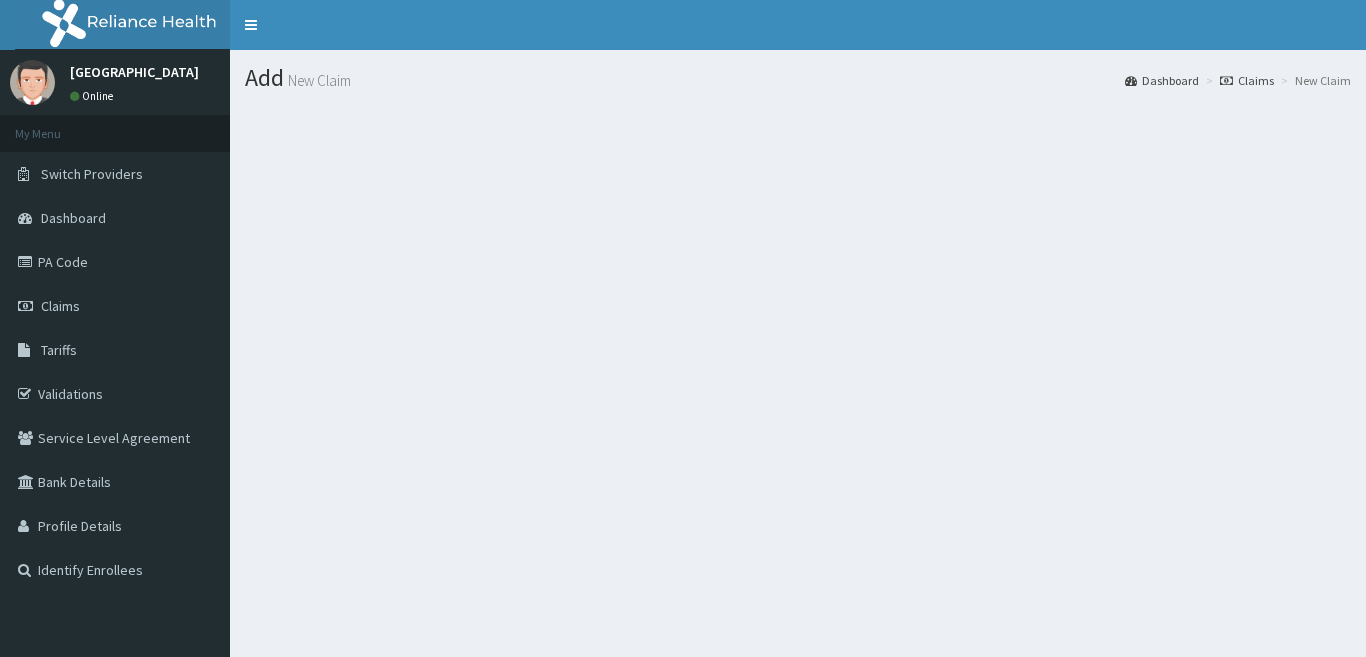 scroll, scrollTop: 0, scrollLeft: 0, axis: both 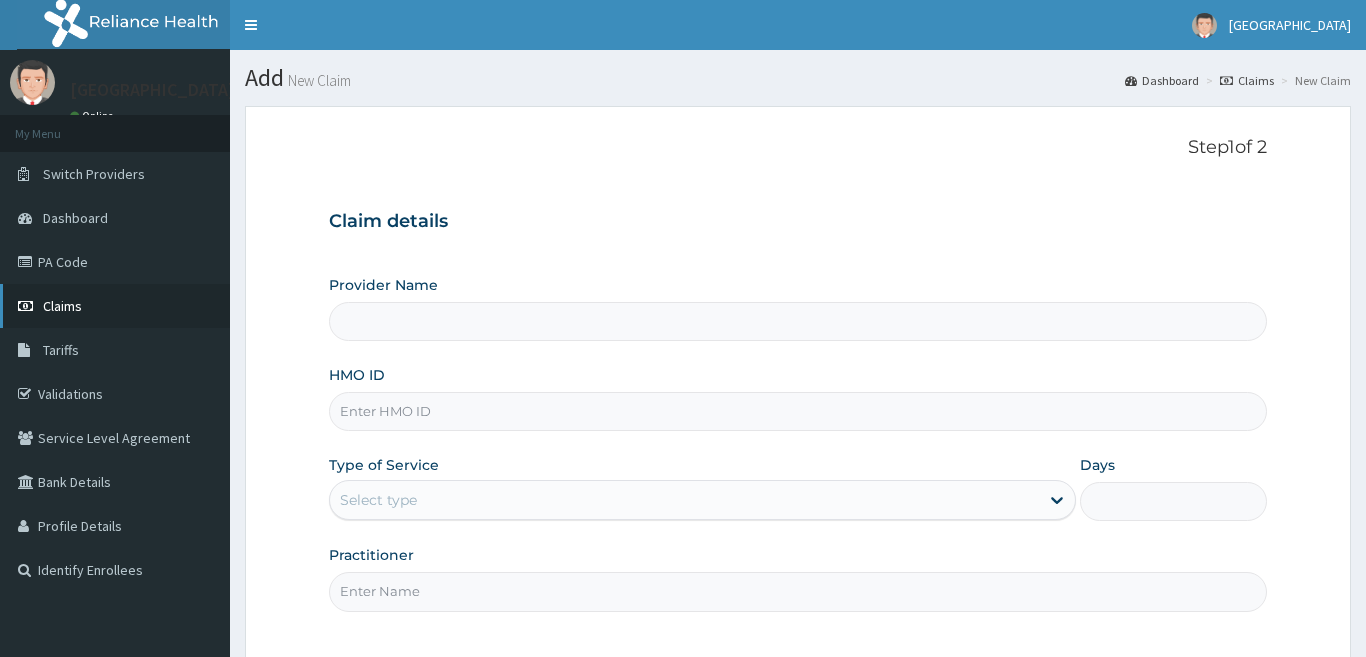 click on "Claims" at bounding box center [115, 306] 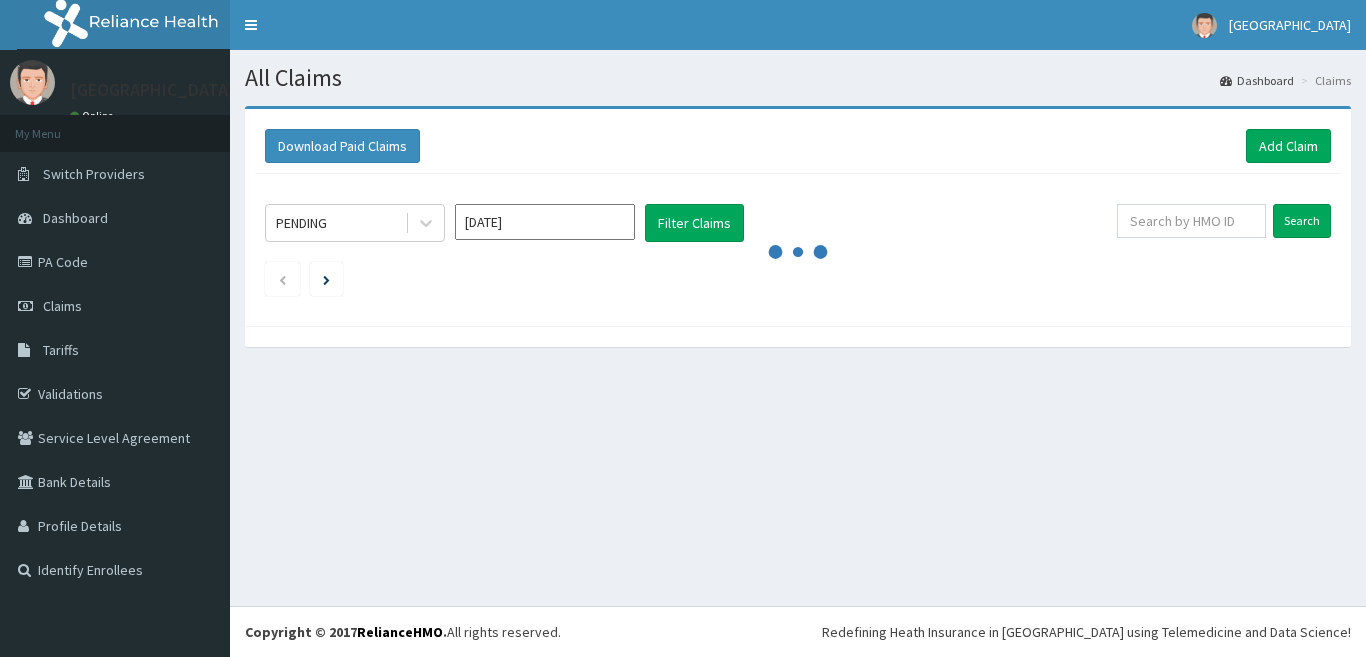 scroll, scrollTop: 0, scrollLeft: 0, axis: both 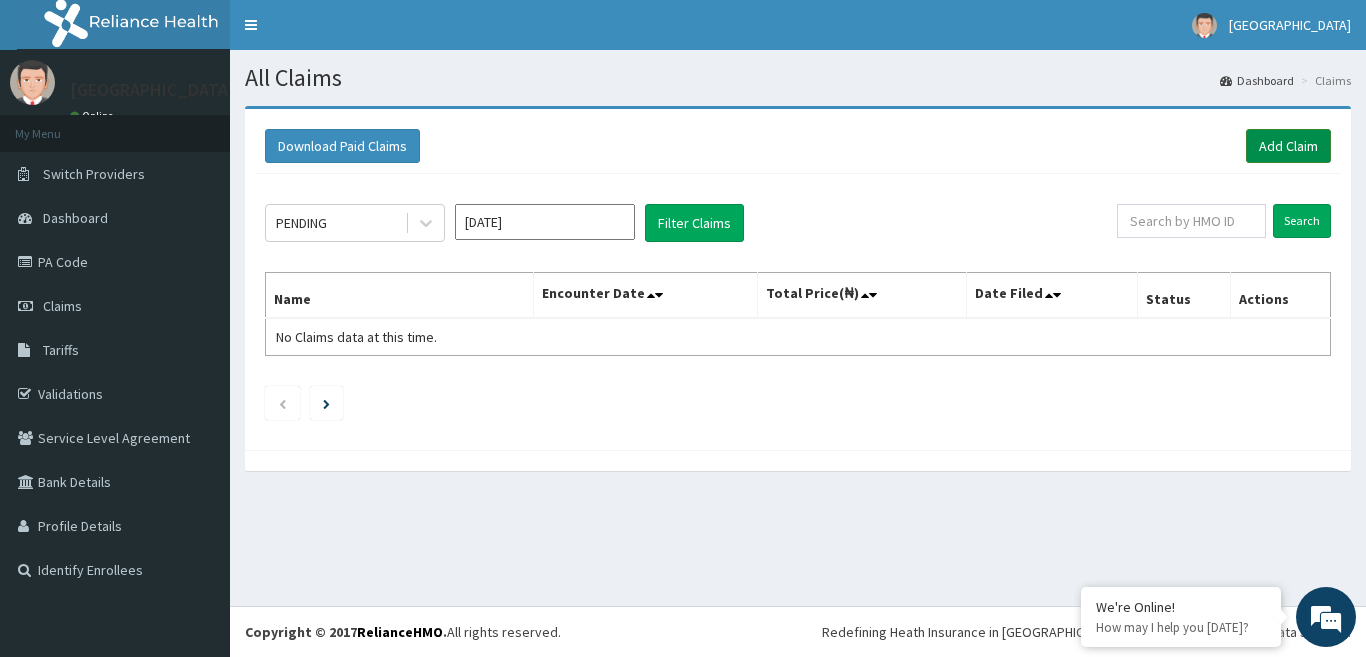 click on "Add Claim" at bounding box center (1288, 146) 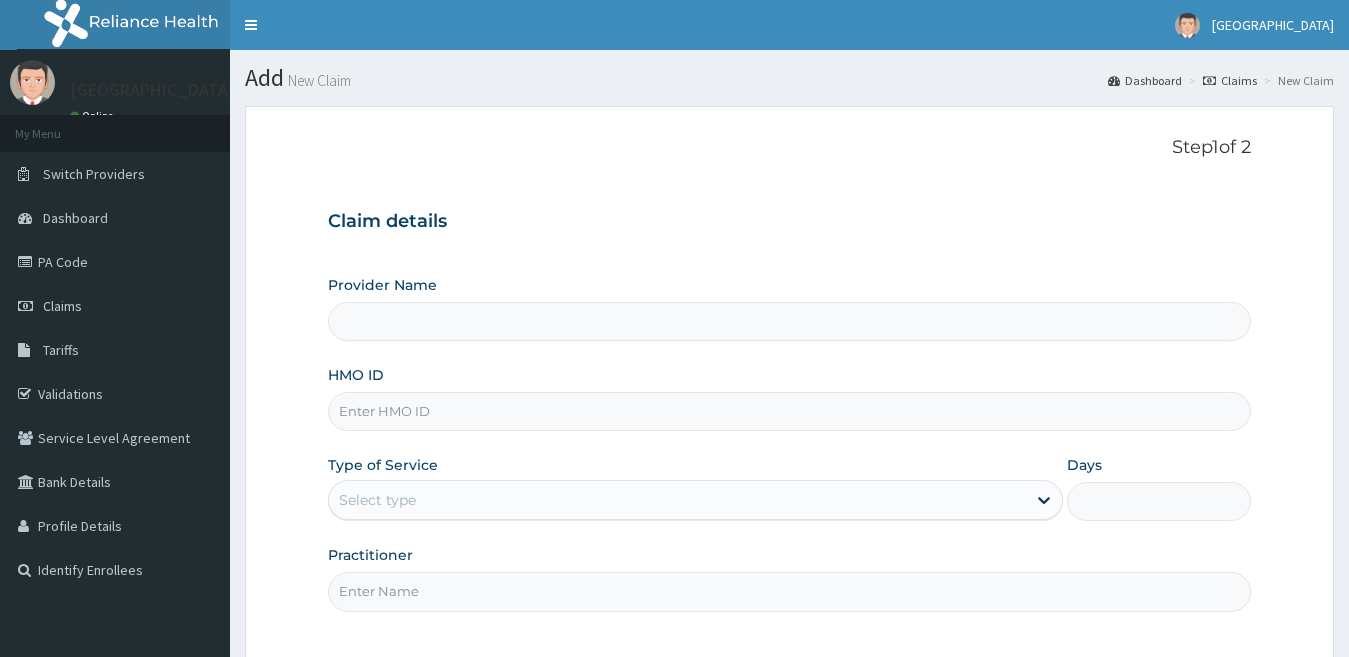scroll, scrollTop: 0, scrollLeft: 0, axis: both 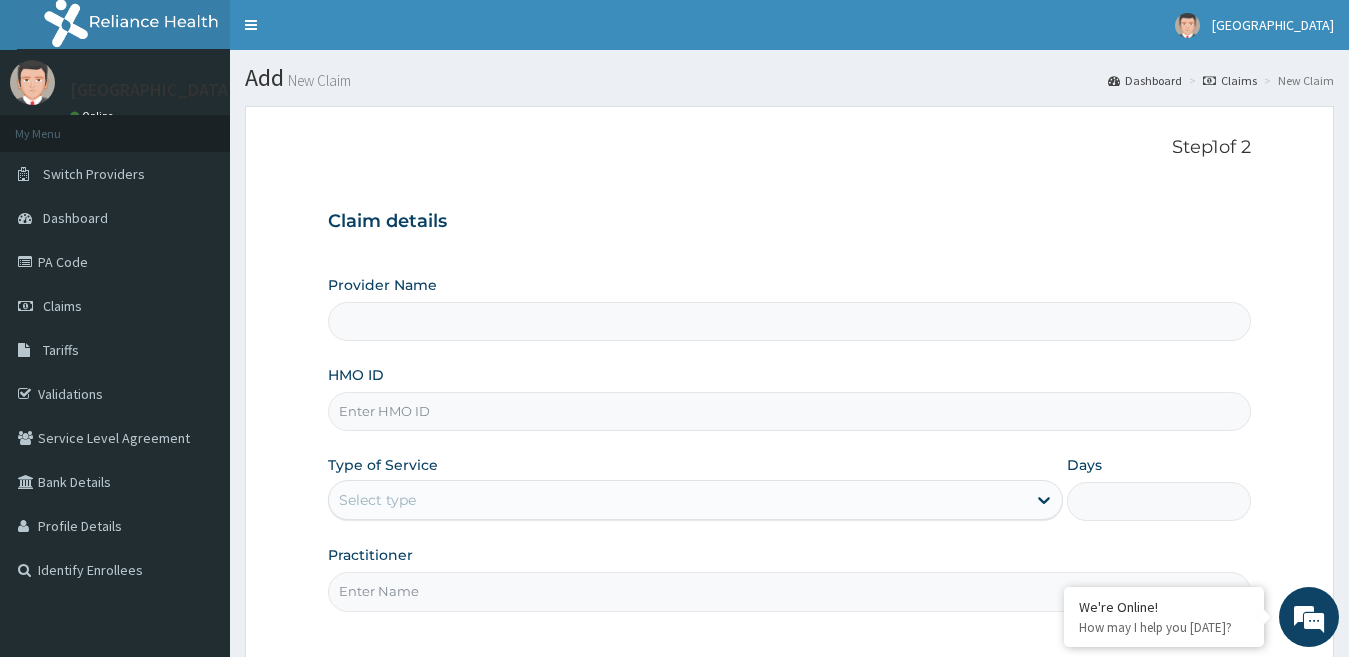 type on "[GEOGRAPHIC_DATA]" 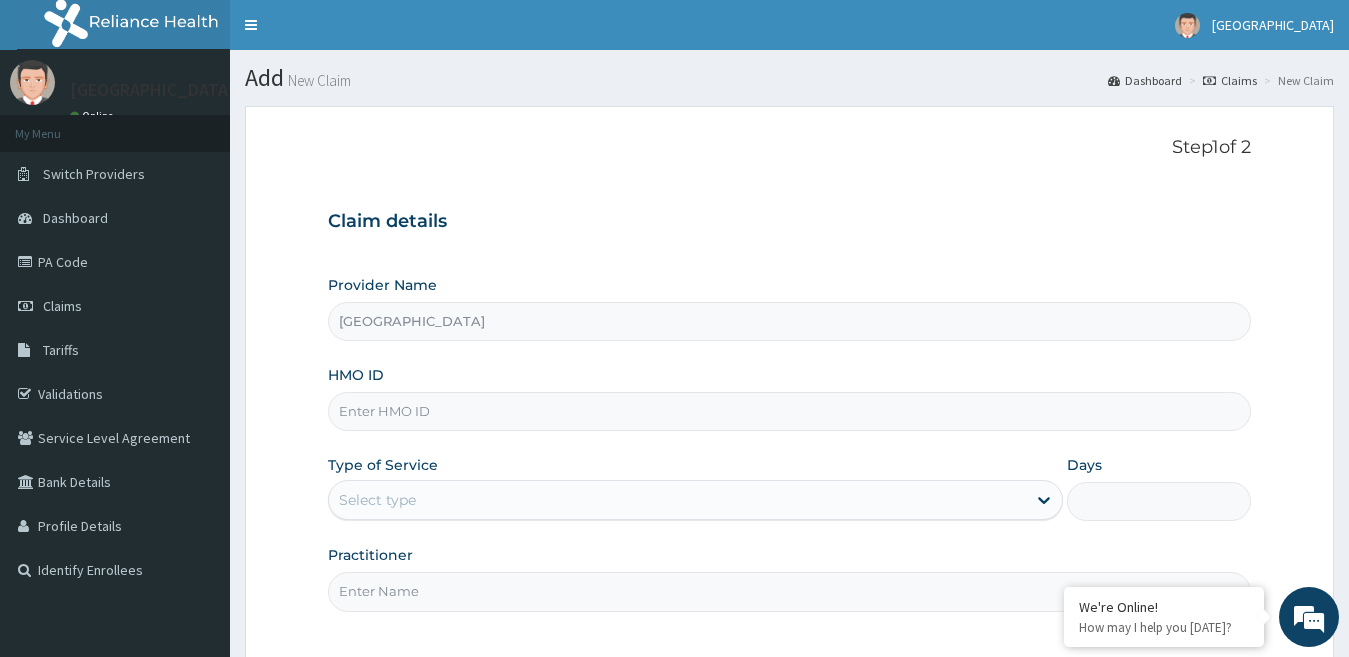 scroll, scrollTop: 0, scrollLeft: 0, axis: both 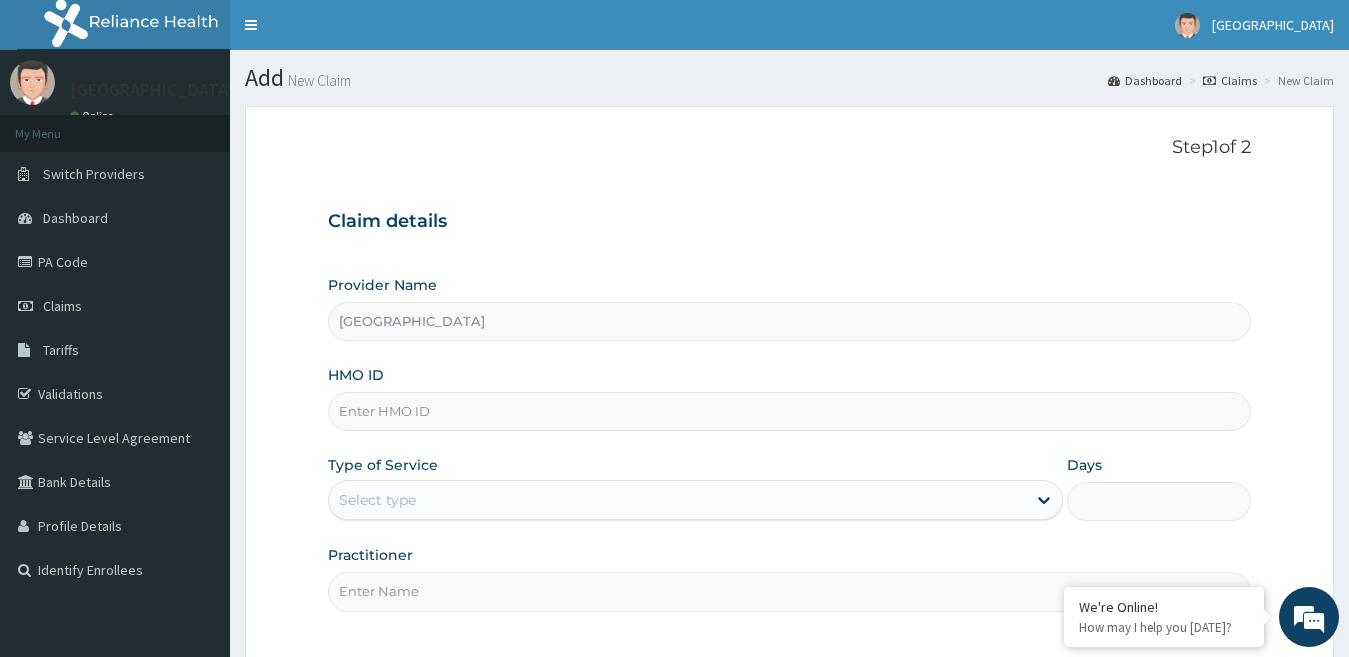 click on "HMO ID" at bounding box center (790, 411) 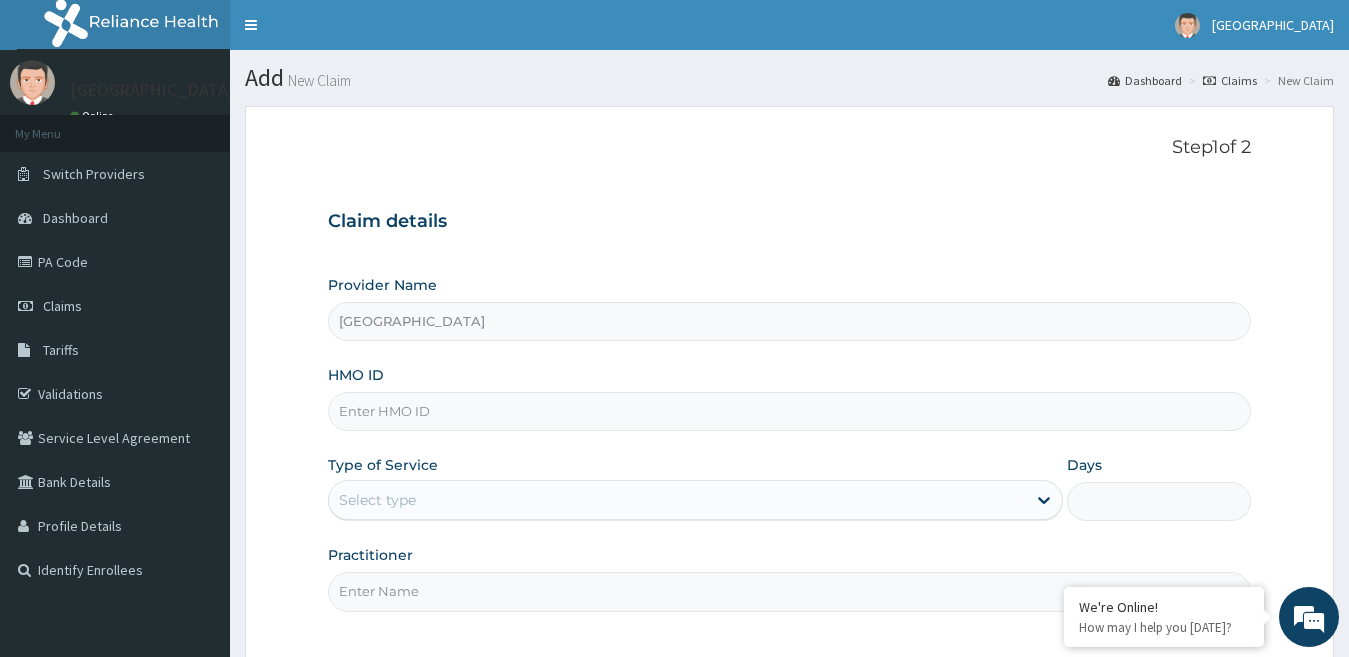 type on "p" 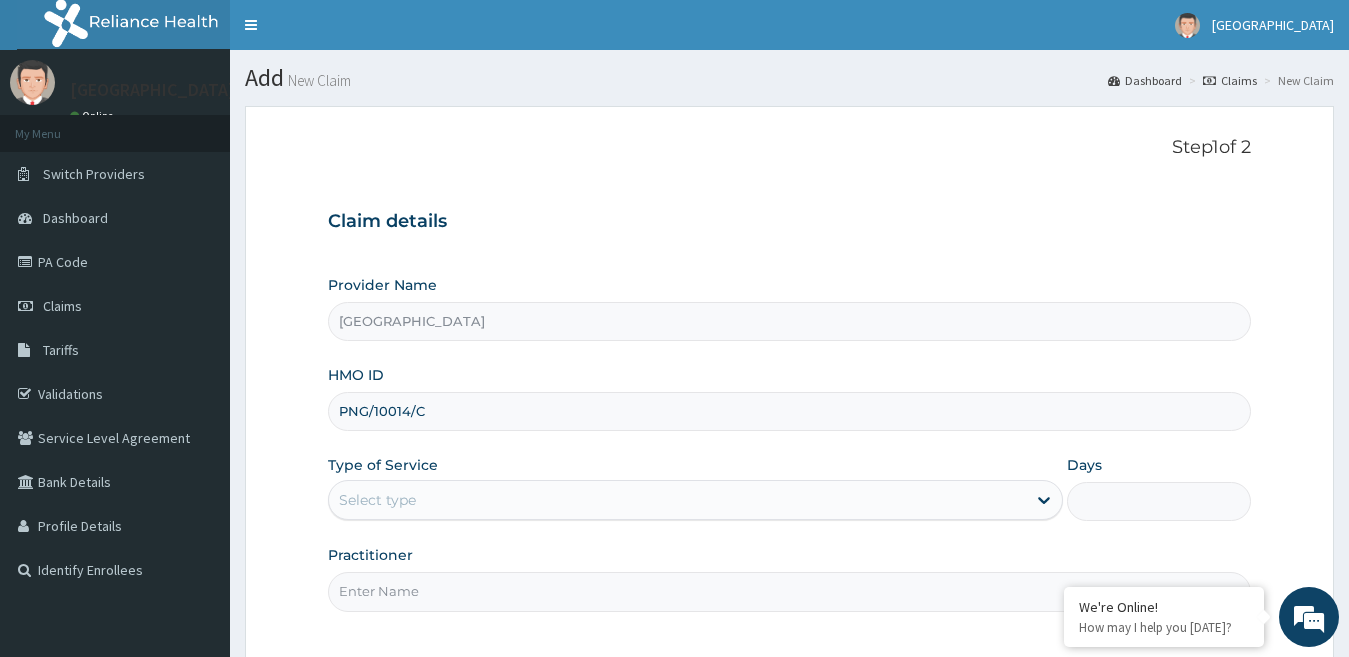 type on "PNG/10014/C" 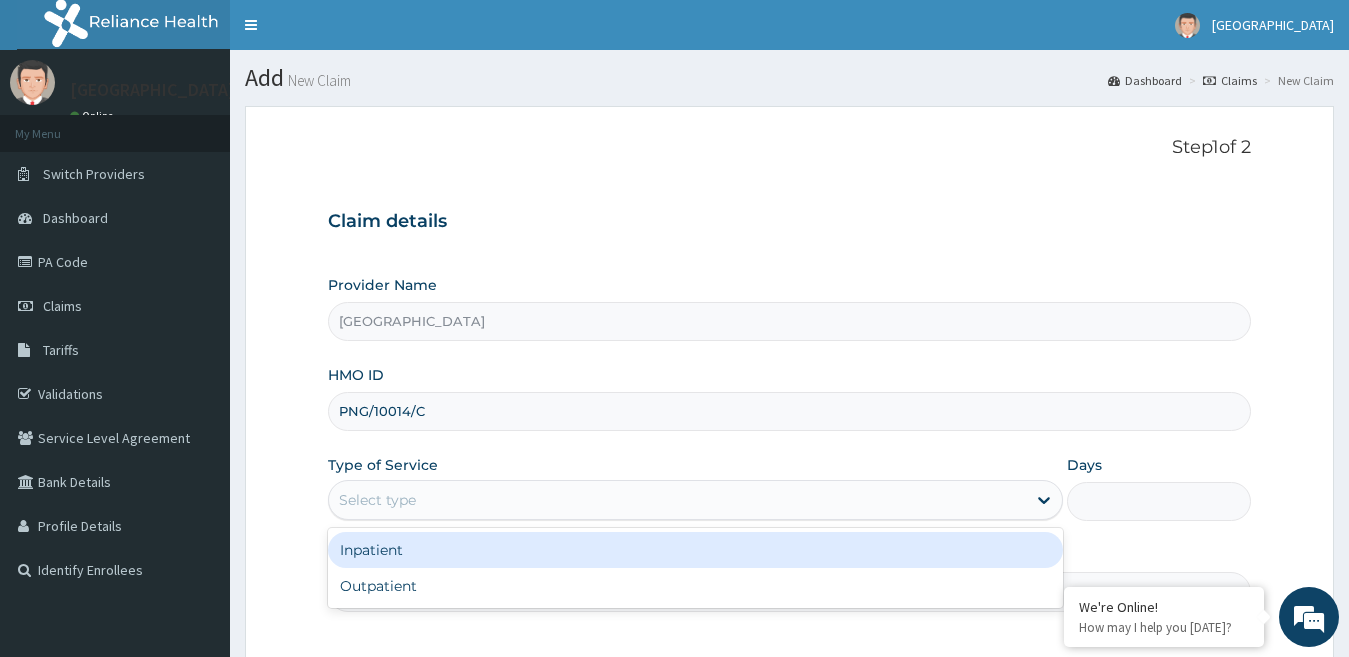 click on "Select type" at bounding box center (678, 500) 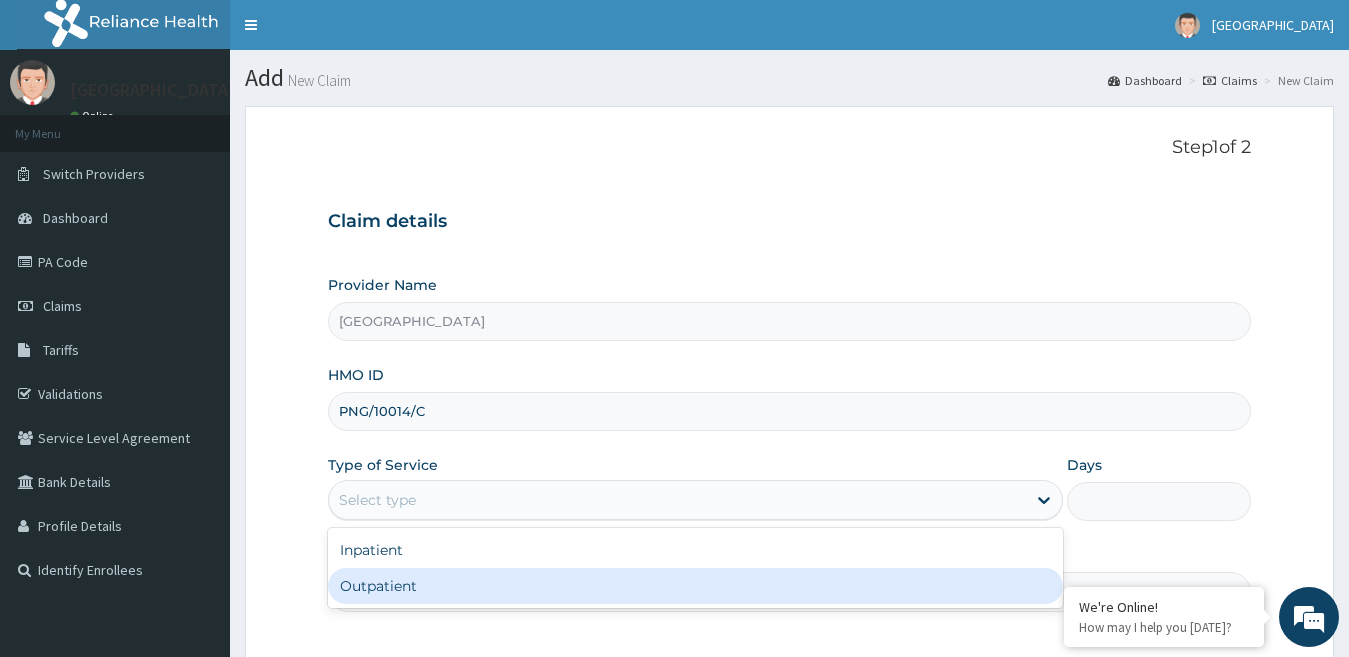 click on "Outpatient" at bounding box center (696, 586) 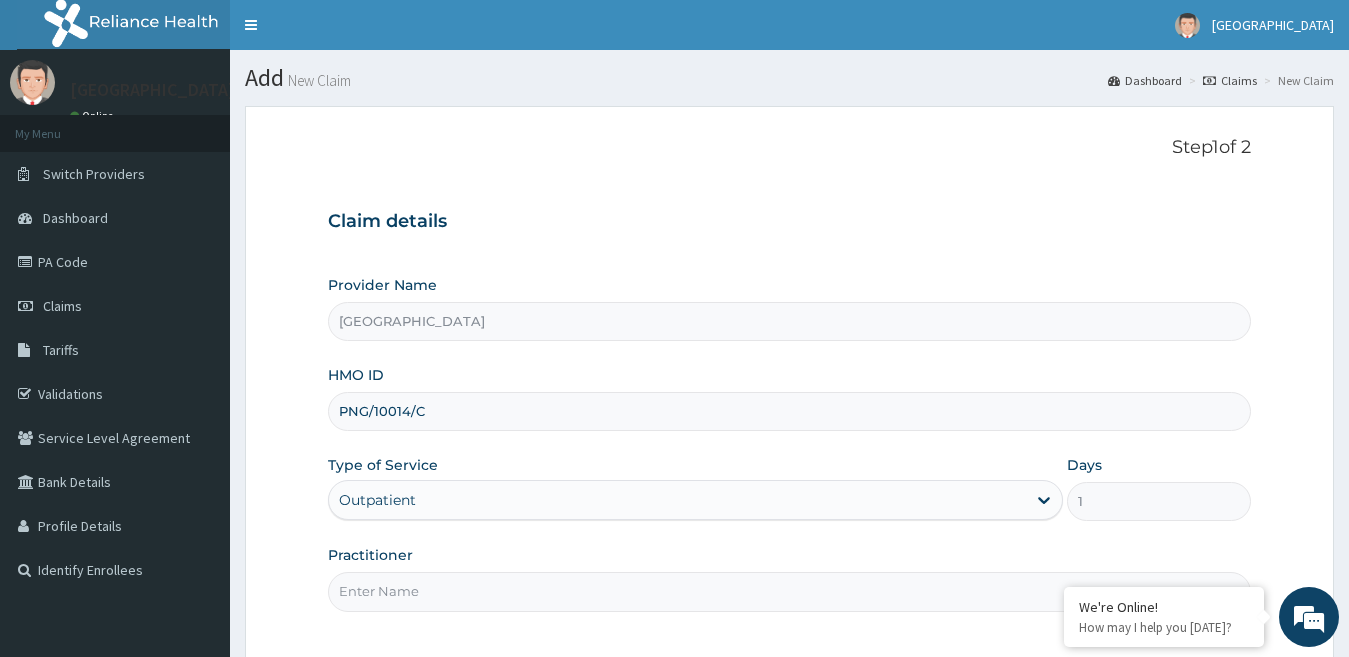 click on "Practitioner" at bounding box center [790, 591] 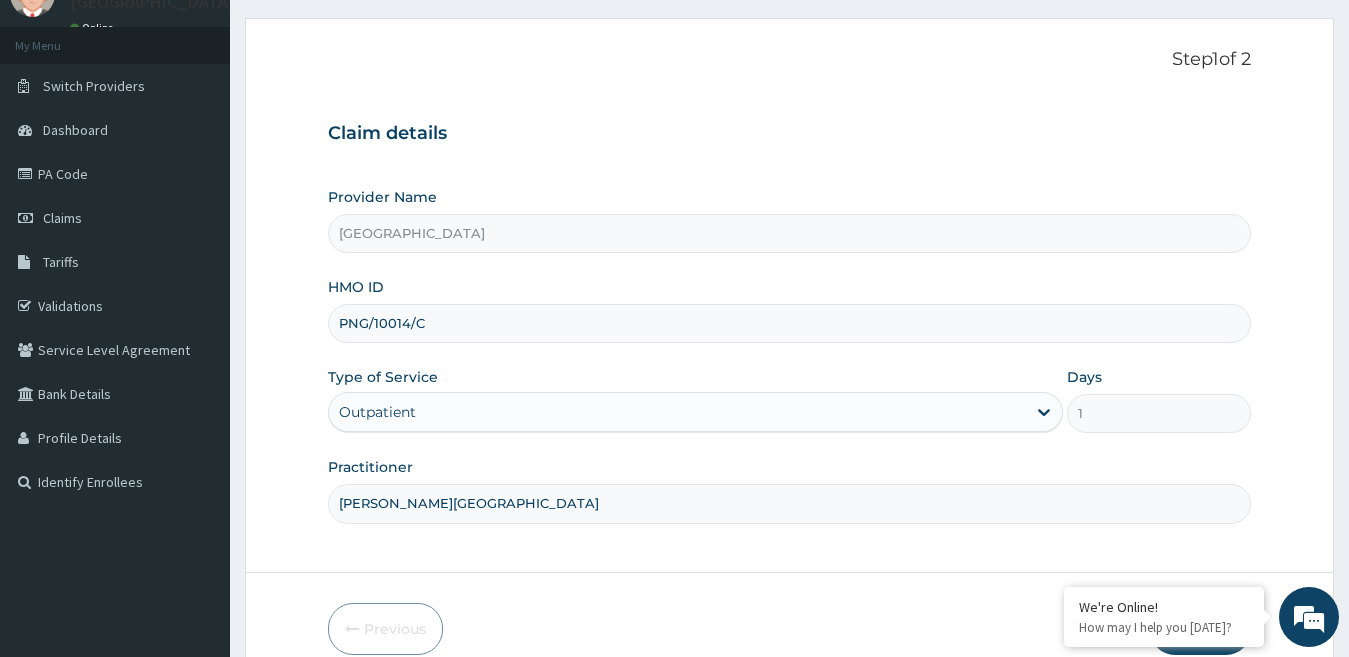 scroll, scrollTop: 100, scrollLeft: 0, axis: vertical 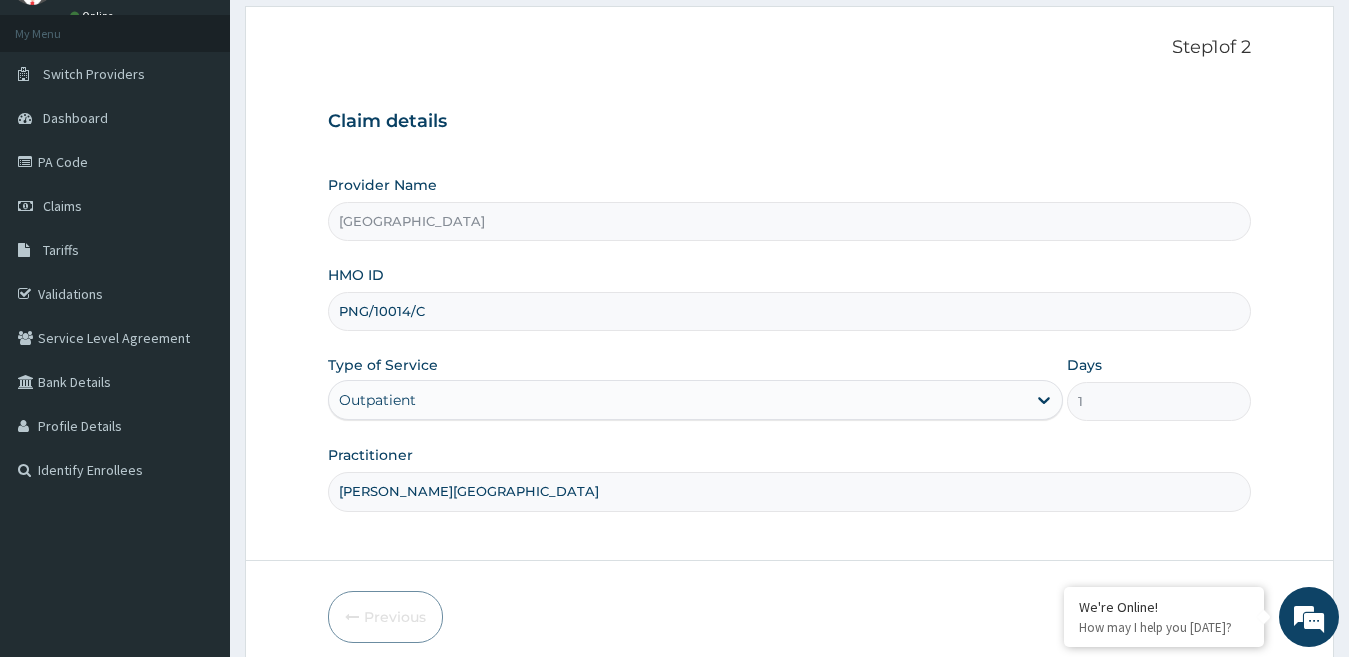 click on "DR E.E. AKAHOMEN" at bounding box center (790, 491) 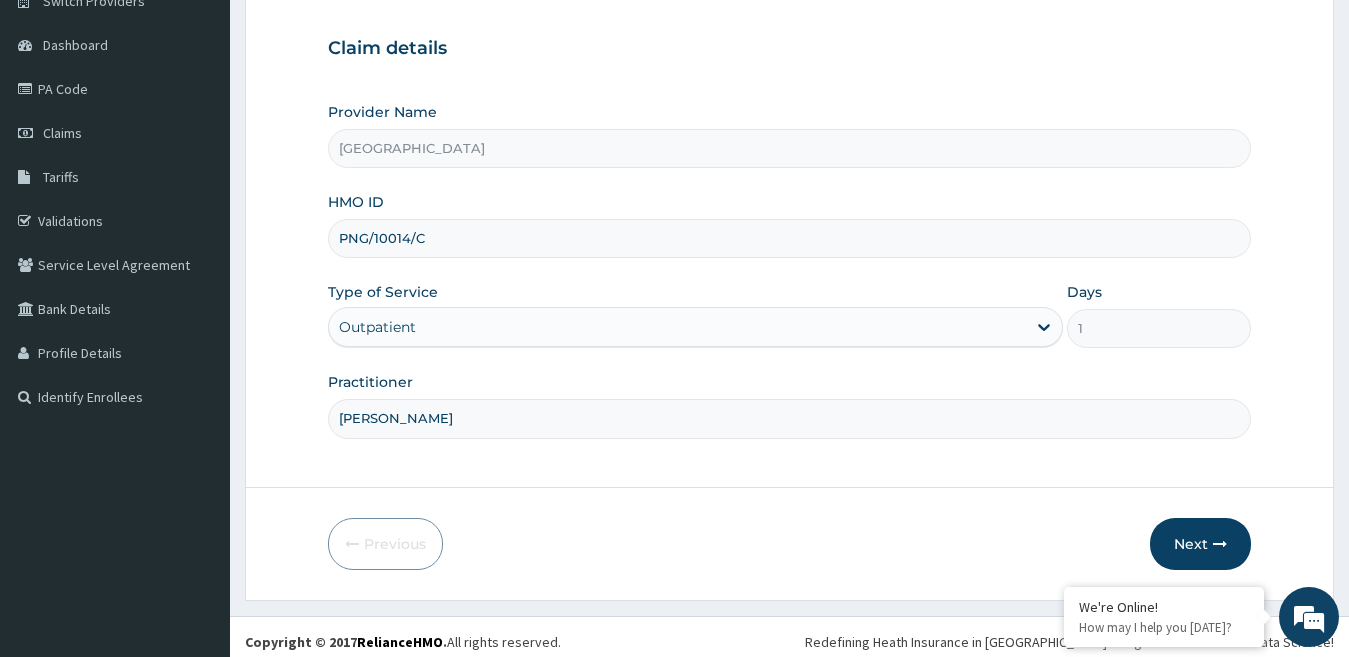 scroll, scrollTop: 183, scrollLeft: 0, axis: vertical 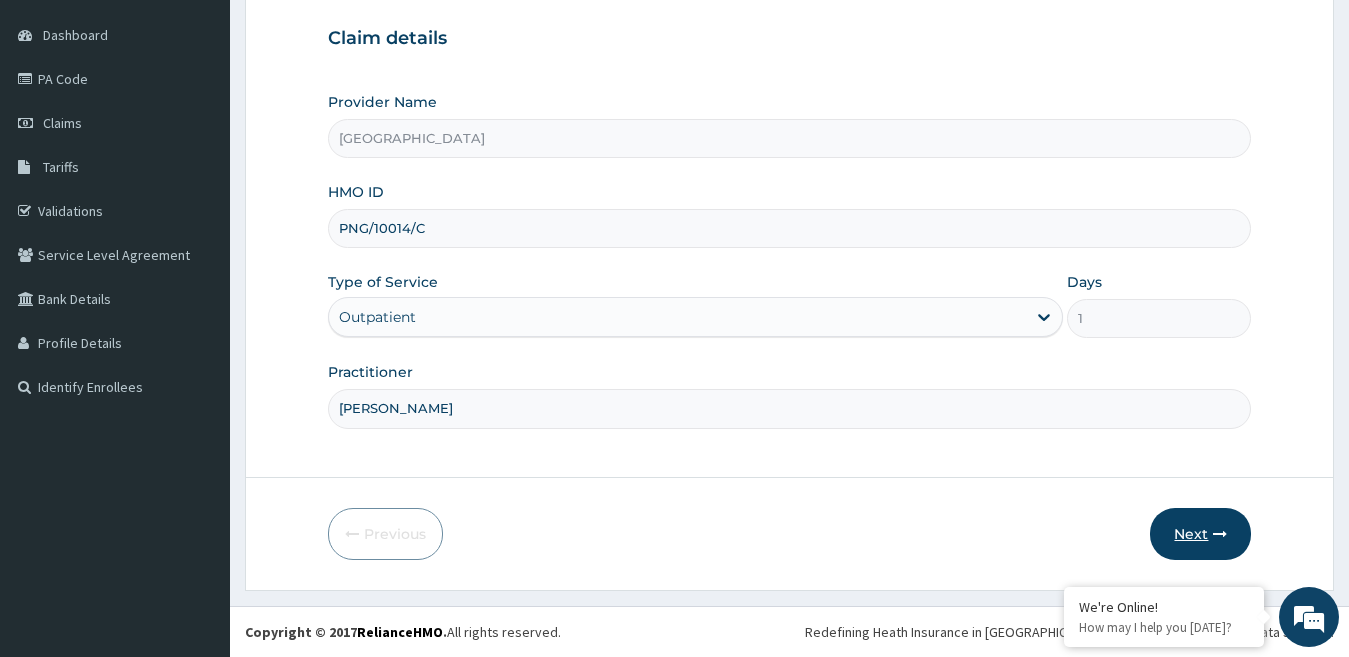 type on "DR MENSAH" 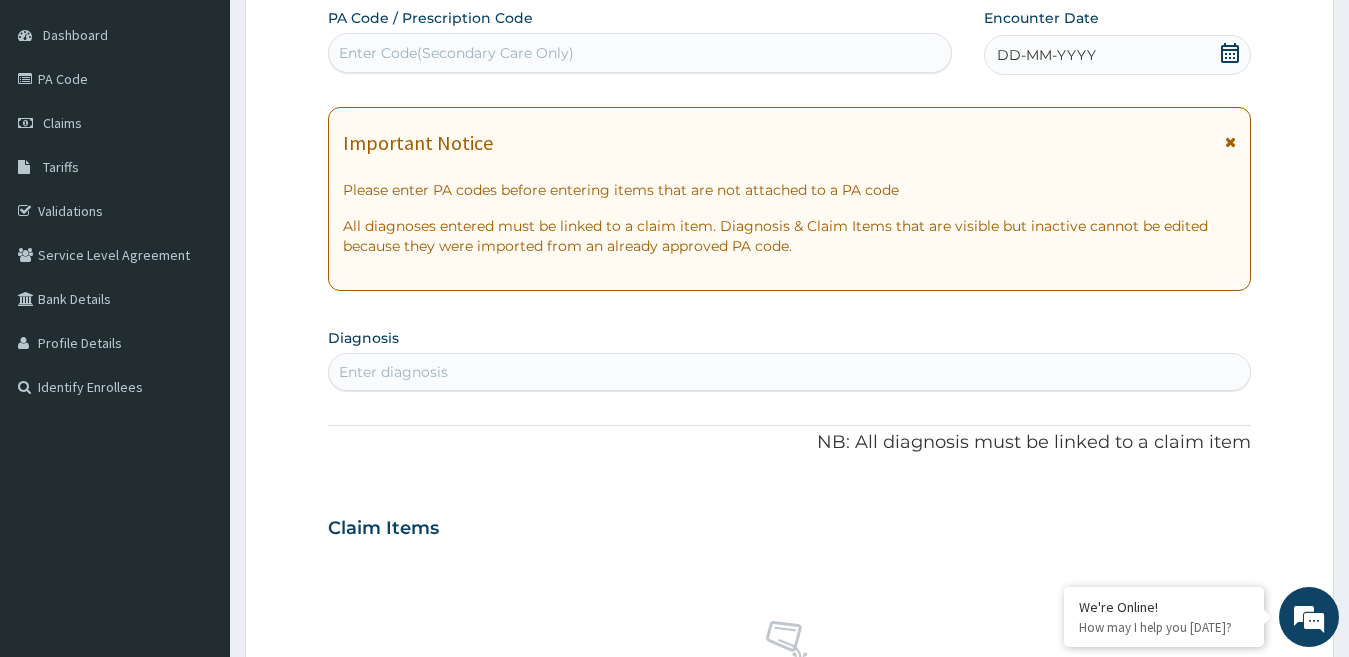 click on "Enter diagnosis" at bounding box center (393, 372) 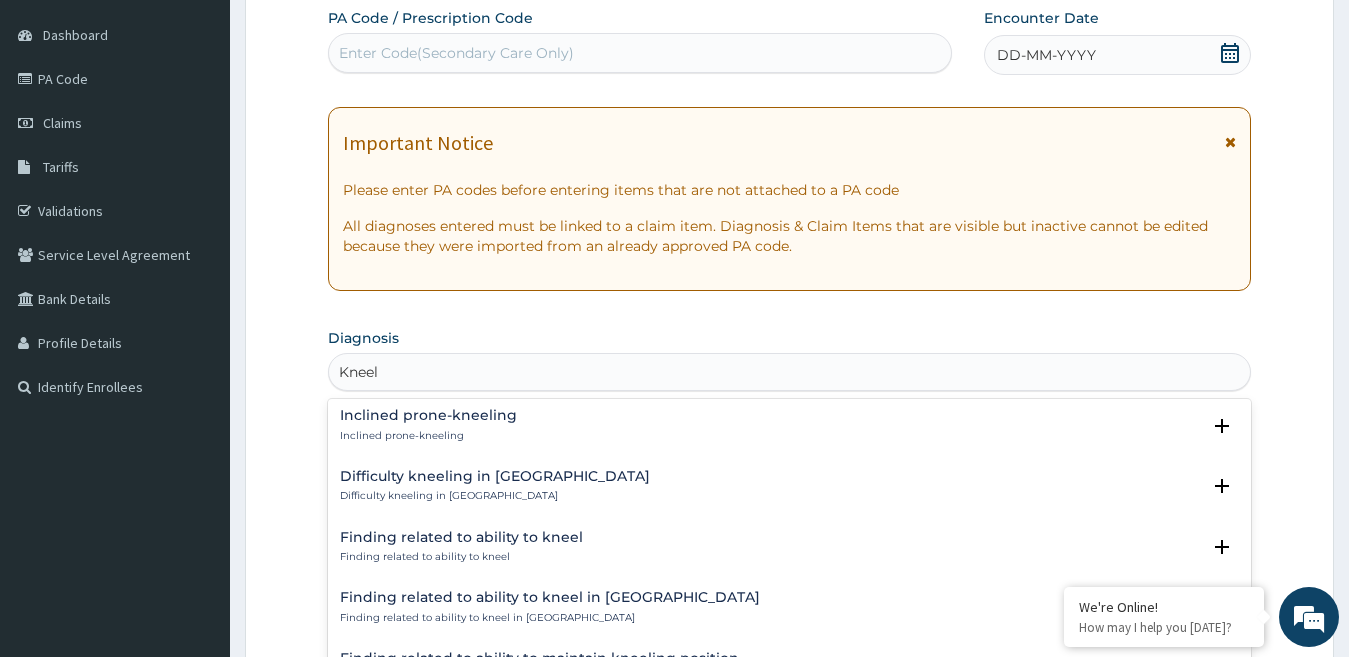scroll, scrollTop: 921, scrollLeft: 0, axis: vertical 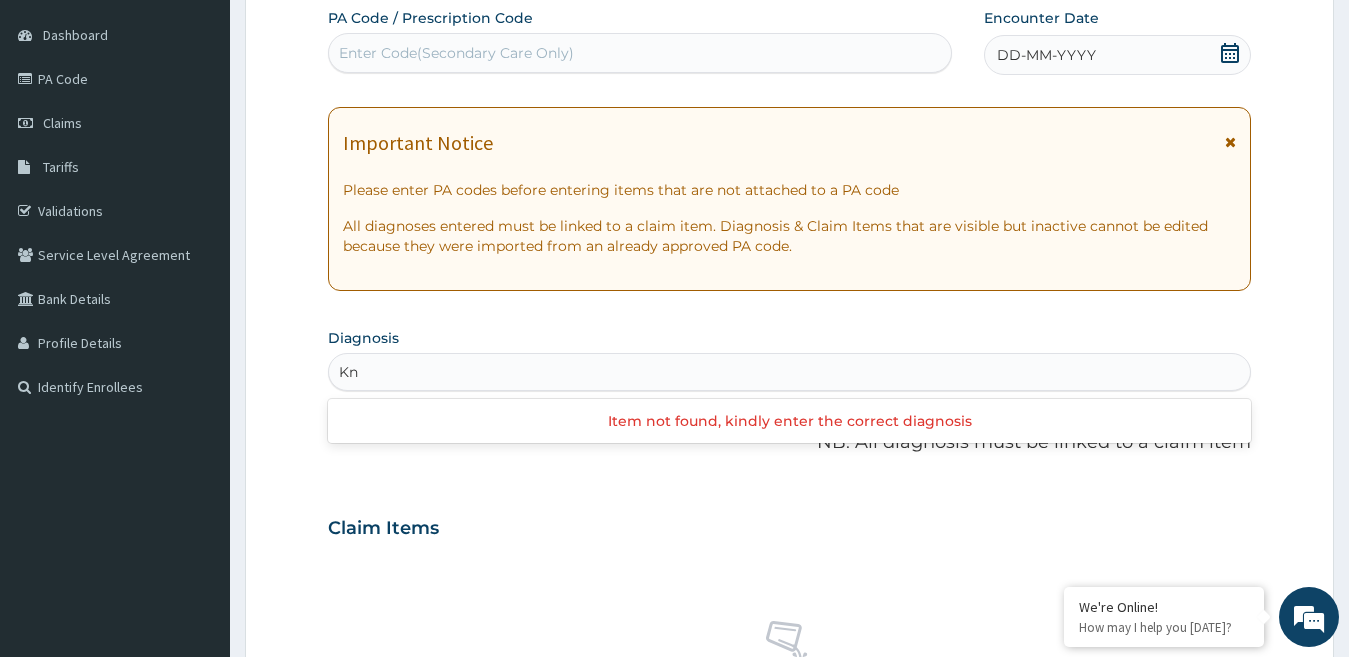 type on "K" 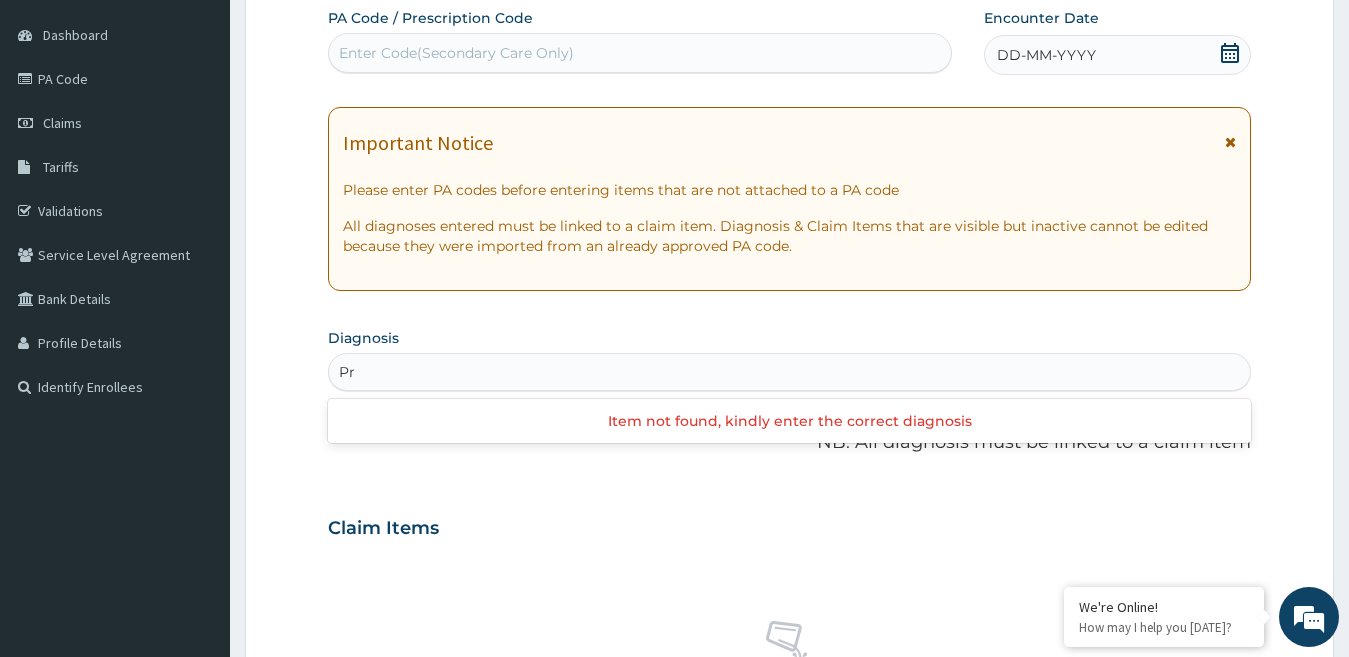 type on "P" 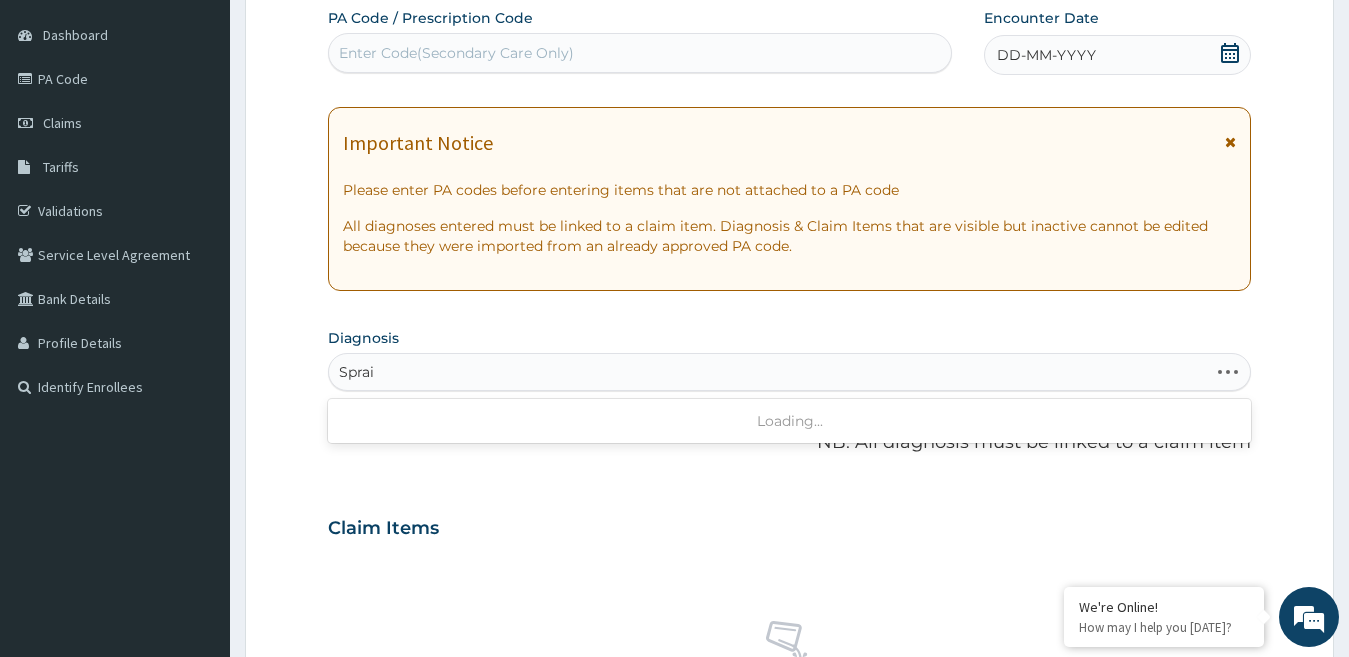 type on "Sprain" 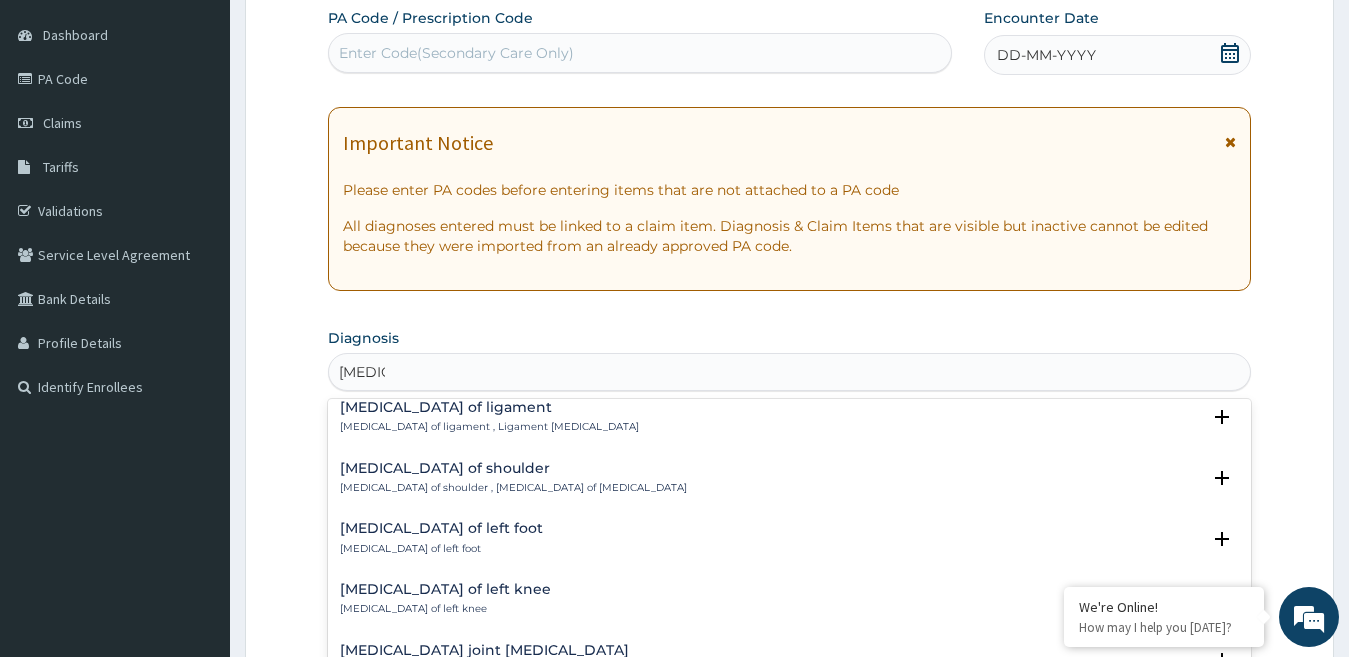 scroll, scrollTop: 1100, scrollLeft: 0, axis: vertical 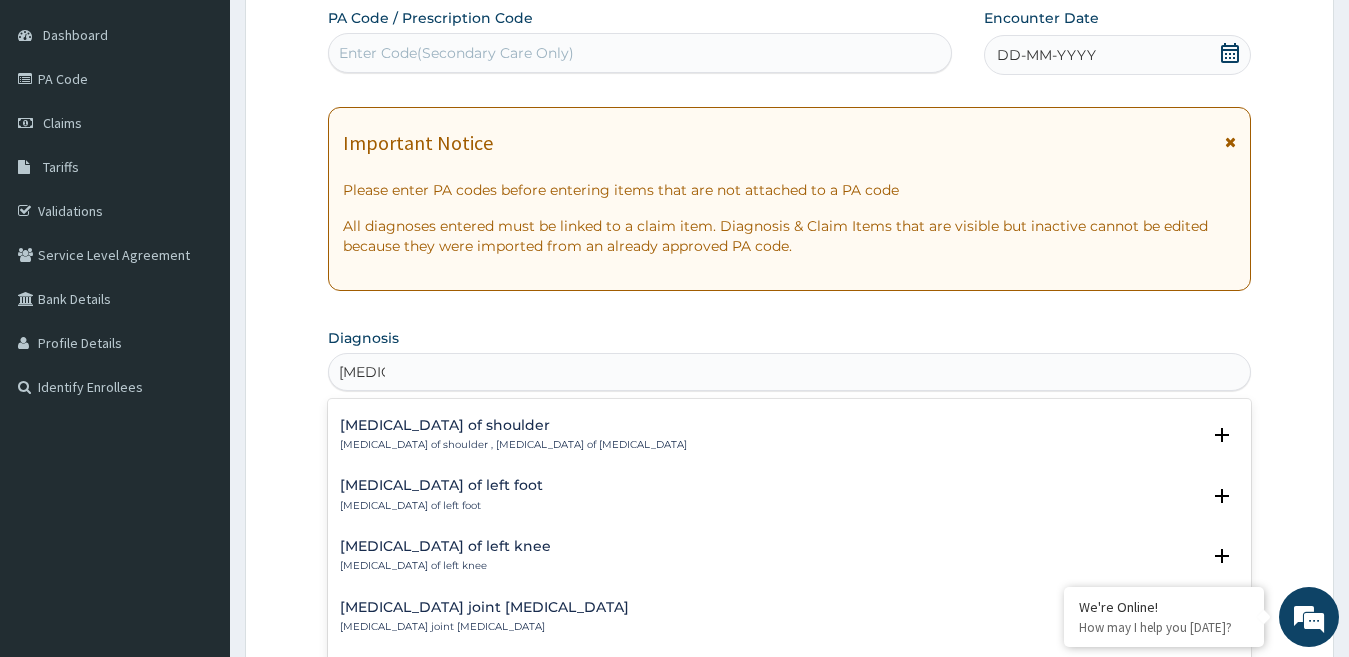 click on "Sprain of left knee Sprain of left knee" at bounding box center [445, 556] 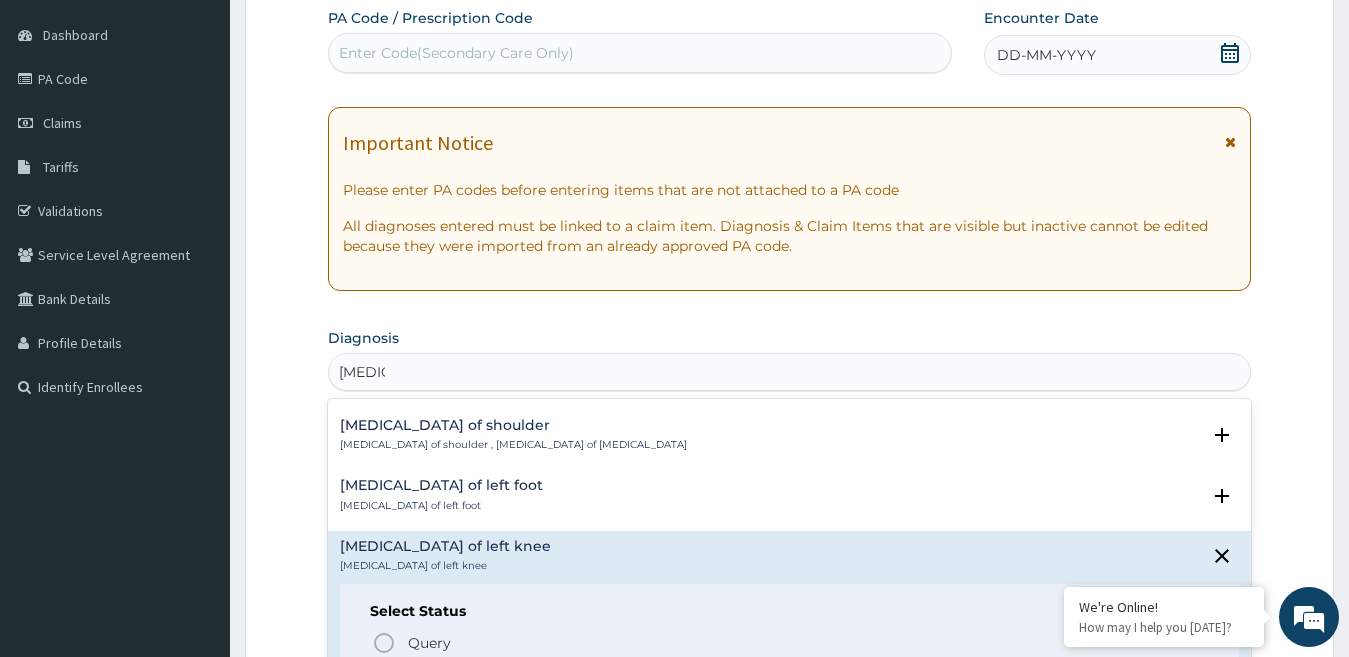 click on "Sprain of left foot Sprain of left foot" at bounding box center (790, 495) 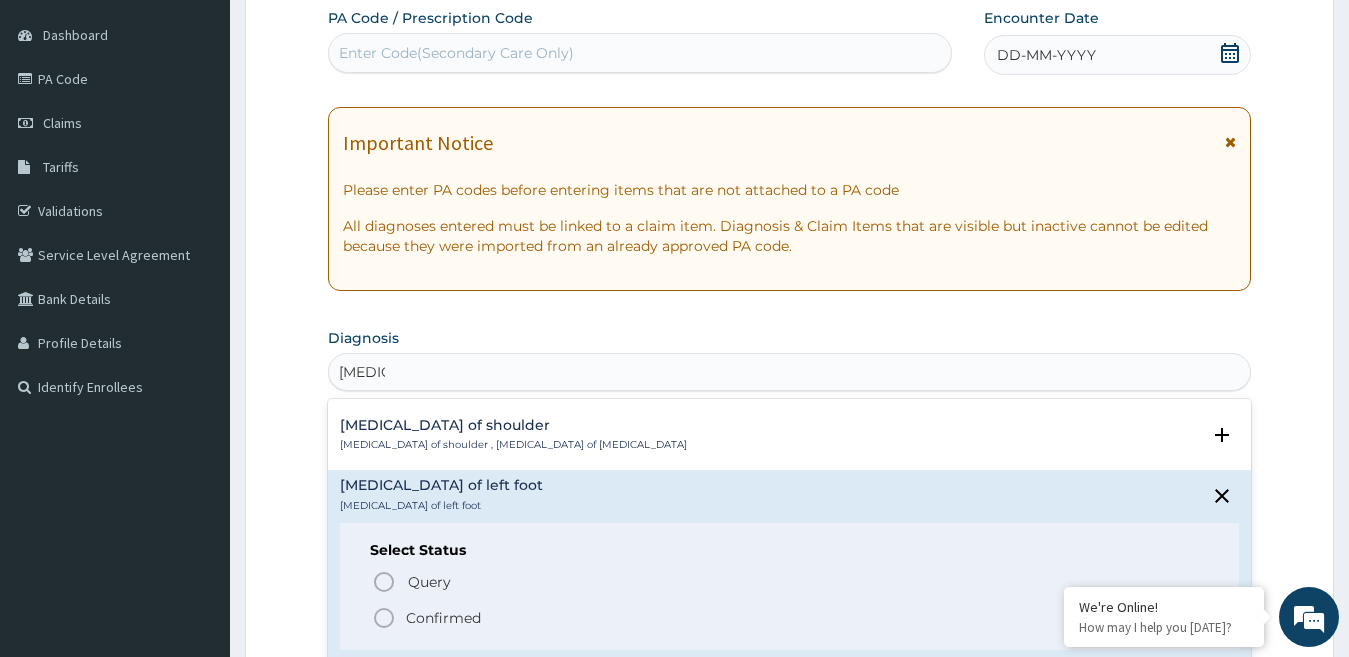 click on "Sprain of shoulder Sprain of shoulder , Sprain of shoulder joint" at bounding box center [790, 435] 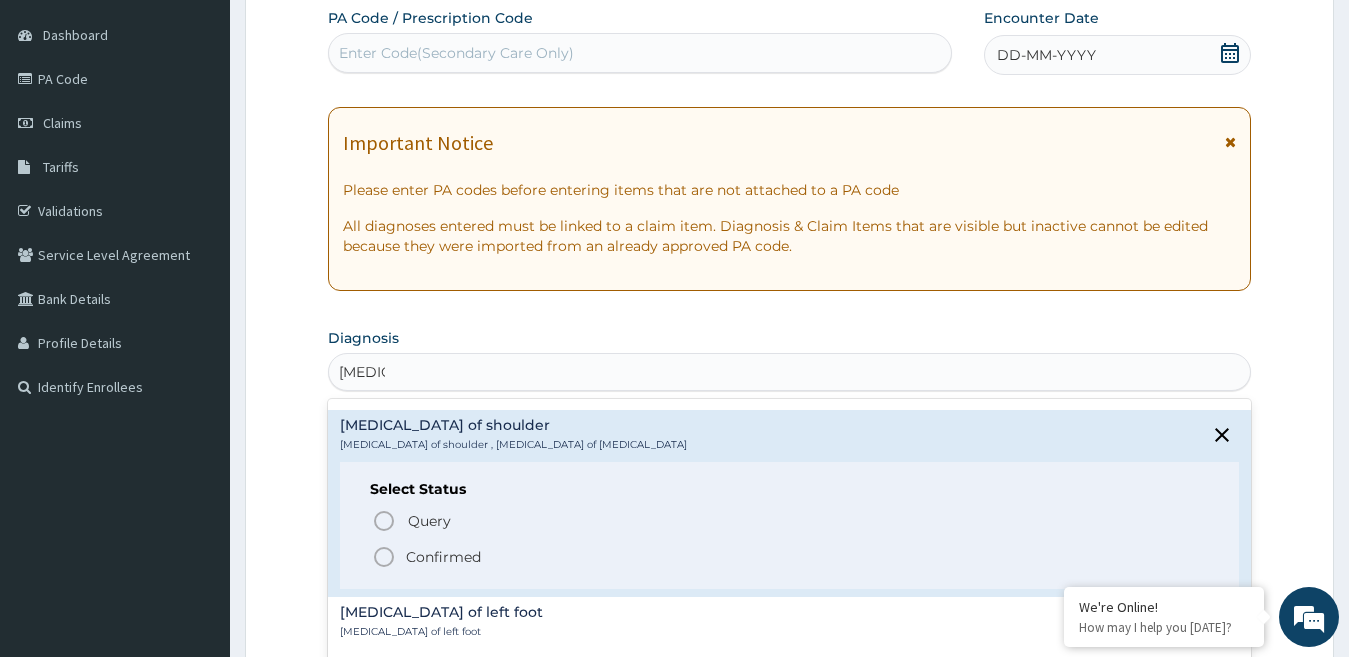 click on "Sprain of left foot Sprain of left foot" at bounding box center [790, 622] 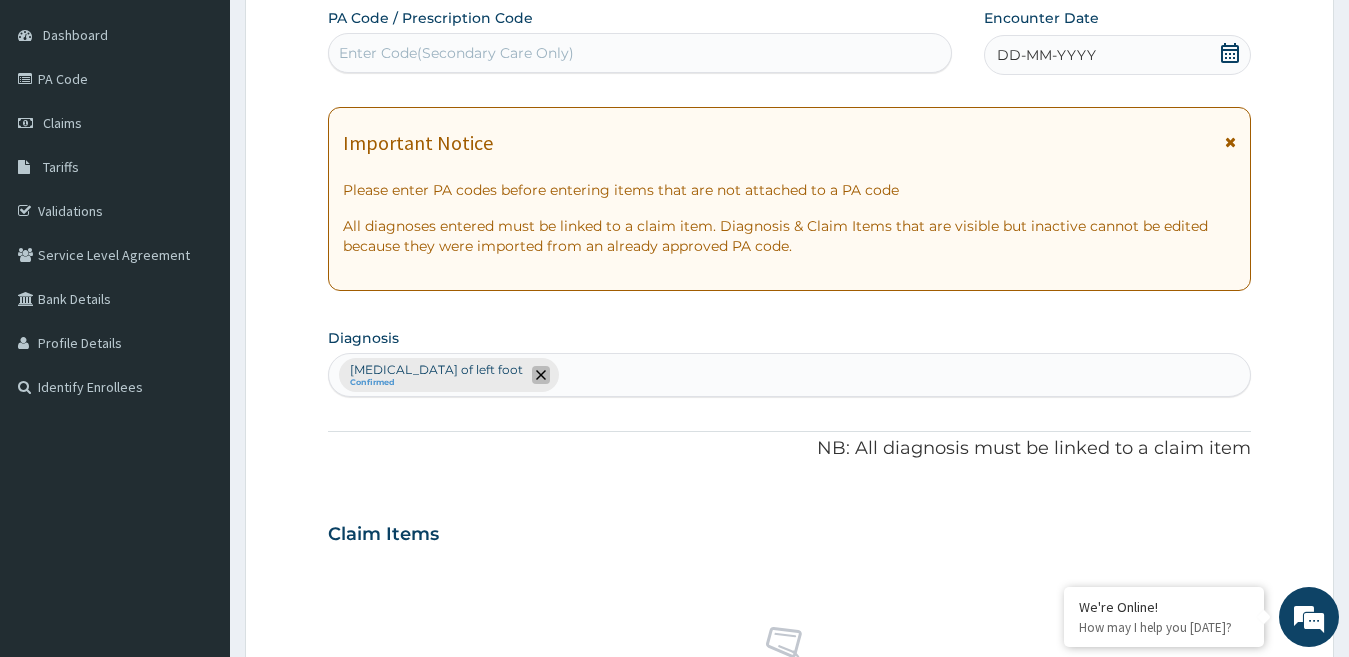 click 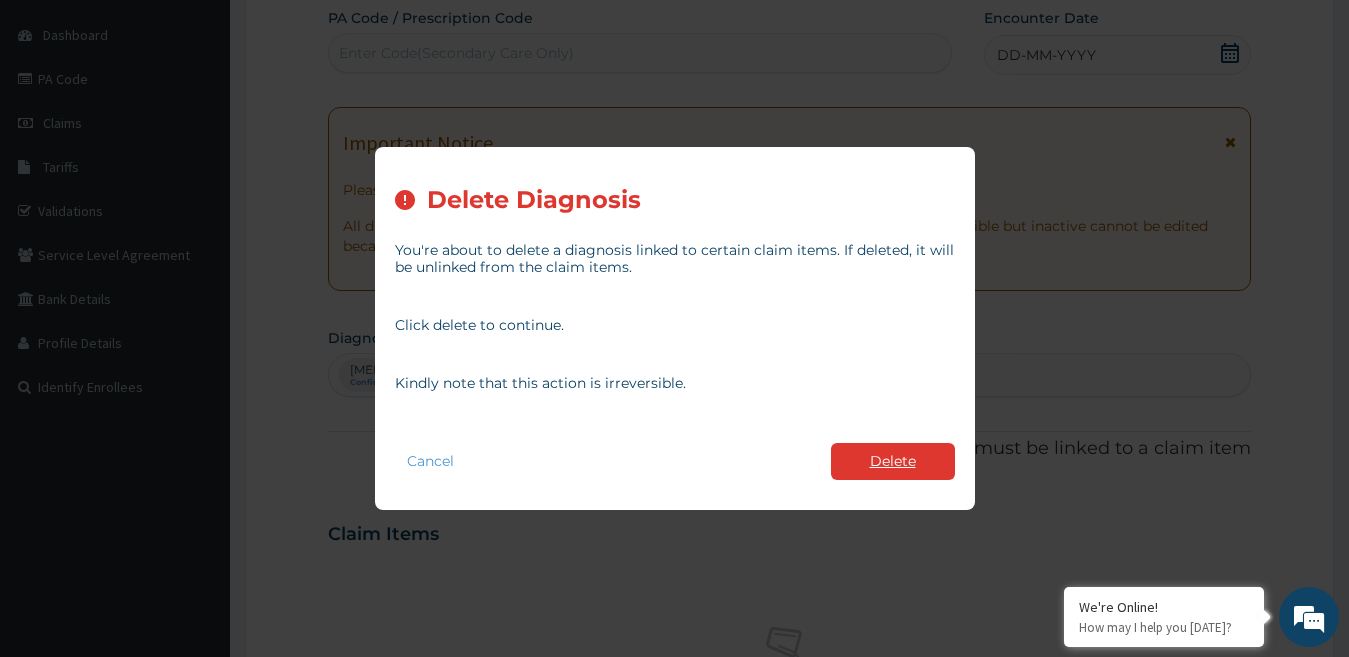 click on "Delete" at bounding box center [893, 461] 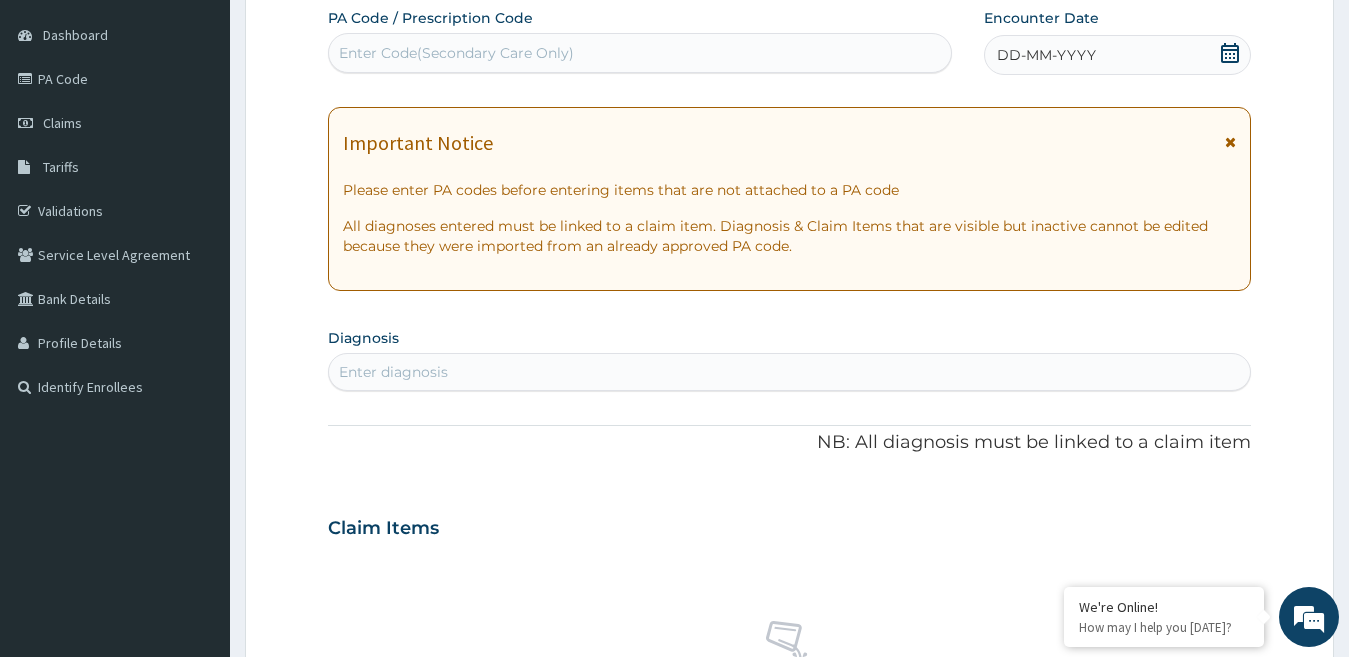 click on "Enter diagnosis" at bounding box center (790, 372) 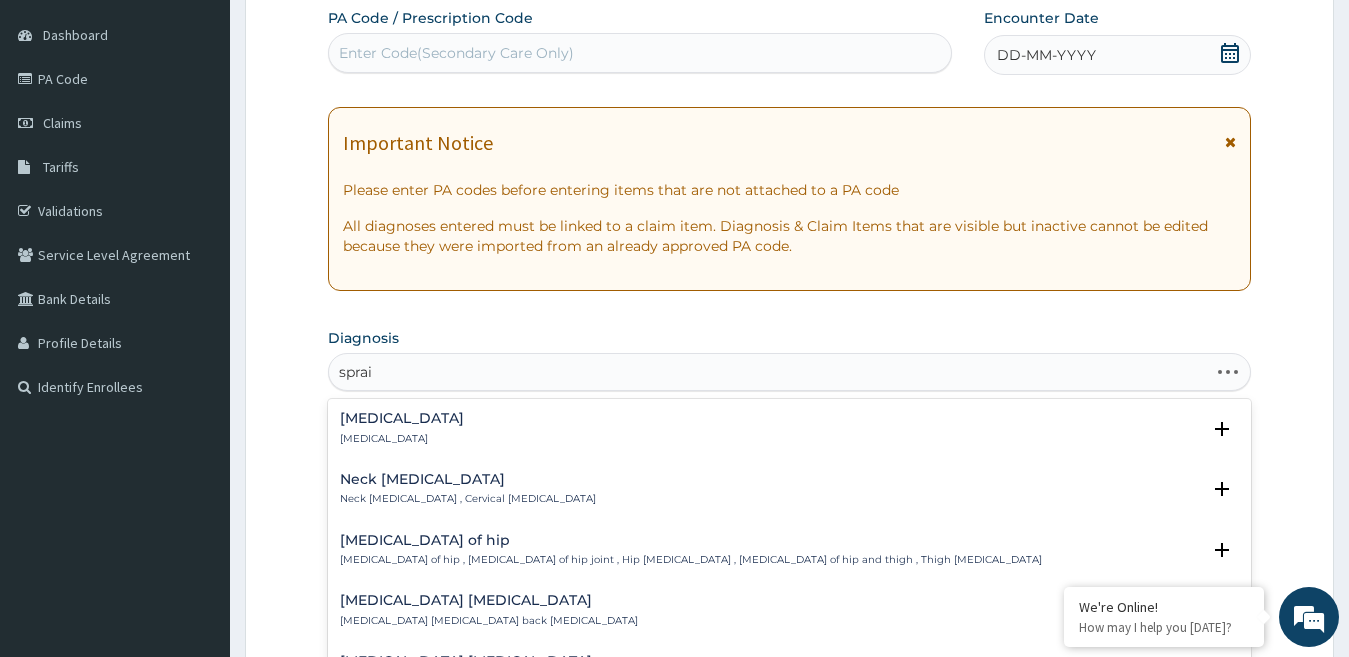 type on "sprain" 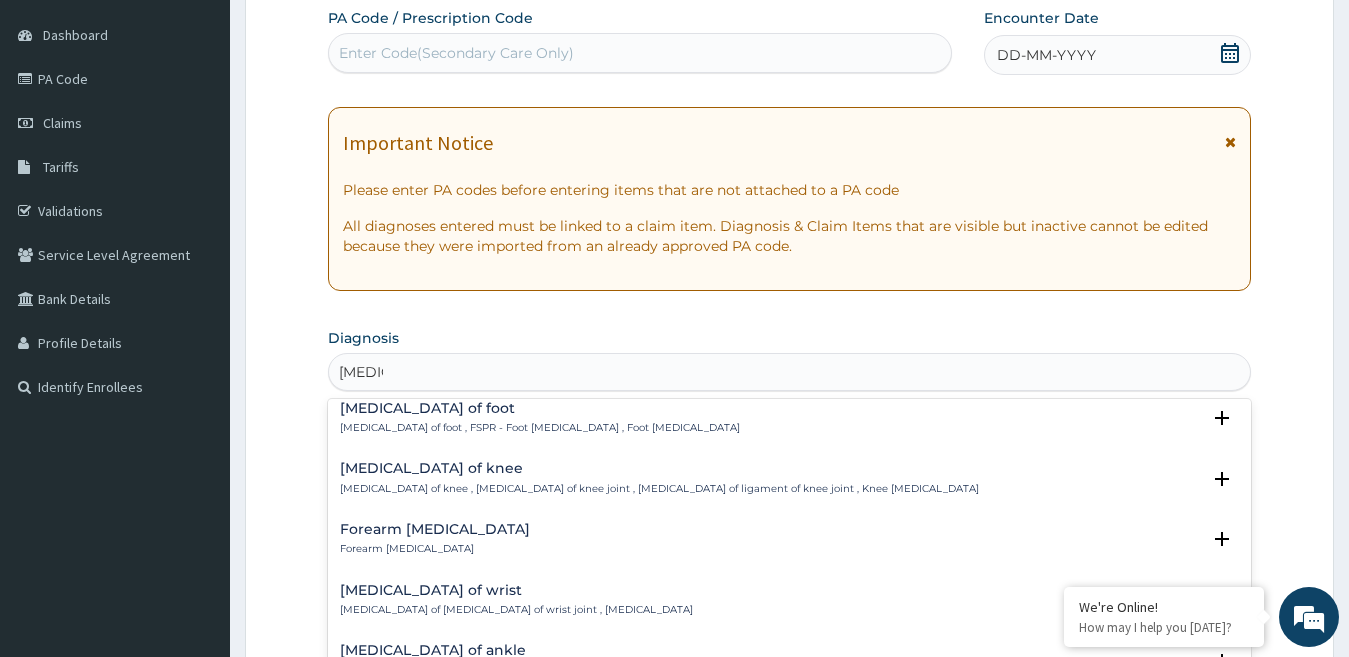 scroll, scrollTop: 400, scrollLeft: 0, axis: vertical 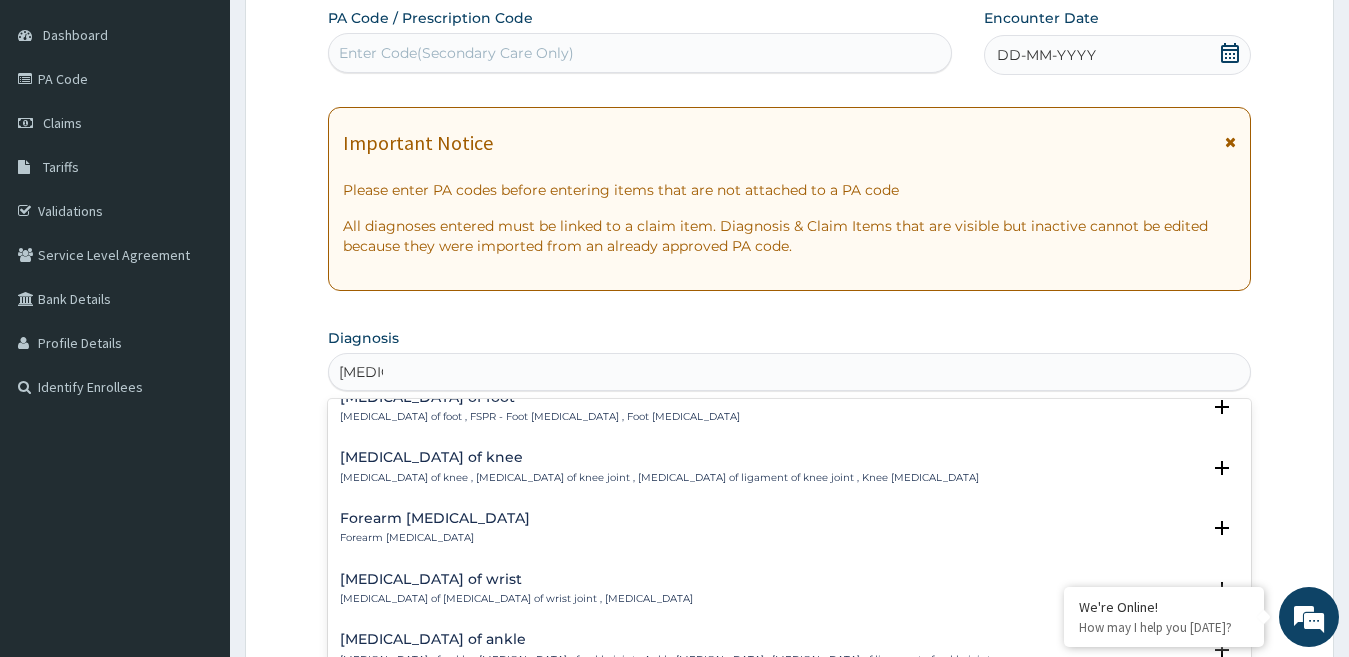 click on "Sprain of knee" at bounding box center (659, 457) 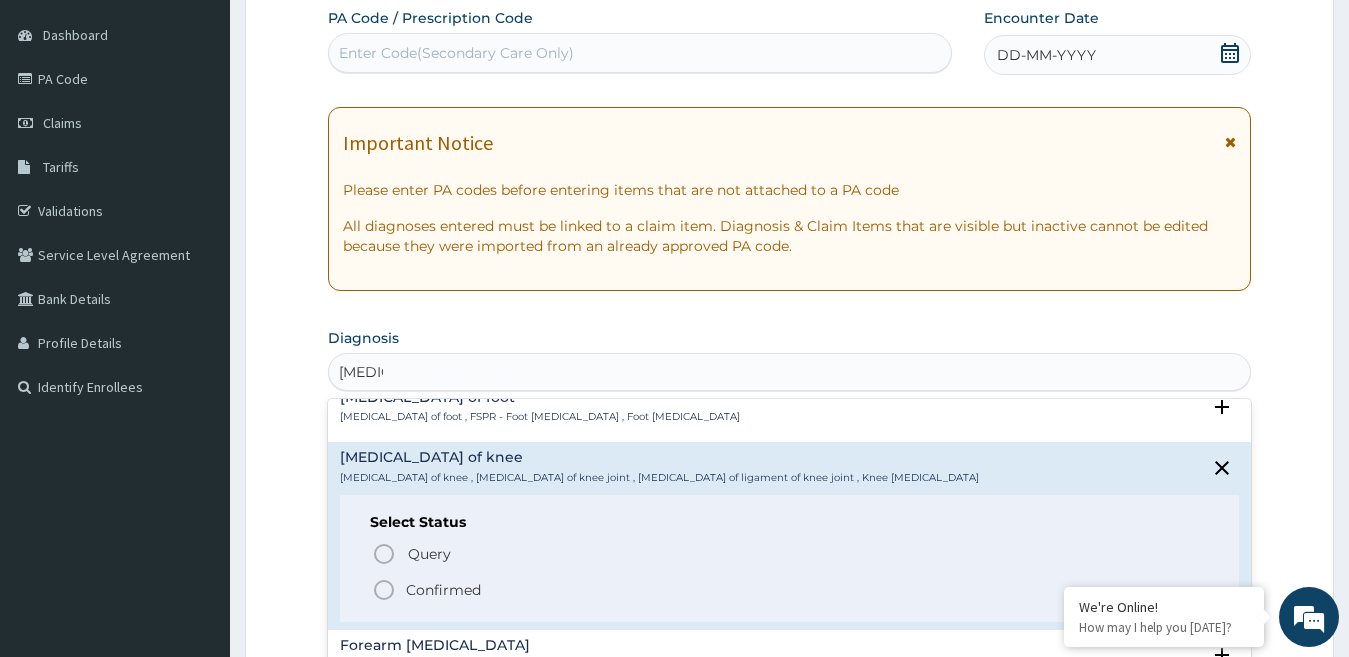 click 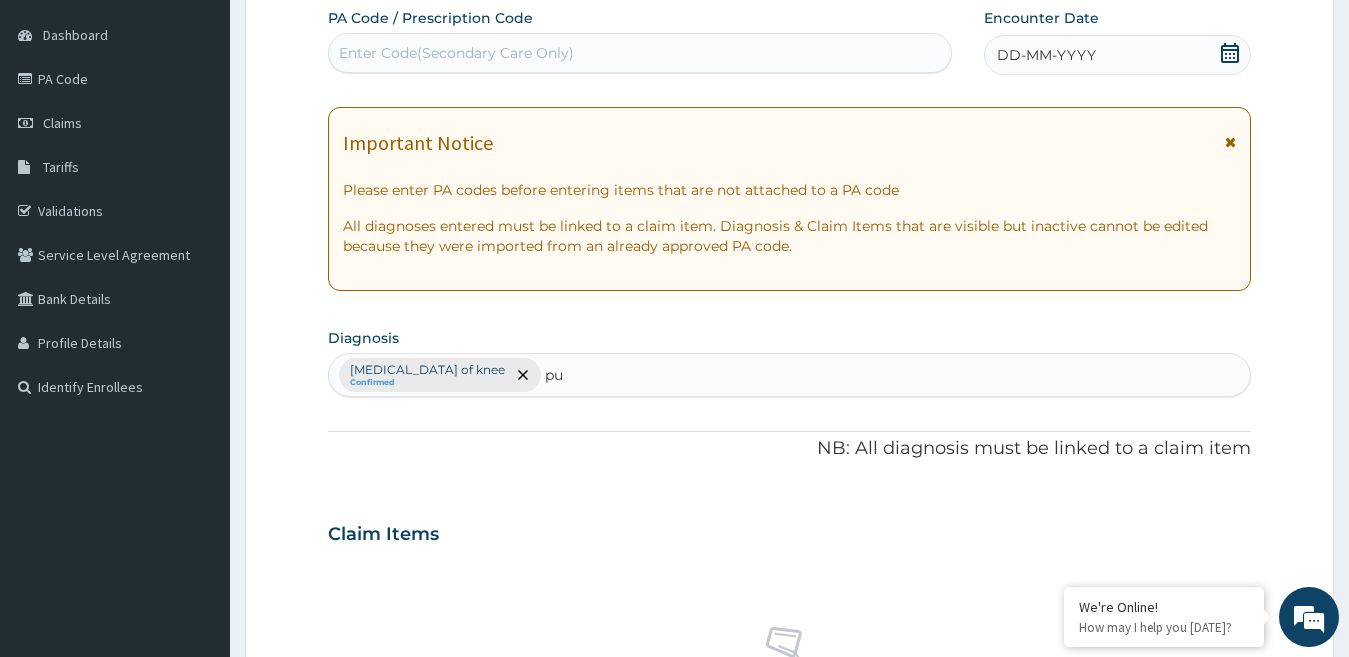 type on "pud" 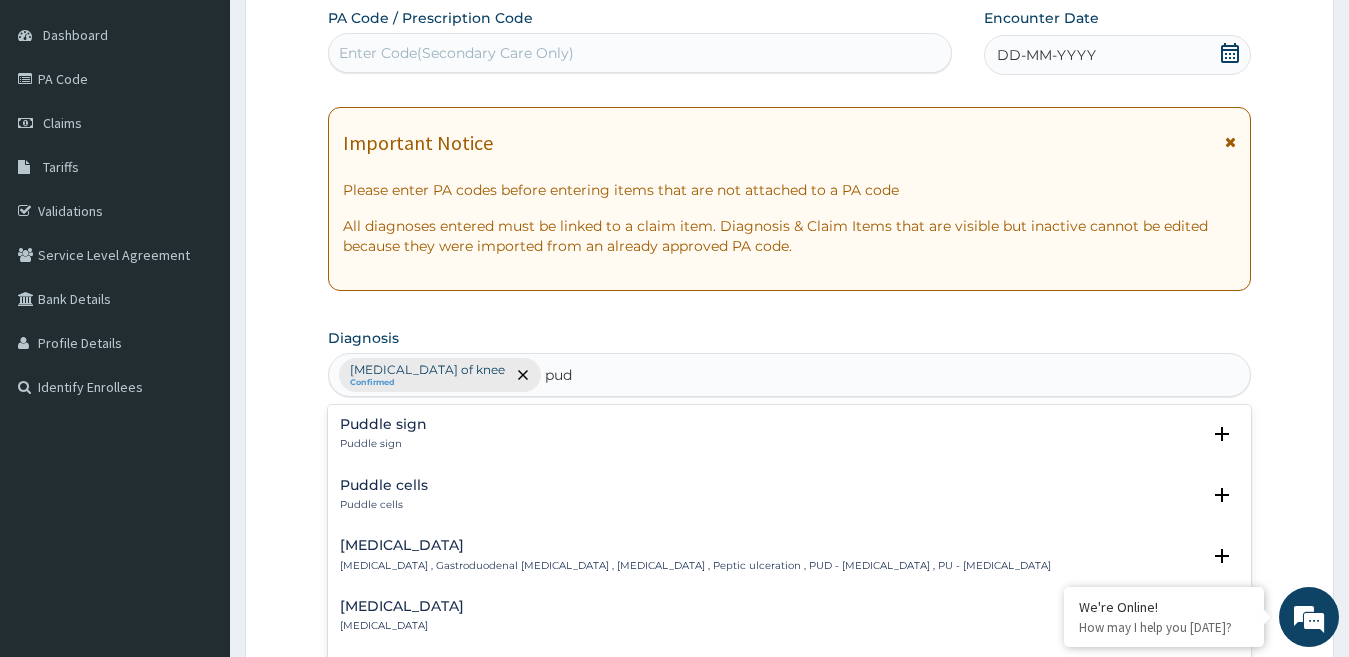 click on "Peptic ulcer , Gastroduodenal ulcer , Peptic ulcer disease , Peptic ulceration , PUD - Peptic ulcer disease , PU - Peptic ulcer" at bounding box center (695, 566) 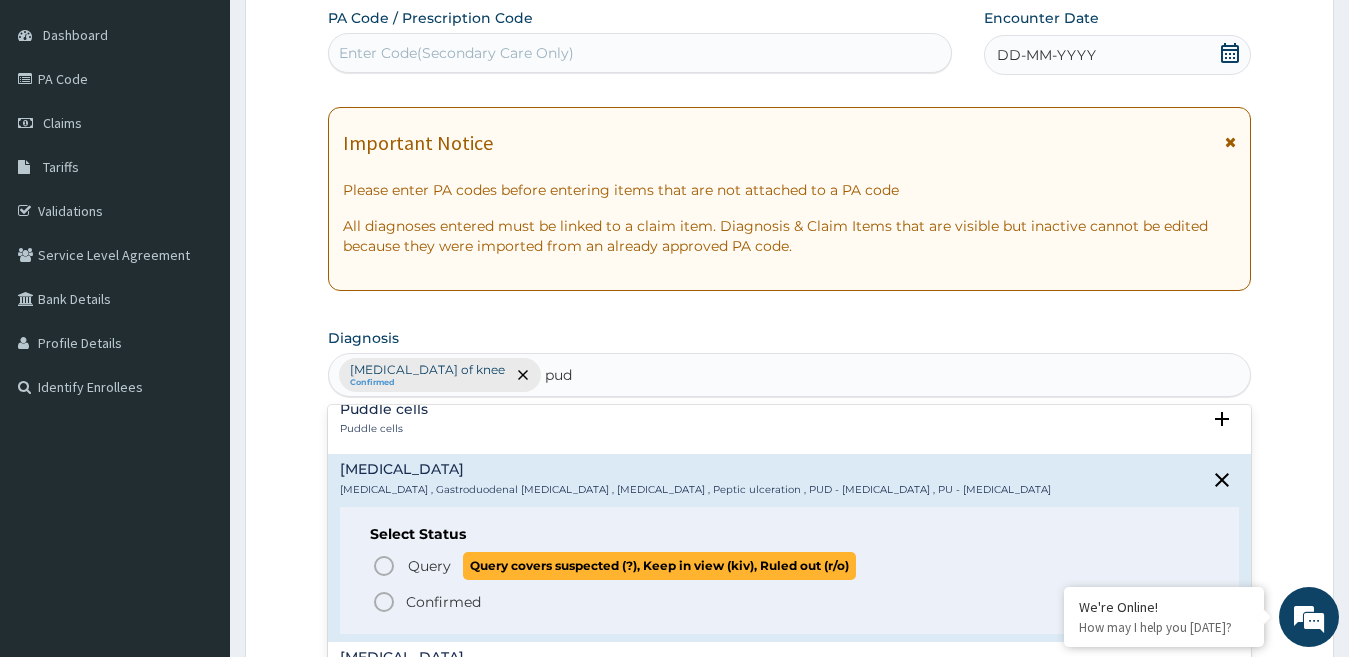 scroll, scrollTop: 200, scrollLeft: 0, axis: vertical 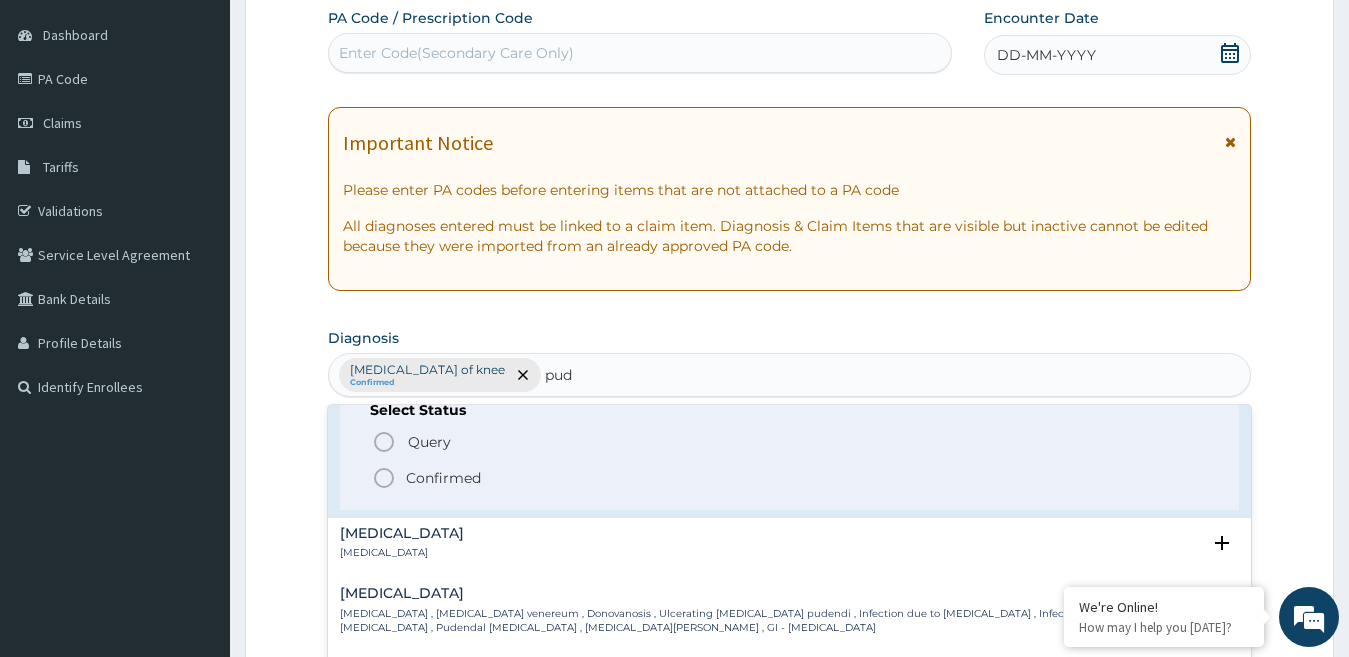 click 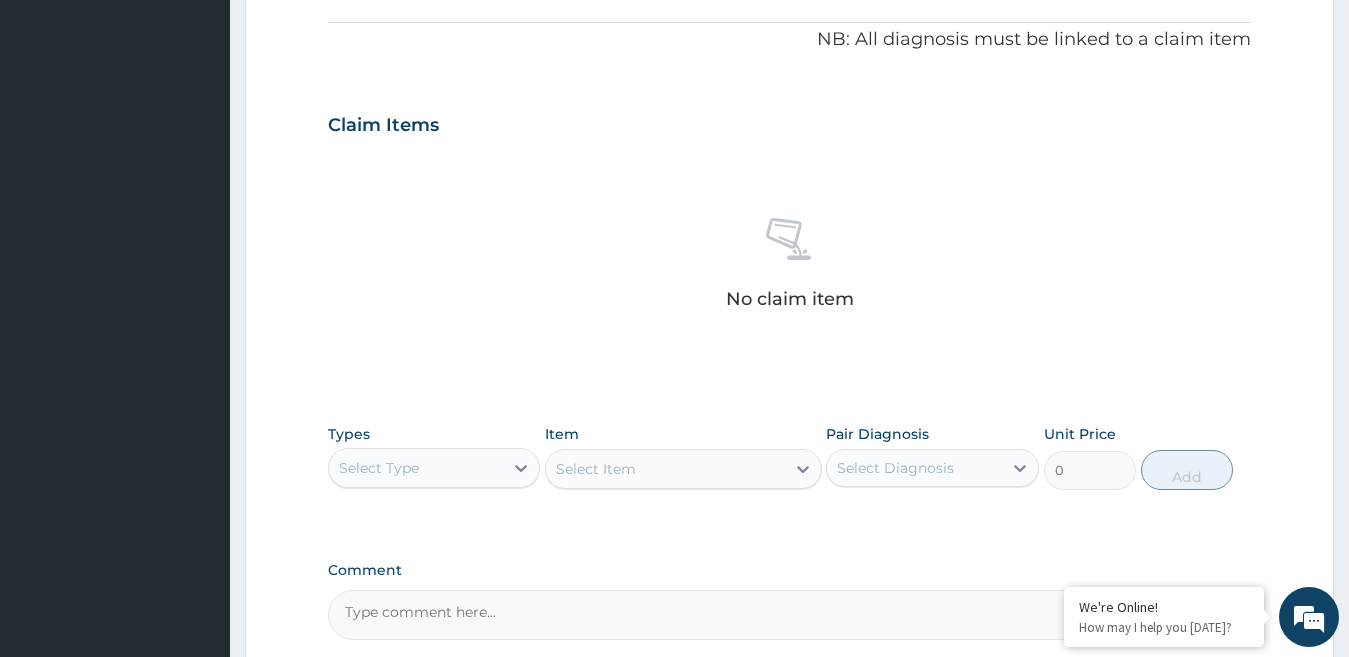 scroll, scrollTop: 783, scrollLeft: 0, axis: vertical 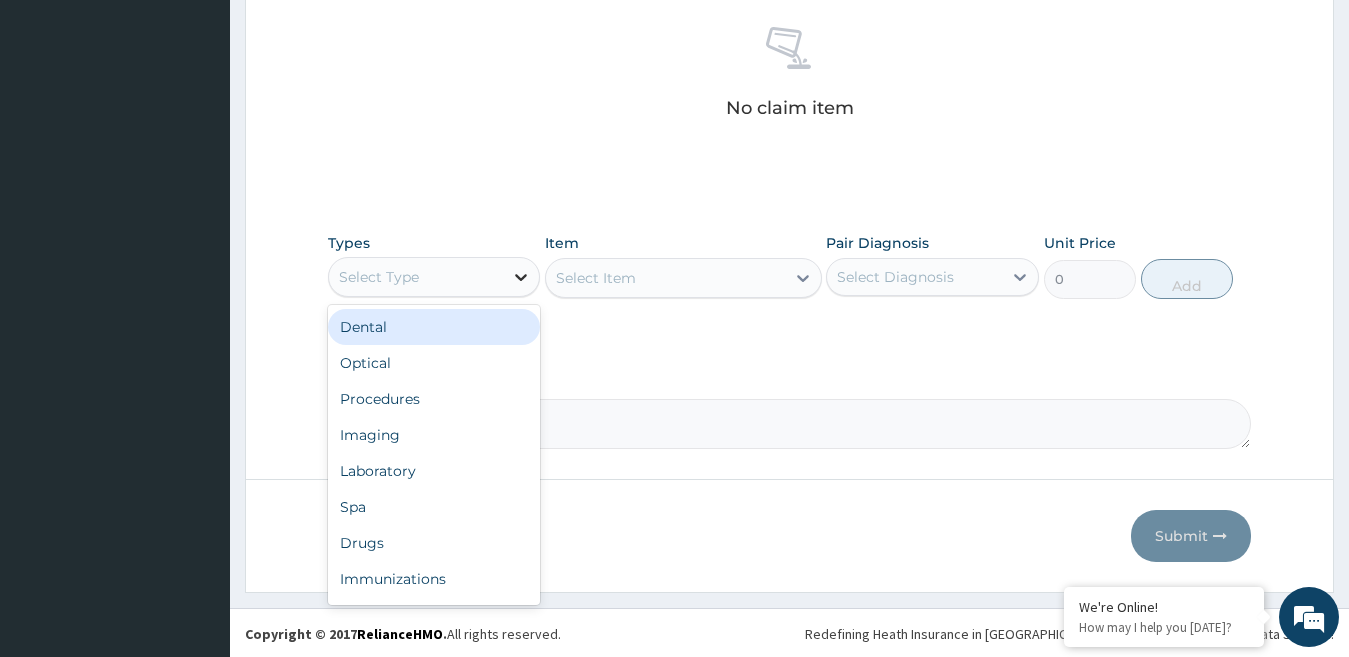 click 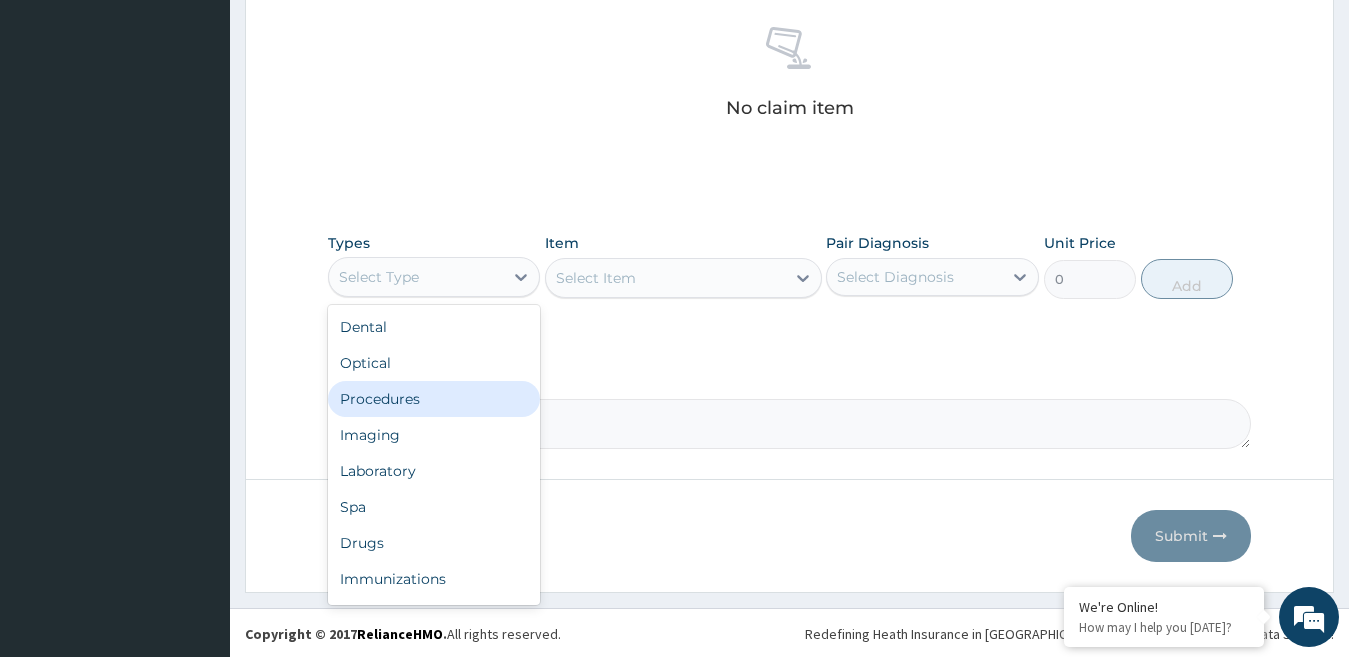 click on "Procedures" at bounding box center [434, 399] 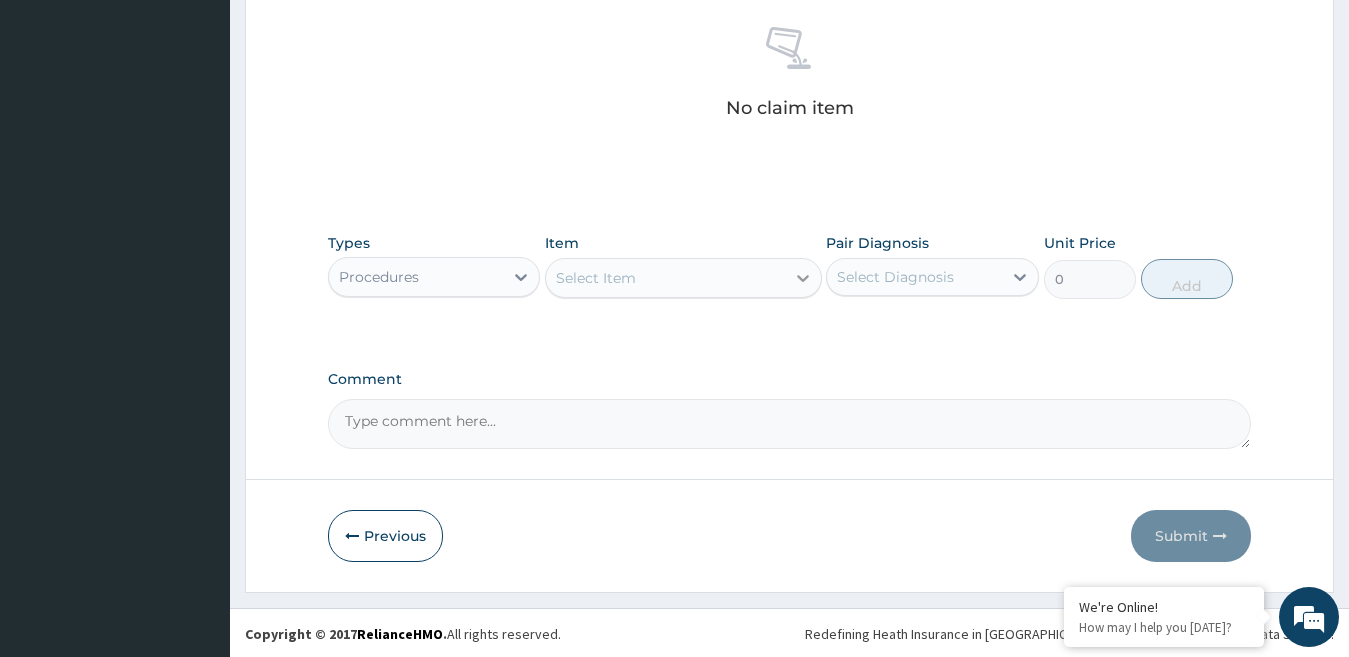 click 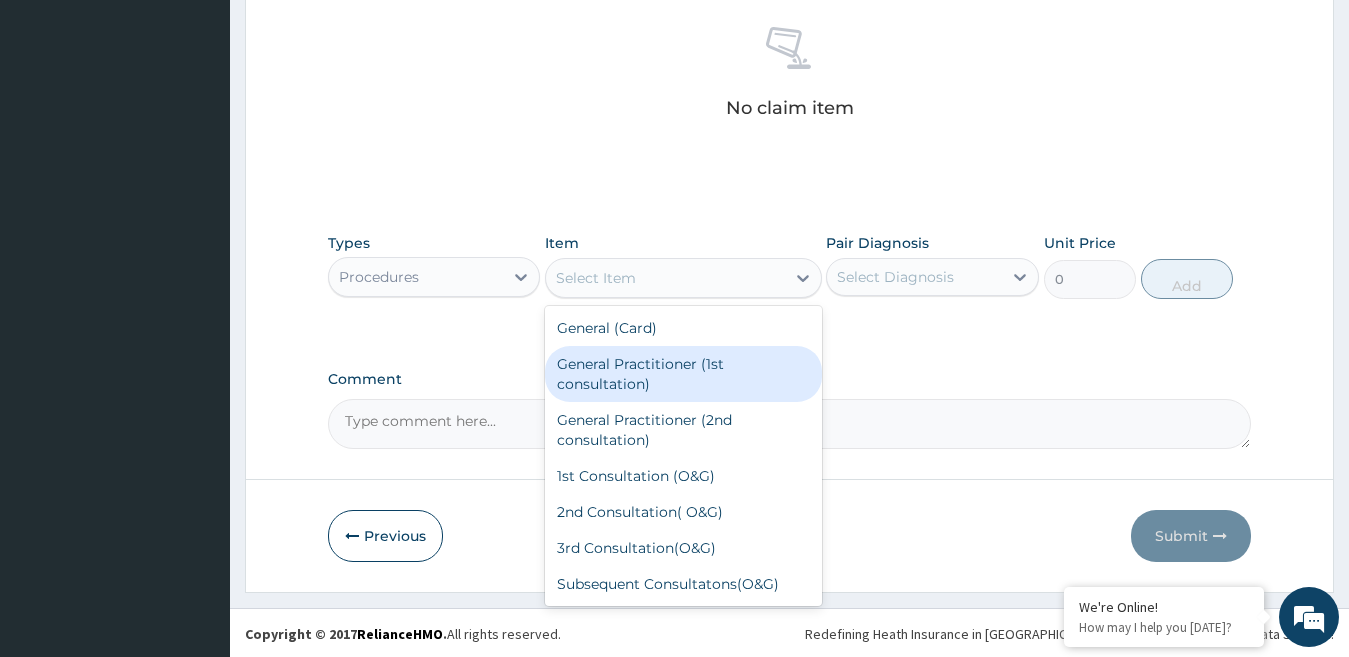 click on "General Practitioner (1st consultation)" at bounding box center [683, 374] 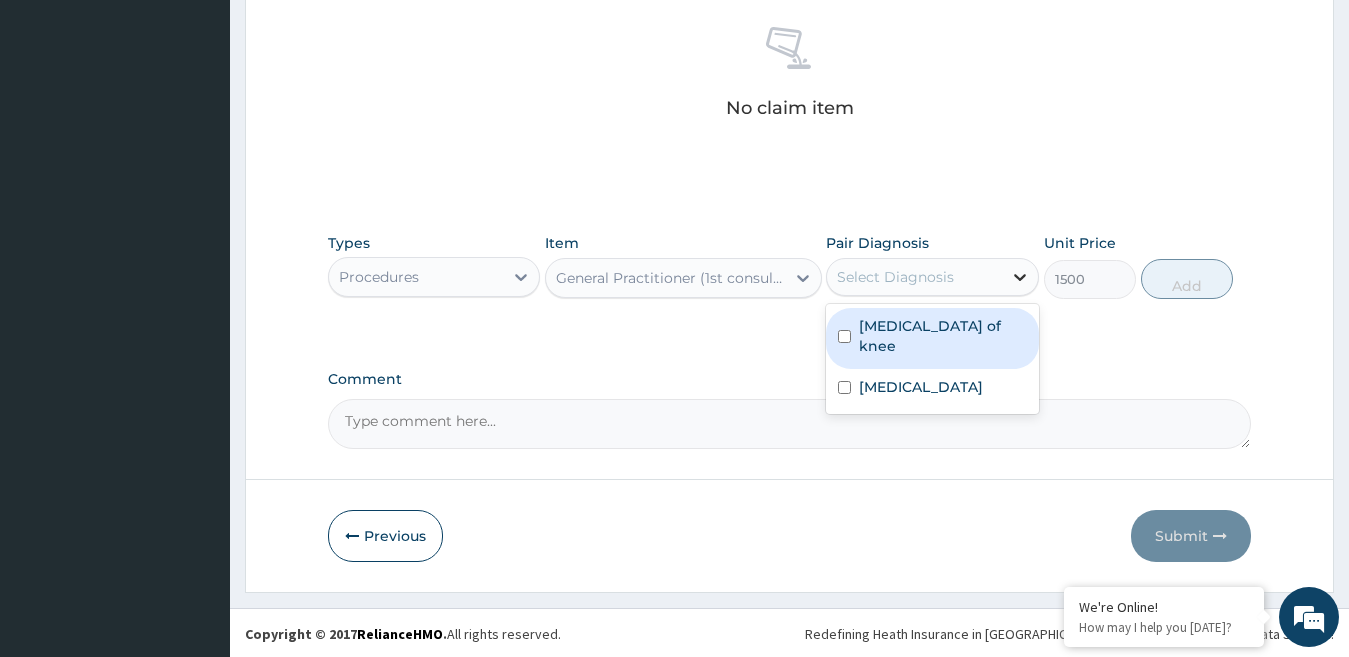click 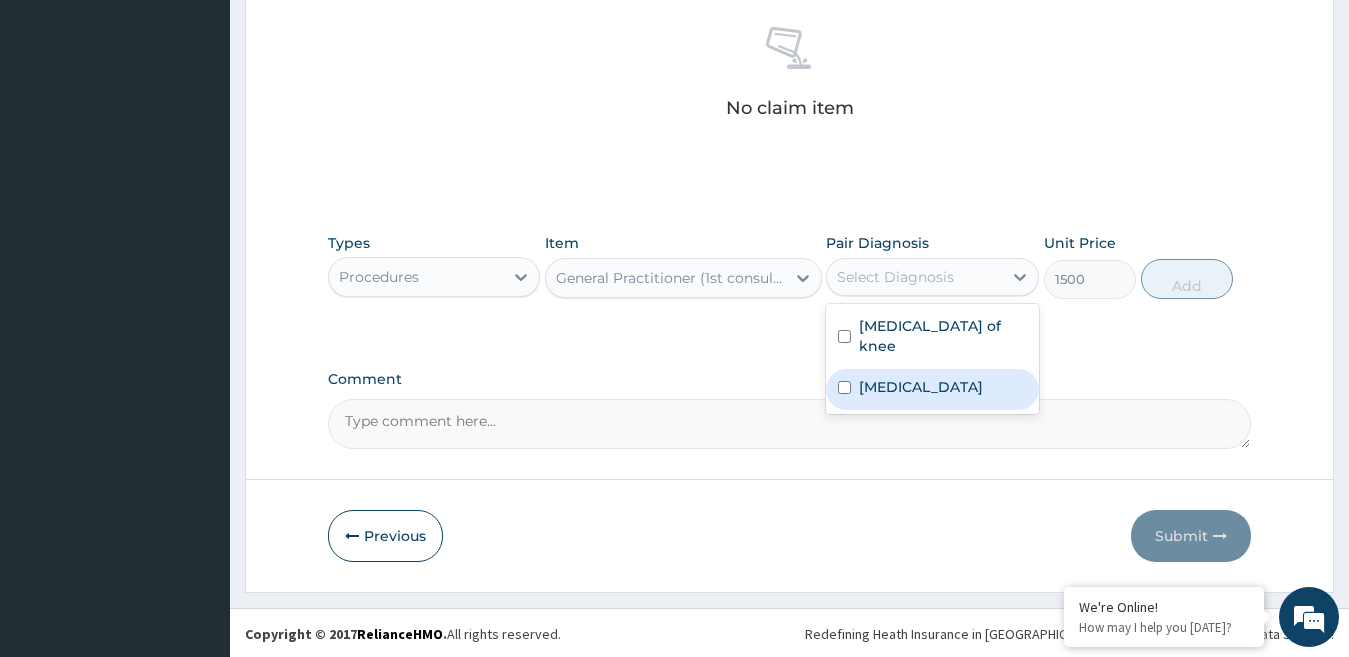 drag, startPoint x: 900, startPoint y: 331, endPoint x: 875, endPoint y: 371, distance: 47.169907 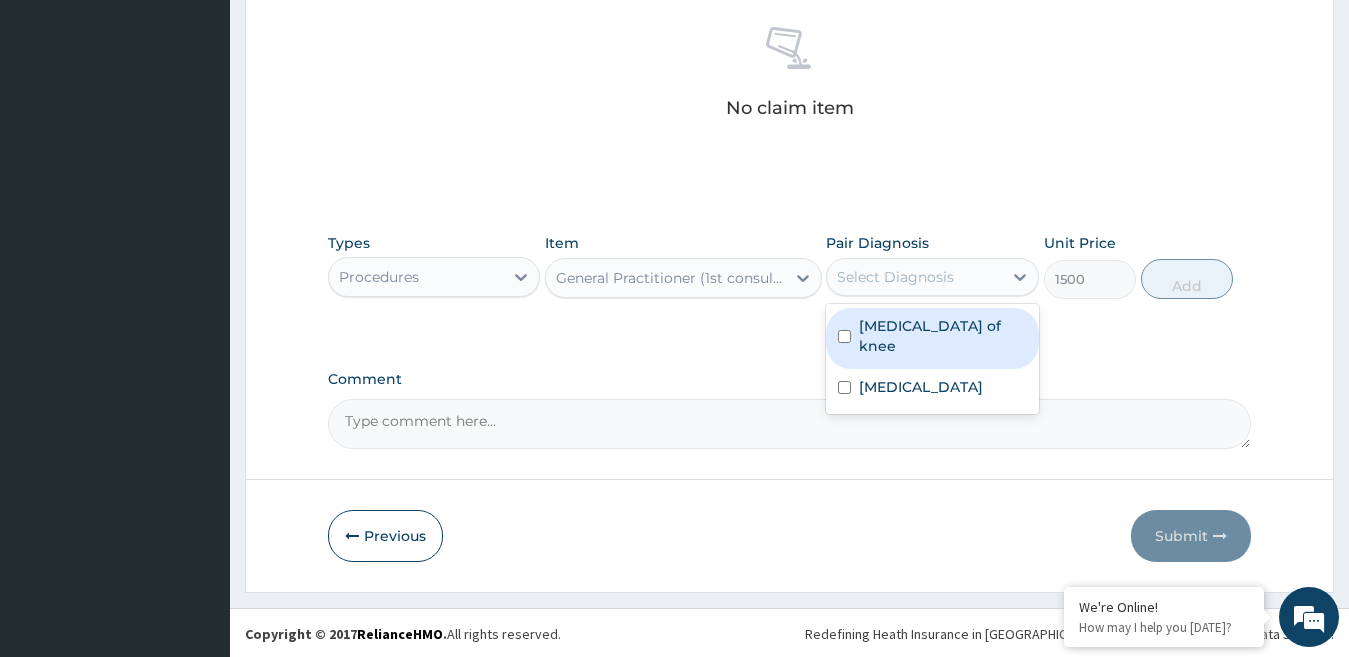 click at bounding box center (844, 336) 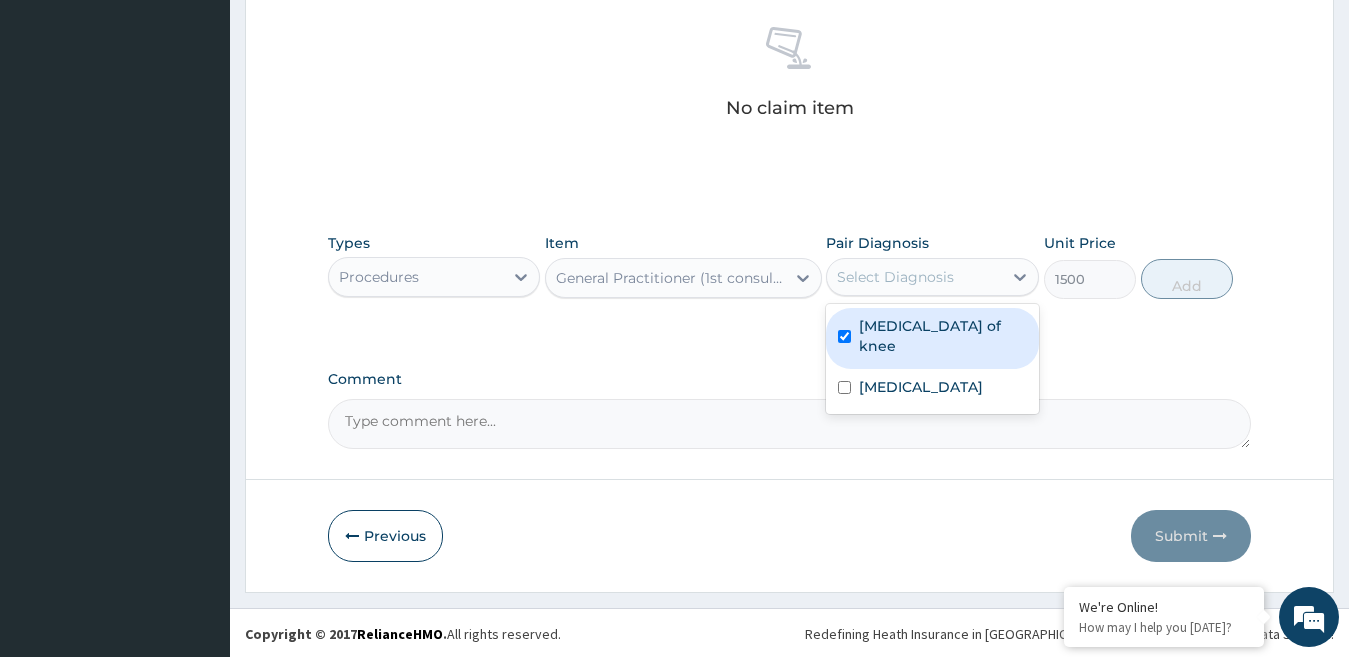 checkbox on "true" 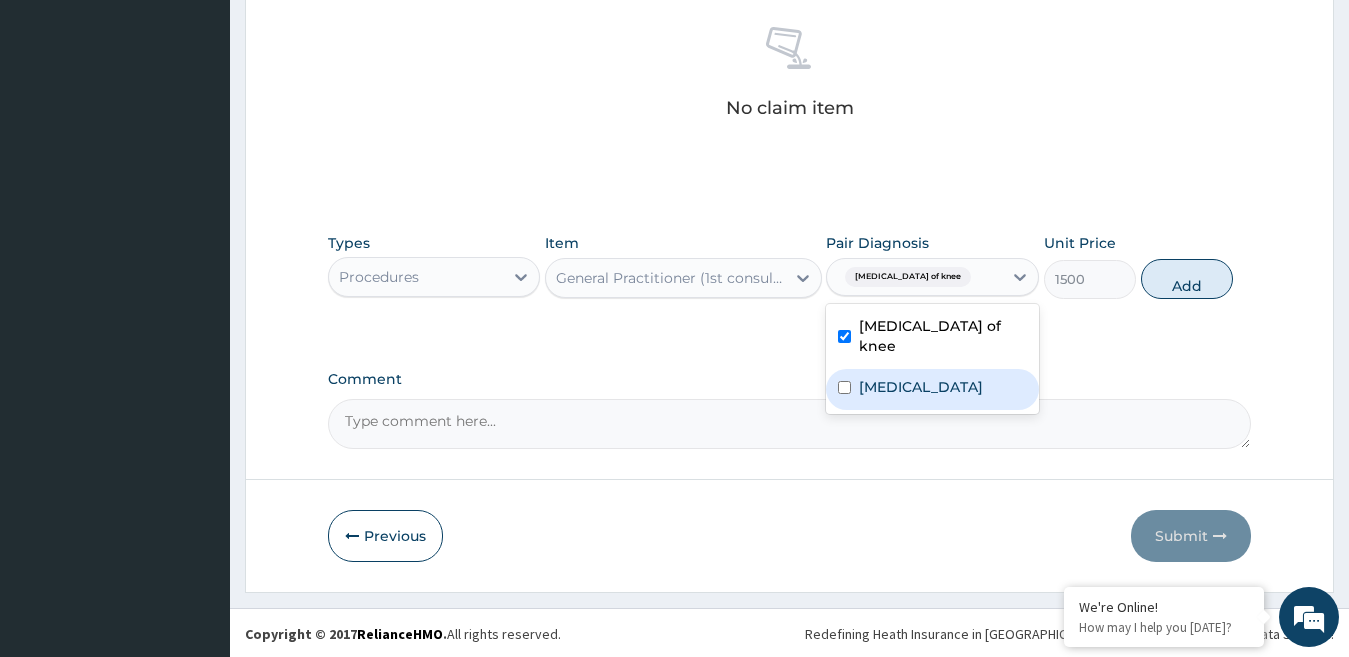 click at bounding box center [844, 387] 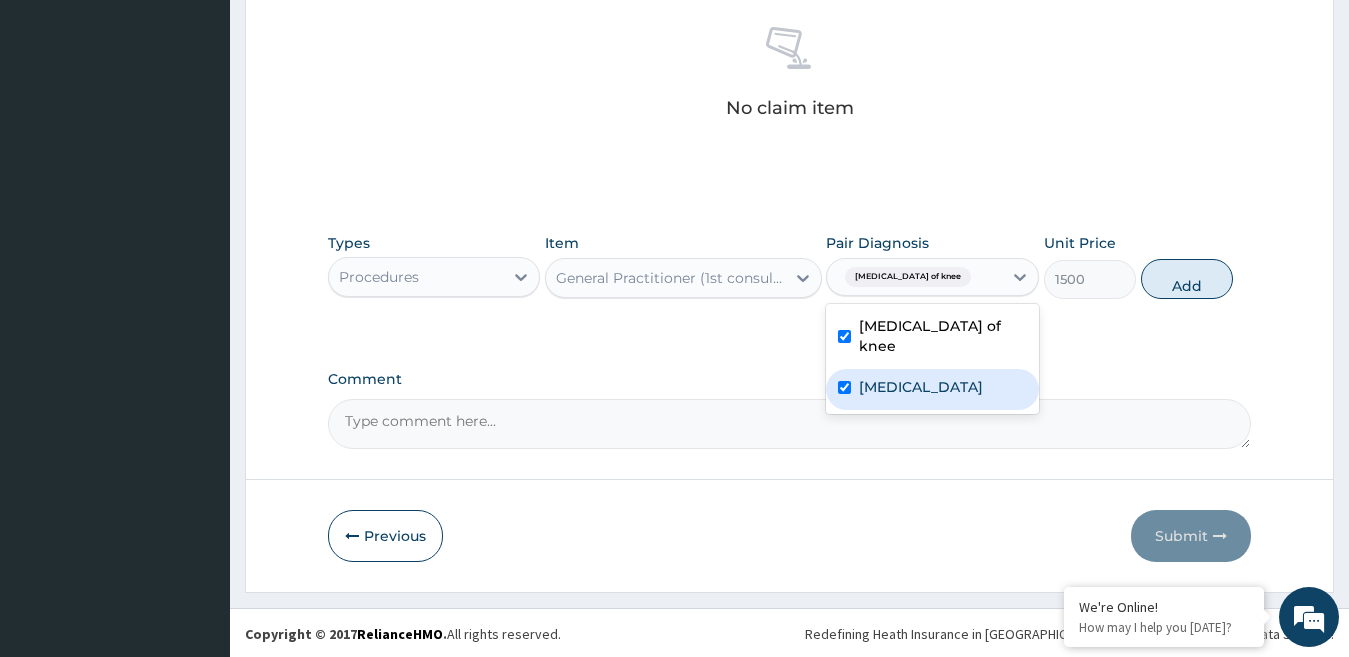 checkbox on "true" 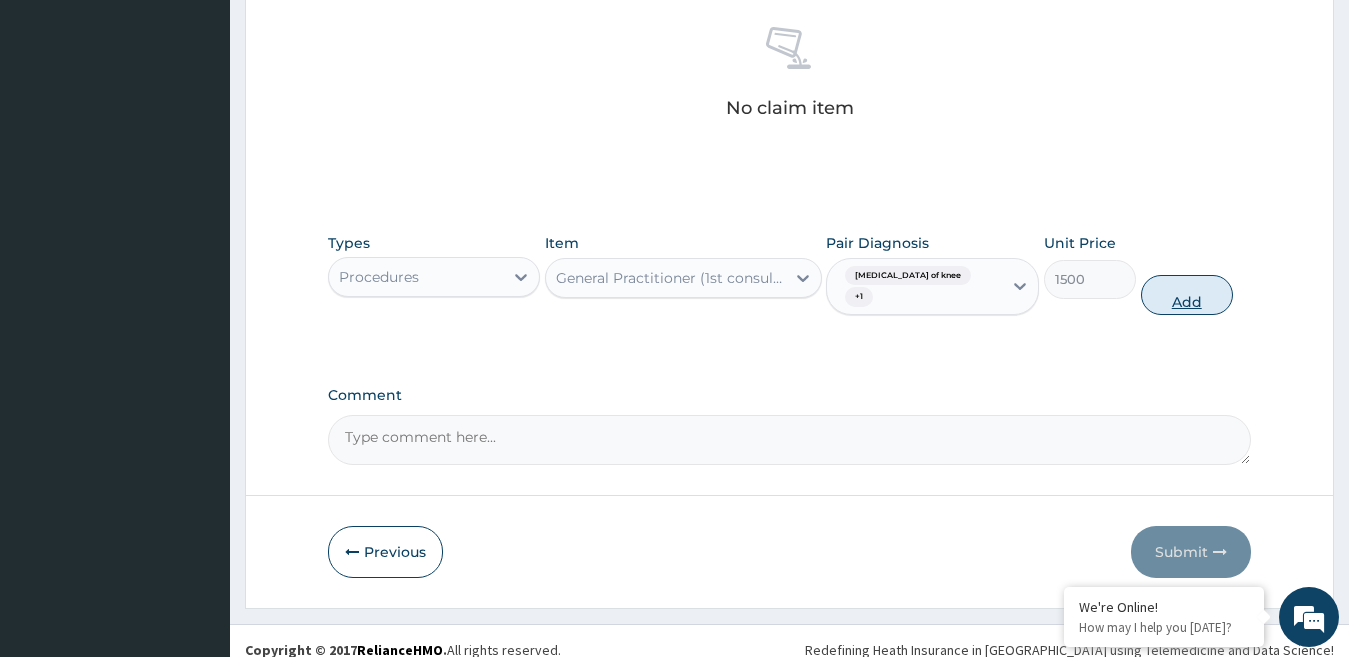 click on "Add" at bounding box center [1187, 295] 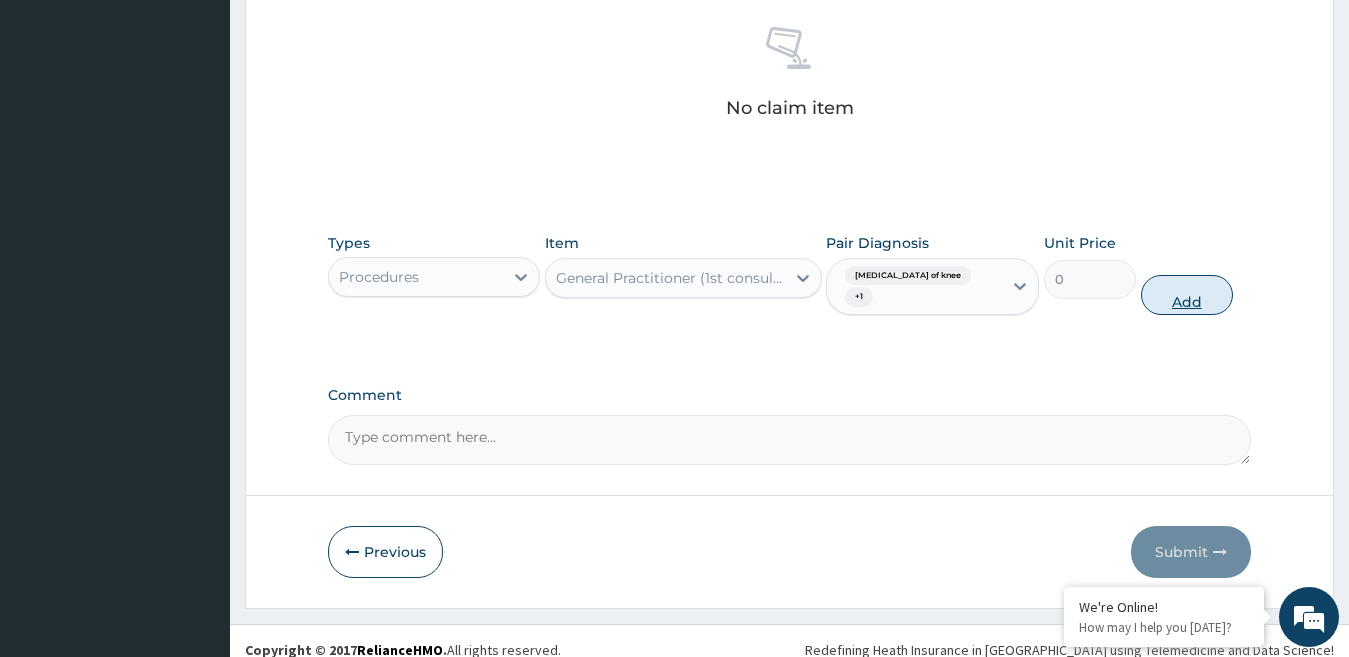 scroll, scrollTop: 707, scrollLeft: 0, axis: vertical 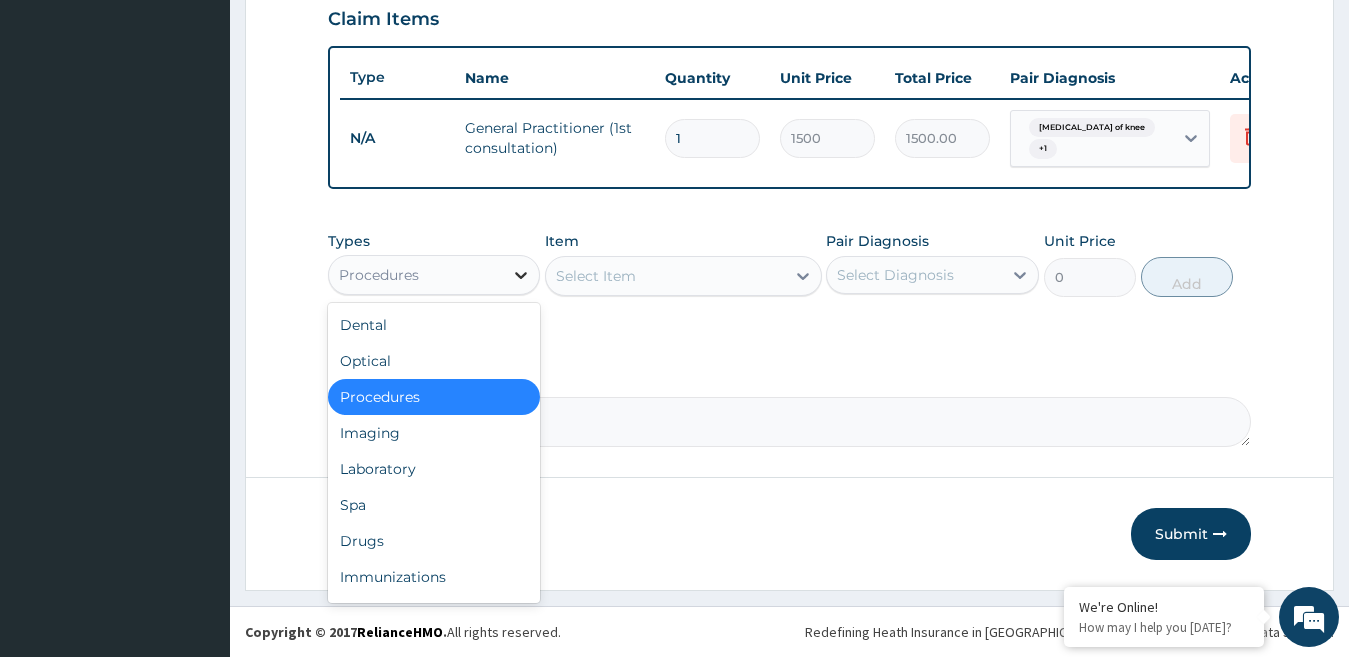 click 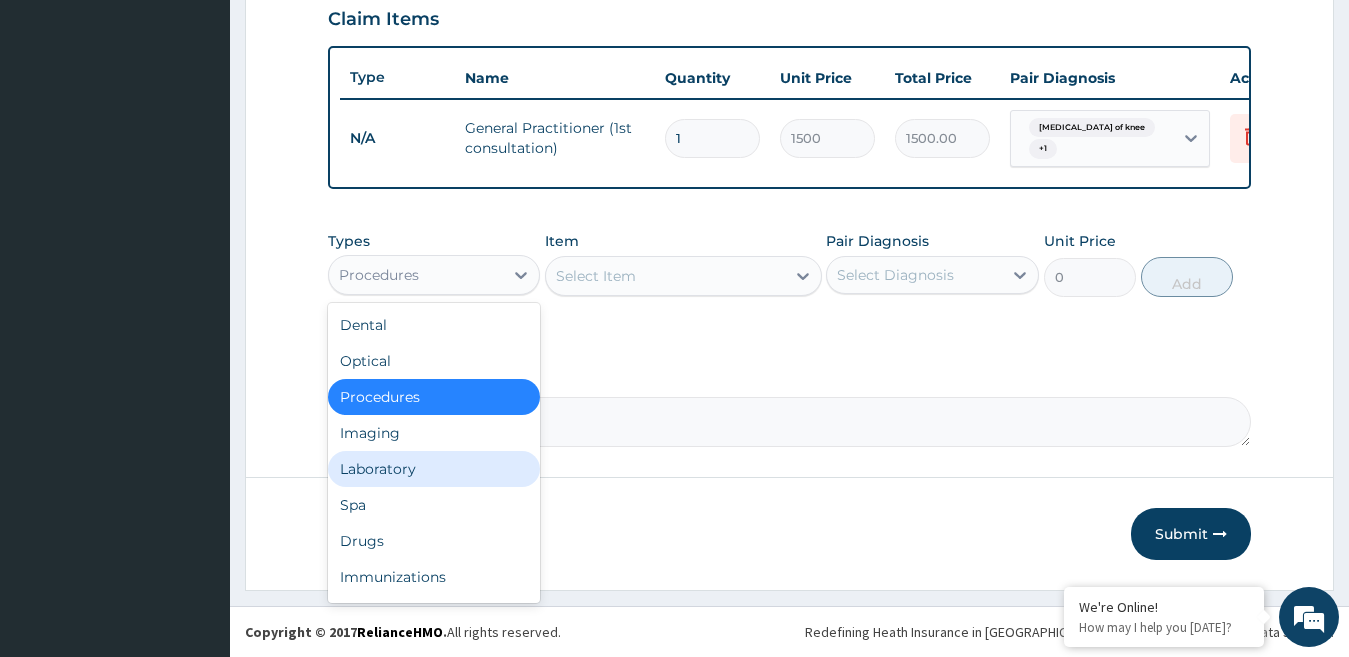click on "Laboratory" at bounding box center [434, 469] 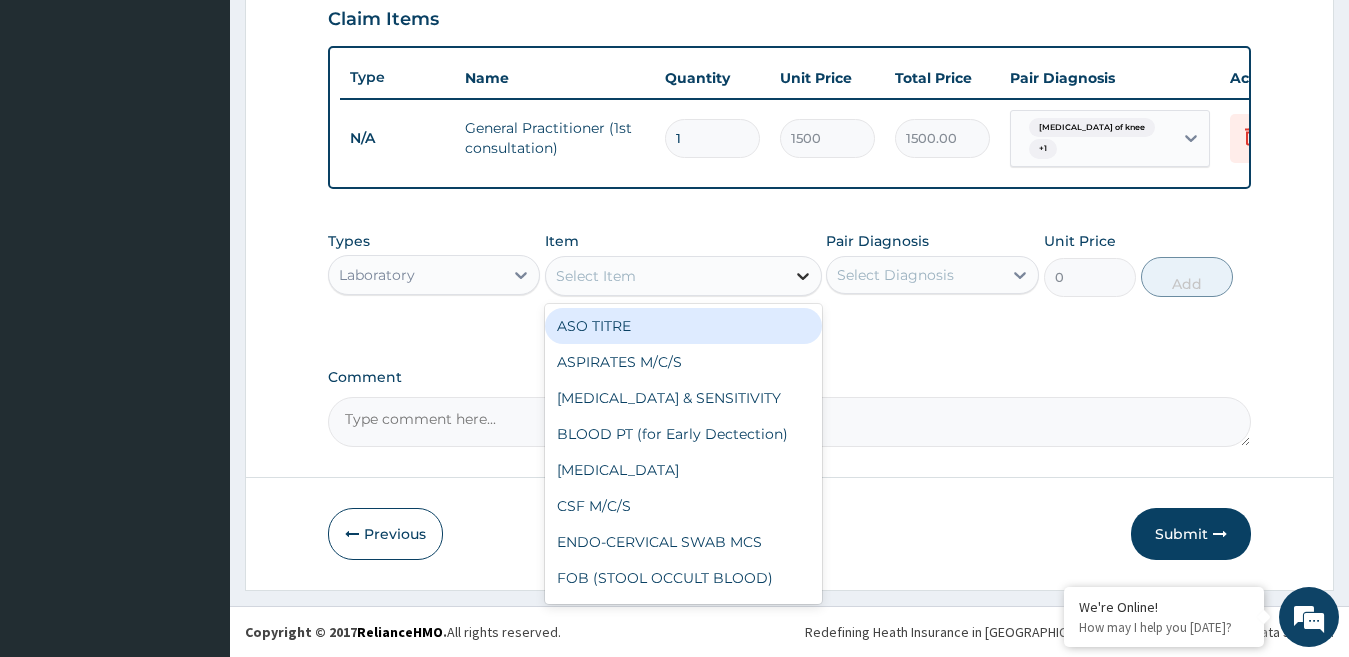 click 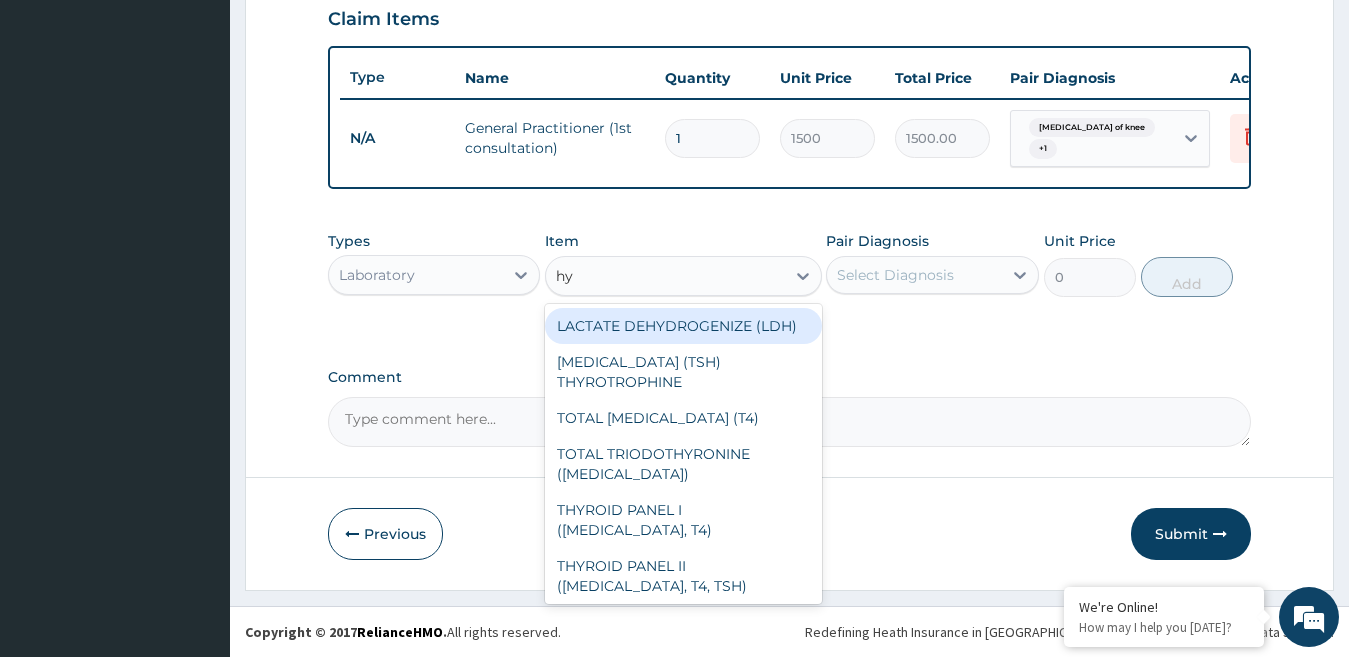 type on "h" 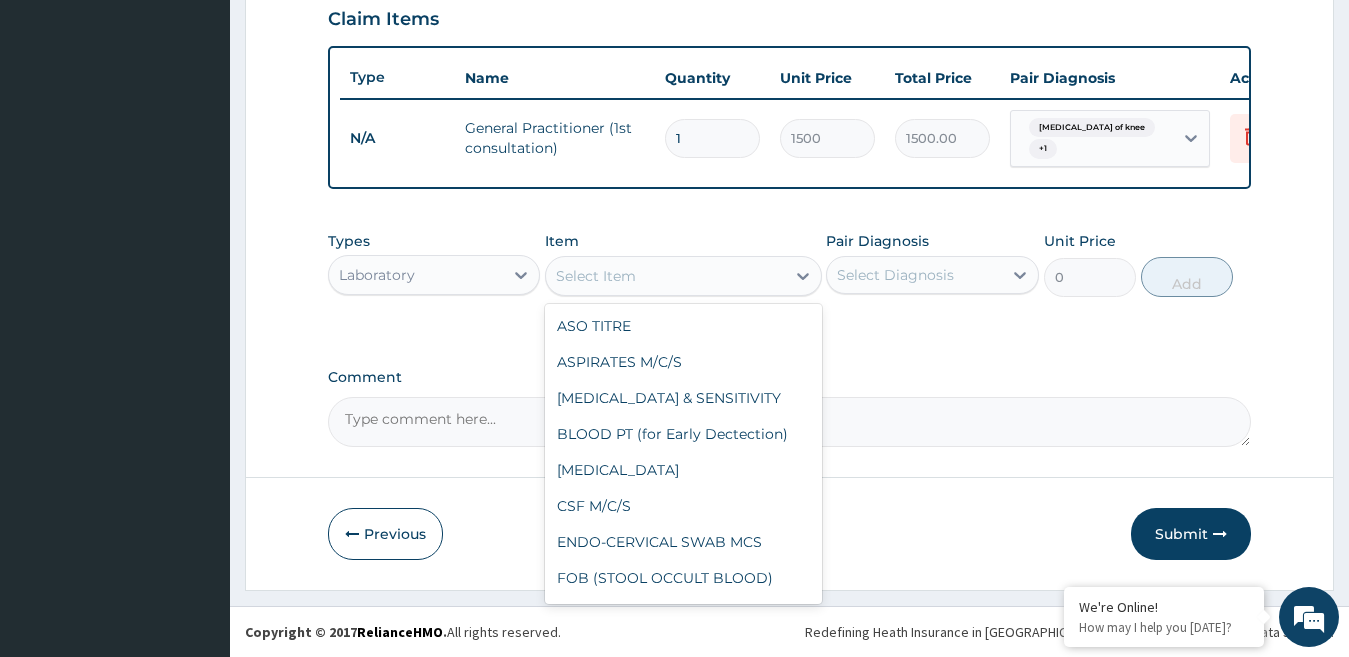 type on "g" 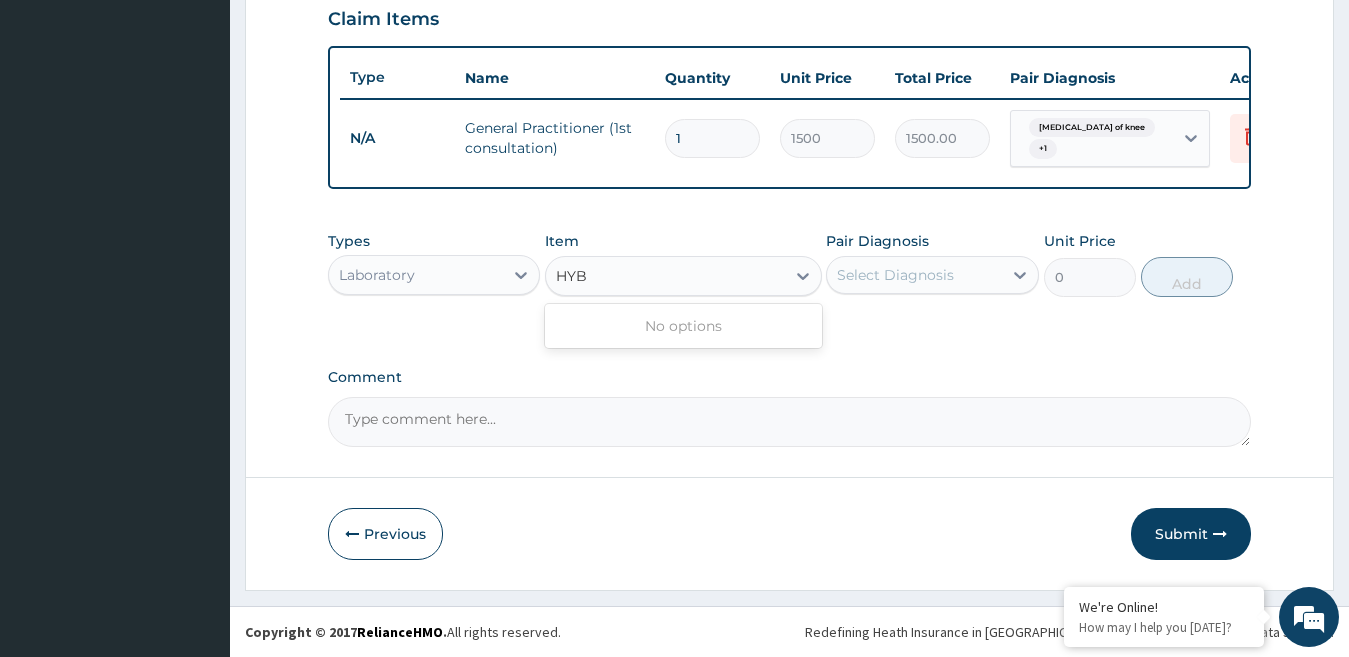 scroll, scrollTop: 0, scrollLeft: 0, axis: both 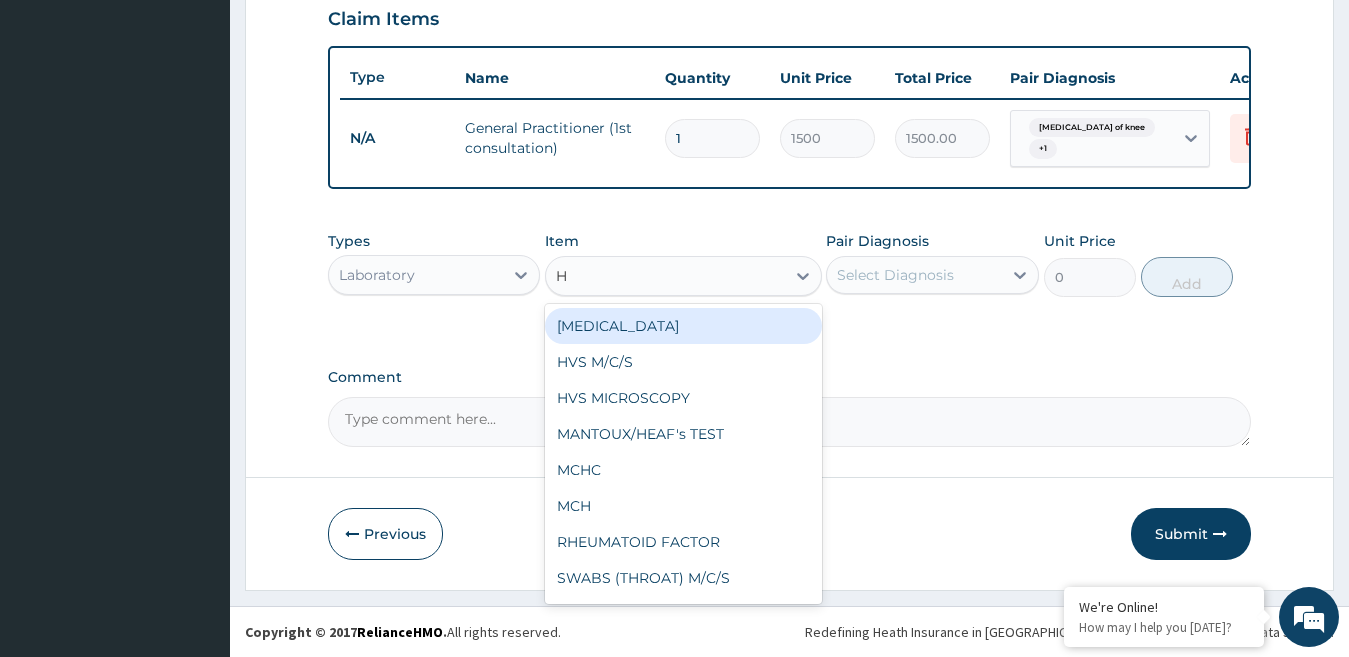 type on "H" 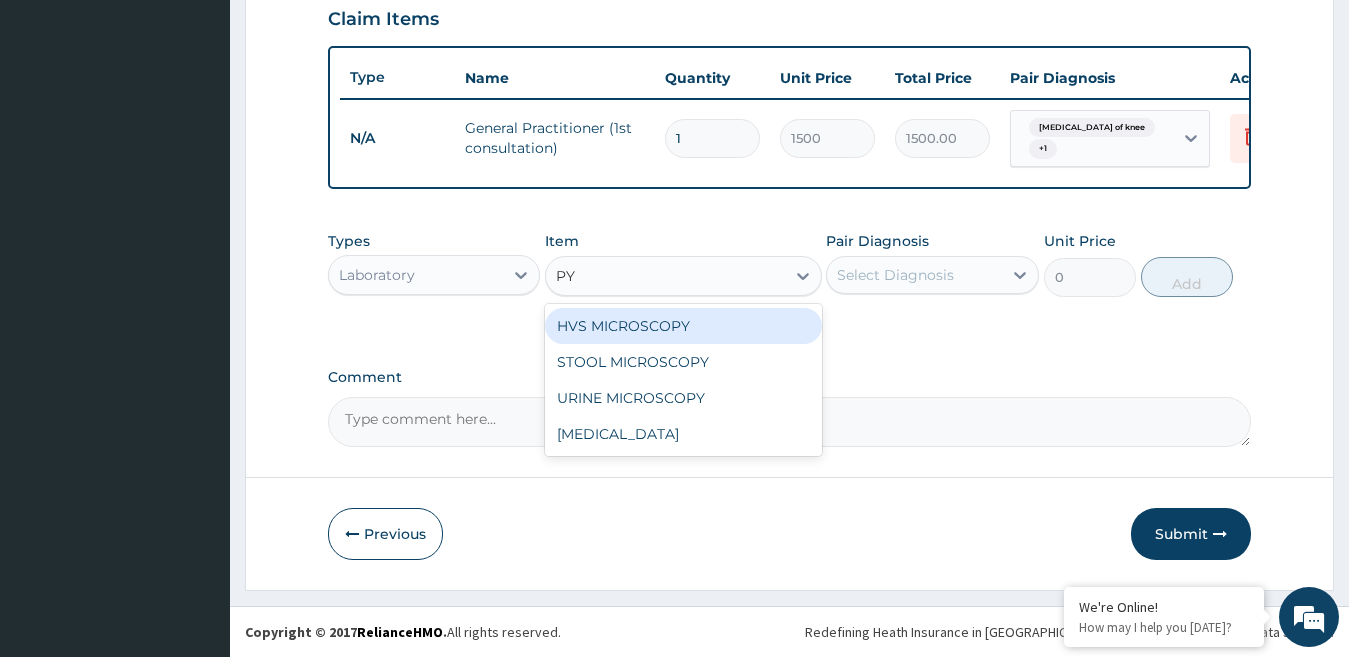 scroll, scrollTop: 0, scrollLeft: 0, axis: both 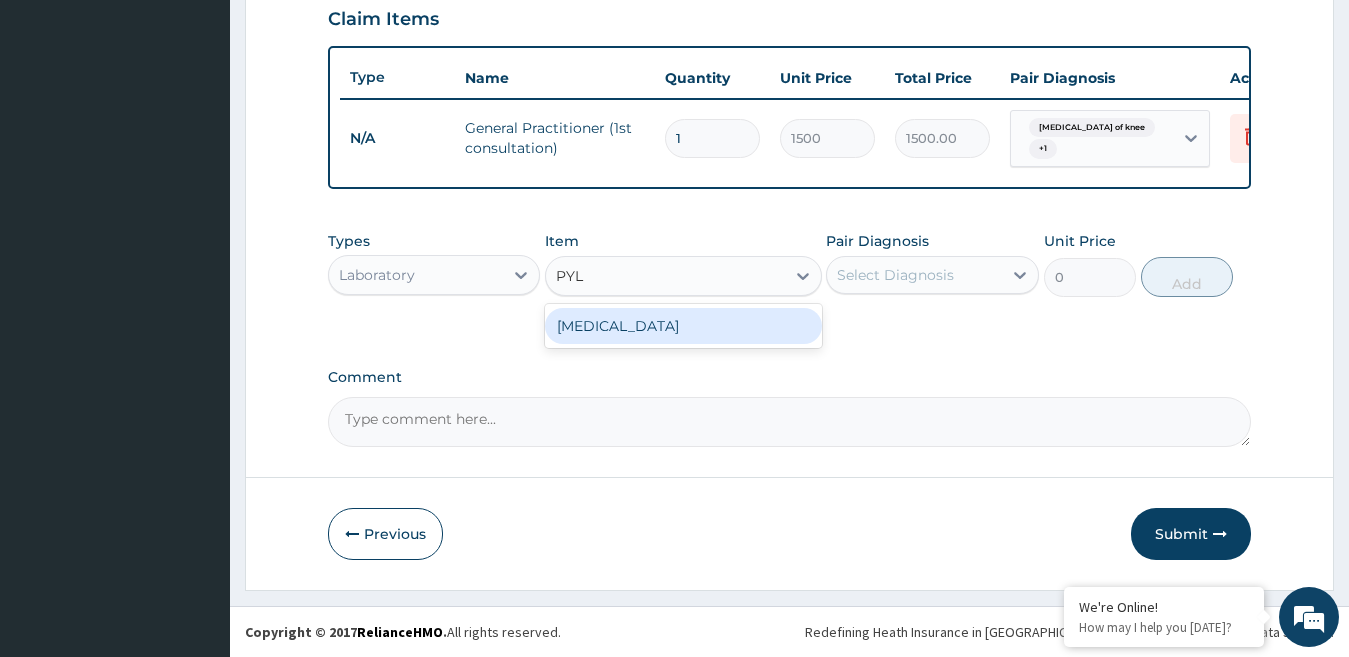 type on "PYLO" 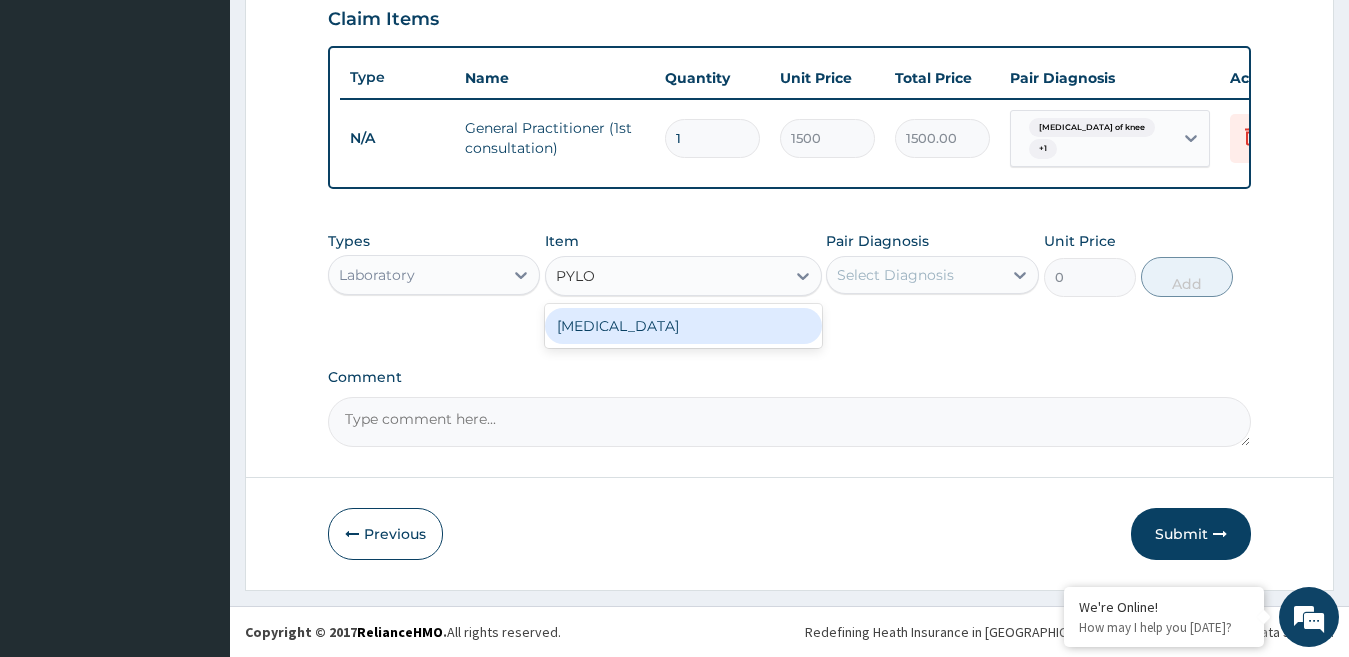 click on "HELICOBACTER PYLORI" at bounding box center (683, 326) 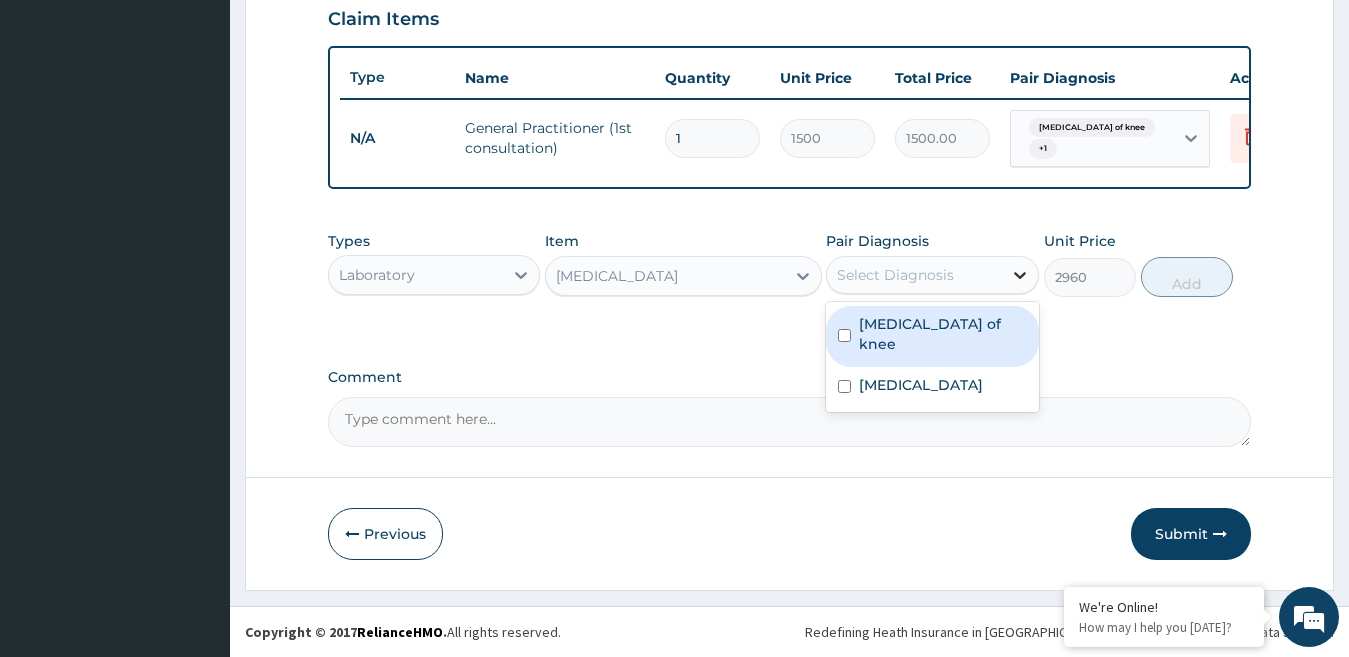 click 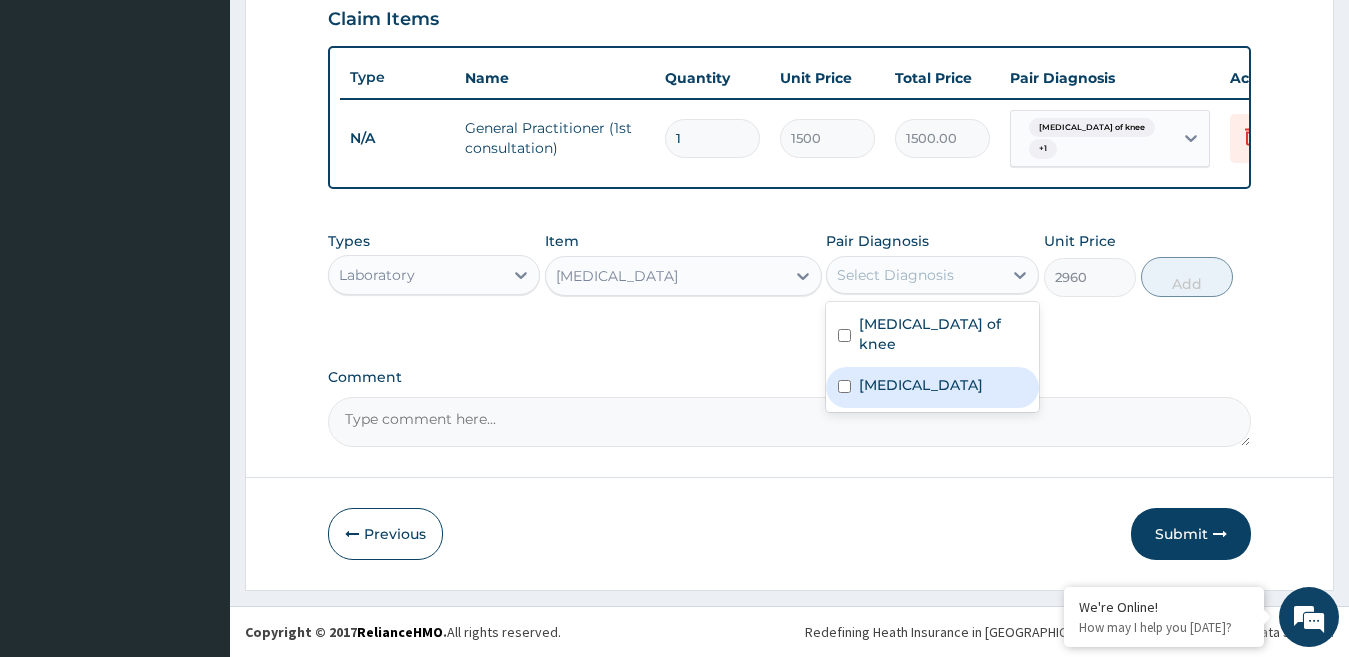 click at bounding box center [844, 386] 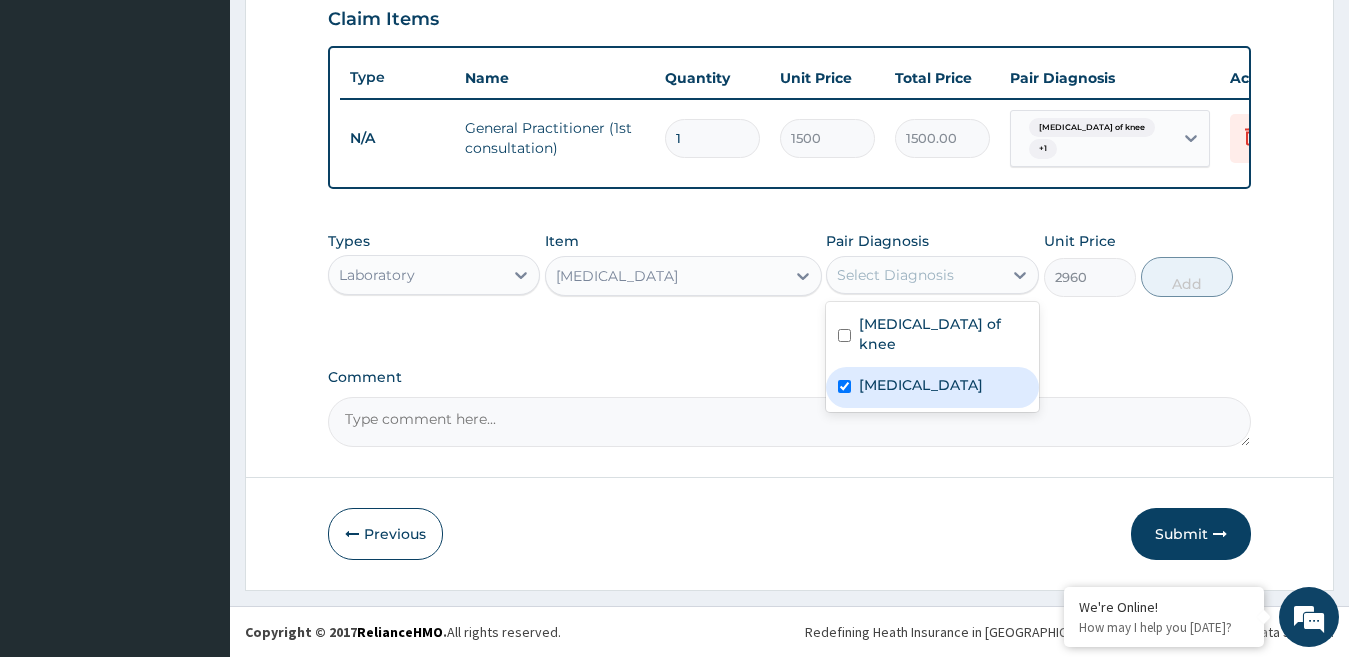 checkbox on "true" 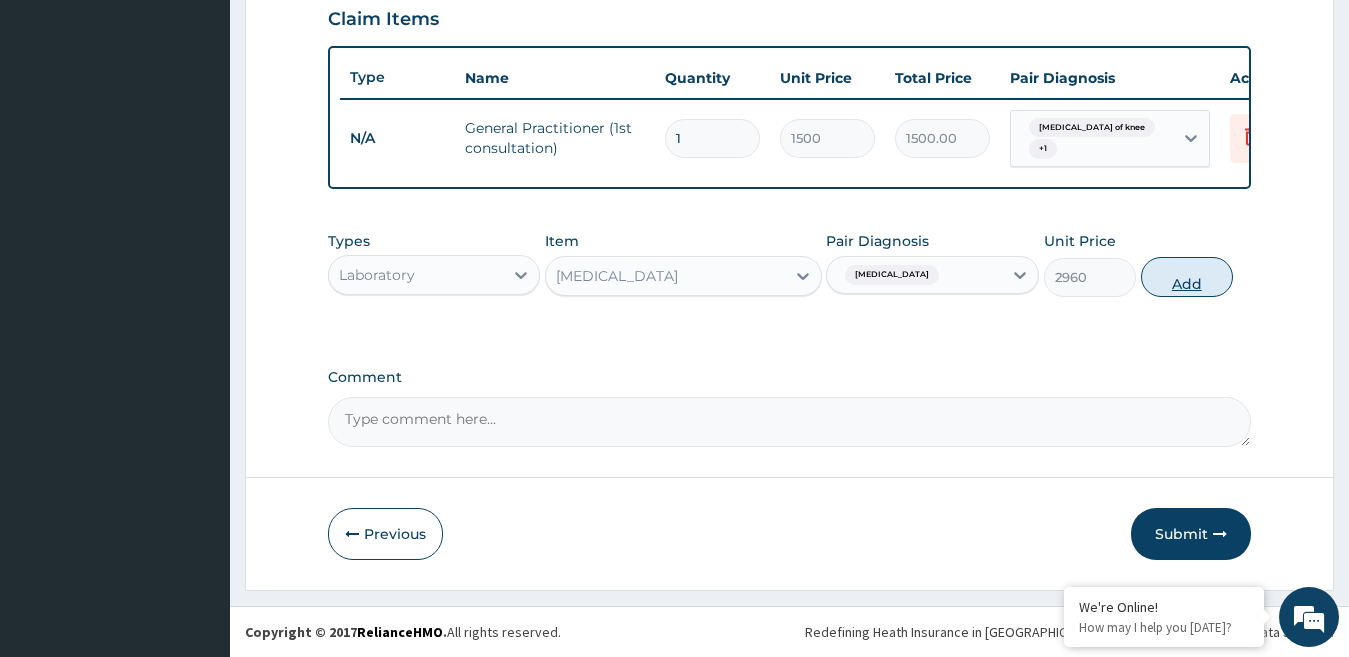 click on "Add" at bounding box center (1187, 277) 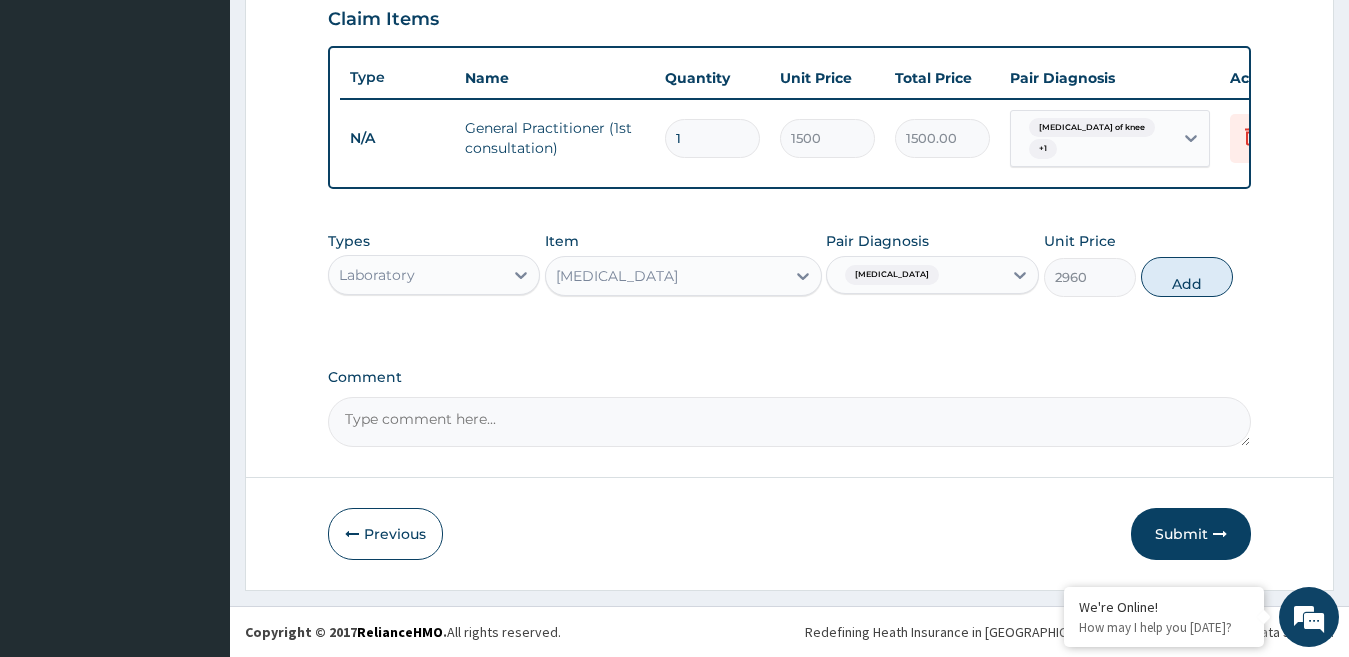 type on "0" 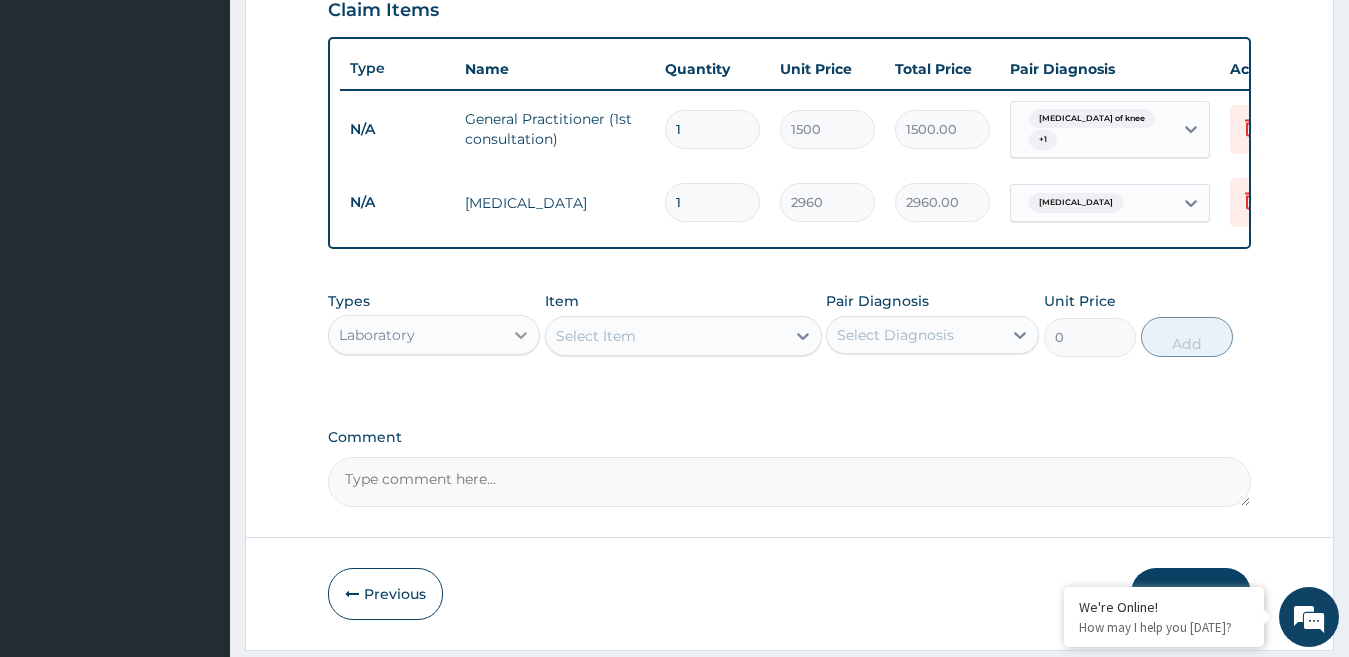 click 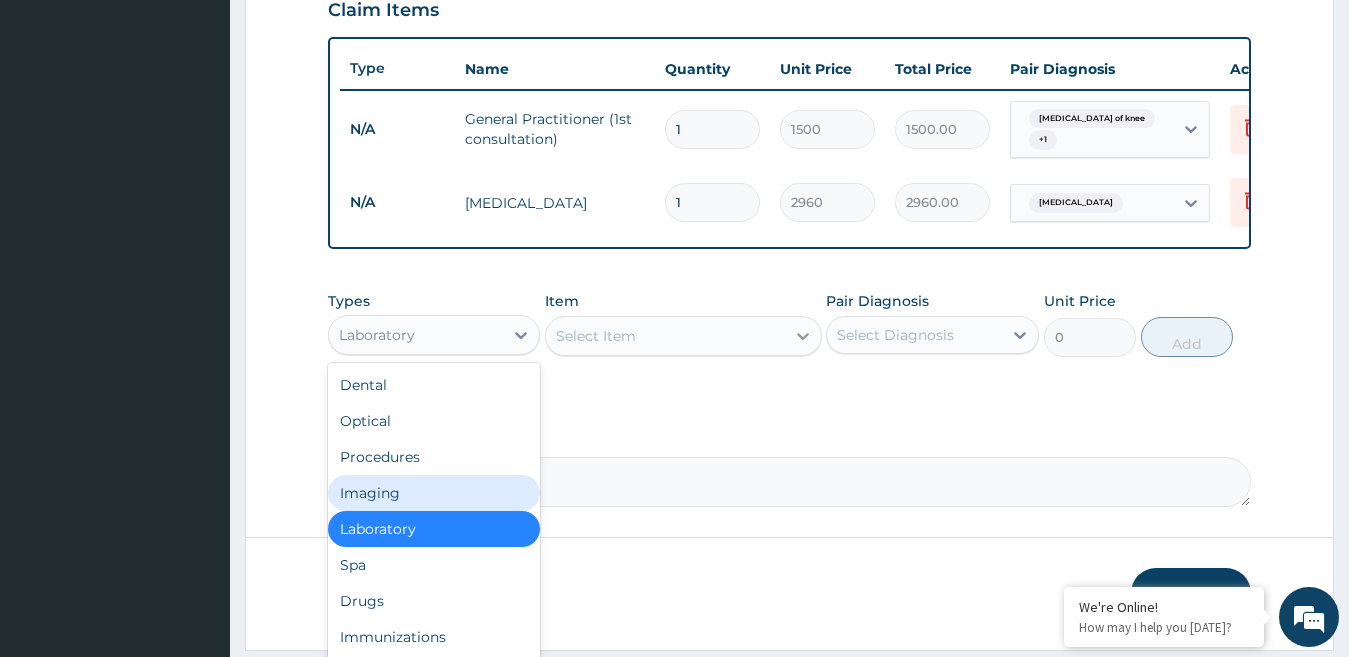 click 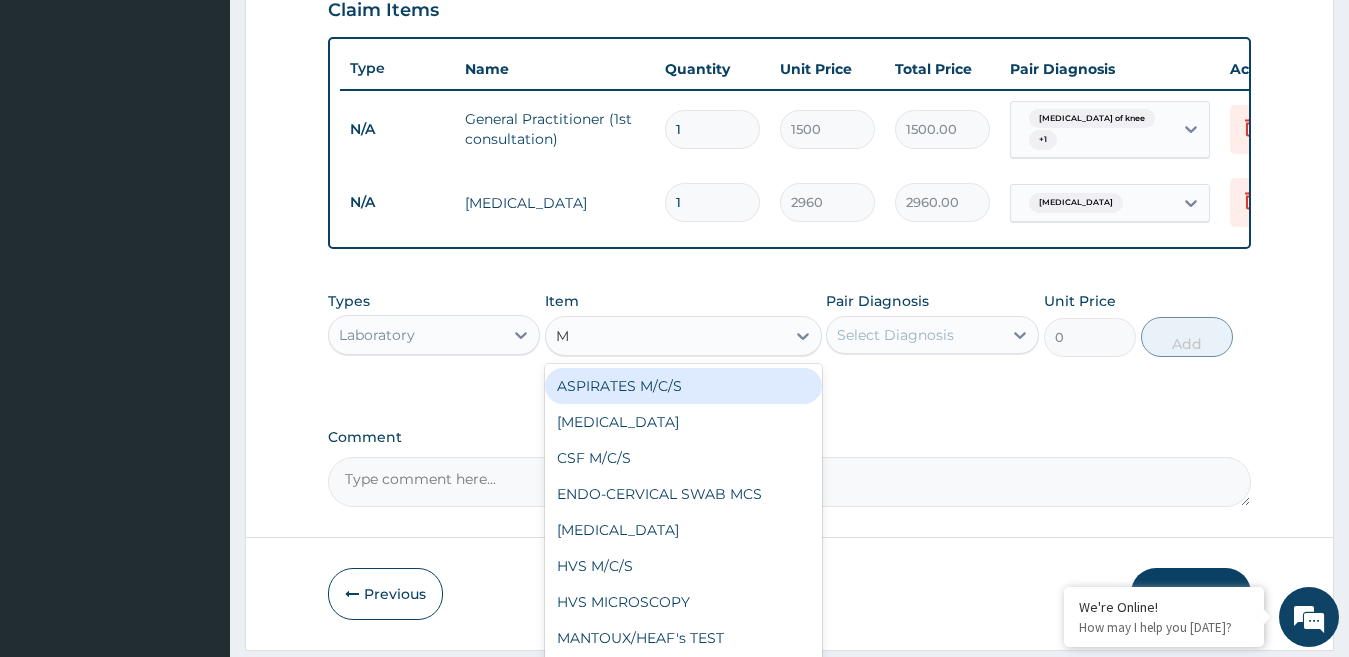 type on "MP" 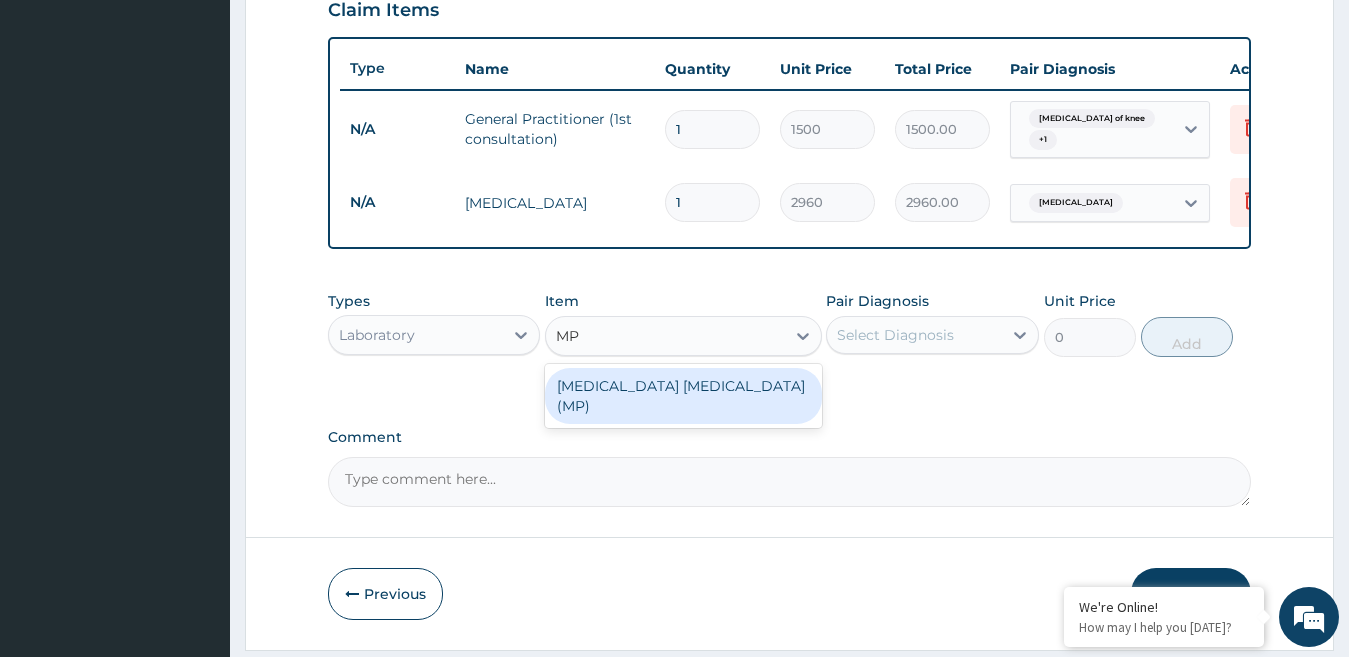 drag, startPoint x: 748, startPoint y: 390, endPoint x: 786, endPoint y: 388, distance: 38.052597 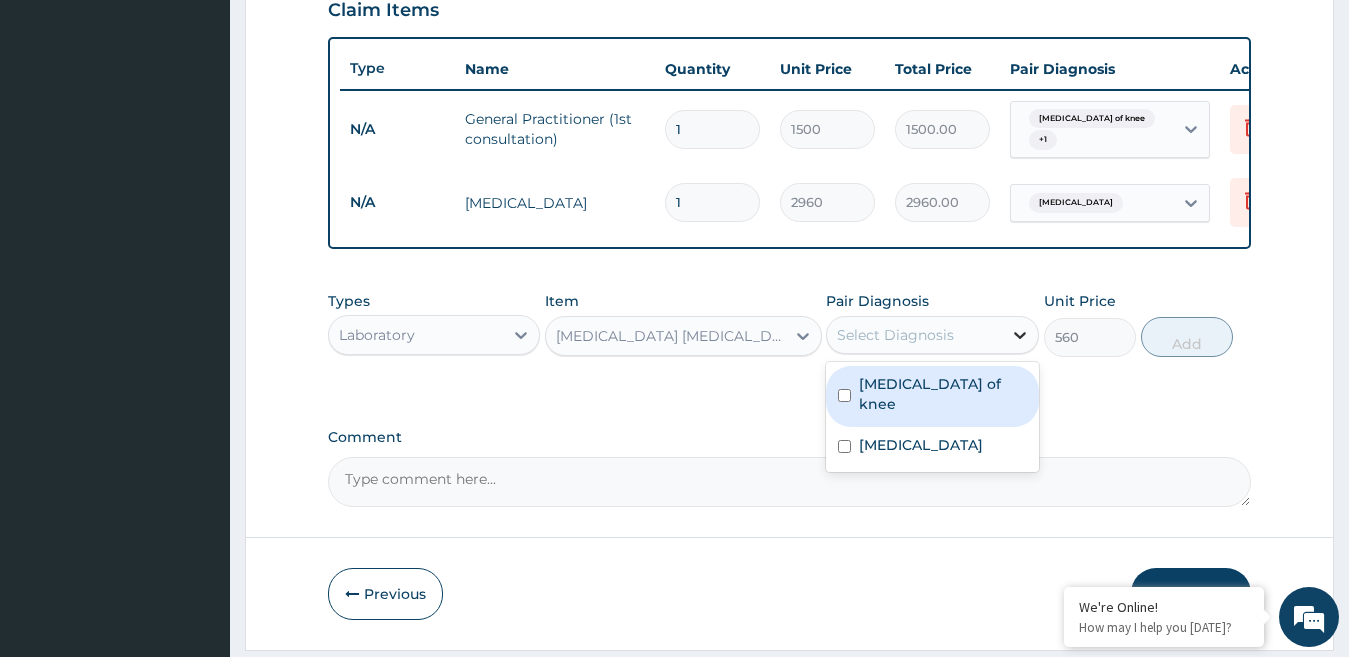 click 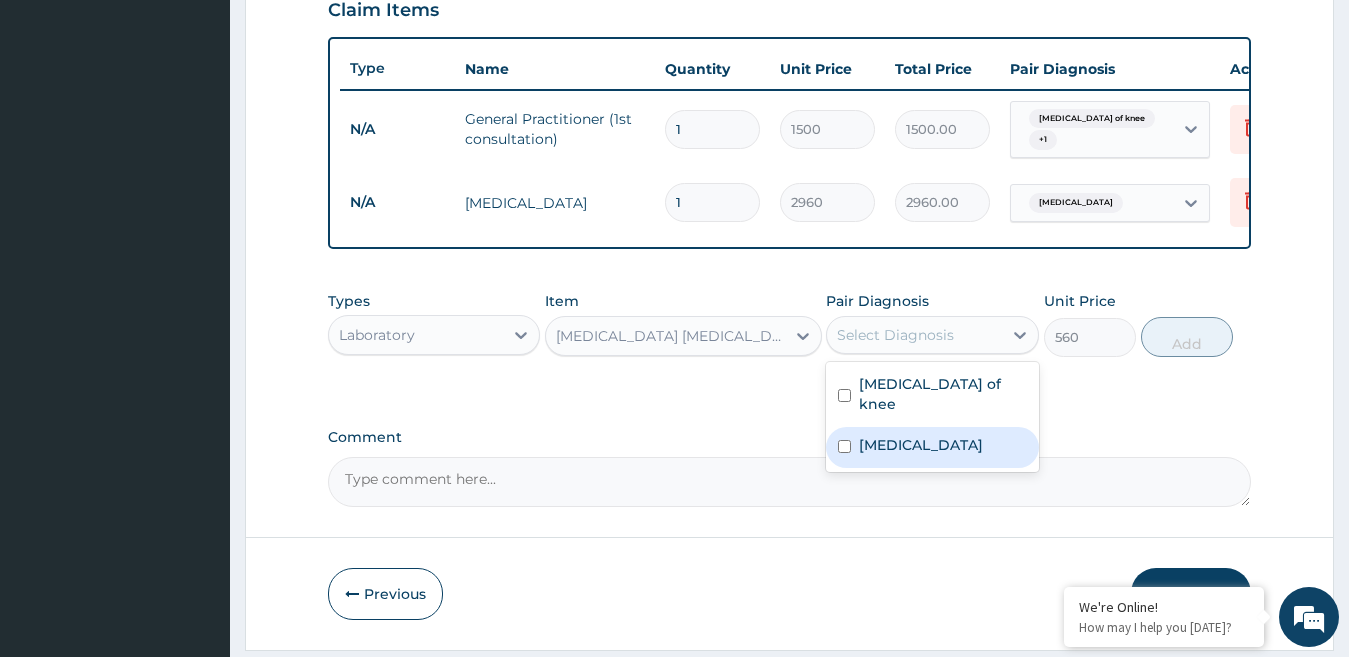 click at bounding box center (844, 446) 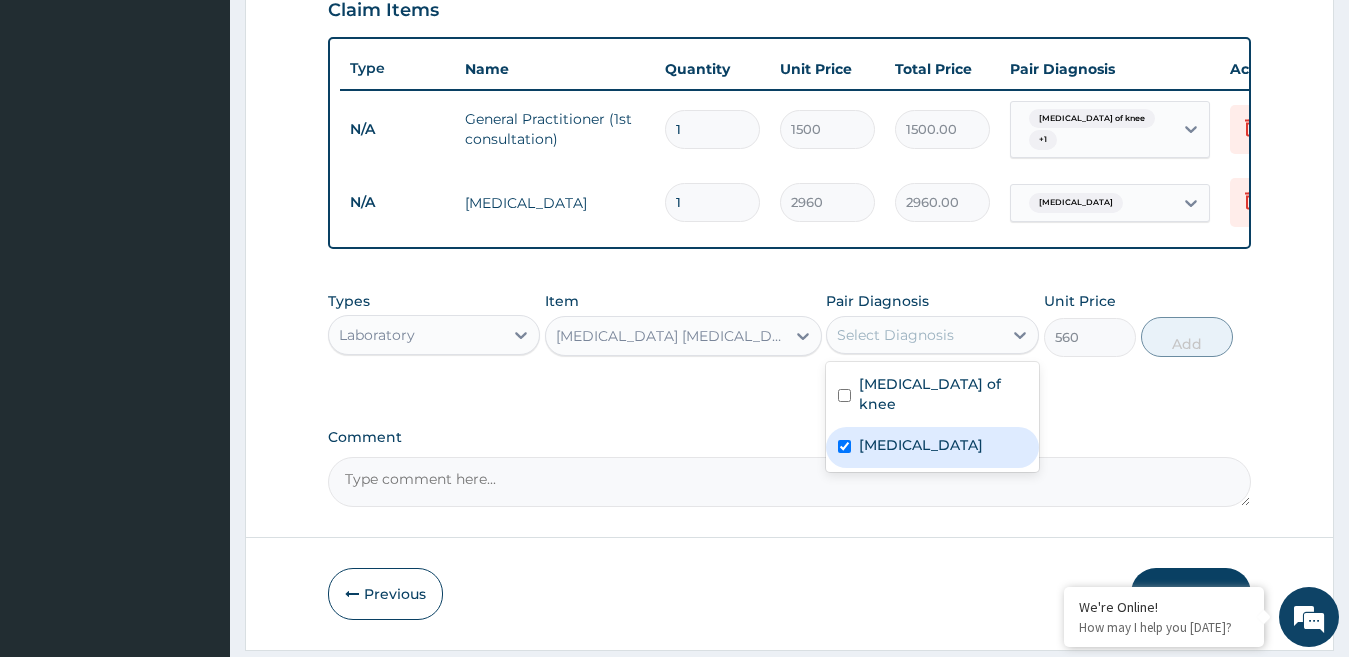 checkbox on "true" 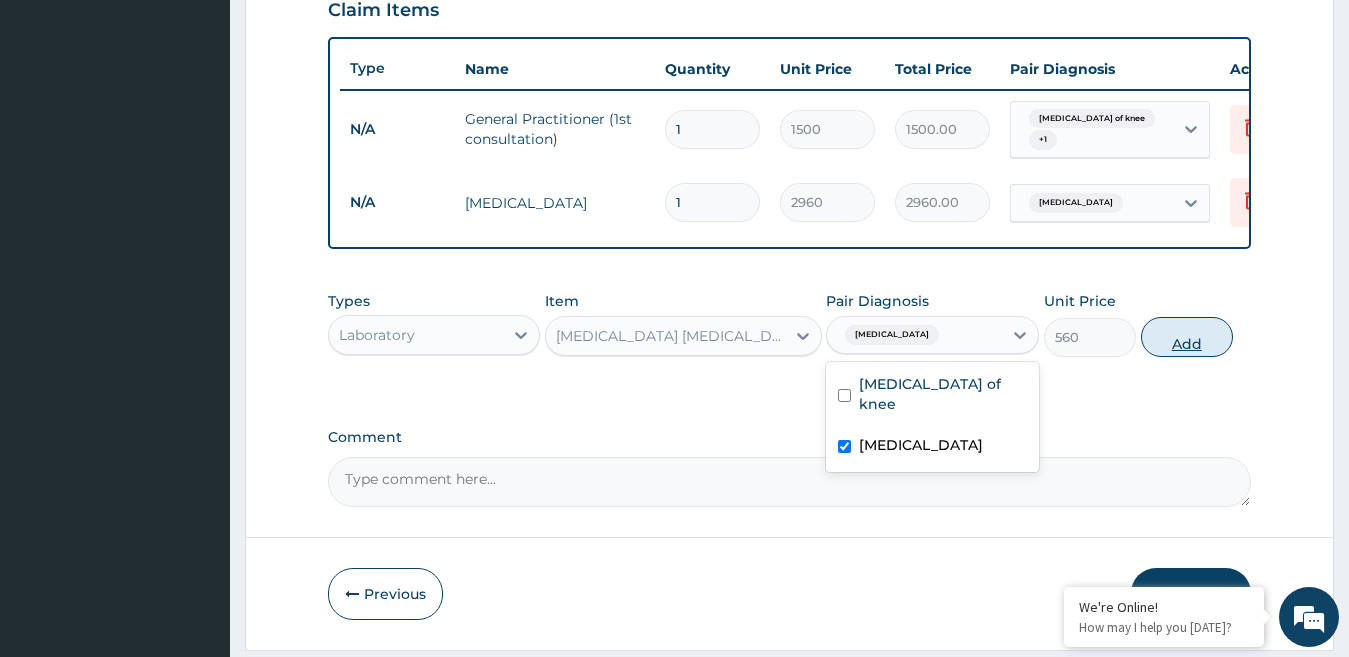 click on "Add" at bounding box center [1187, 337] 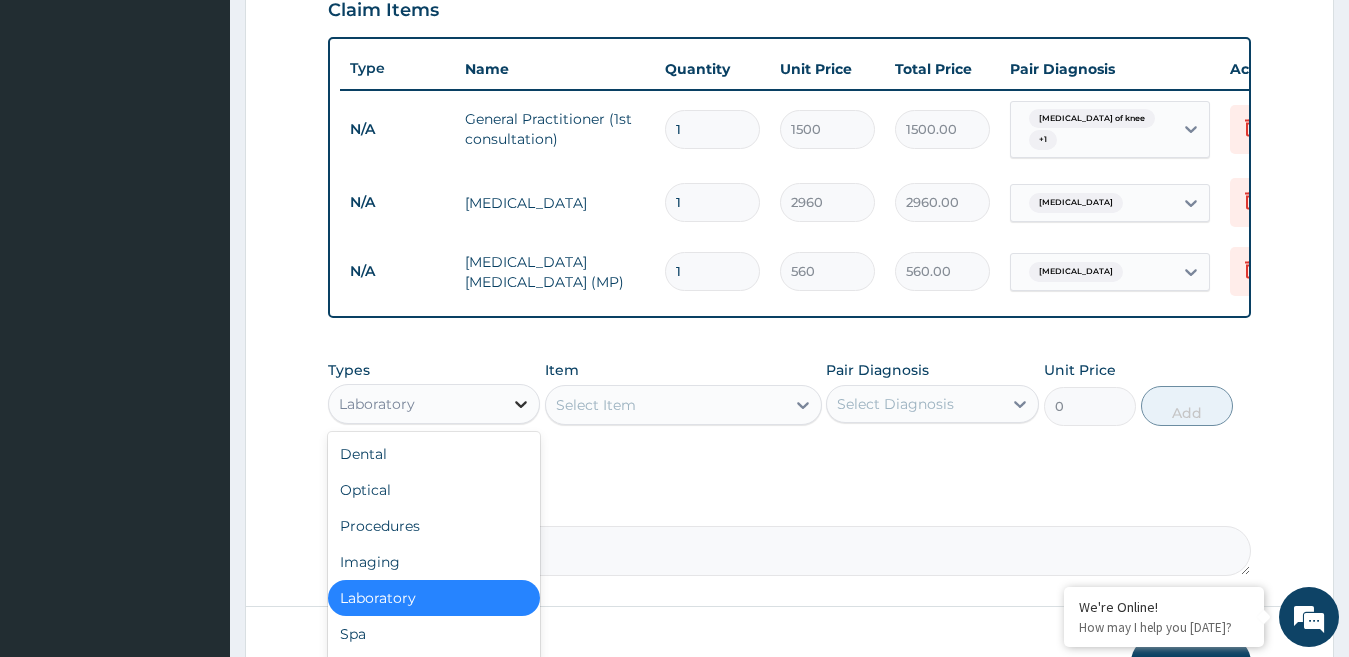 click 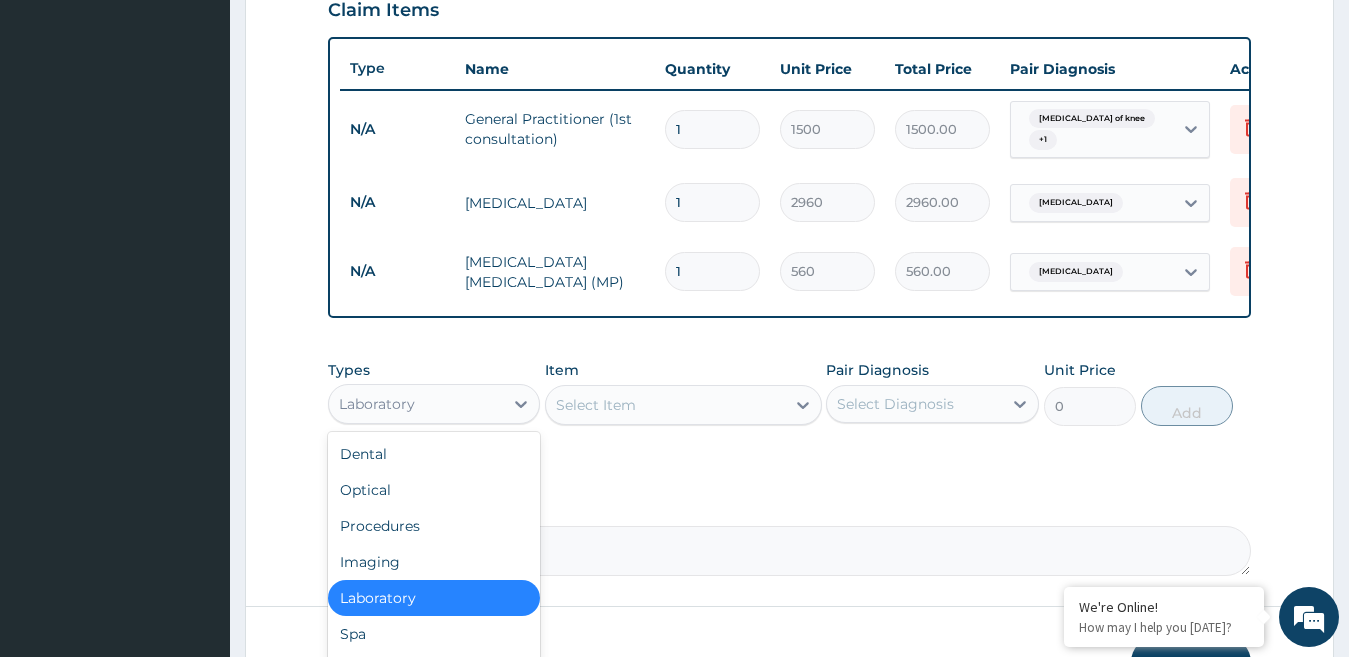scroll, scrollTop: 68, scrollLeft: 0, axis: vertical 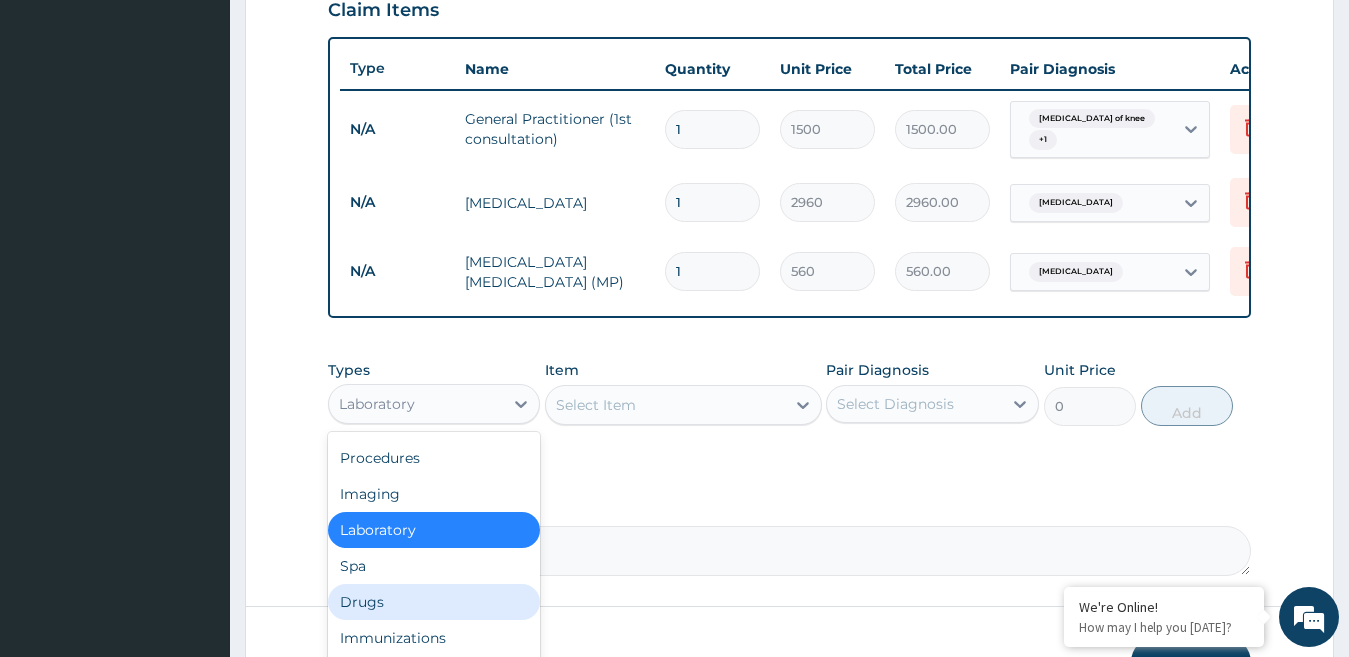 click on "Drugs" at bounding box center [434, 602] 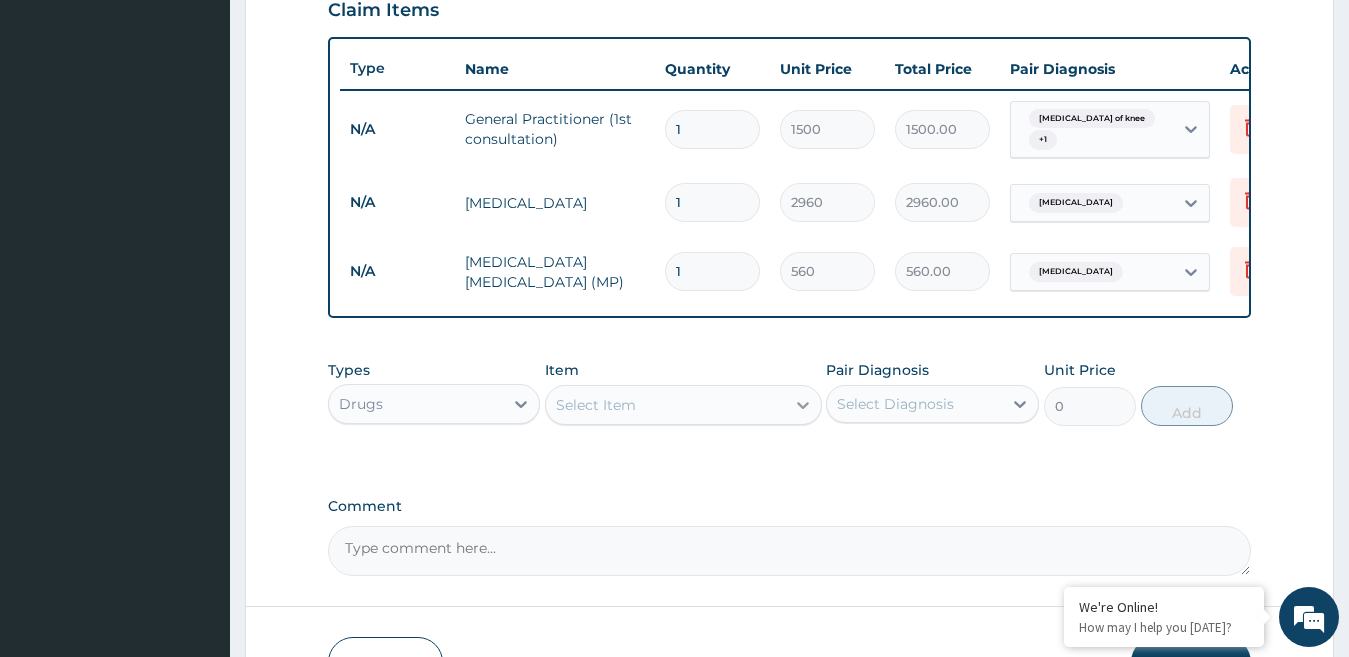 click 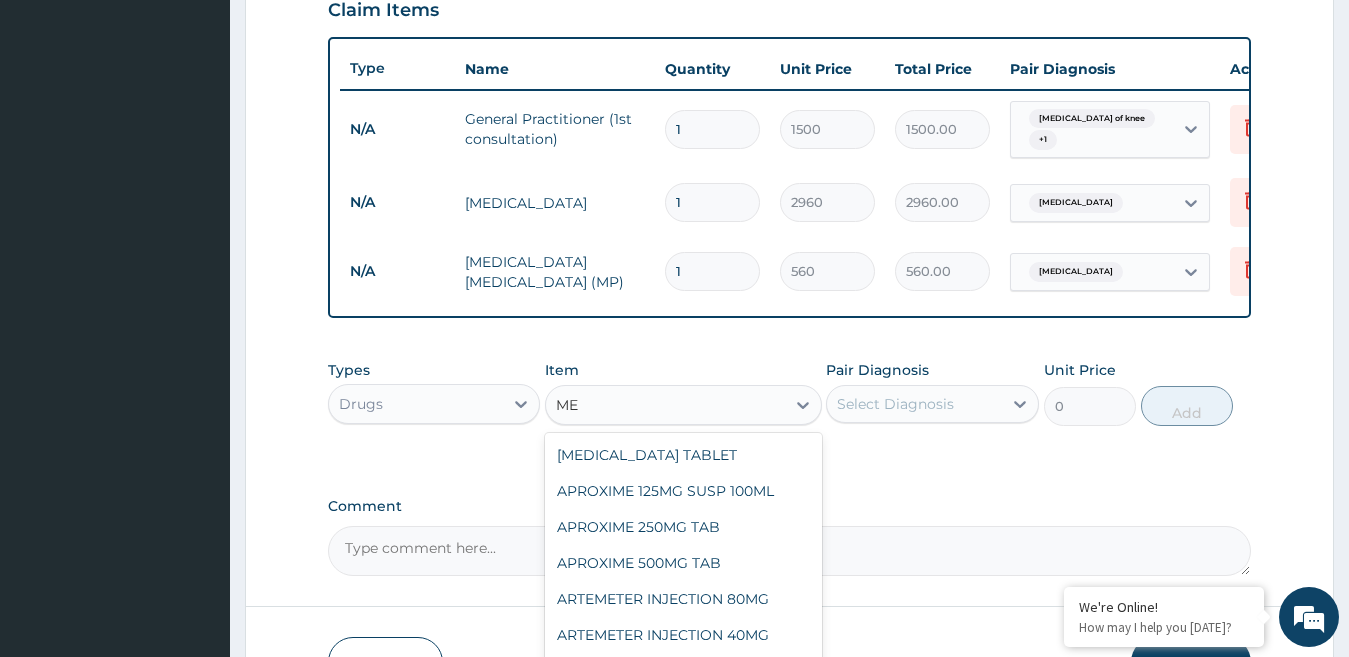type on "M" 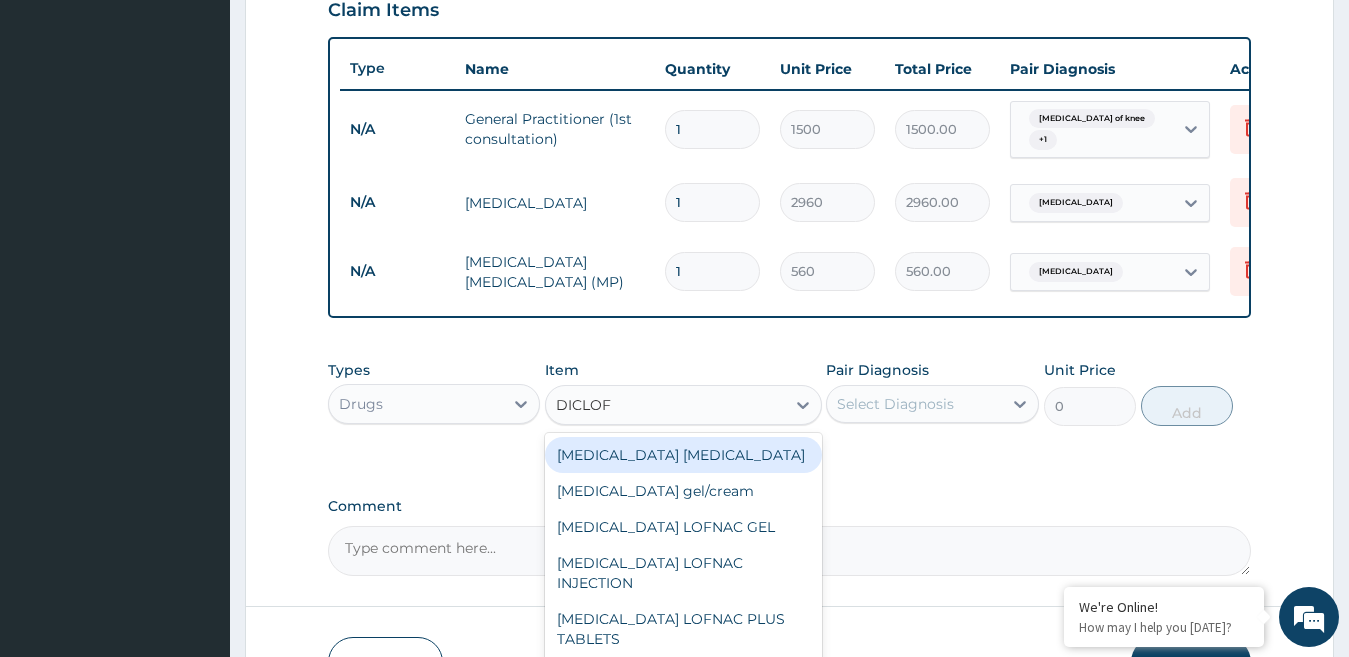 type on "DICLOFE" 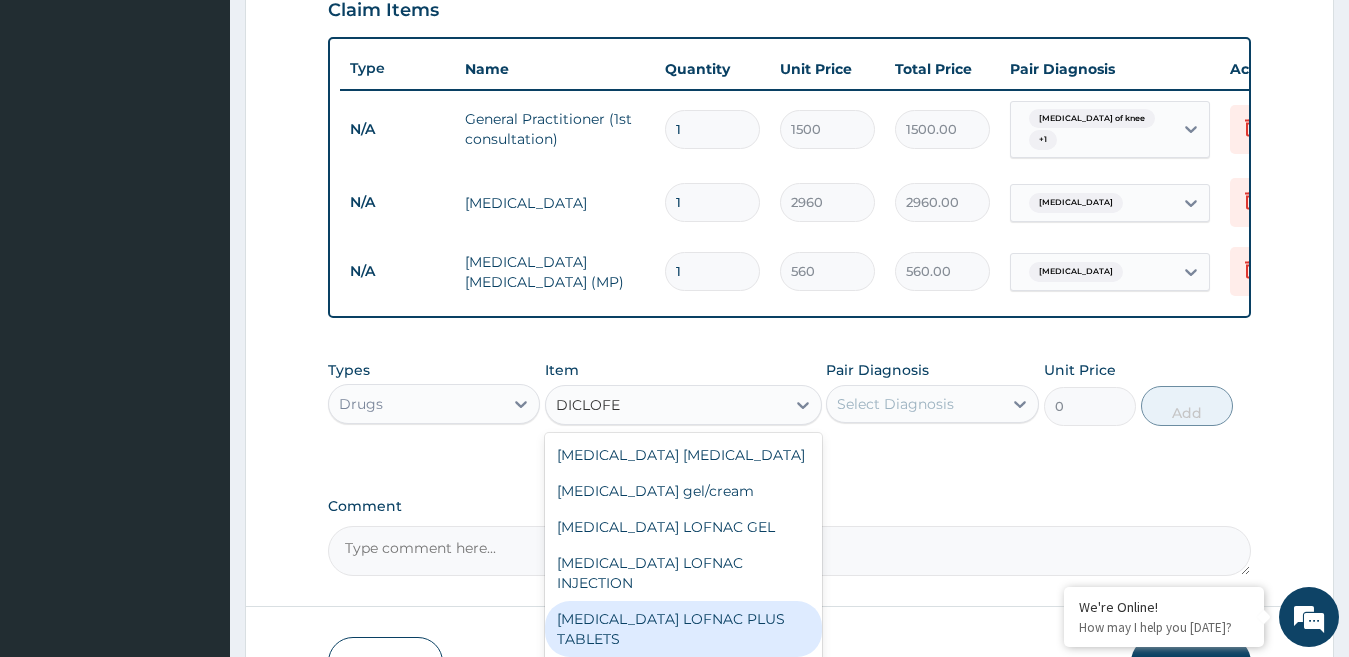 click on "Diclofenac LOFNAC PLUS TABLETS" at bounding box center [683, 629] 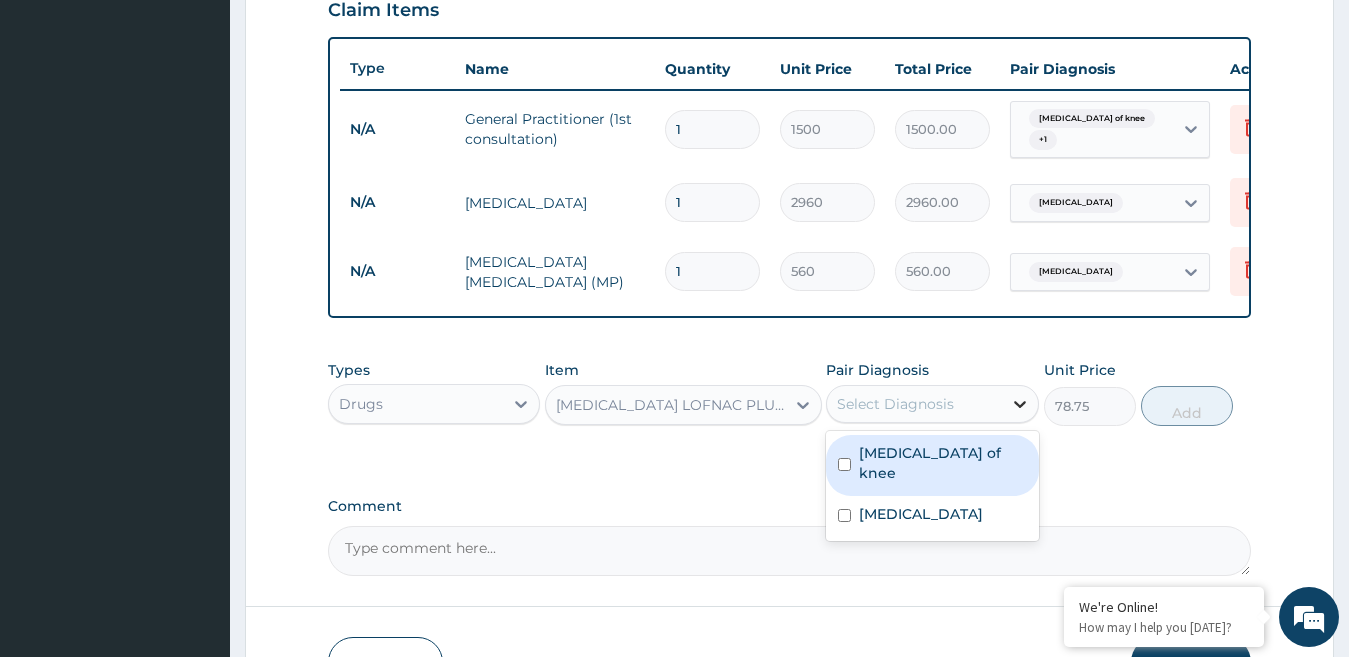 click 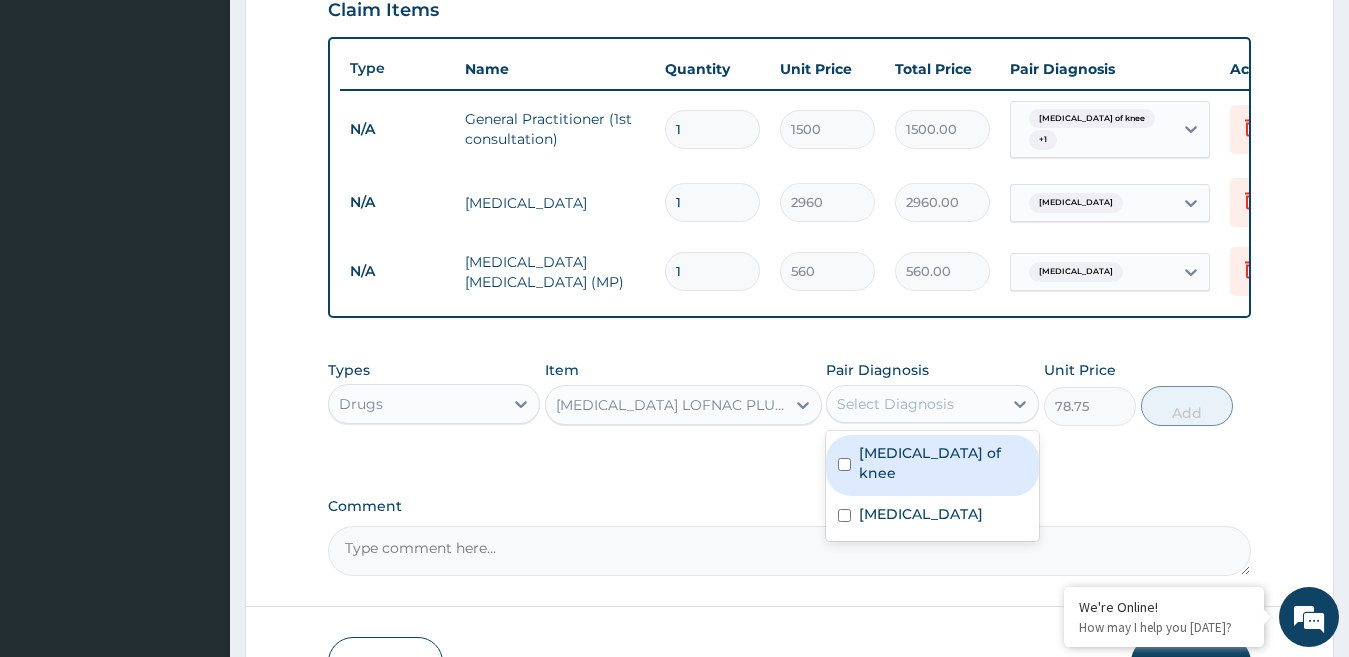 click on "Sprain of knee" at bounding box center [932, 465] 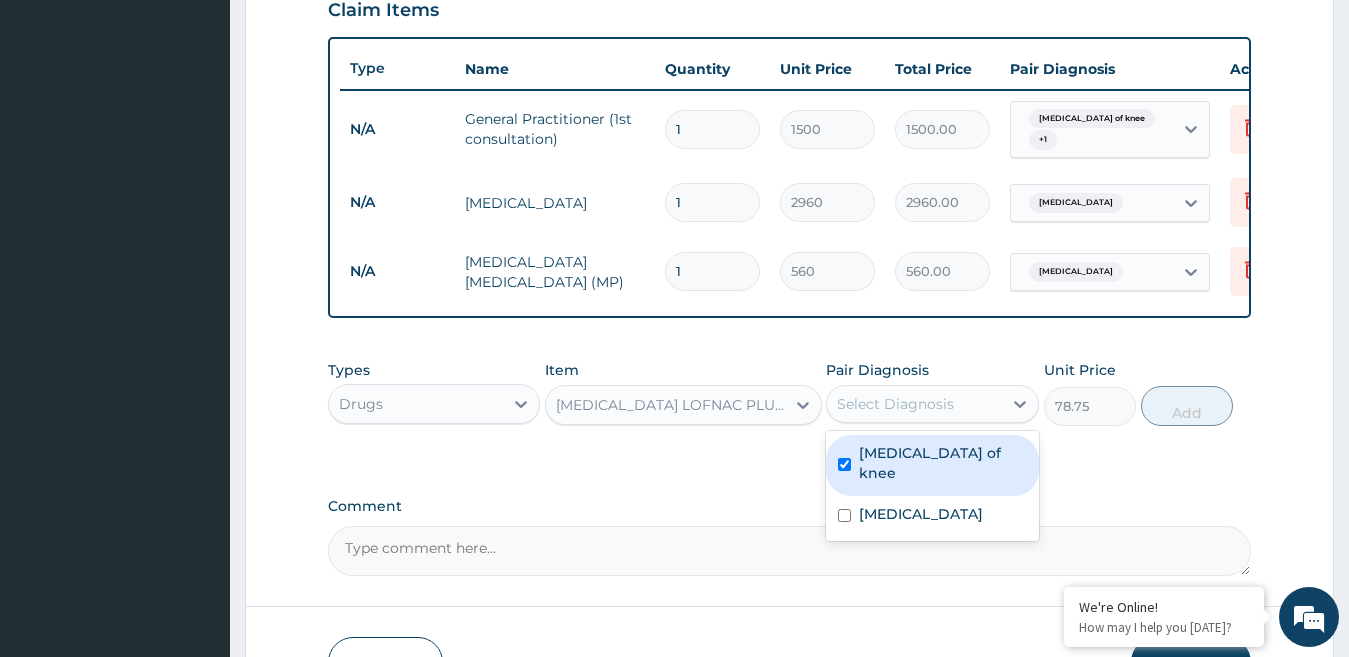 checkbox on "true" 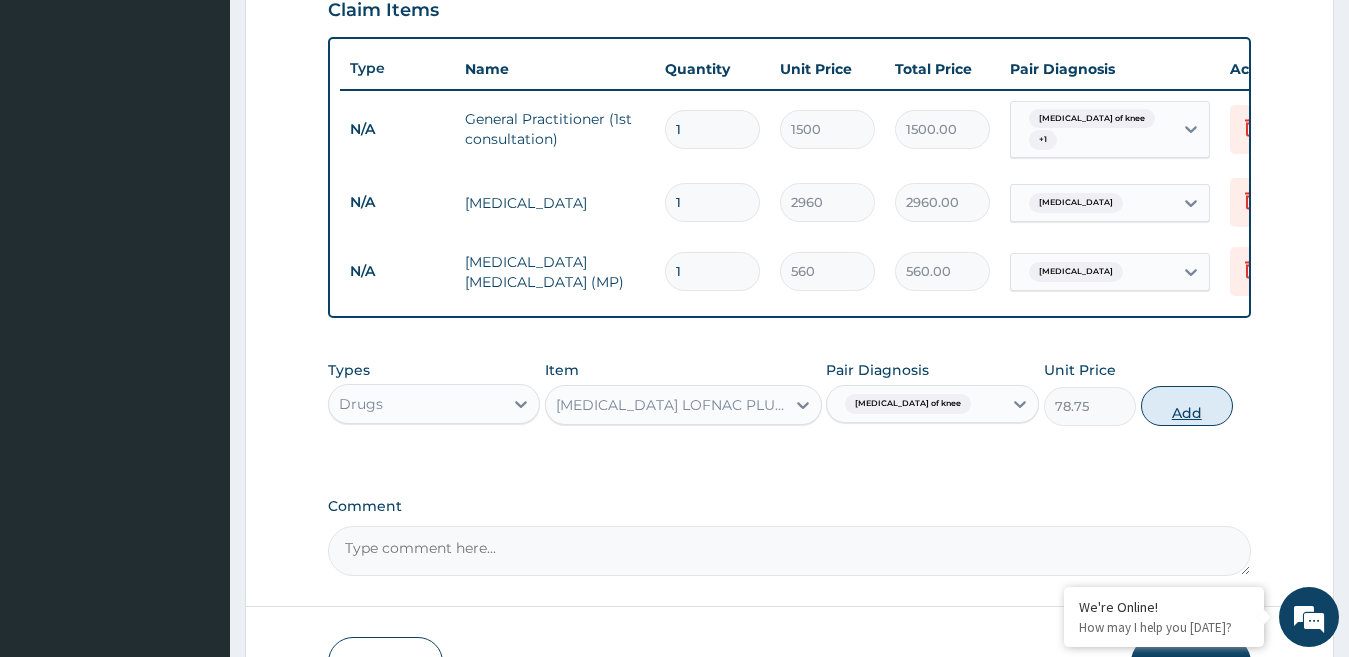 click on "Add" at bounding box center [1187, 406] 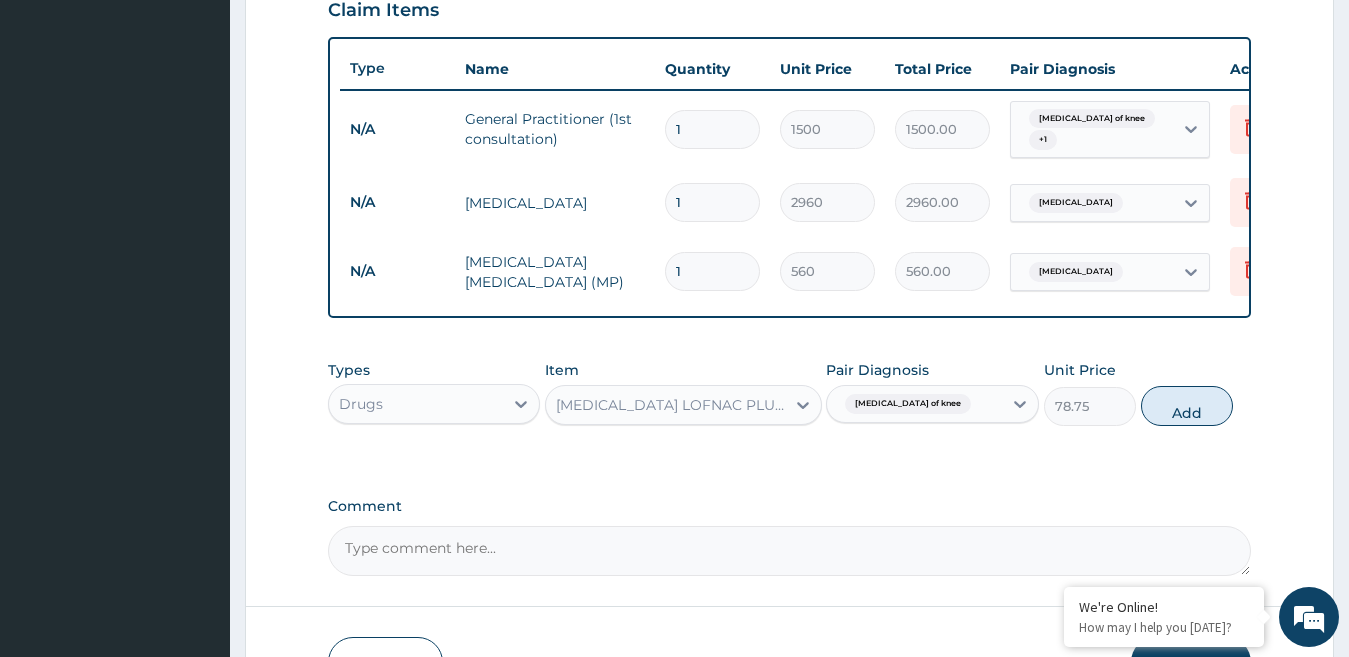 type on "0" 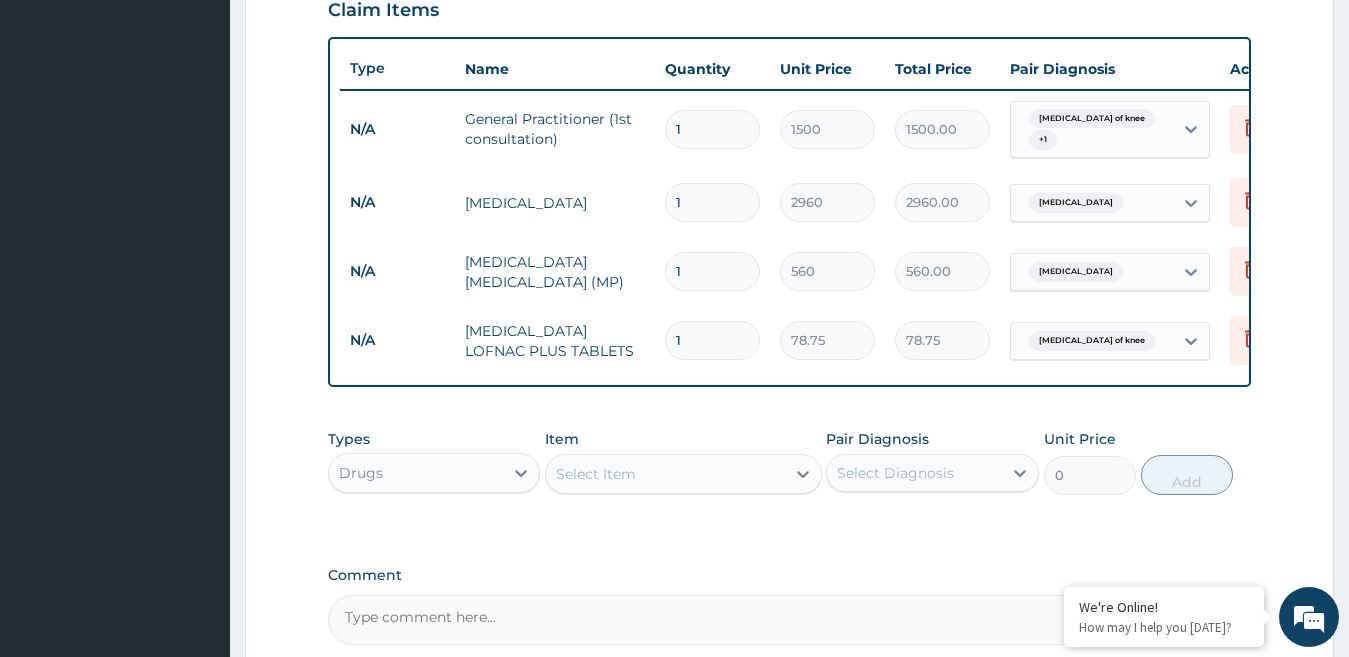 type on "11" 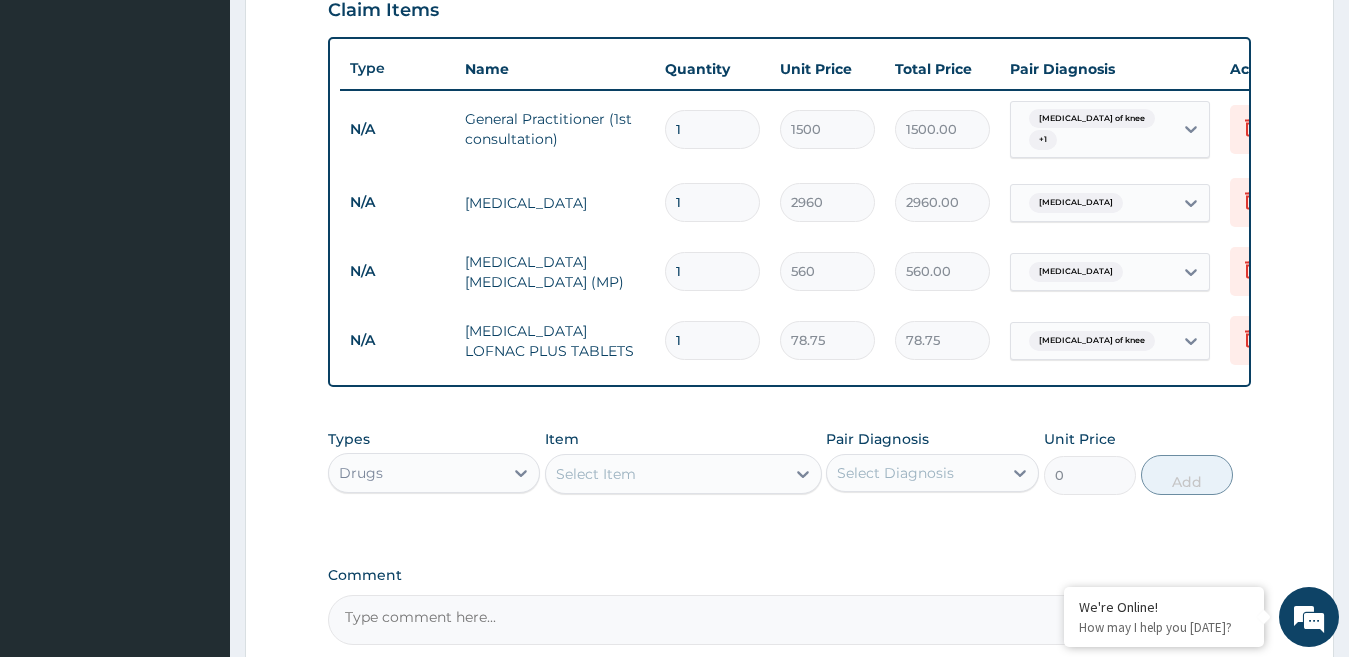 type on "866.25" 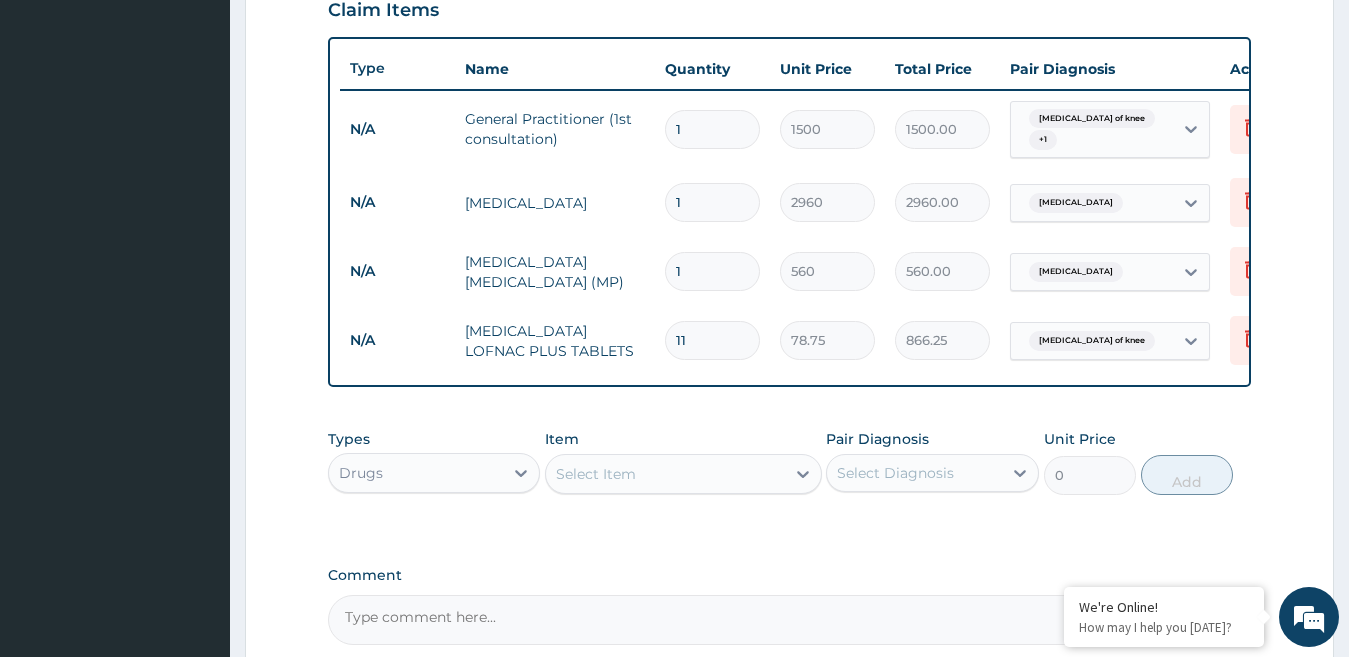 type on "110" 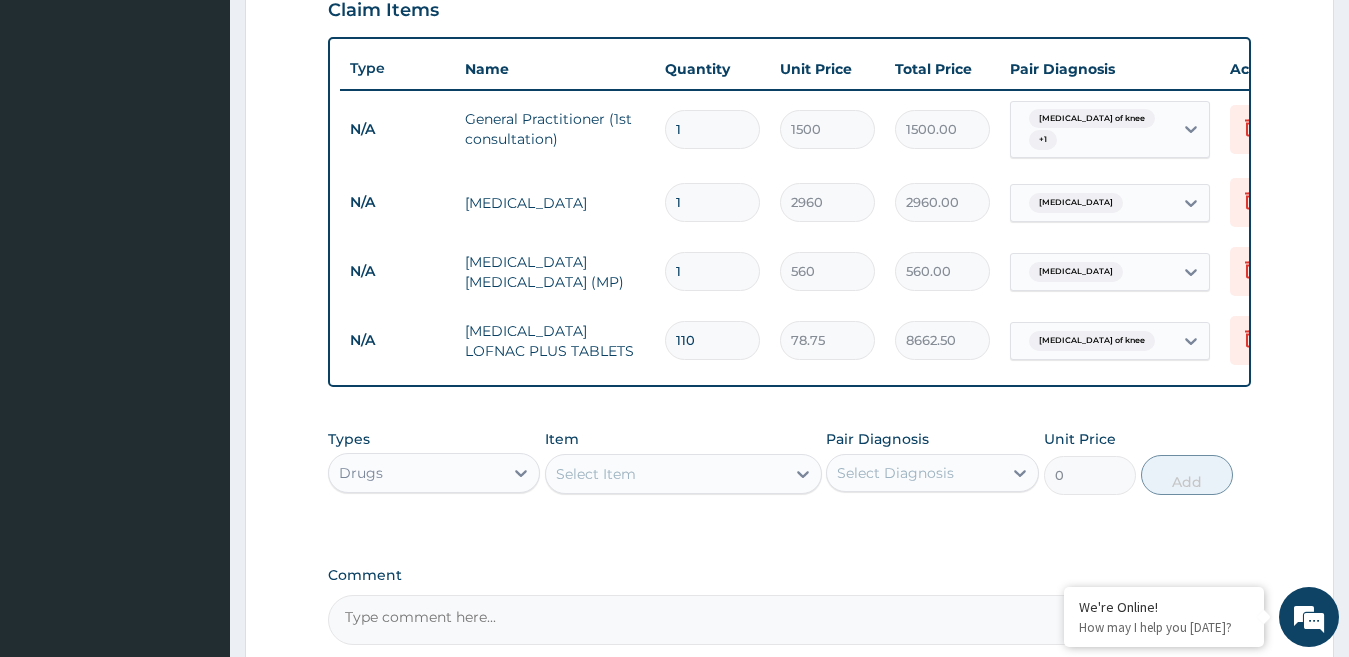 type on "11" 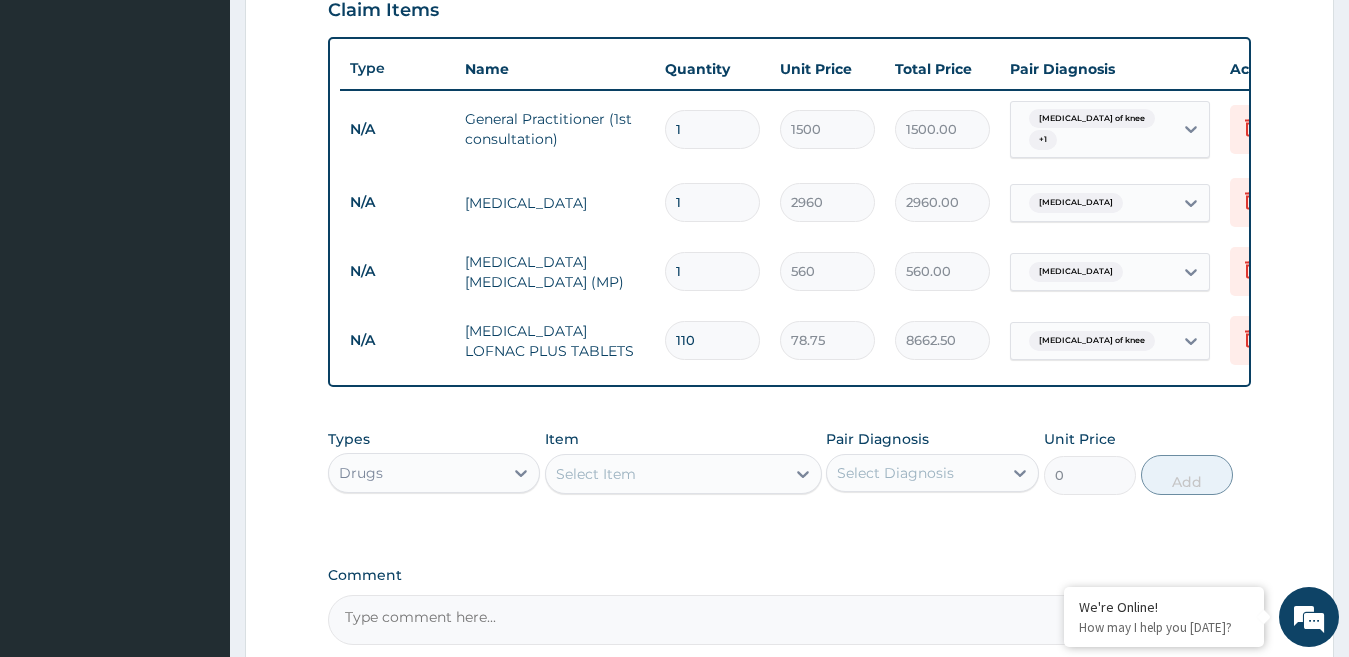 type on "866.25" 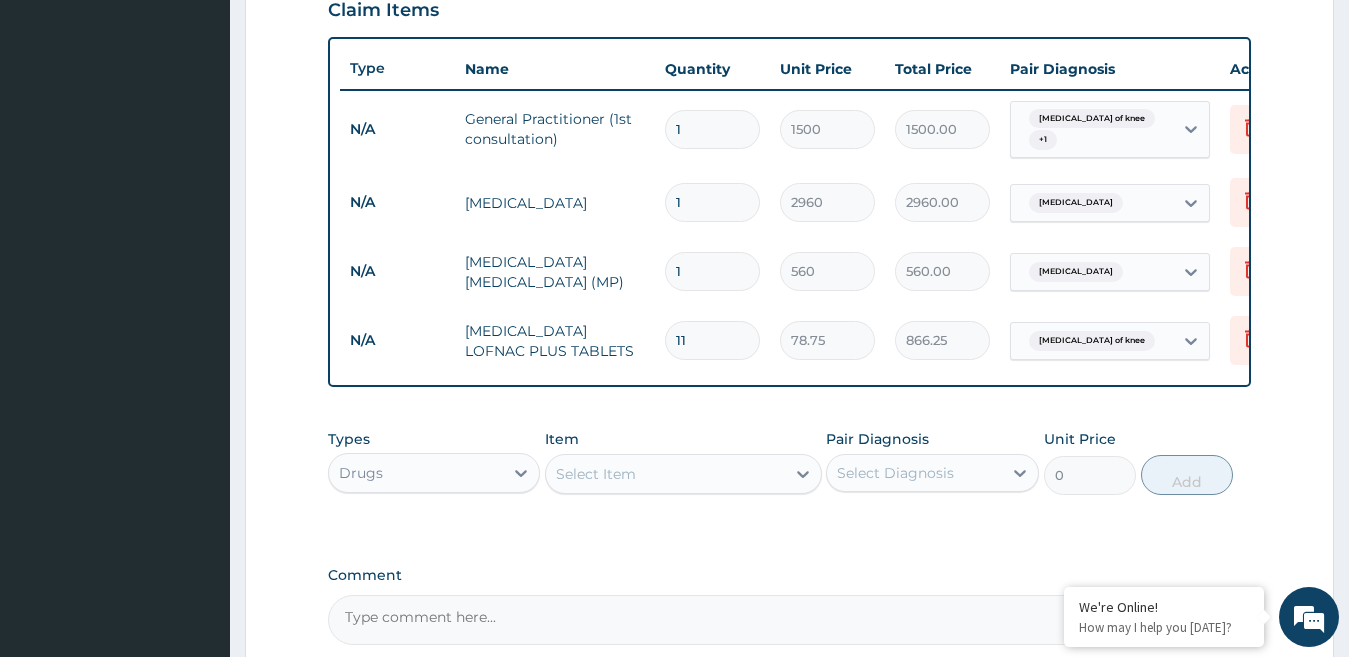 type on "1" 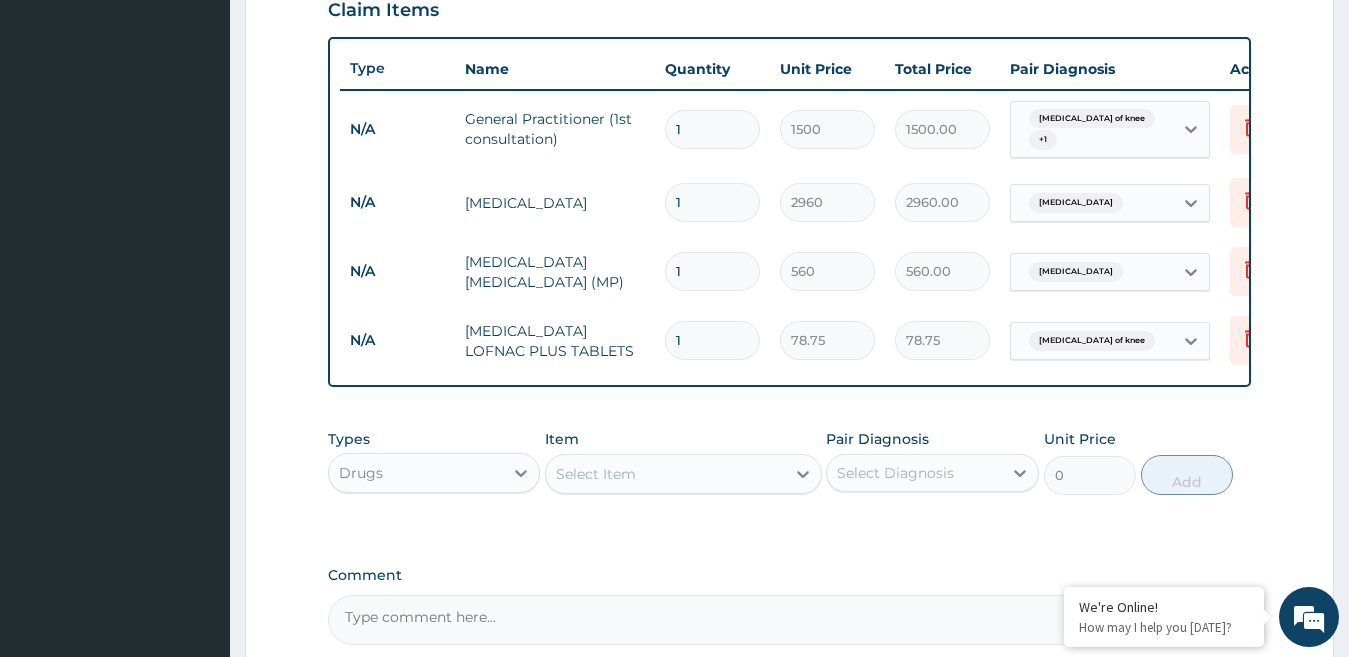 type 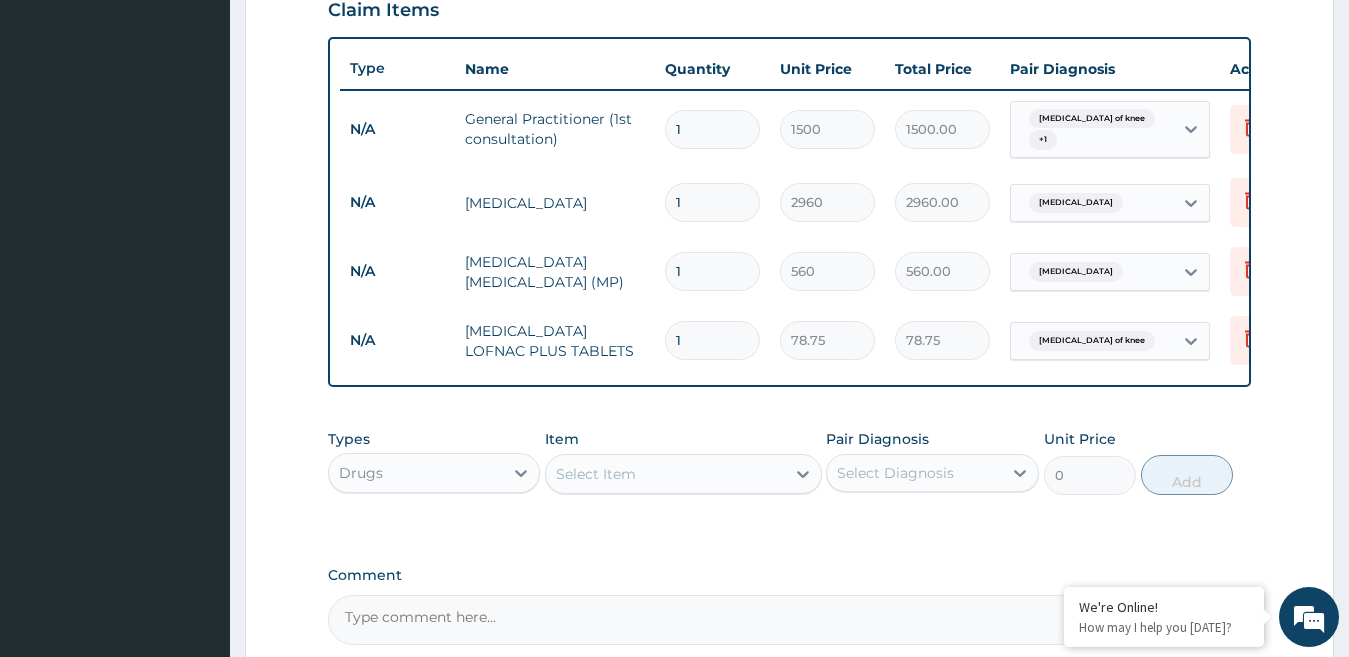 type on "0.00" 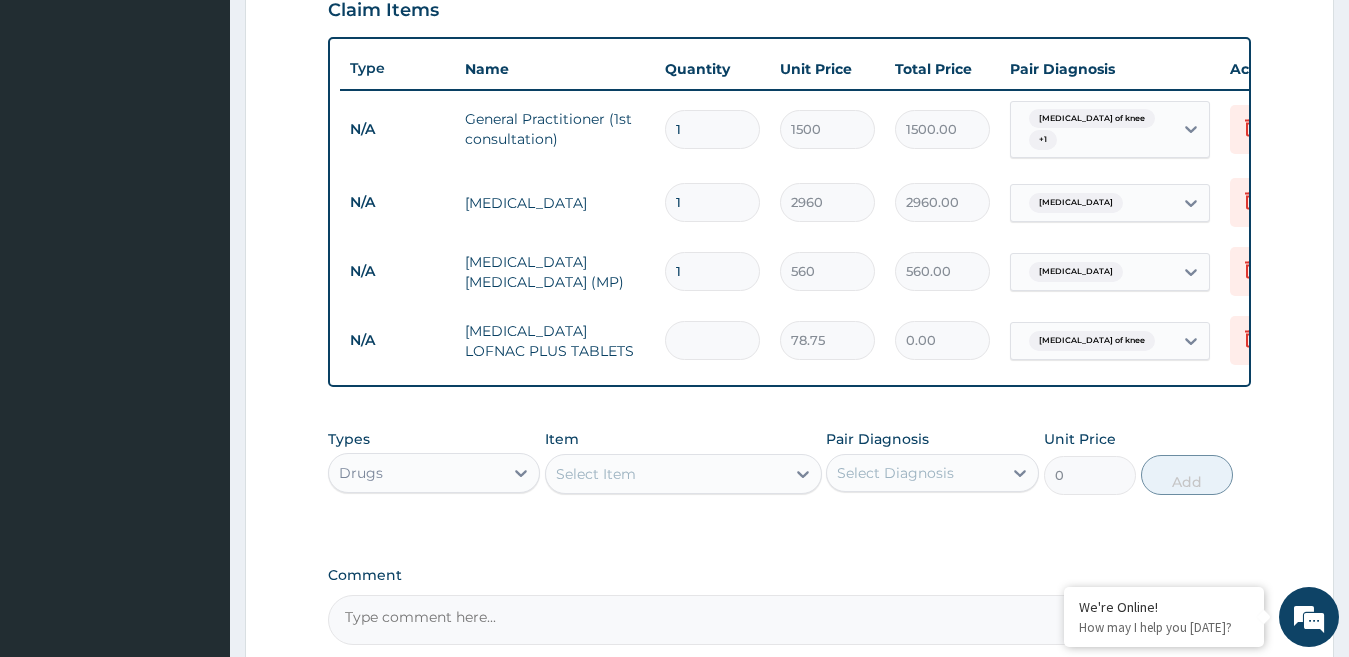 type on "1" 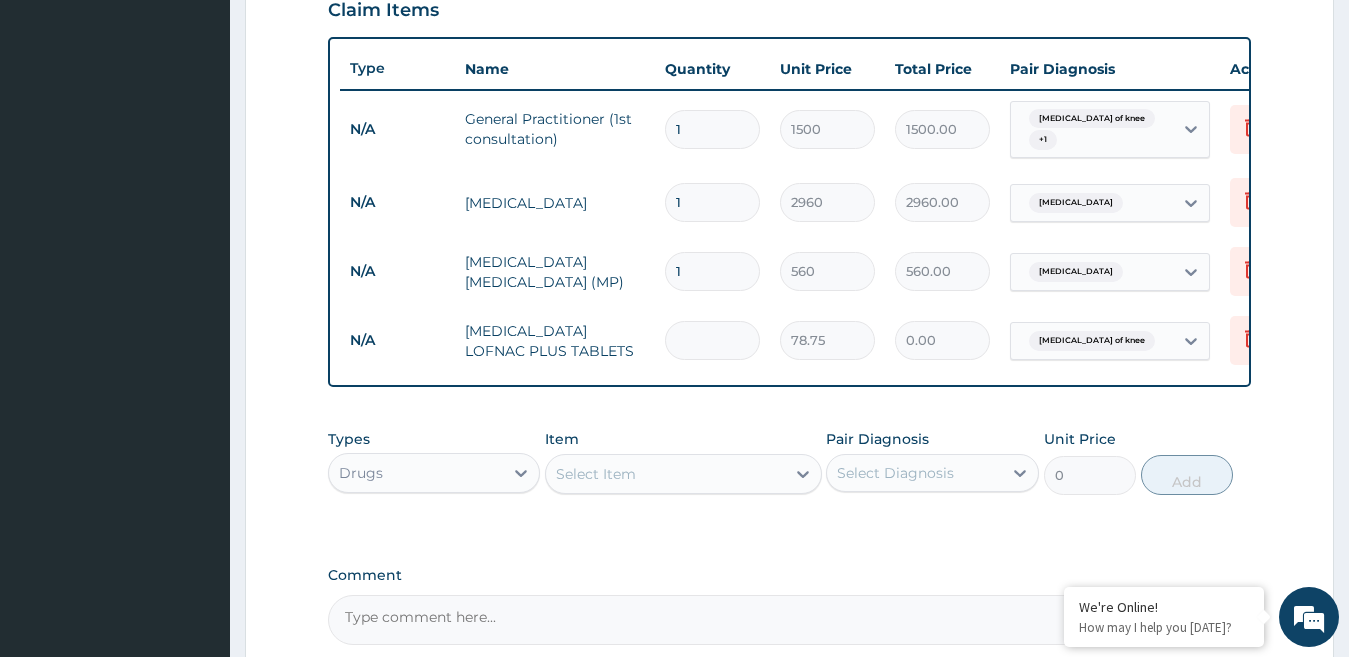 type on "78.75" 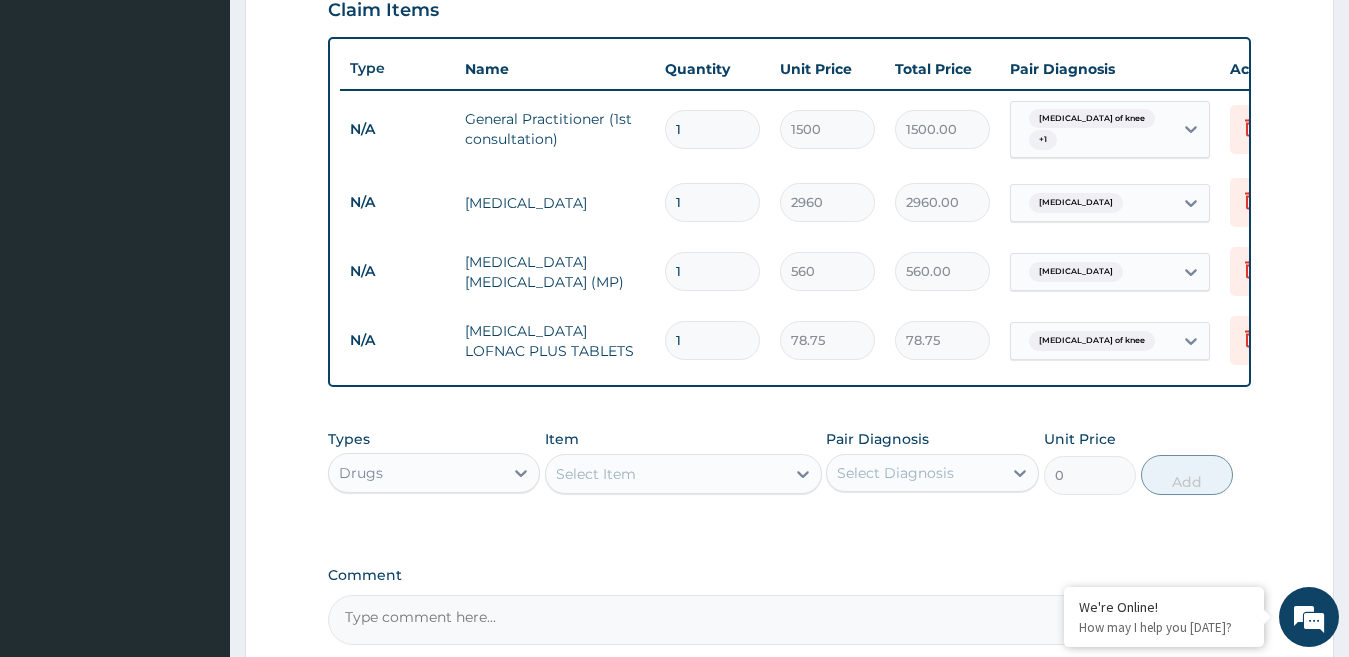 type on "10" 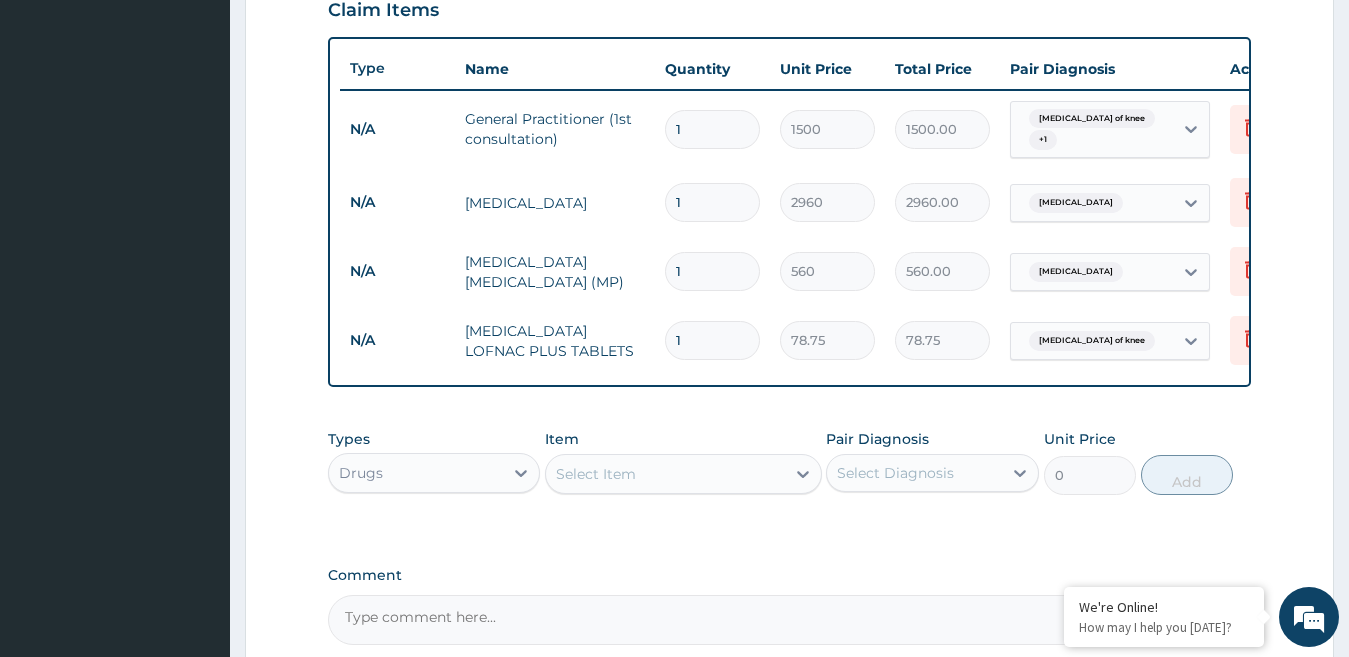 type on "787.50" 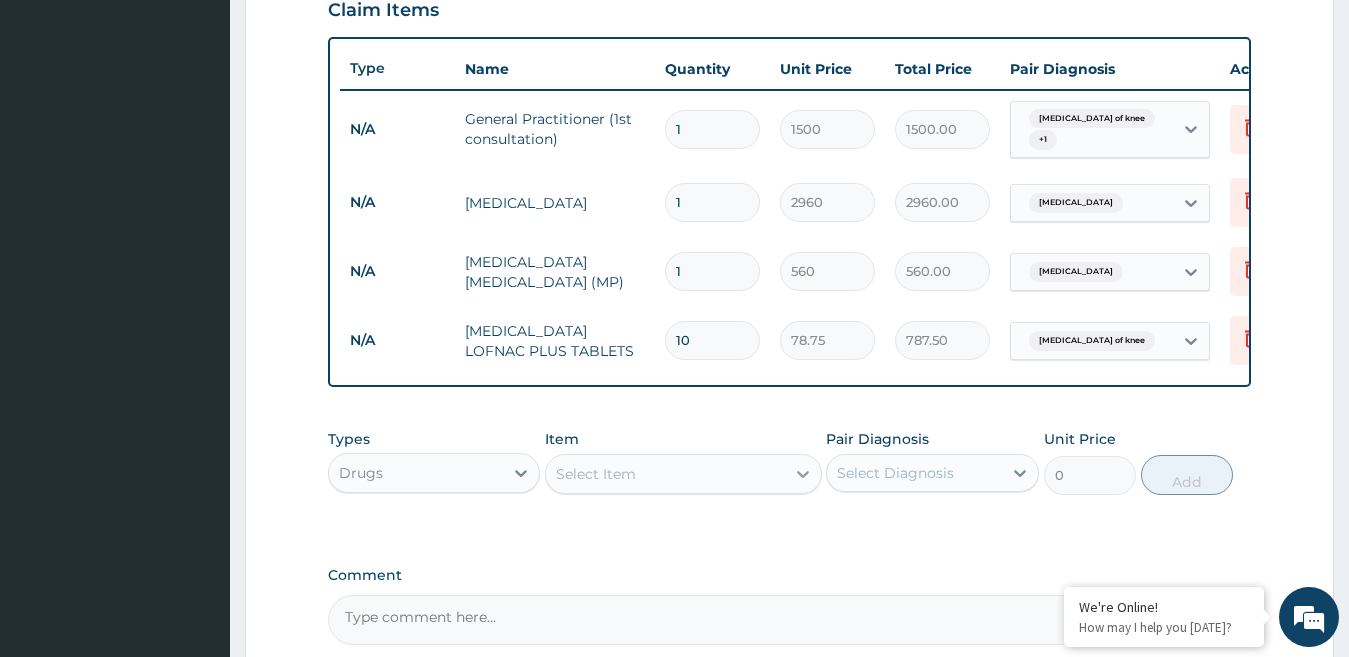 type on "10" 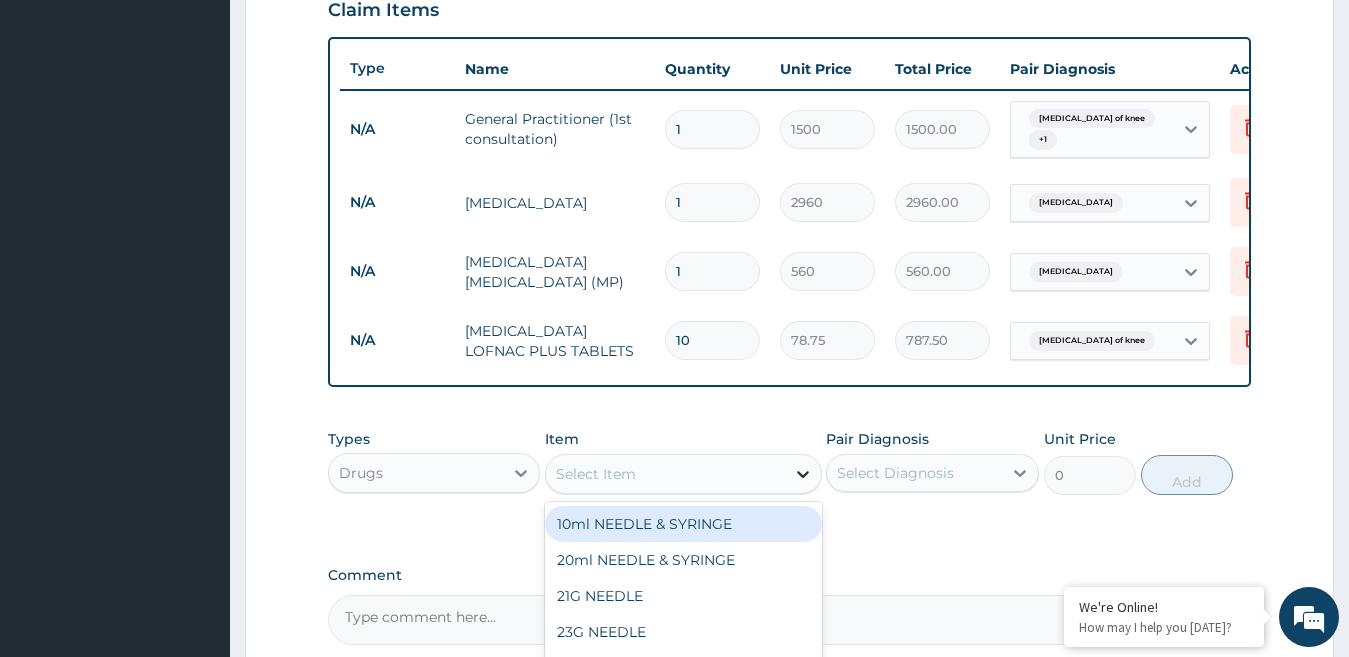 click 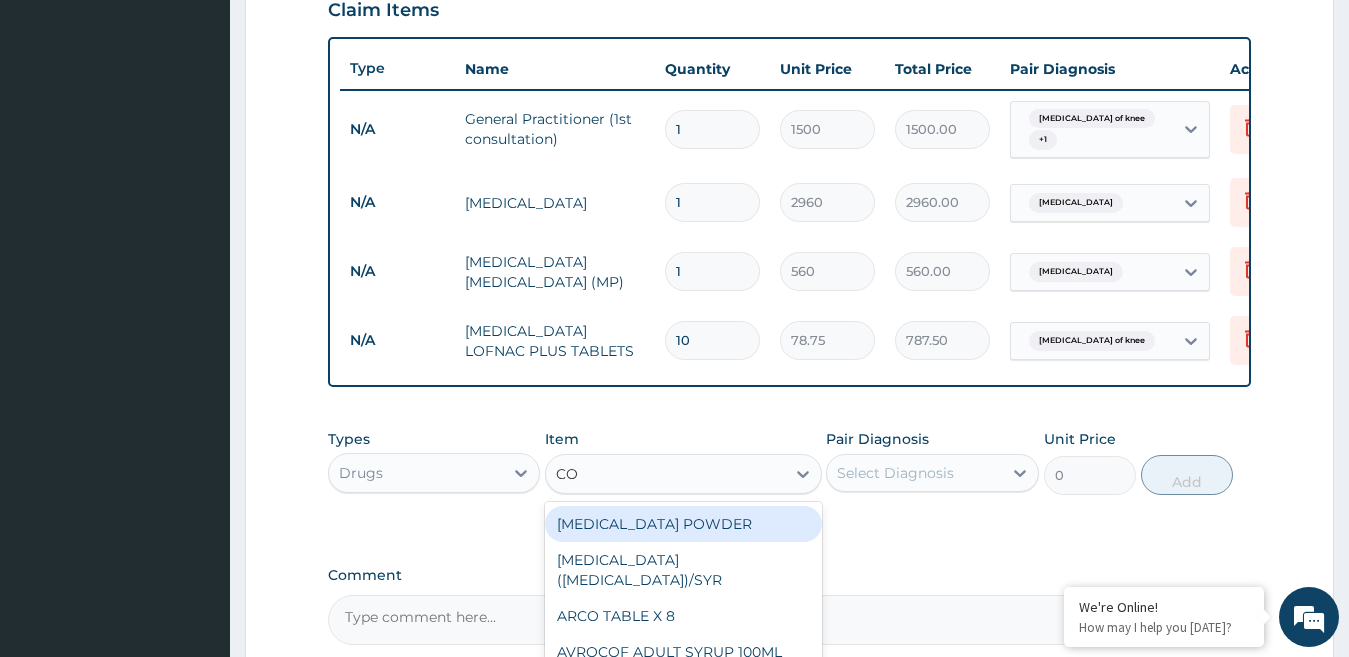 type on "C" 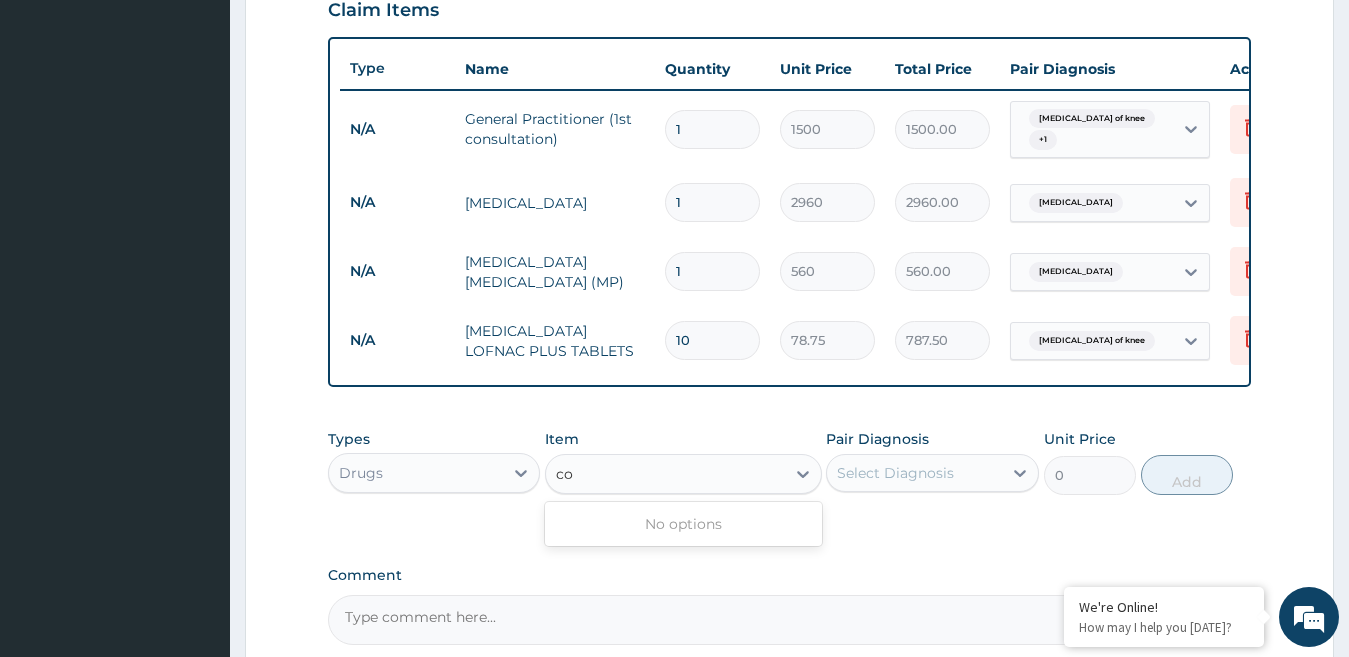type on "c" 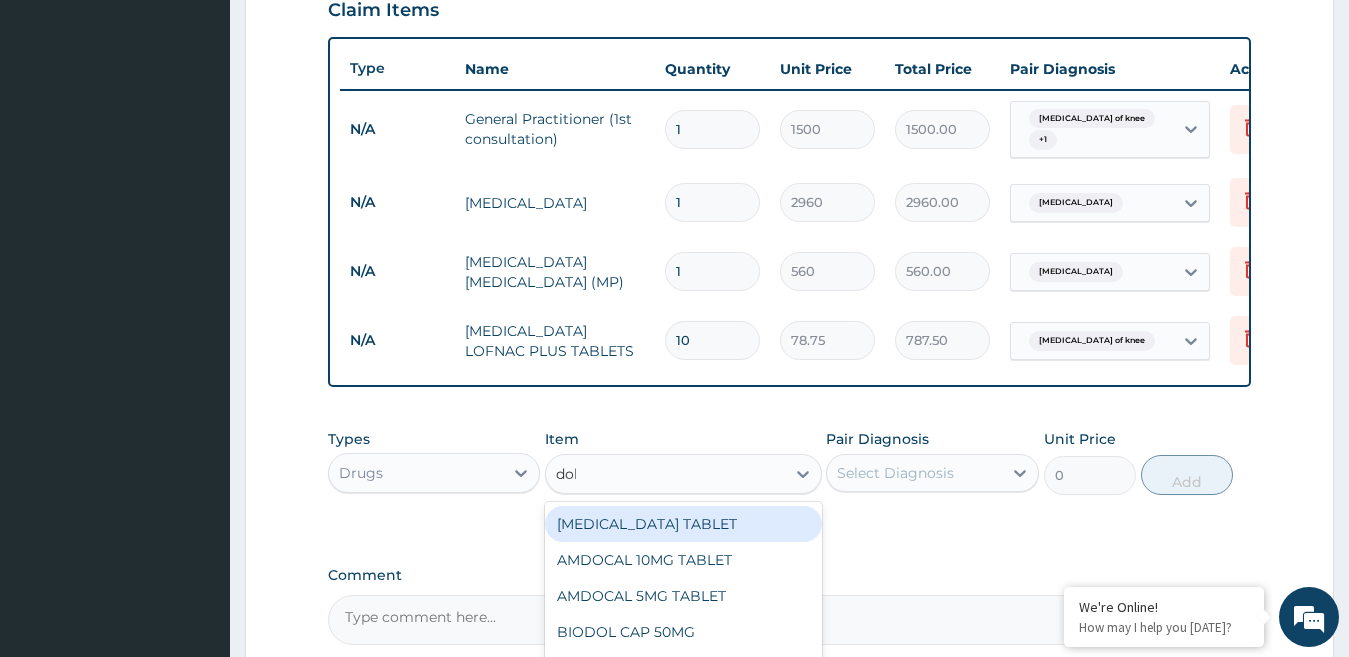 type on "dolo" 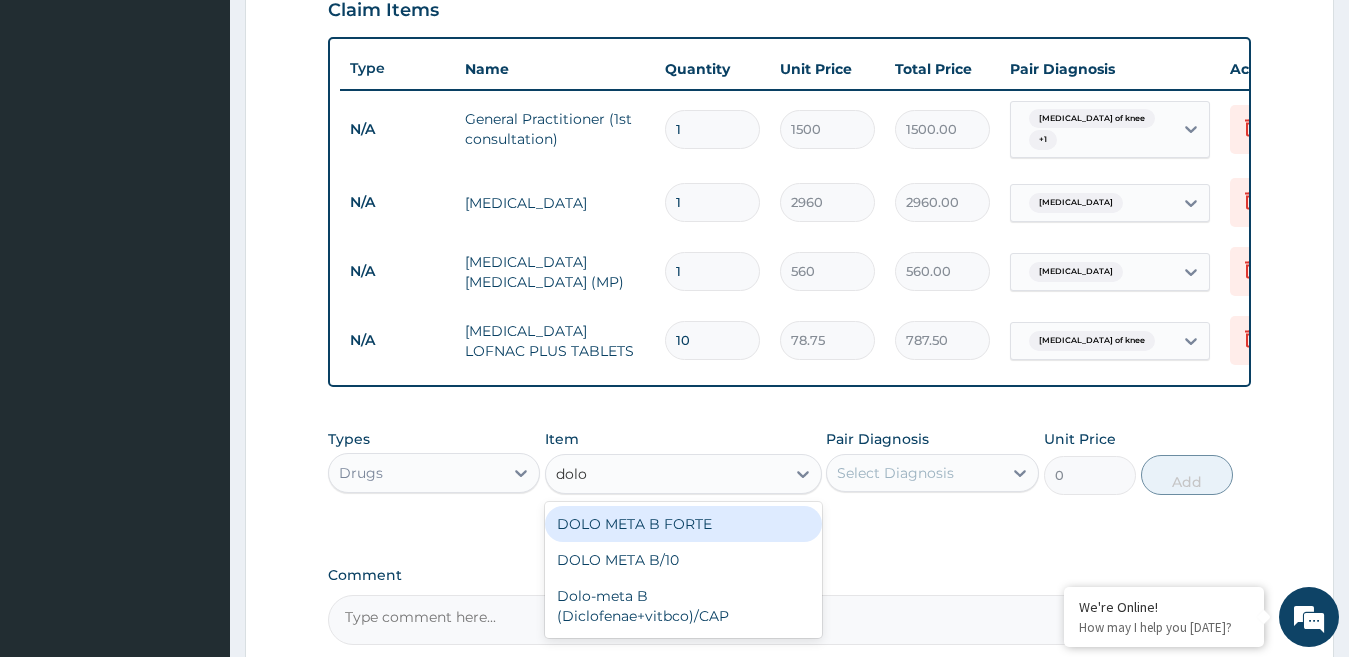 click on "DOLO META B FORTE" at bounding box center [683, 524] 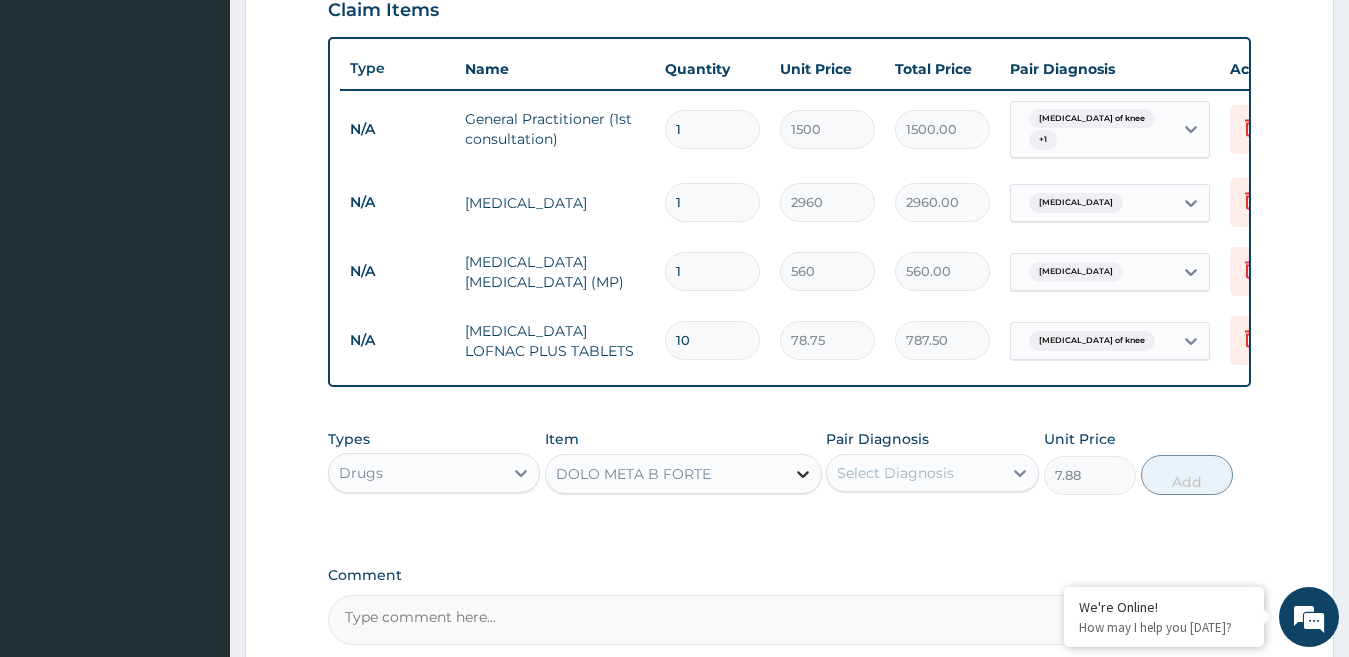 click 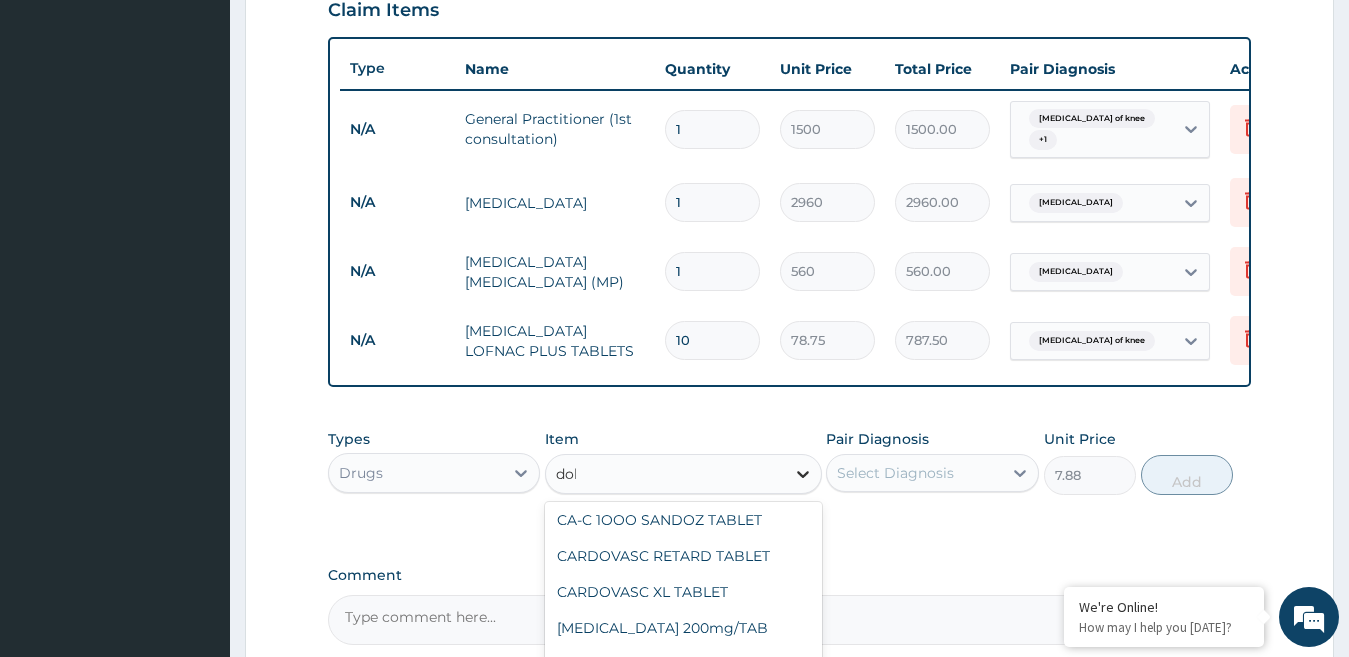 scroll, scrollTop: 0, scrollLeft: 0, axis: both 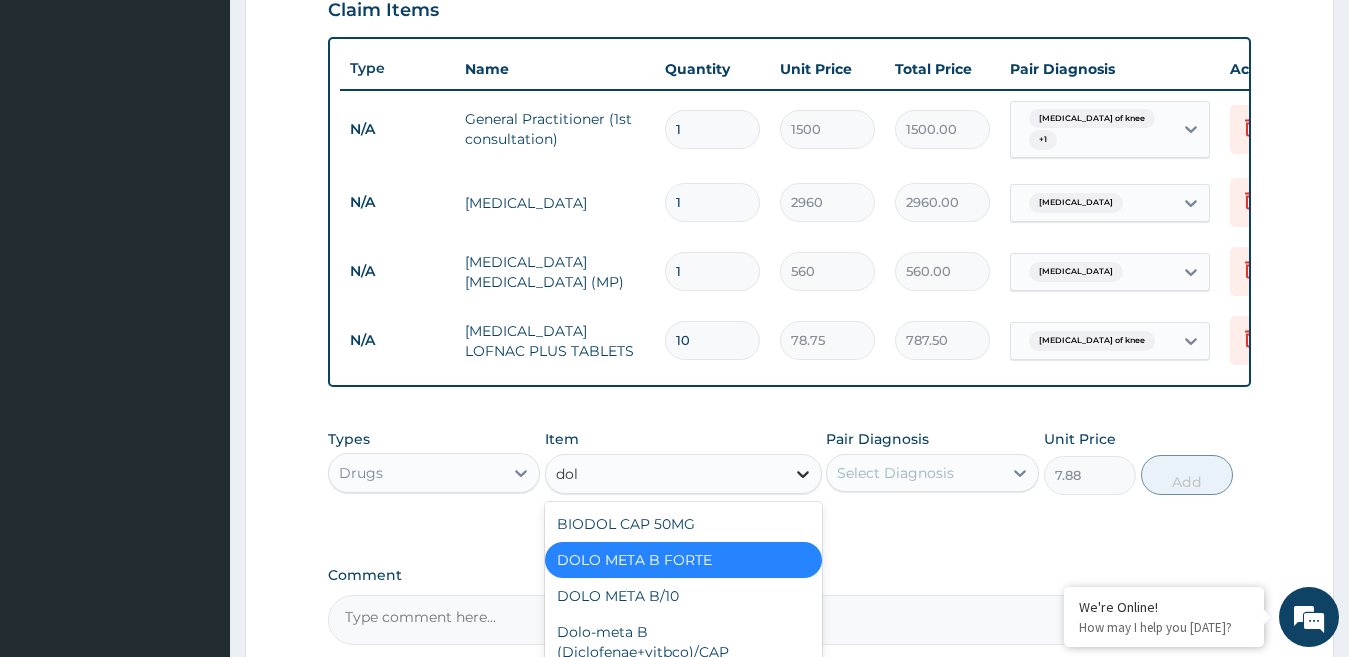 type on "dolo" 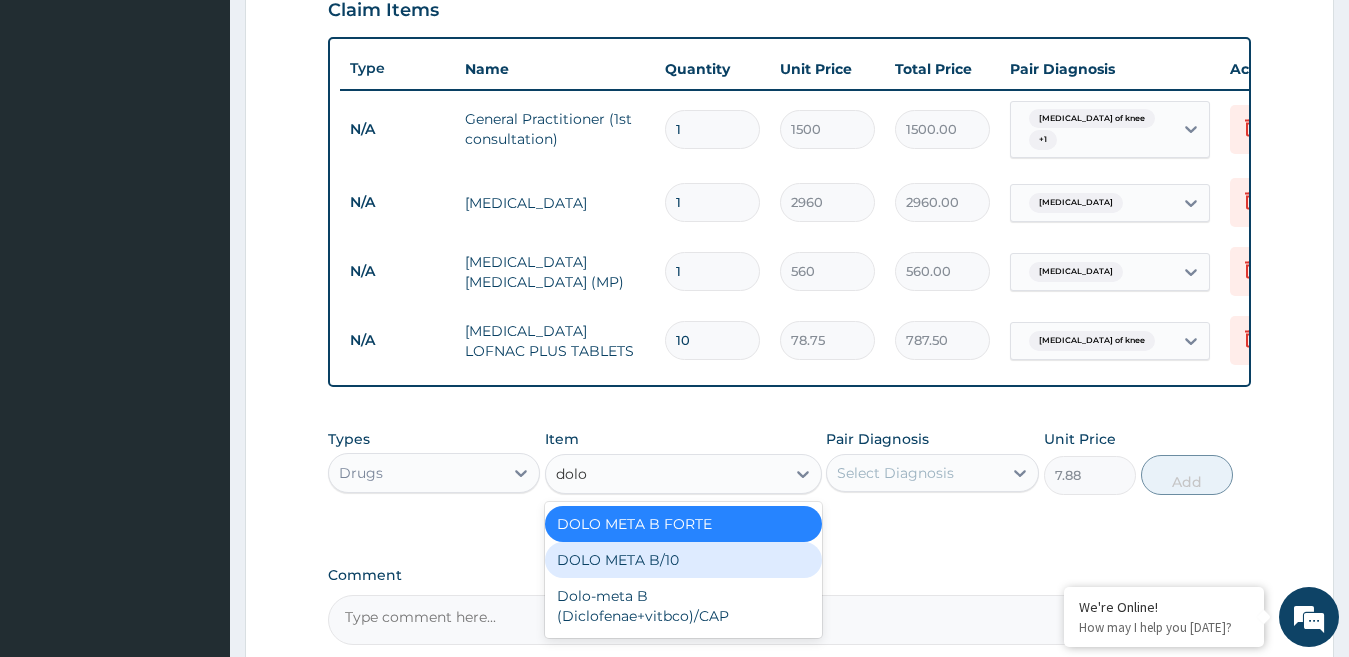 click on "DOLO META B/10" at bounding box center [683, 560] 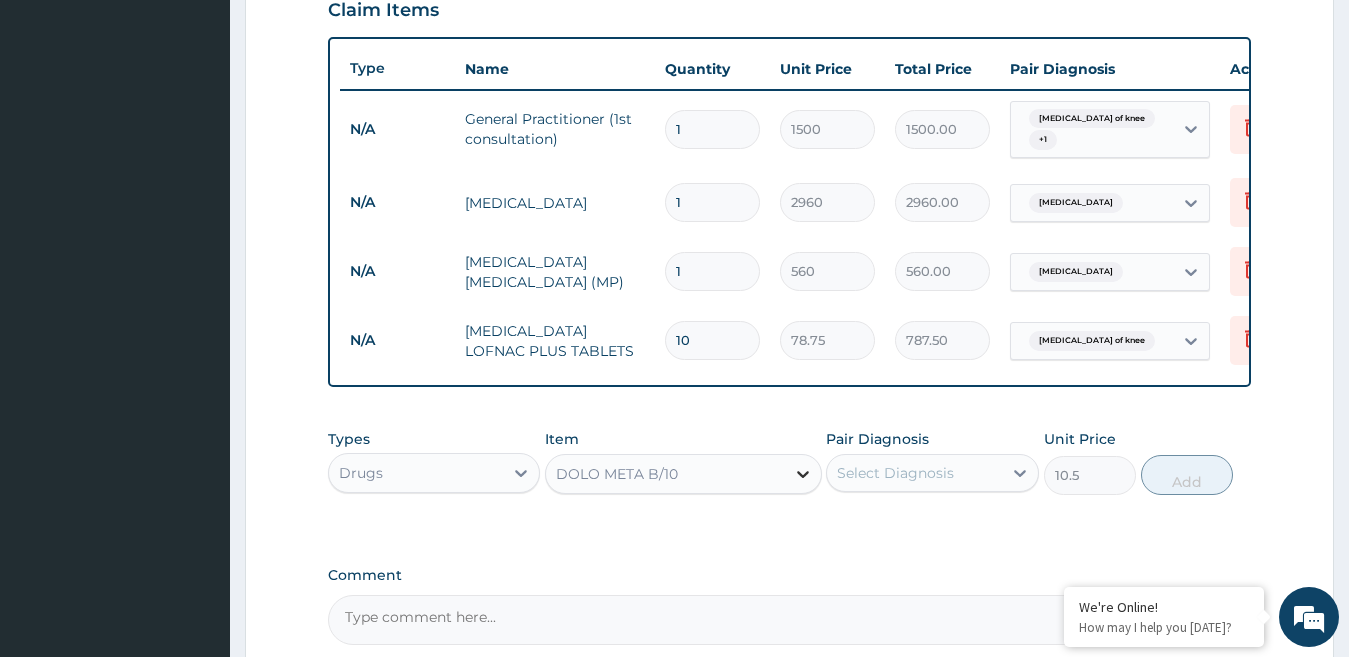 click 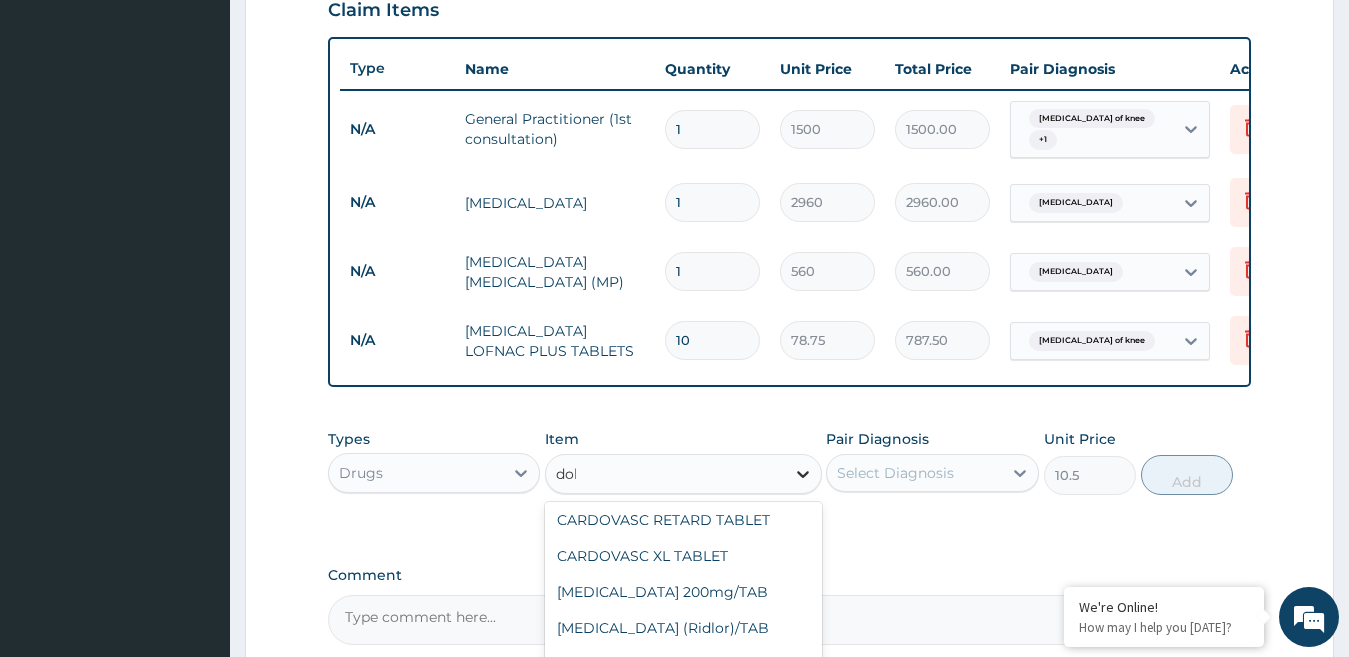 scroll, scrollTop: 0, scrollLeft: 0, axis: both 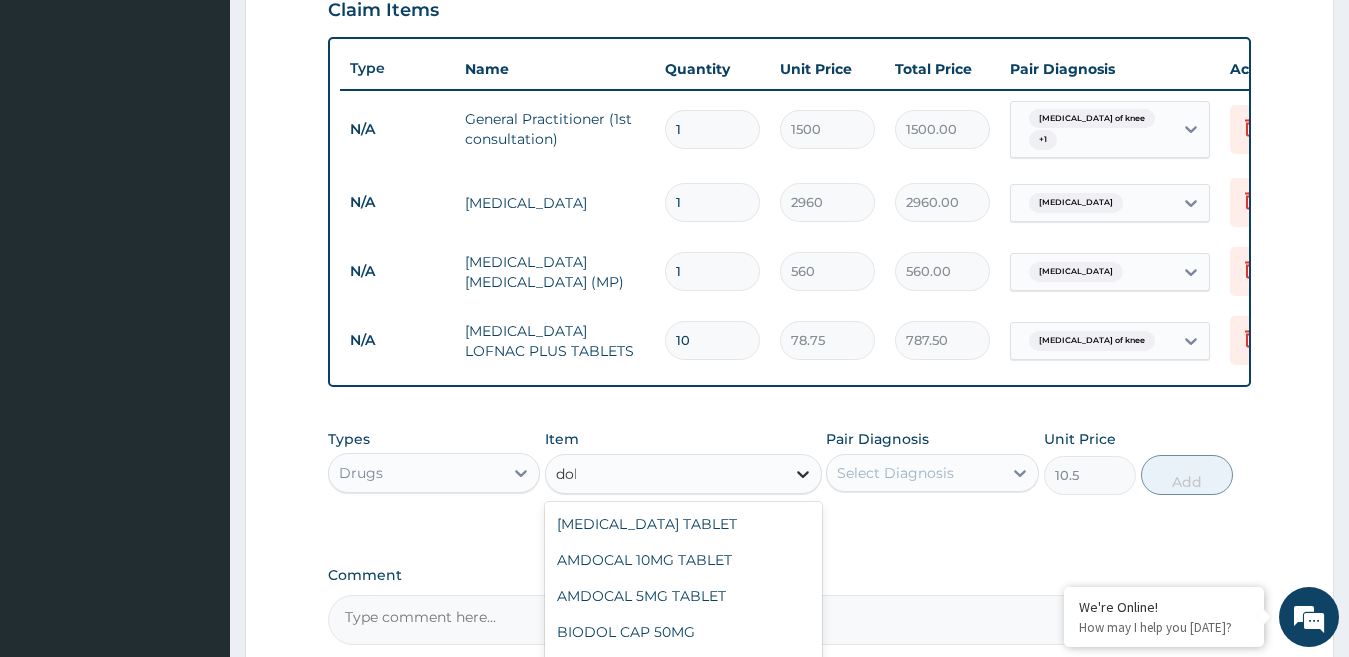 type on "dolo" 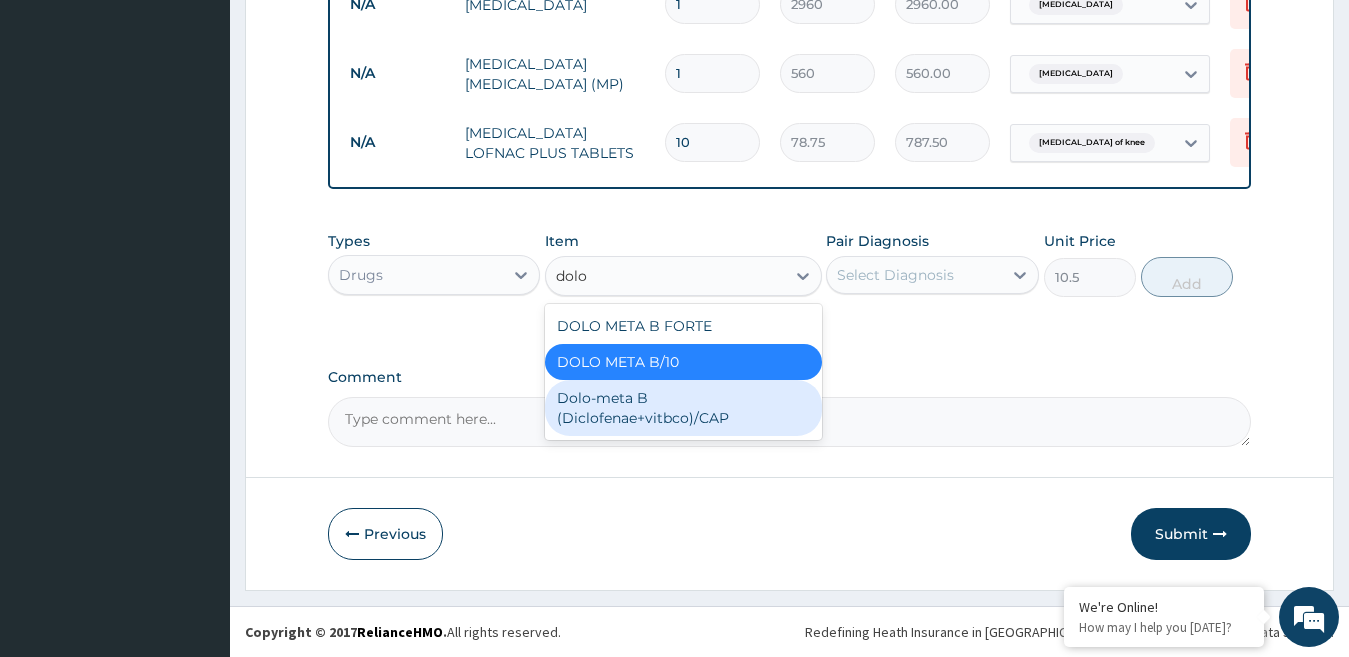 scroll, scrollTop: 914, scrollLeft: 0, axis: vertical 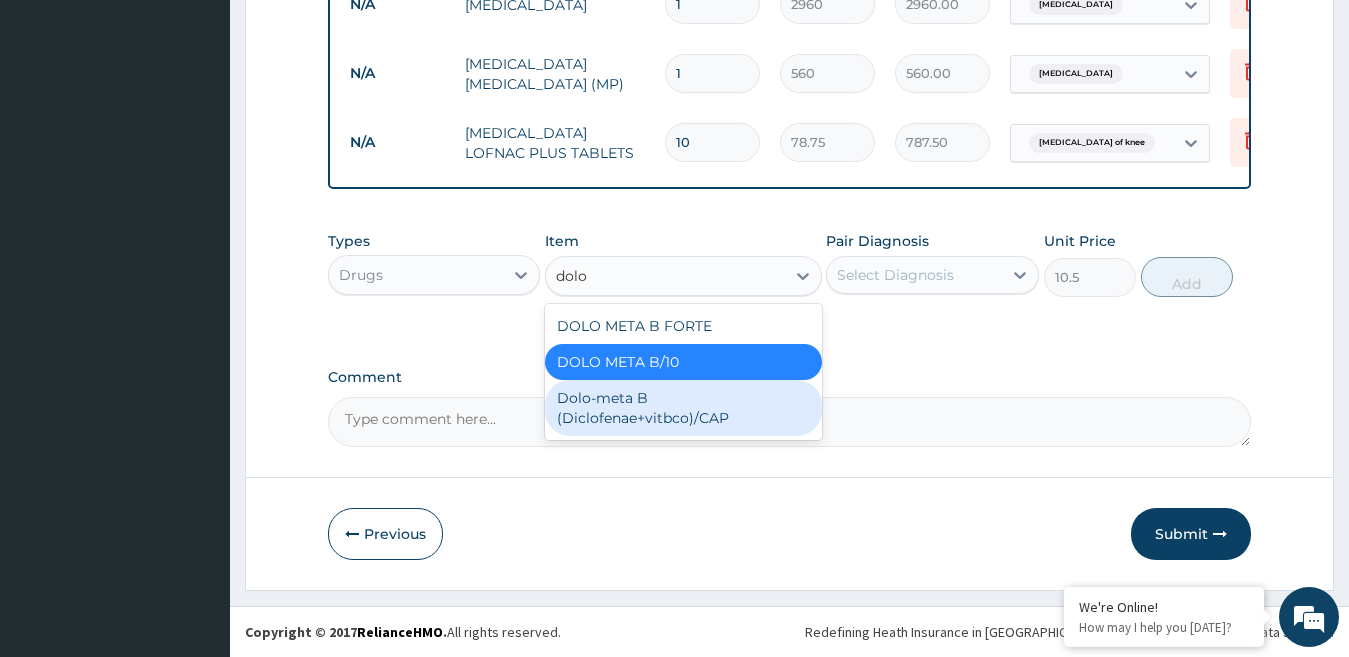 click on "Dolo-meta B (Diclofenae+vitbco)/CAP" at bounding box center (683, 408) 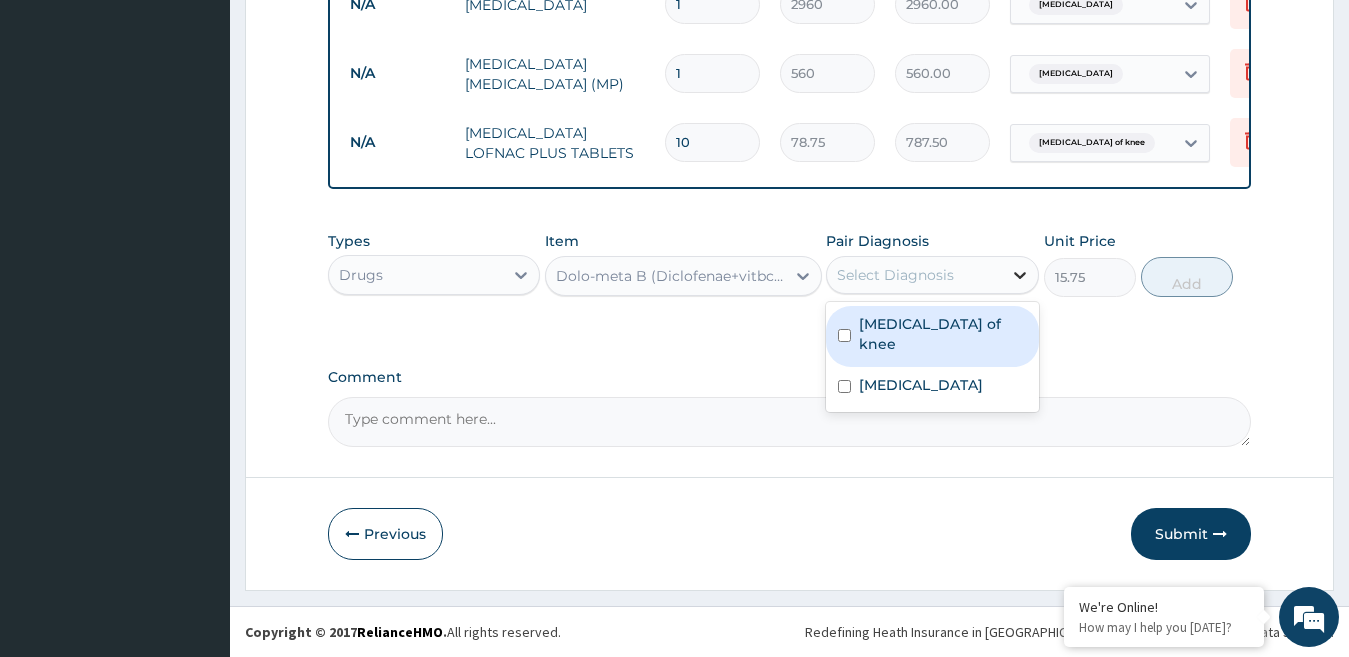 click 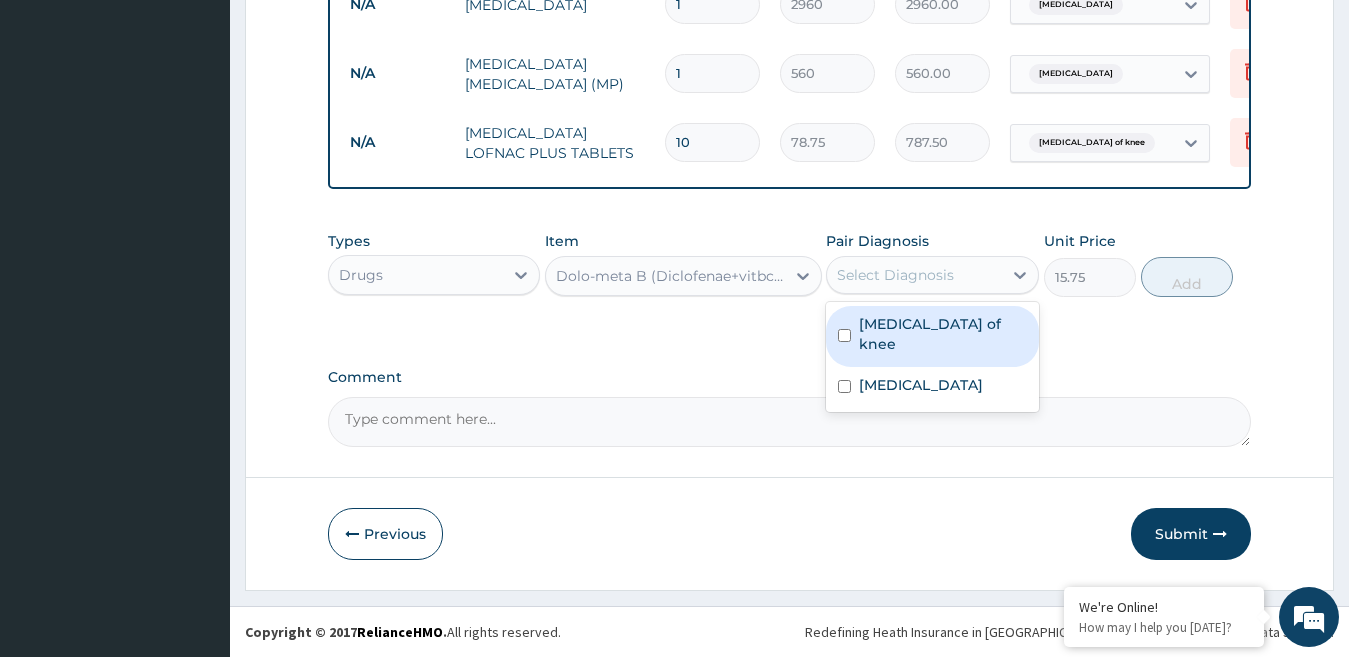 click at bounding box center [844, 335] 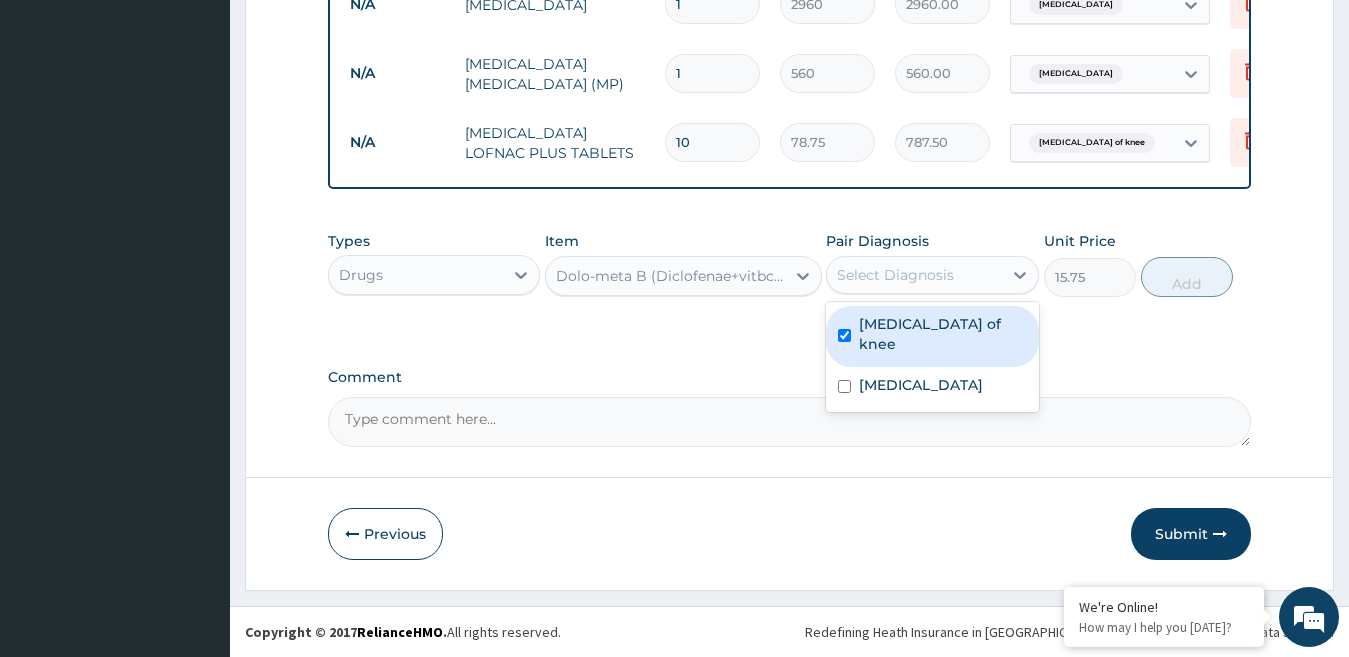 checkbox on "true" 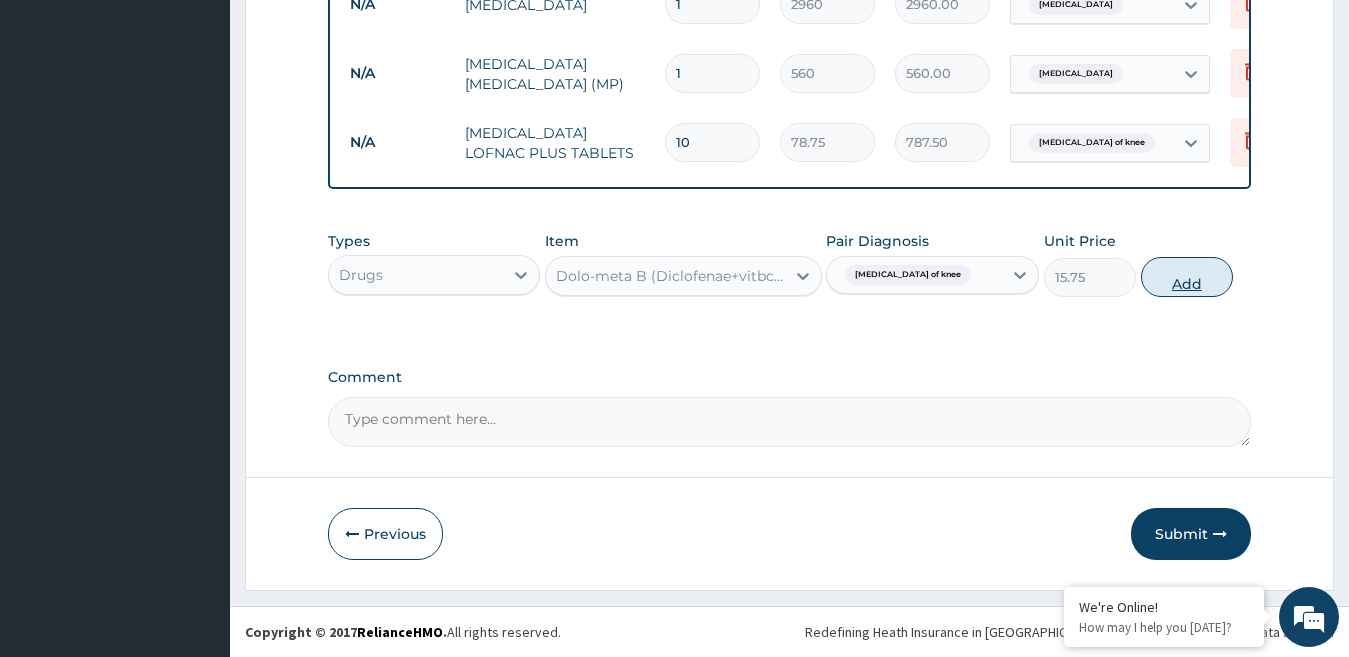 click on "Add" at bounding box center (1187, 277) 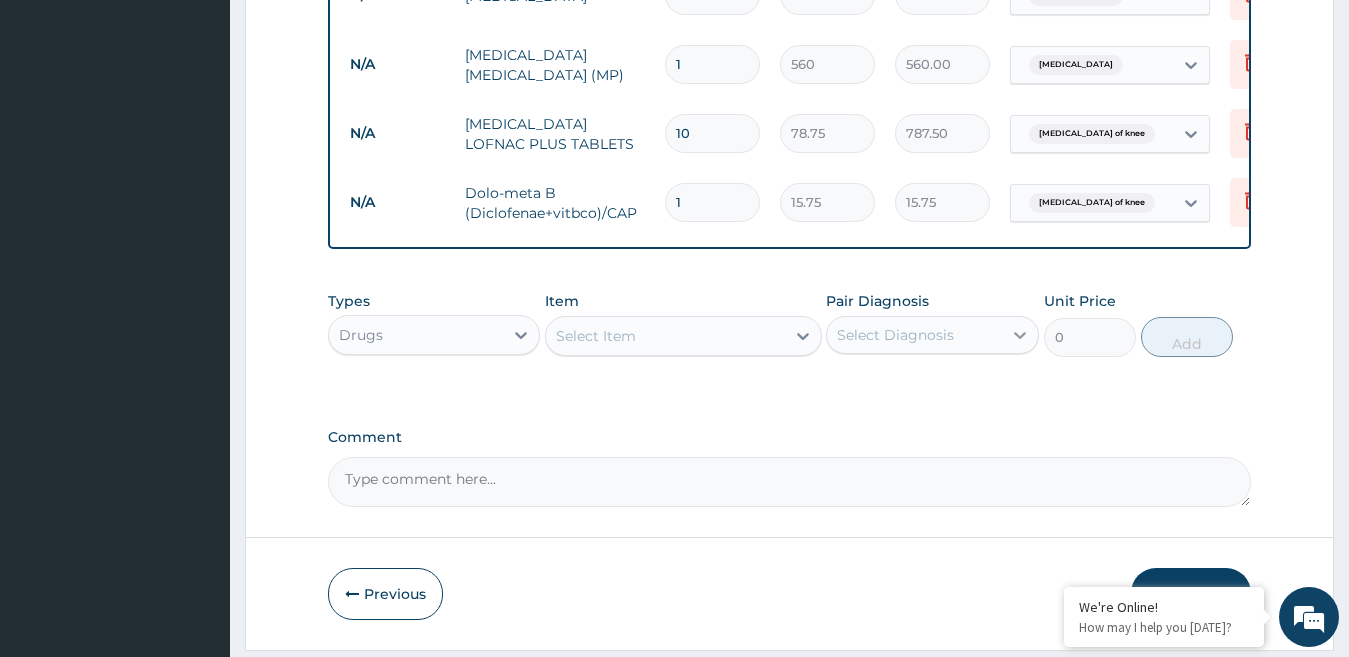 type 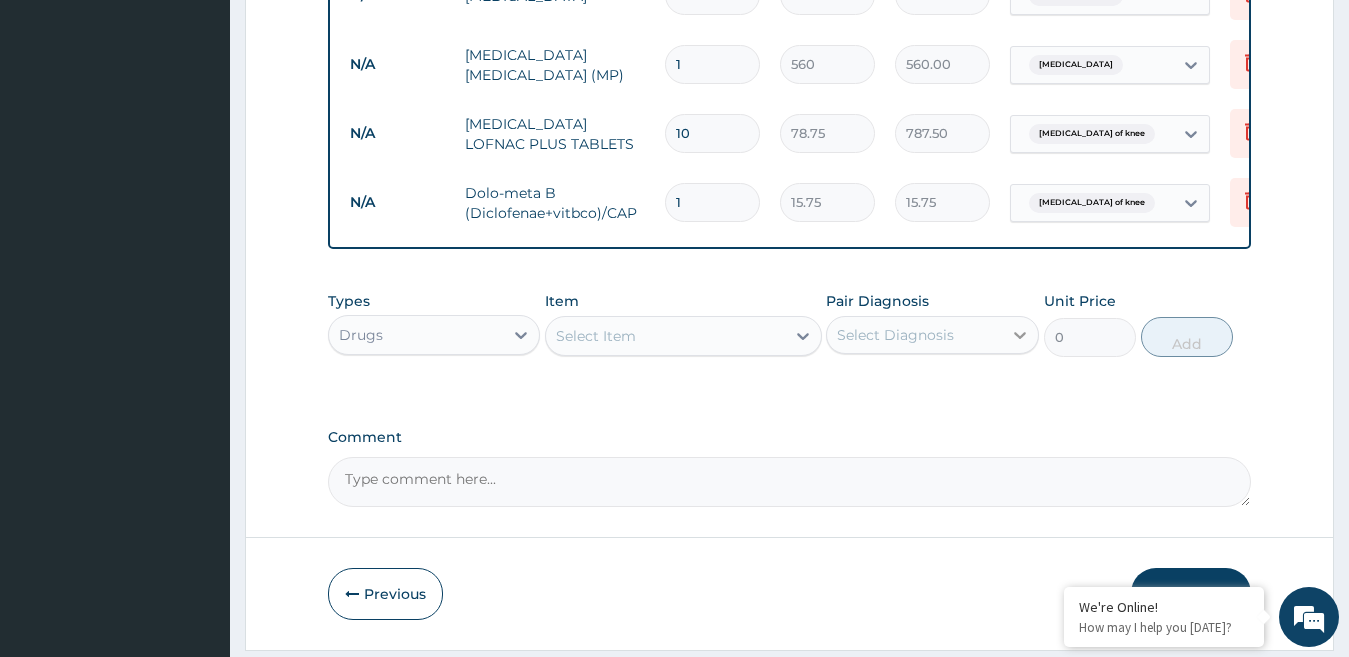 type on "0.00" 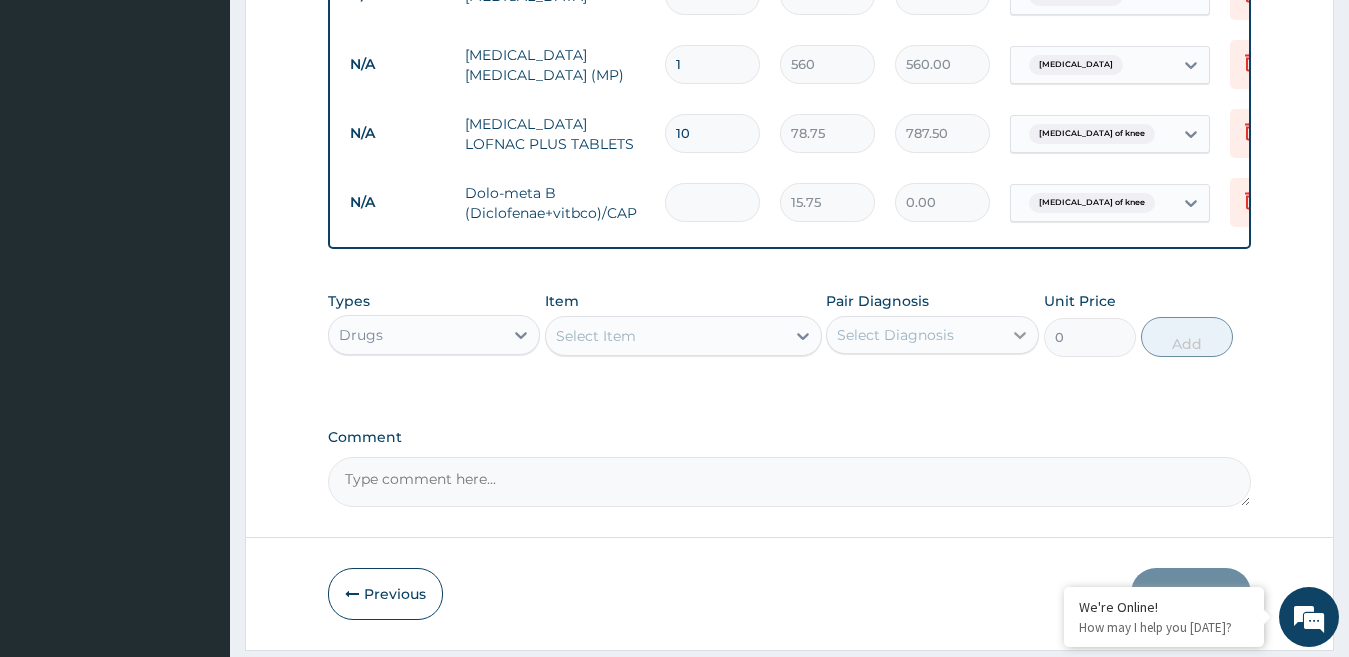 type on "6" 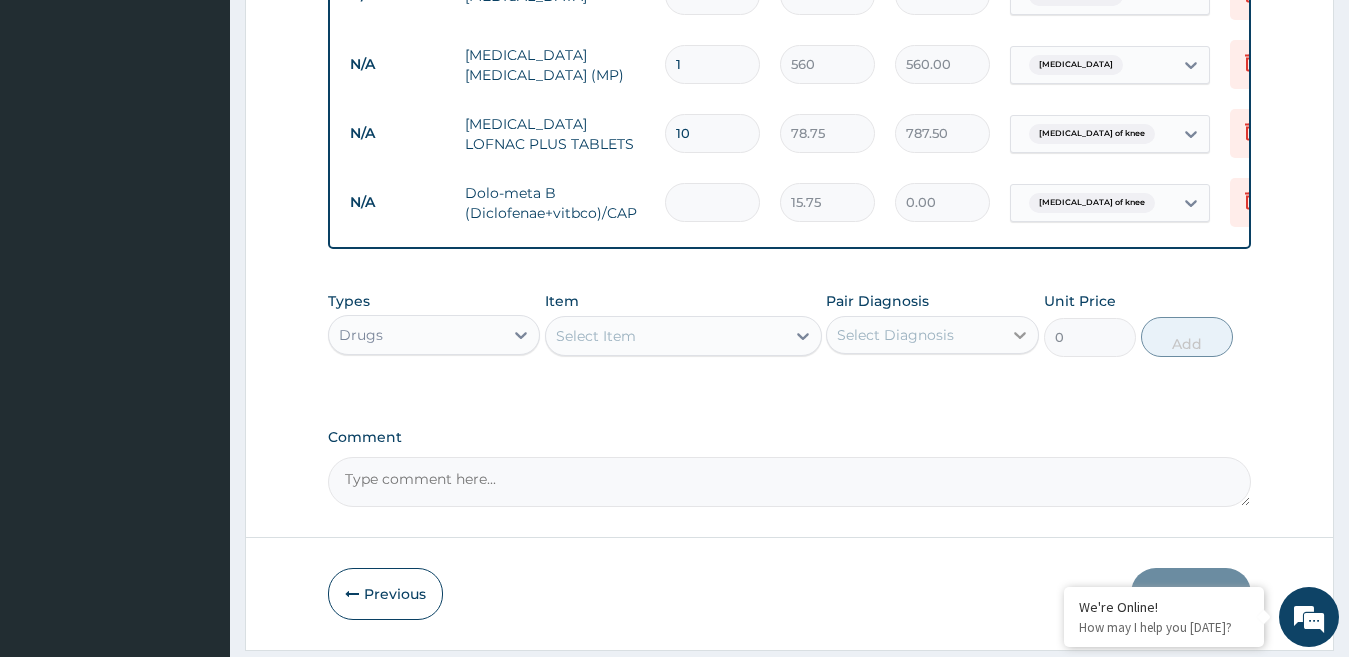 type on "94.50" 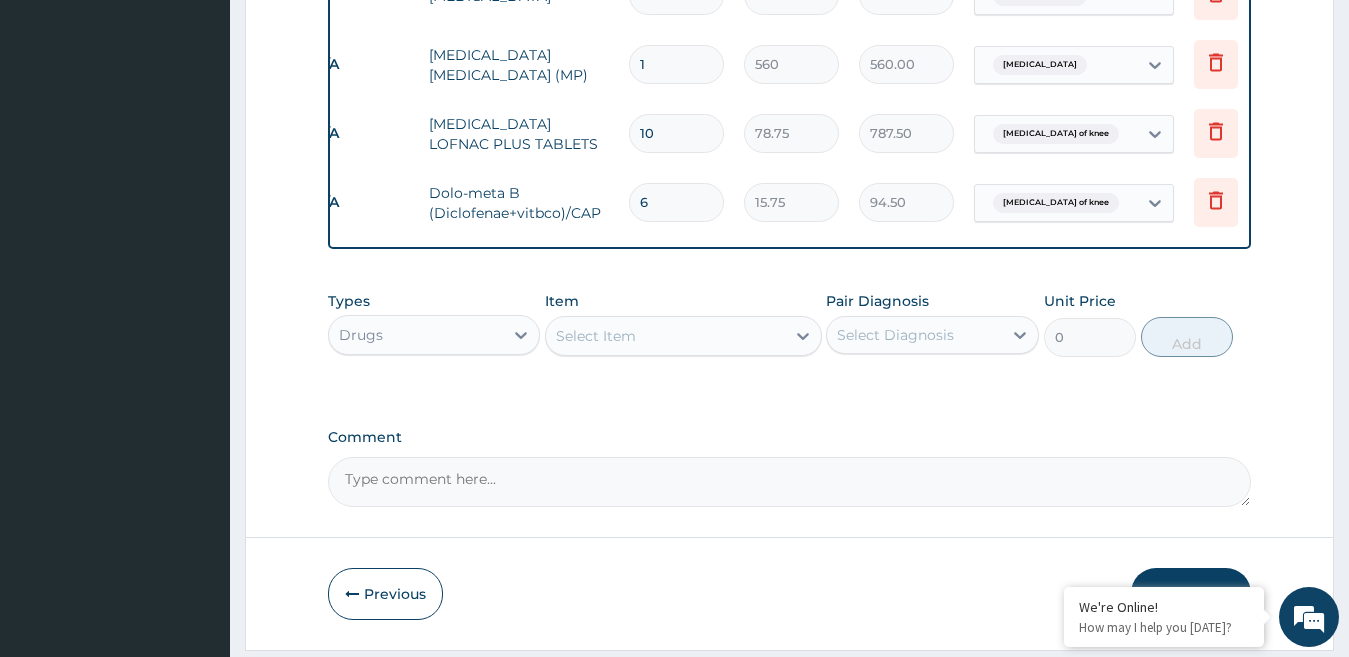 scroll, scrollTop: 0, scrollLeft: 80, axis: horizontal 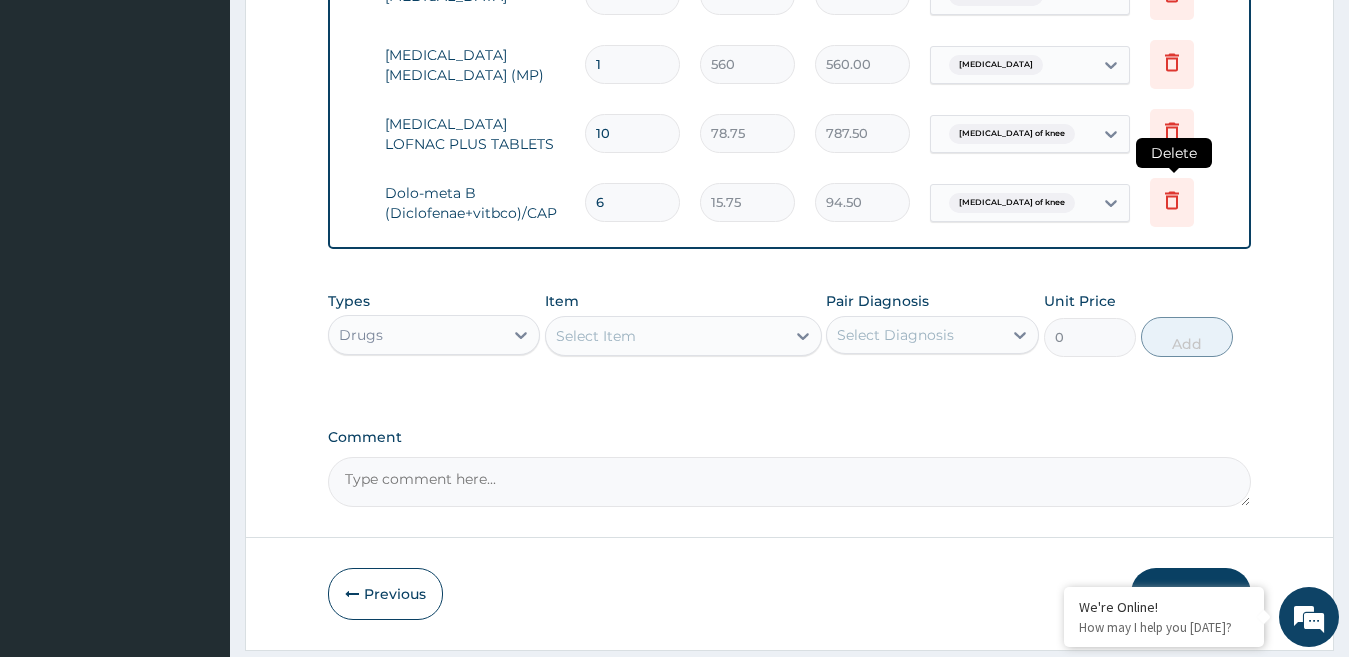 type on "6" 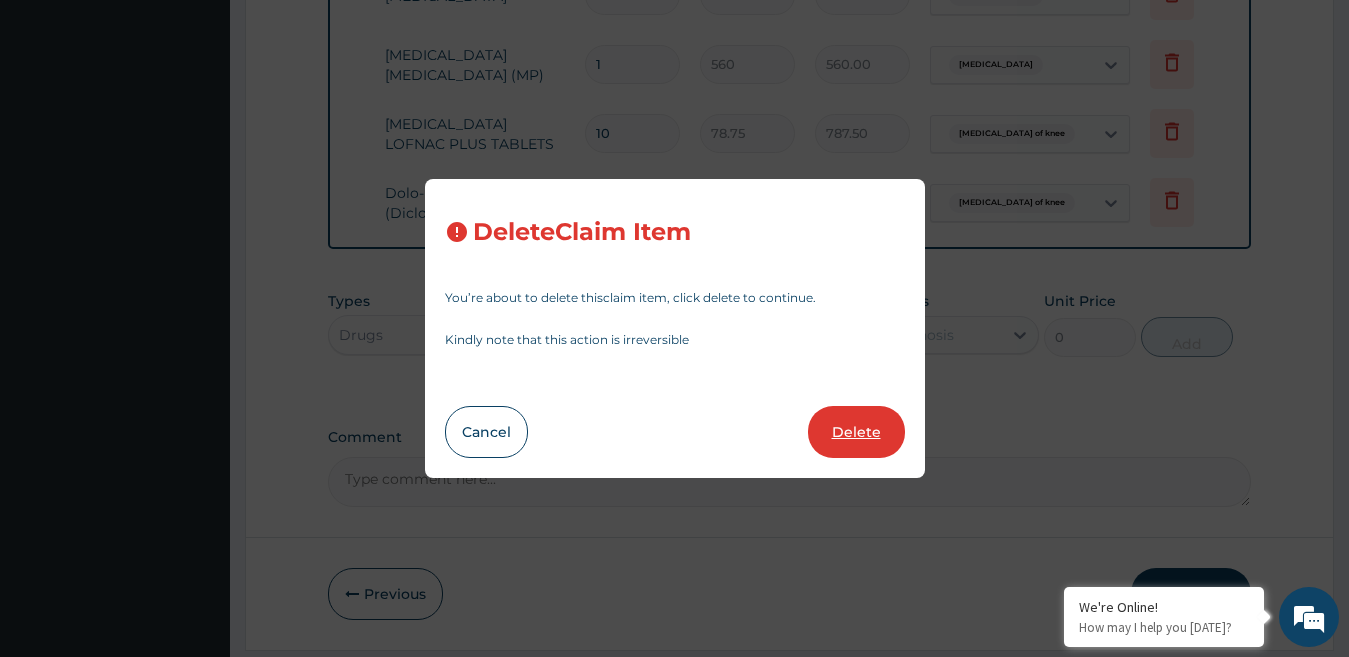 click on "Delete" at bounding box center (856, 432) 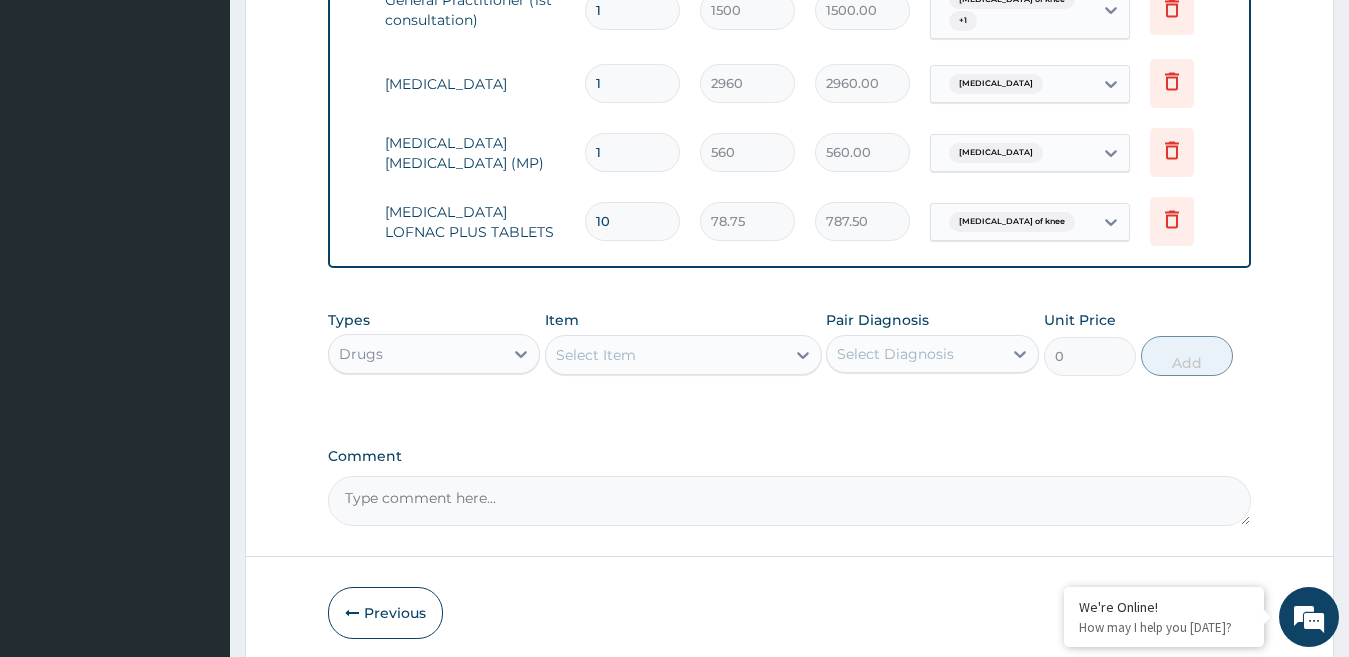 scroll, scrollTop: 814, scrollLeft: 0, axis: vertical 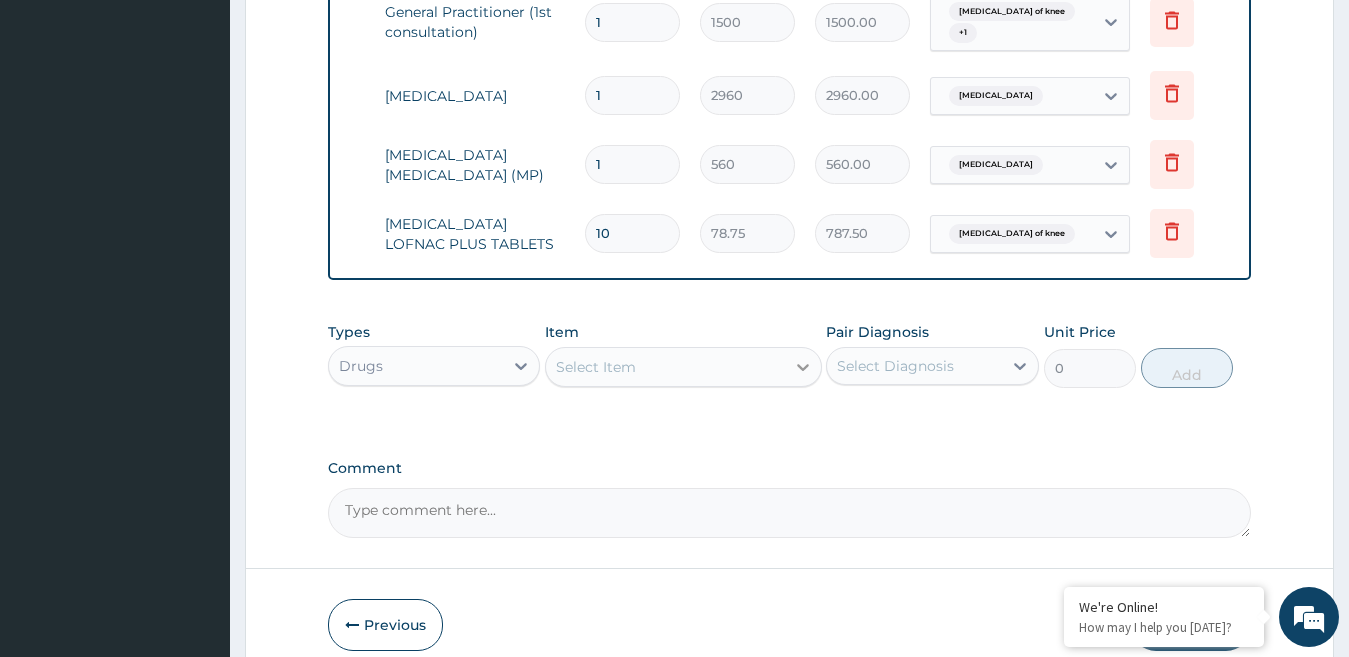 click 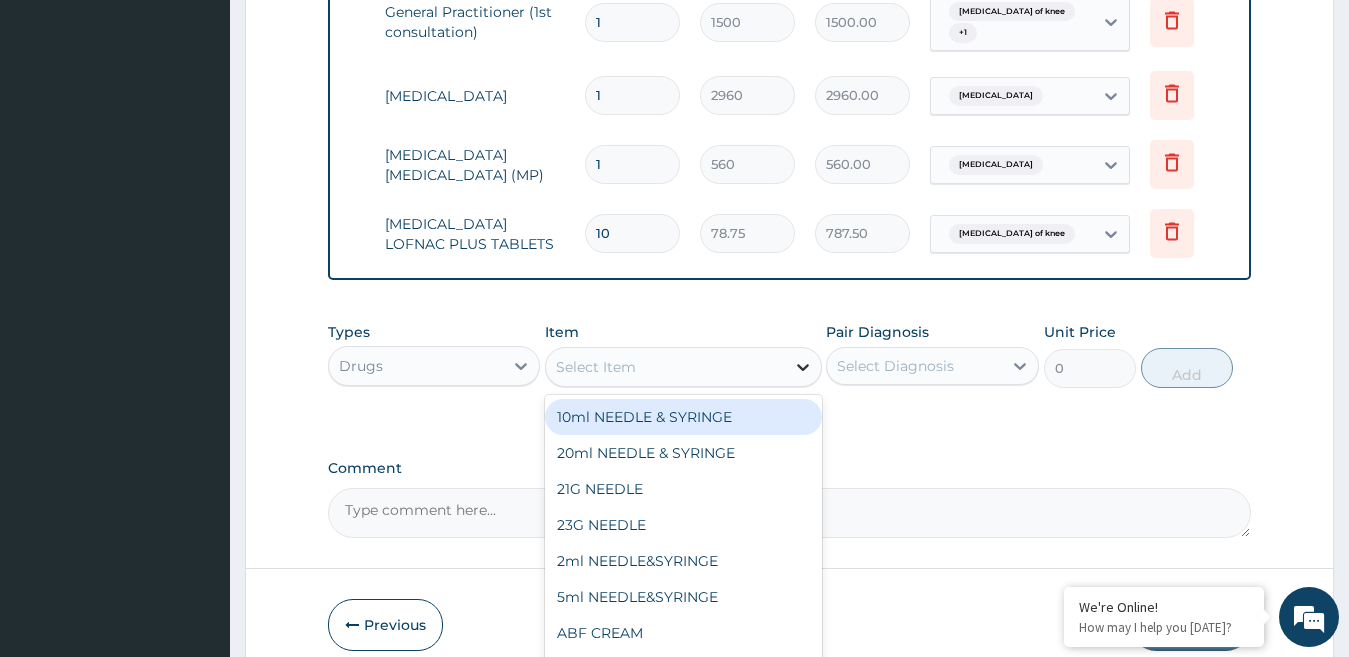 click 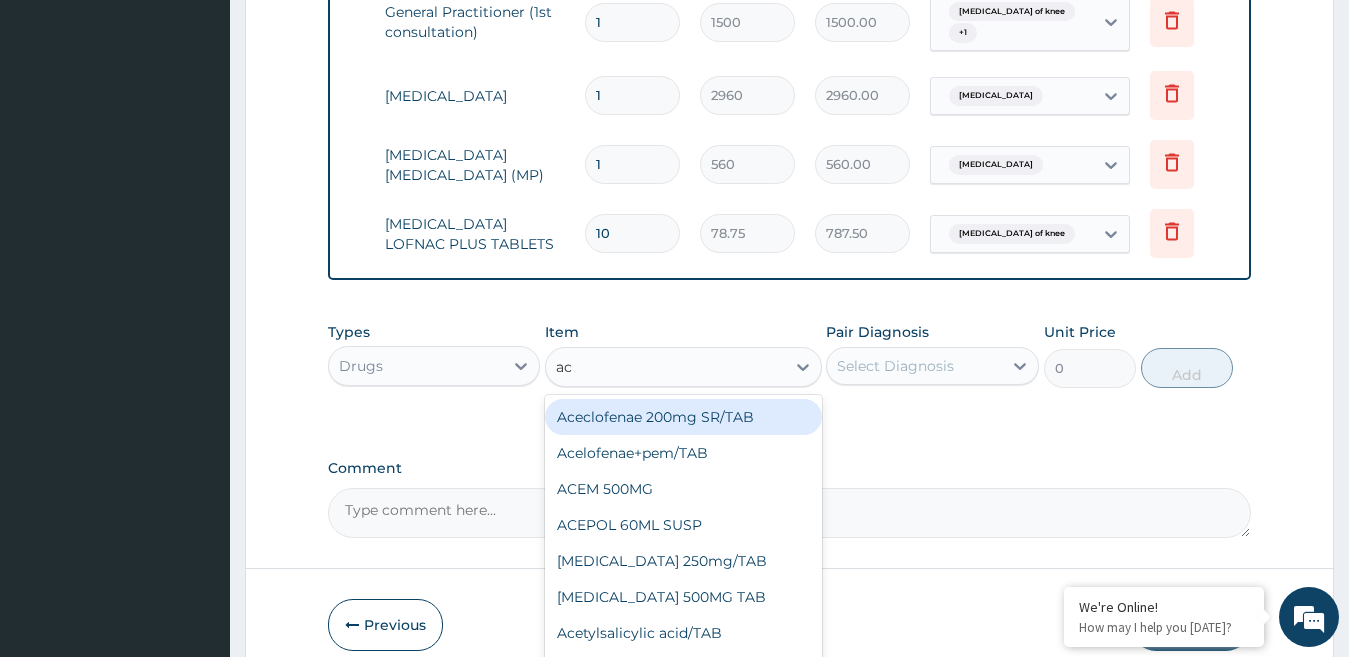 type on "ace" 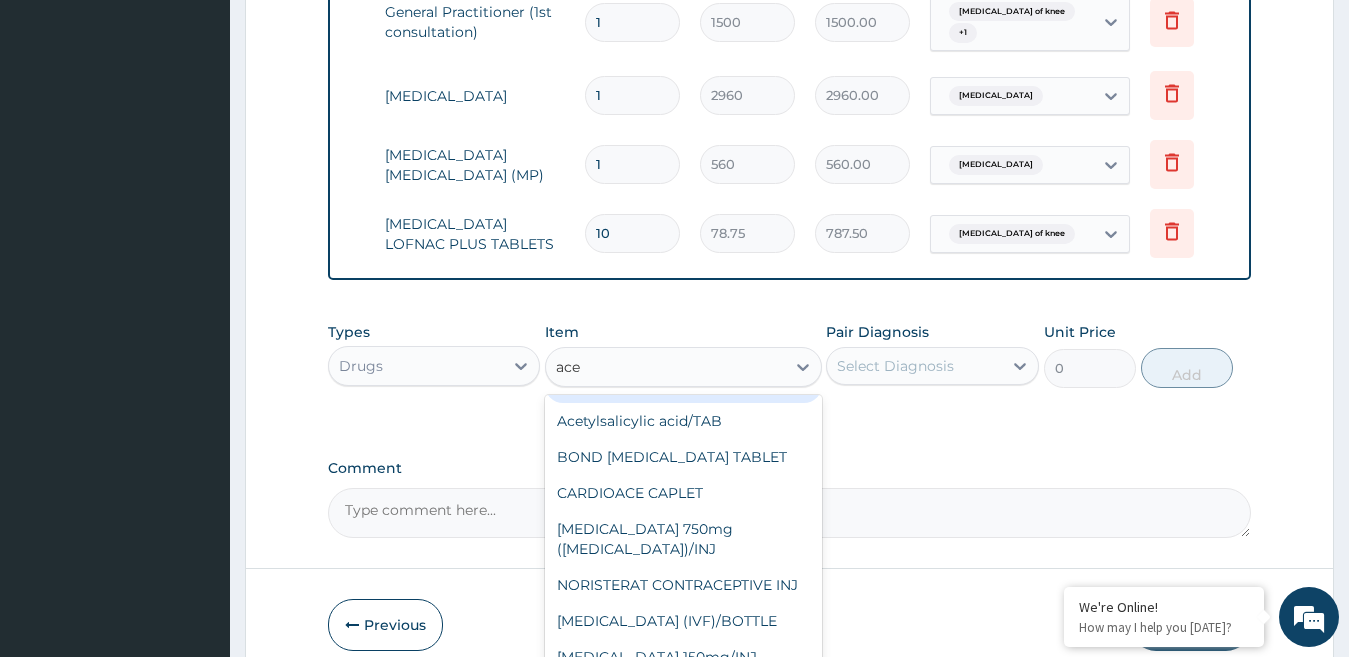 scroll, scrollTop: 0, scrollLeft: 0, axis: both 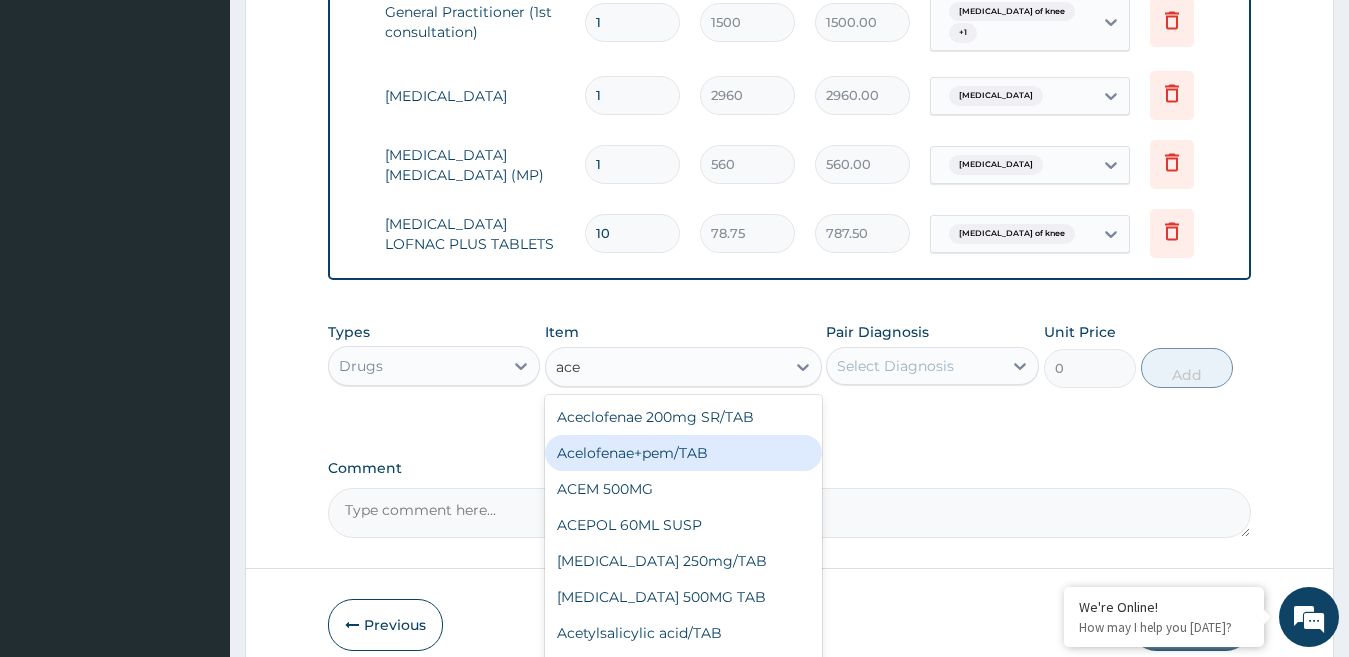 click on "Acelofenae+pem/TAB" at bounding box center [683, 453] 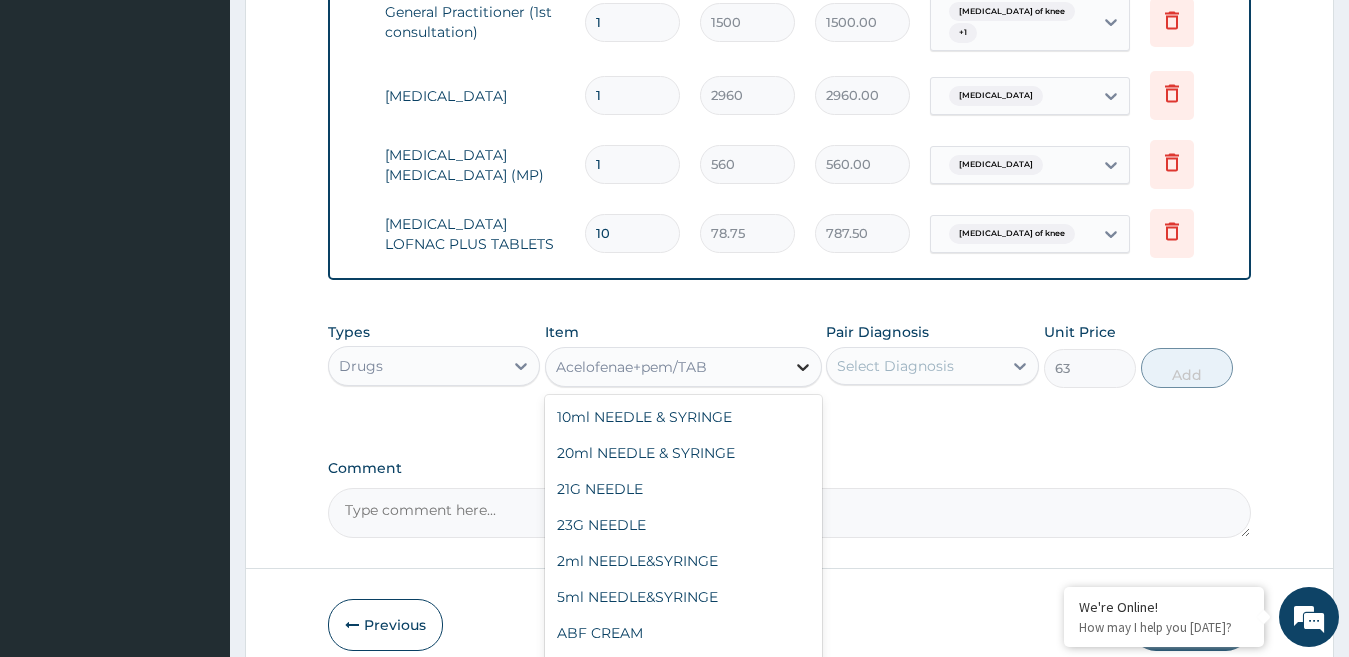 click 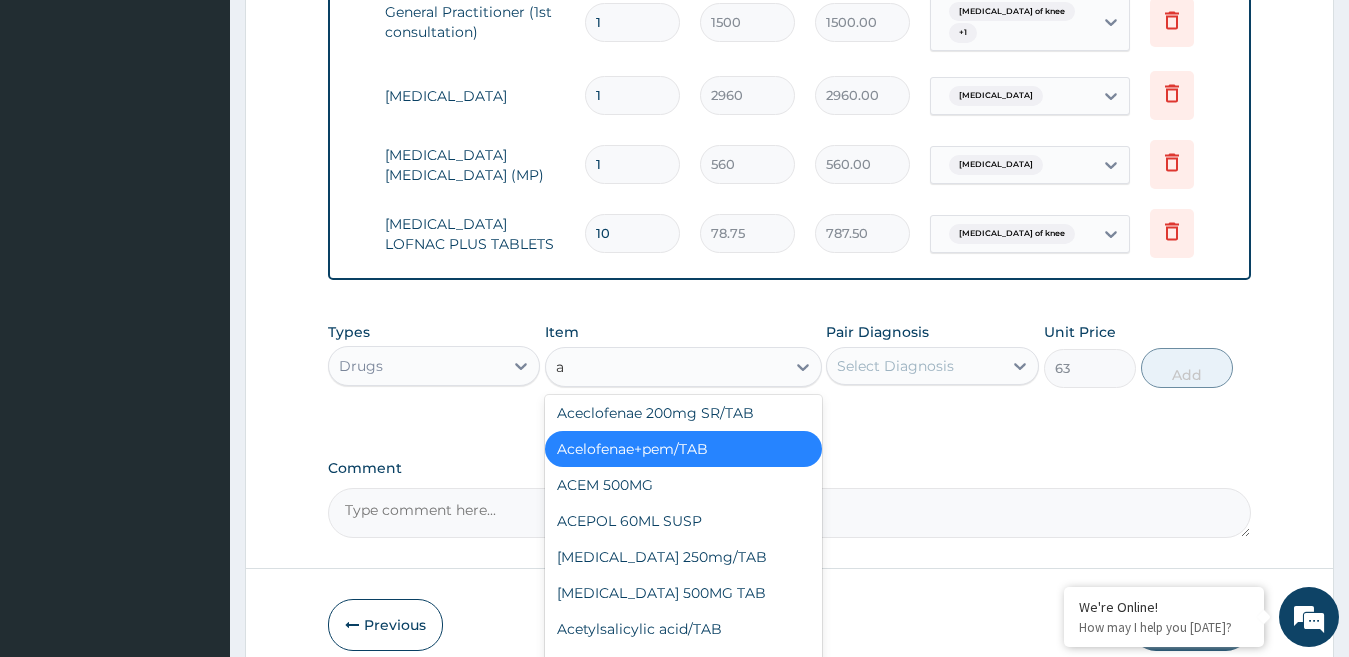 scroll, scrollTop: 0, scrollLeft: 0, axis: both 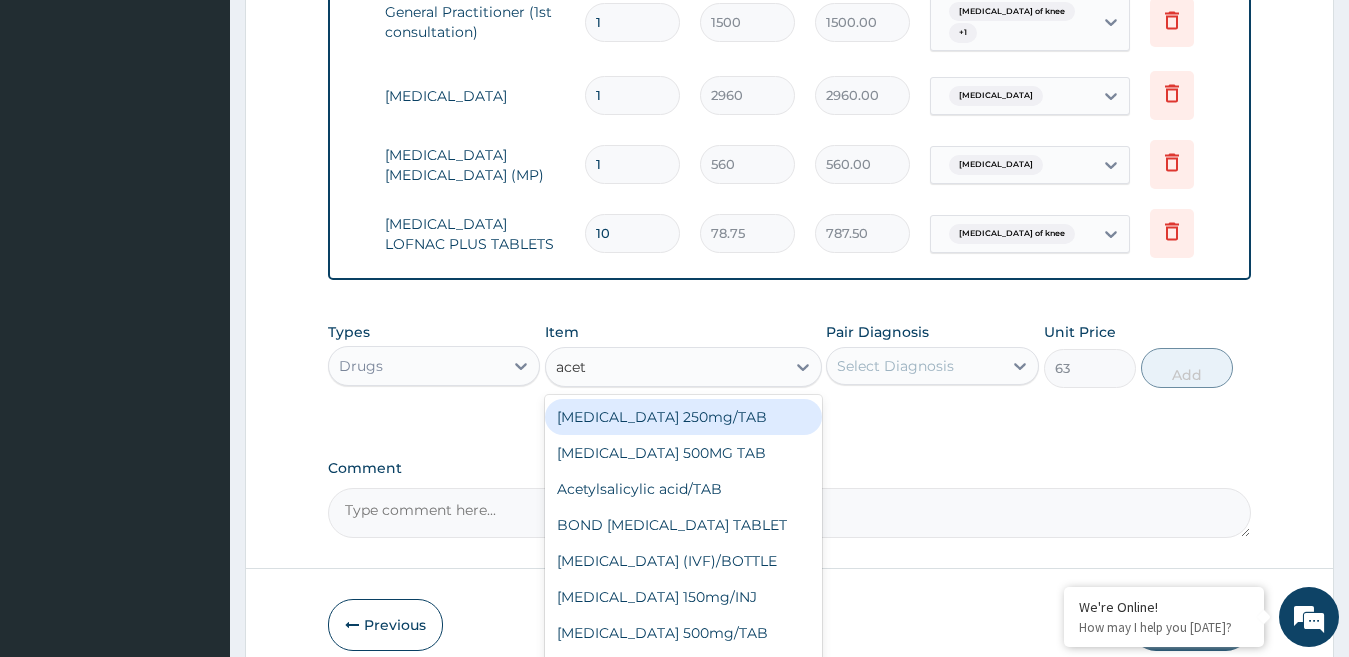 type on "ace" 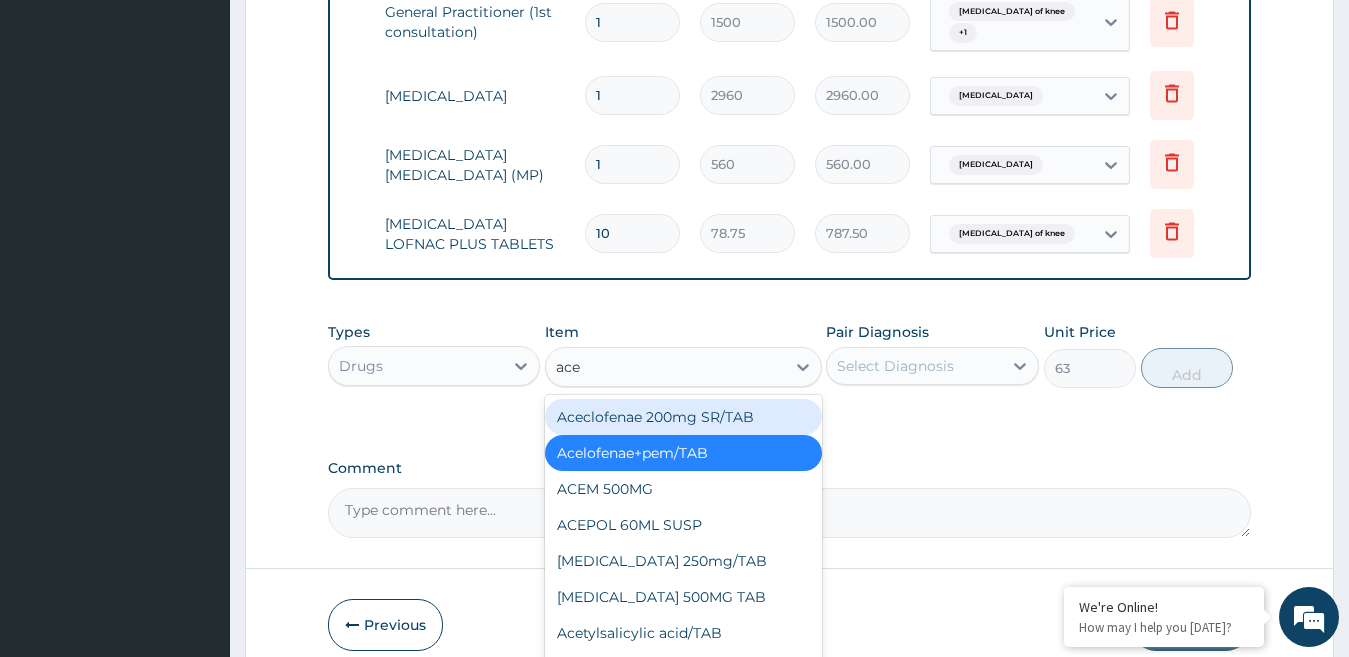 click on "Aceclofenae 200mg SR/TAB" at bounding box center (683, 417) 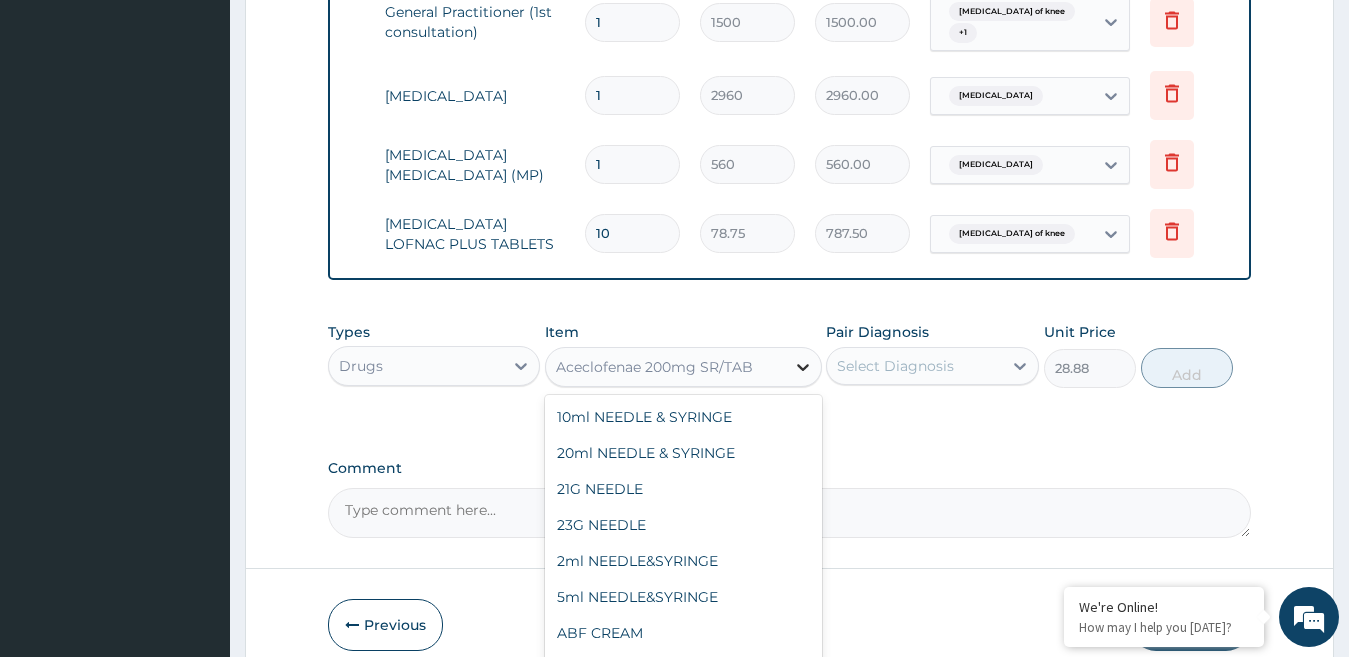 click 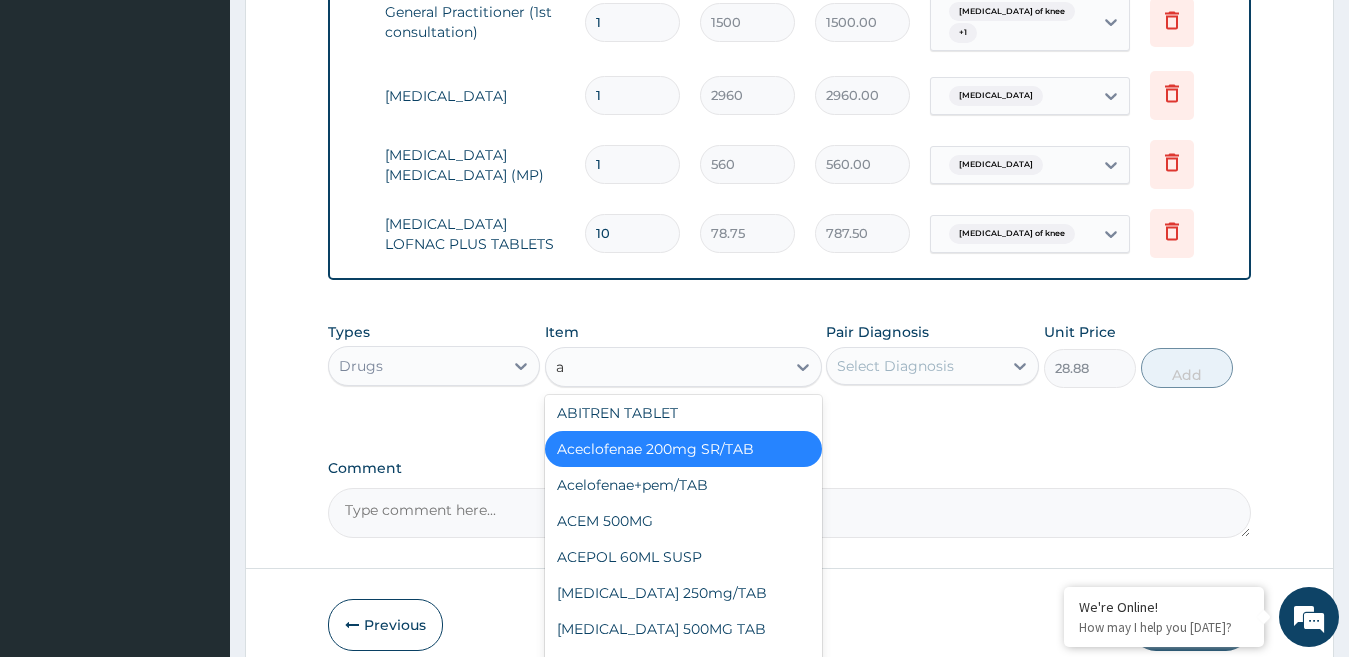 scroll, scrollTop: 0, scrollLeft: 0, axis: both 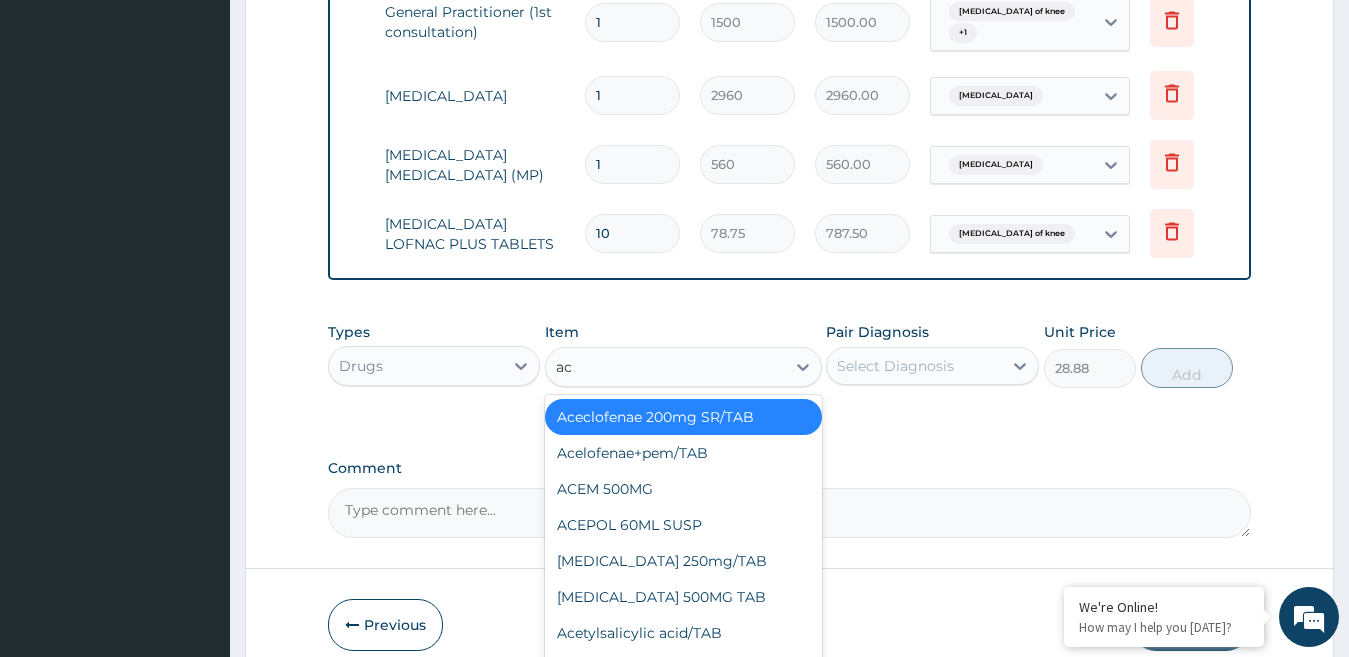 type on "ace" 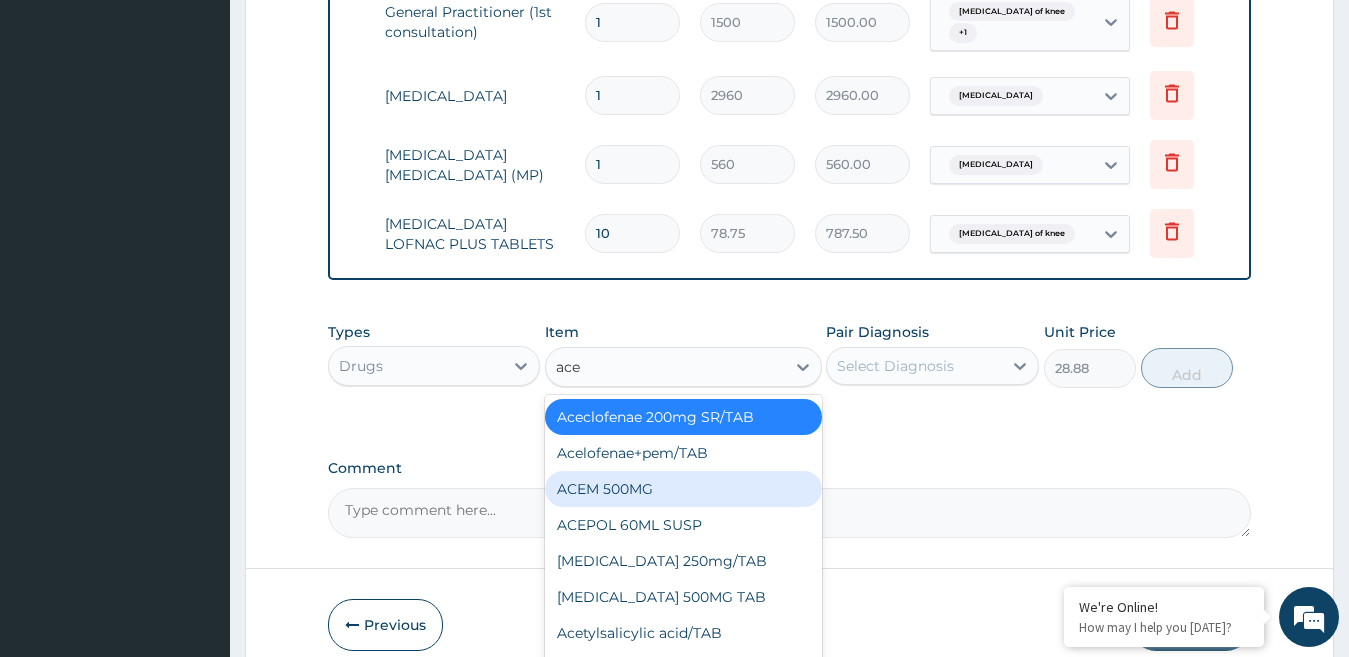 click on "ACEM 500MG" at bounding box center [683, 489] 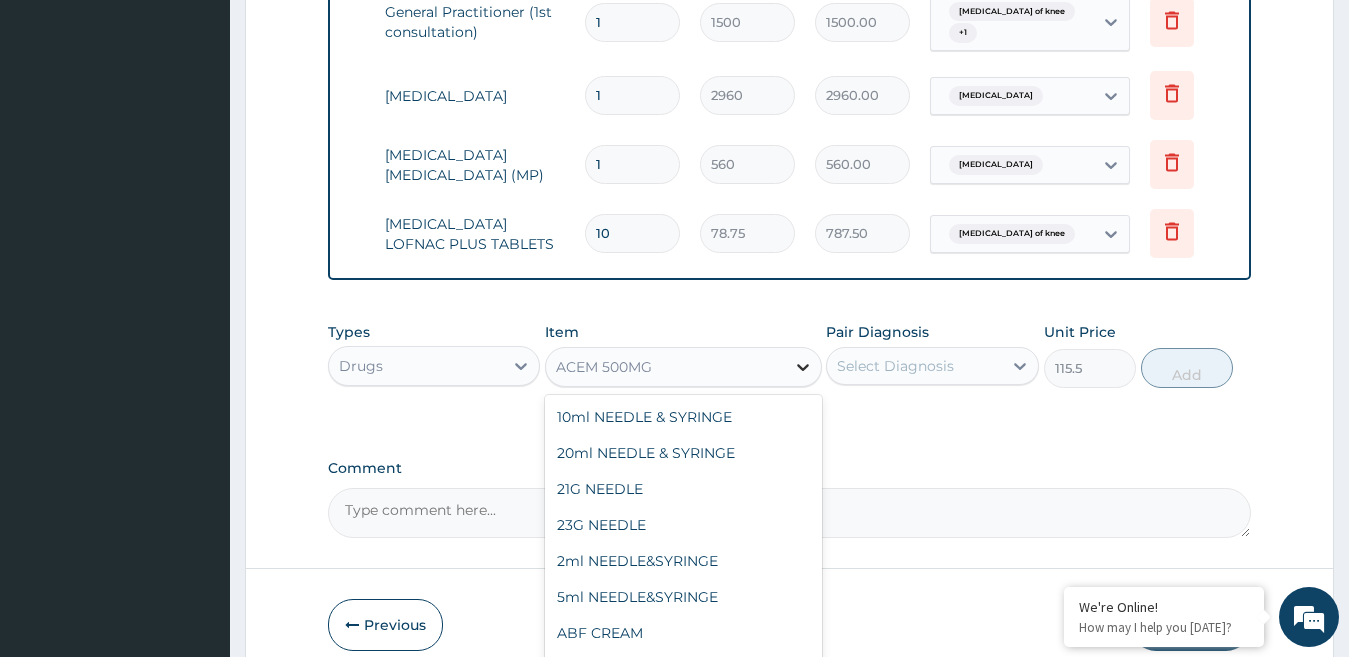 click 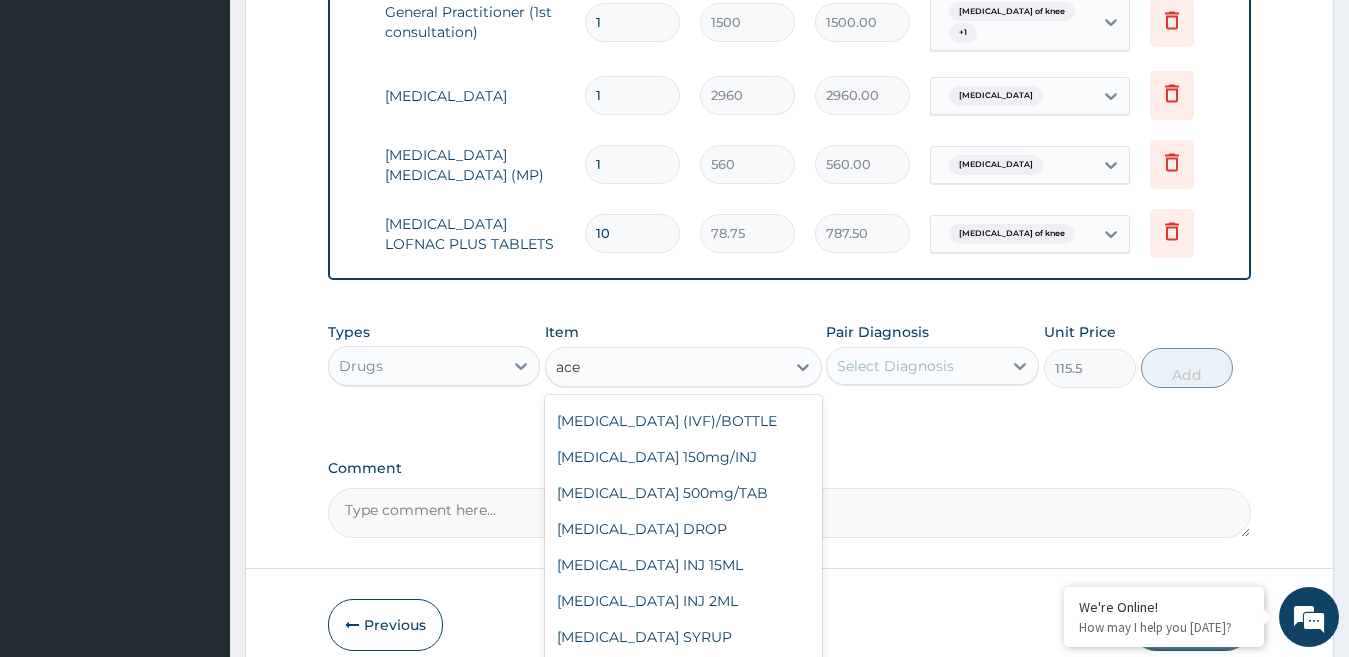 scroll, scrollTop: 0, scrollLeft: 0, axis: both 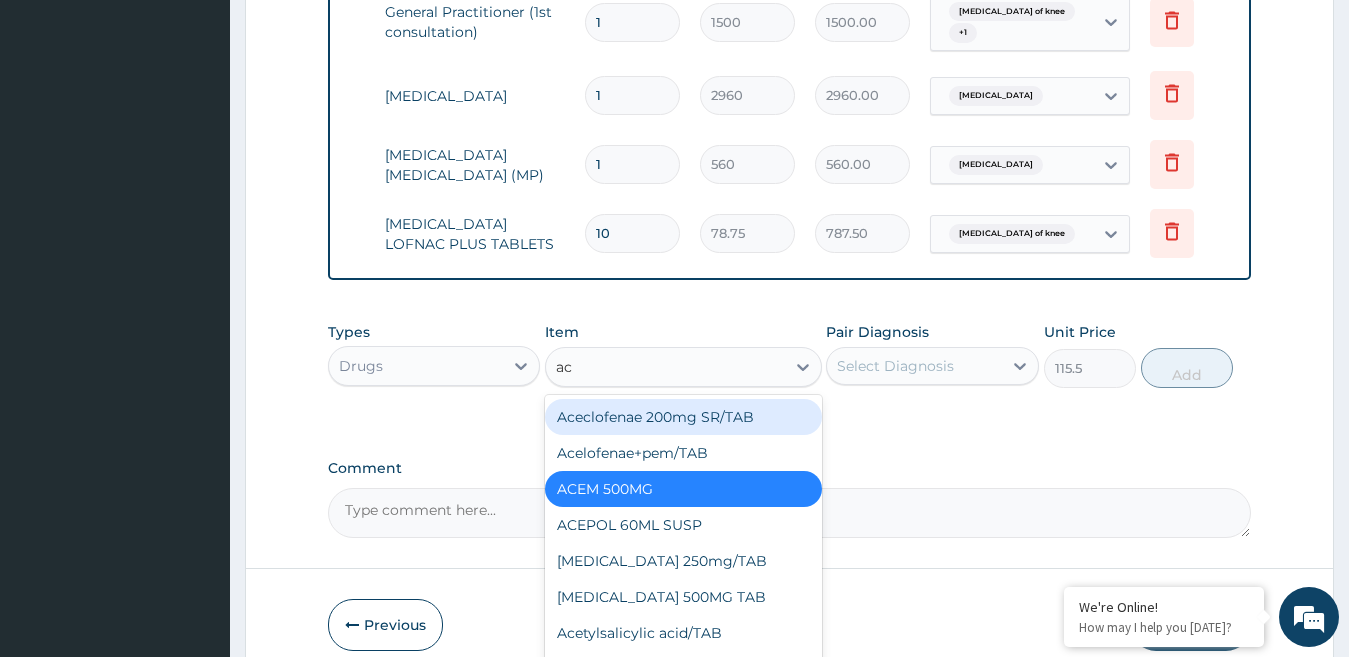 type on "a" 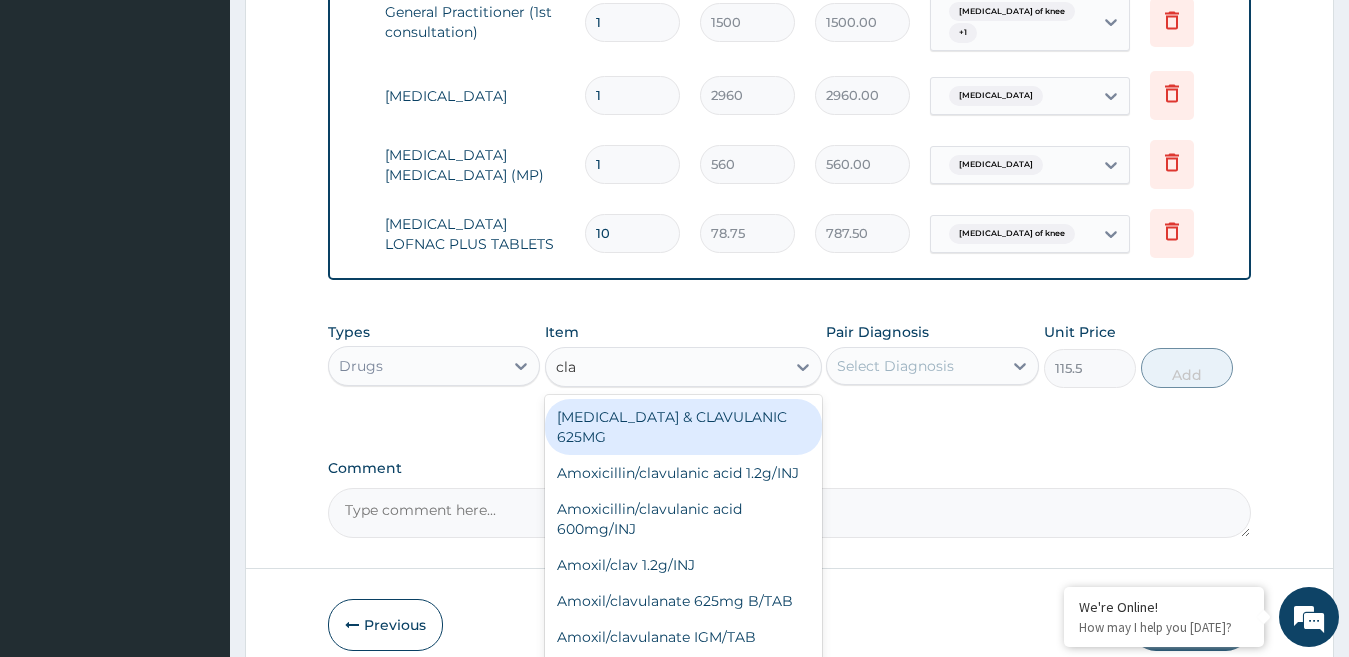 type on "clar" 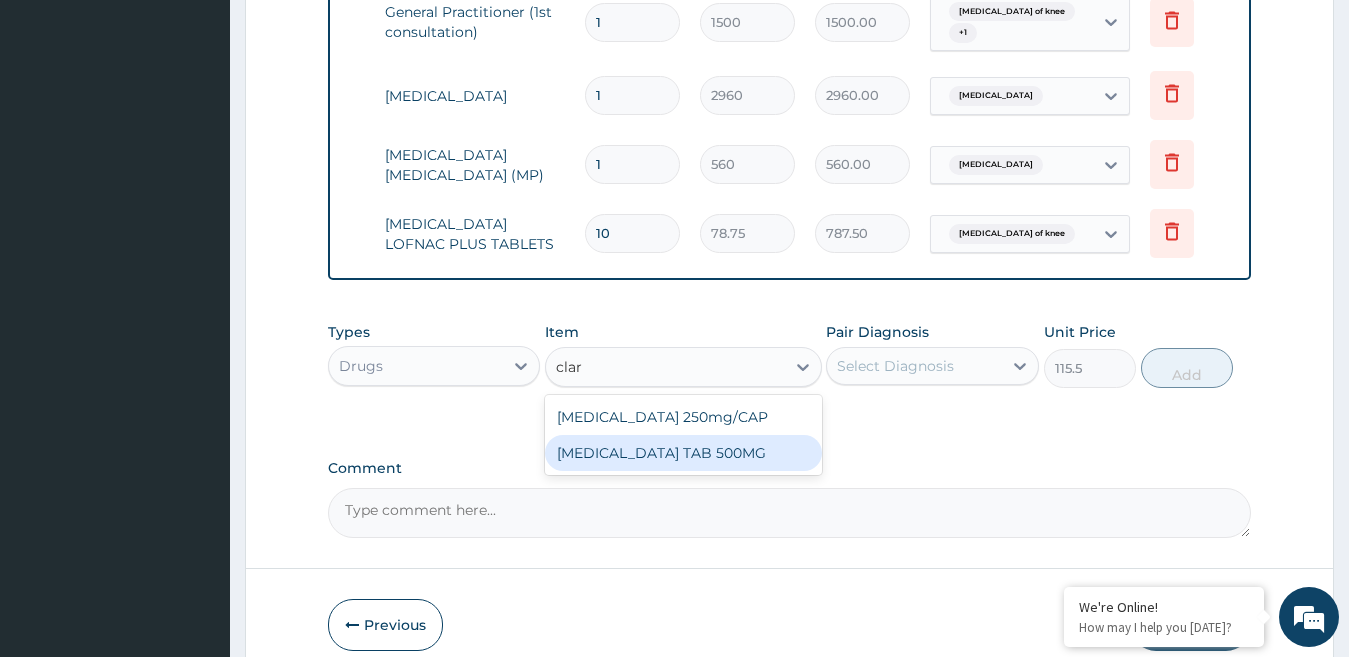 click on "CLARITHROMYCIN TAB 500MG" at bounding box center (683, 453) 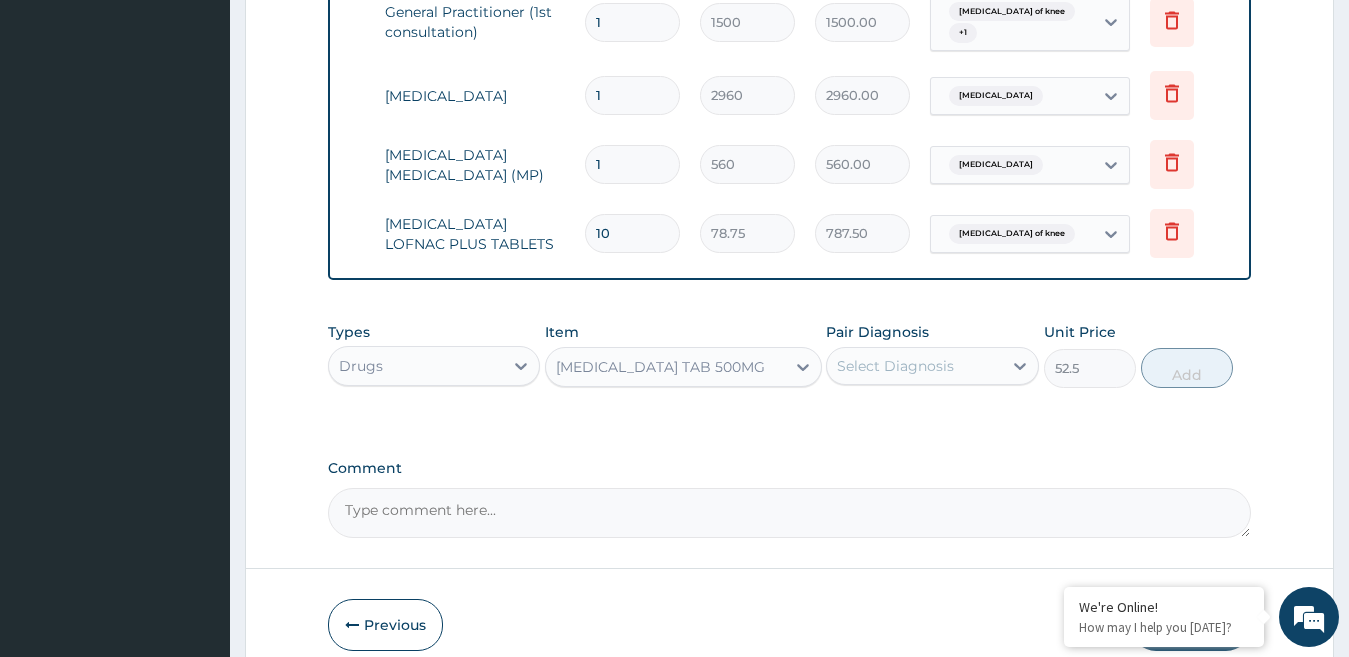 click on "CLARITHROMYCIN TAB 500MG" at bounding box center [660, 367] 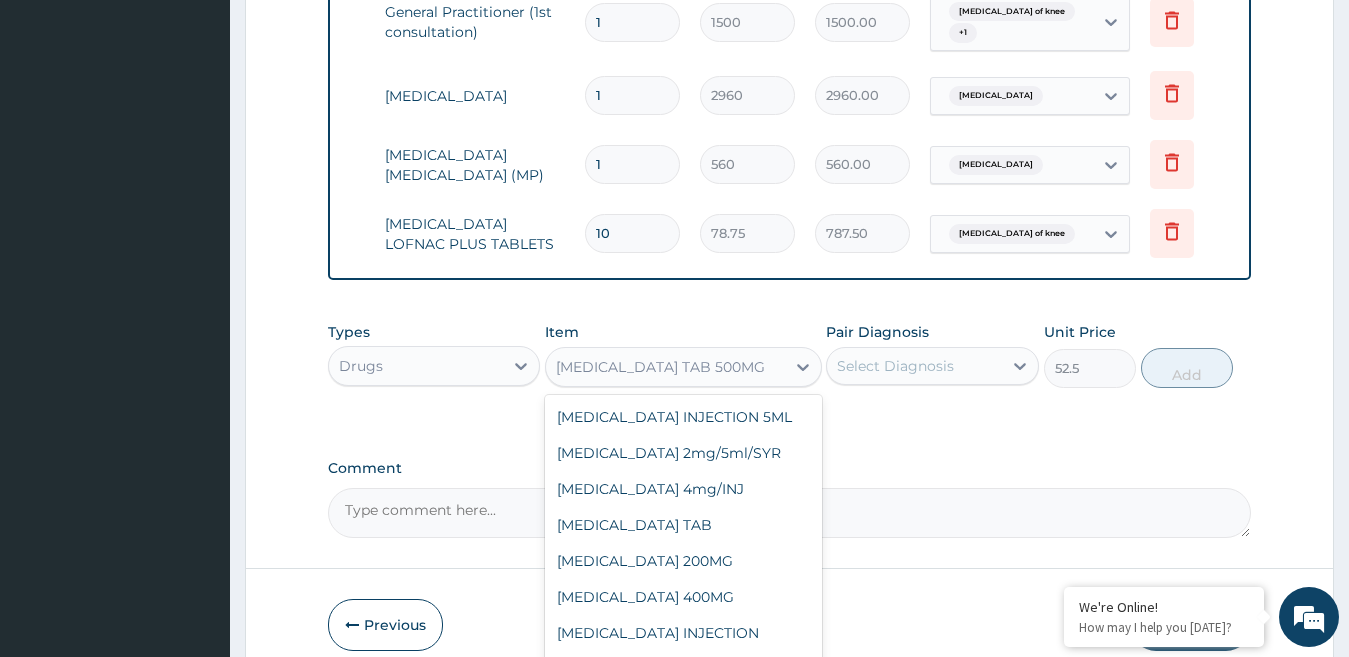 scroll, scrollTop: 18120, scrollLeft: 0, axis: vertical 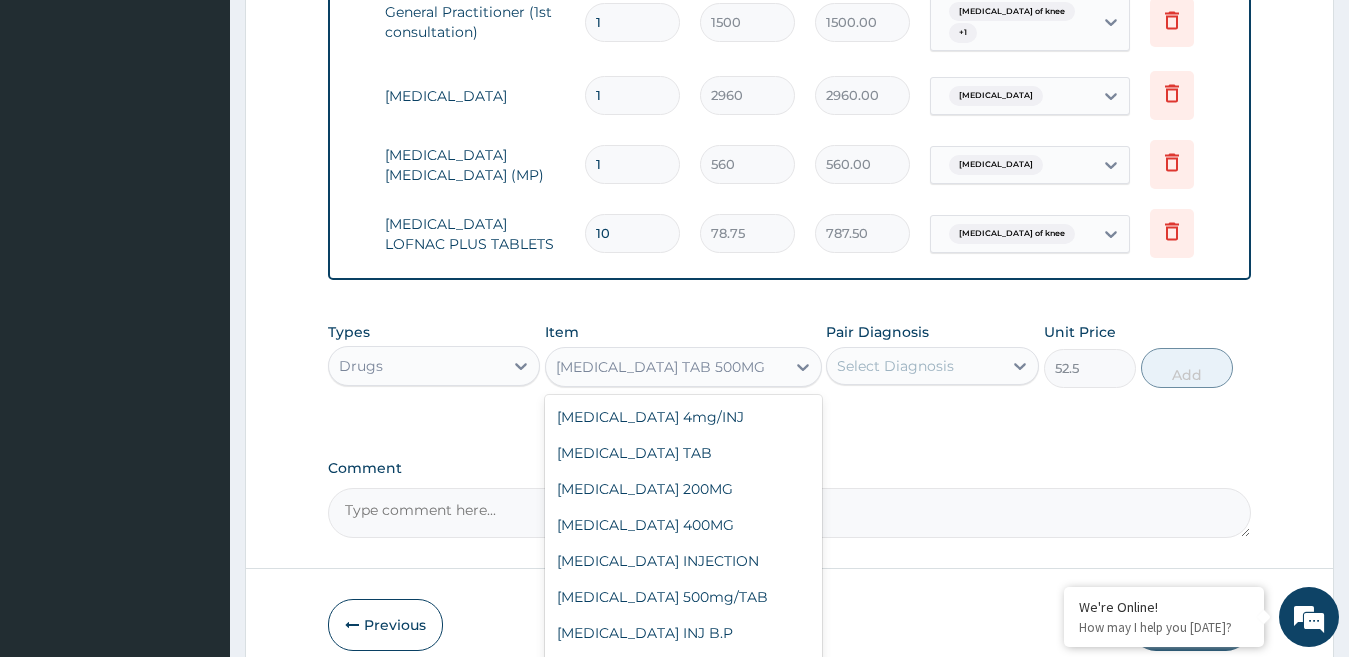 click on "CLOFENAC 50MG TABLET" at bounding box center [683, 849] 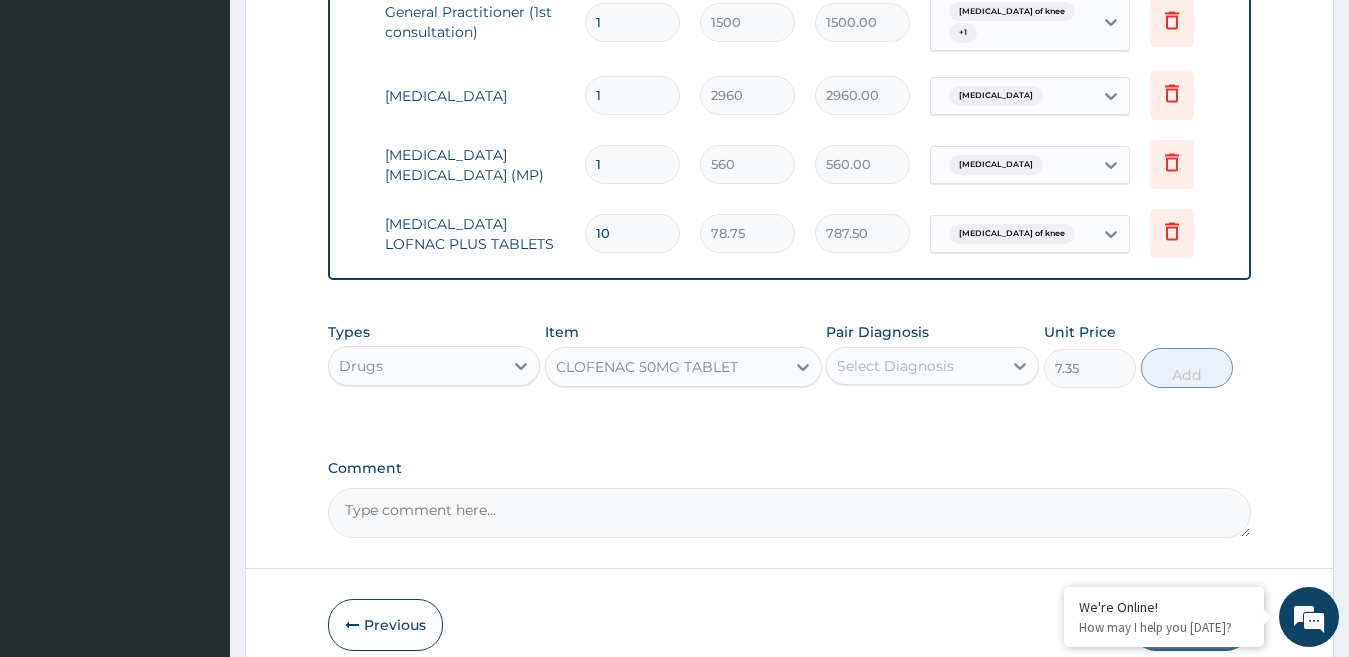 click on "CLOFENAC 50MG TABLET" at bounding box center (647, 367) 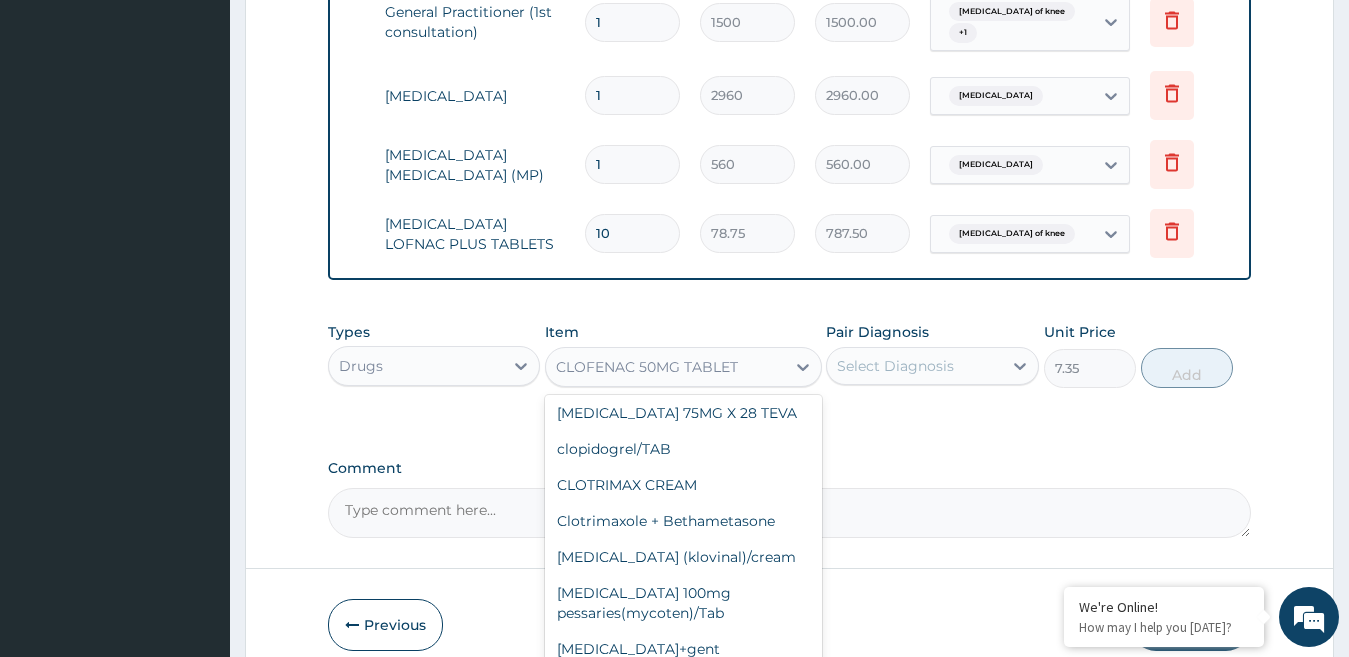 scroll, scrollTop: 18808, scrollLeft: 0, axis: vertical 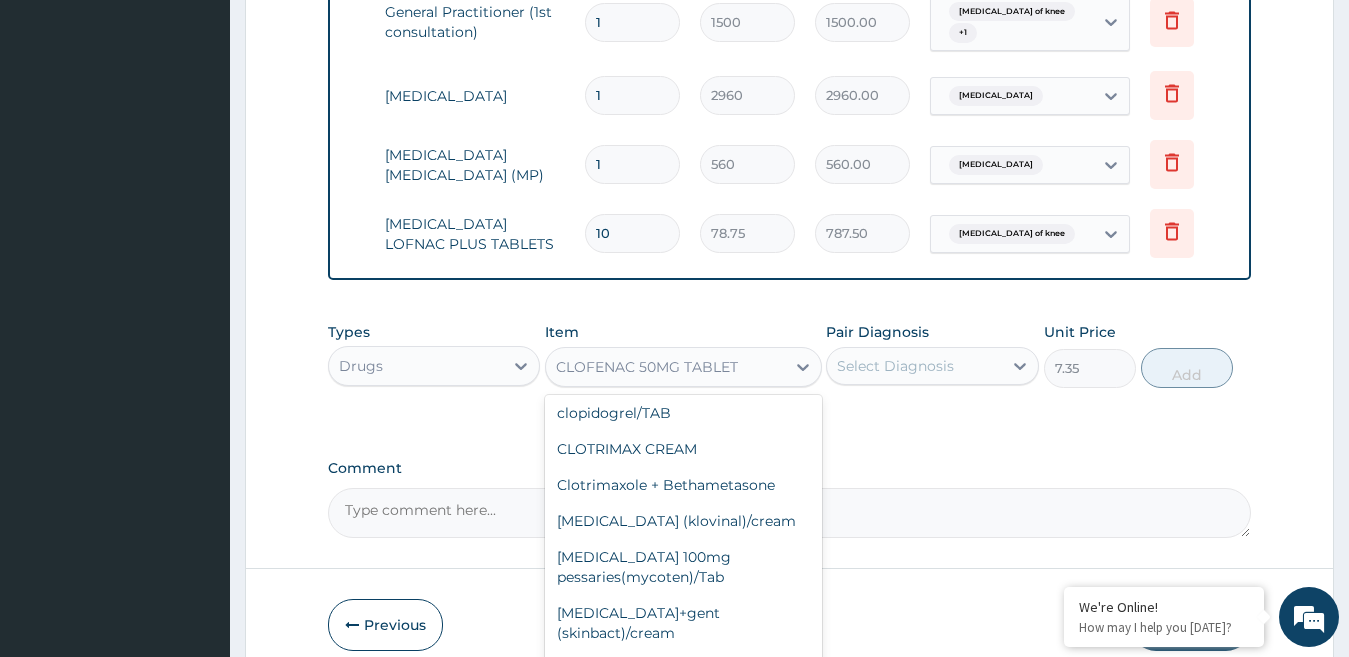 click on "CO-CODAMOL TAB 8/500MG" at bounding box center (683, 997) 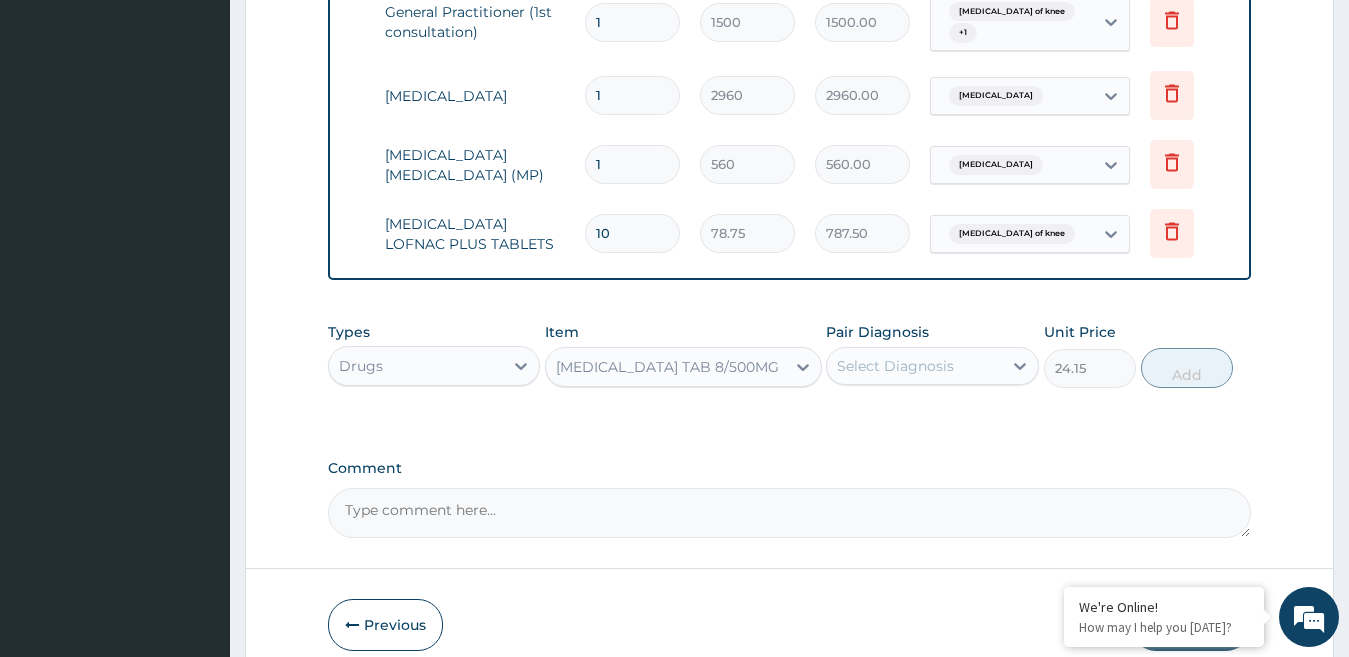 click on "Select Diagnosis" at bounding box center [914, 366] 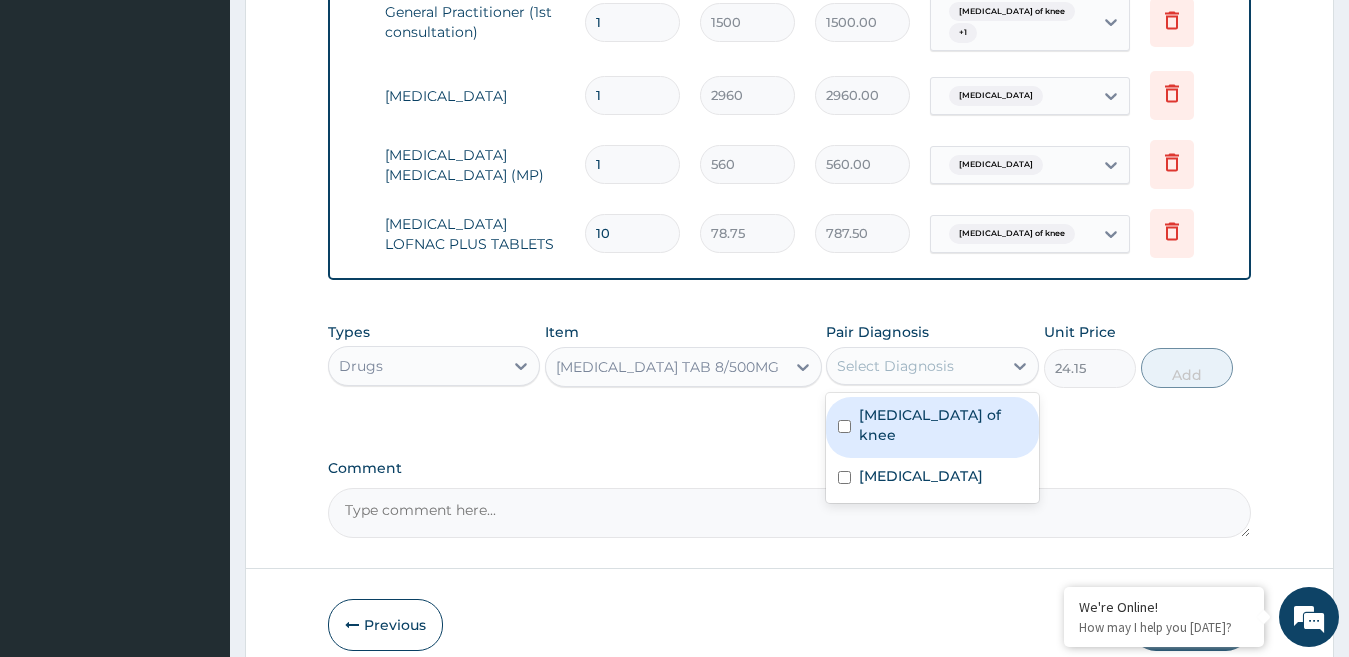 click on "Sprain of knee" at bounding box center [932, 427] 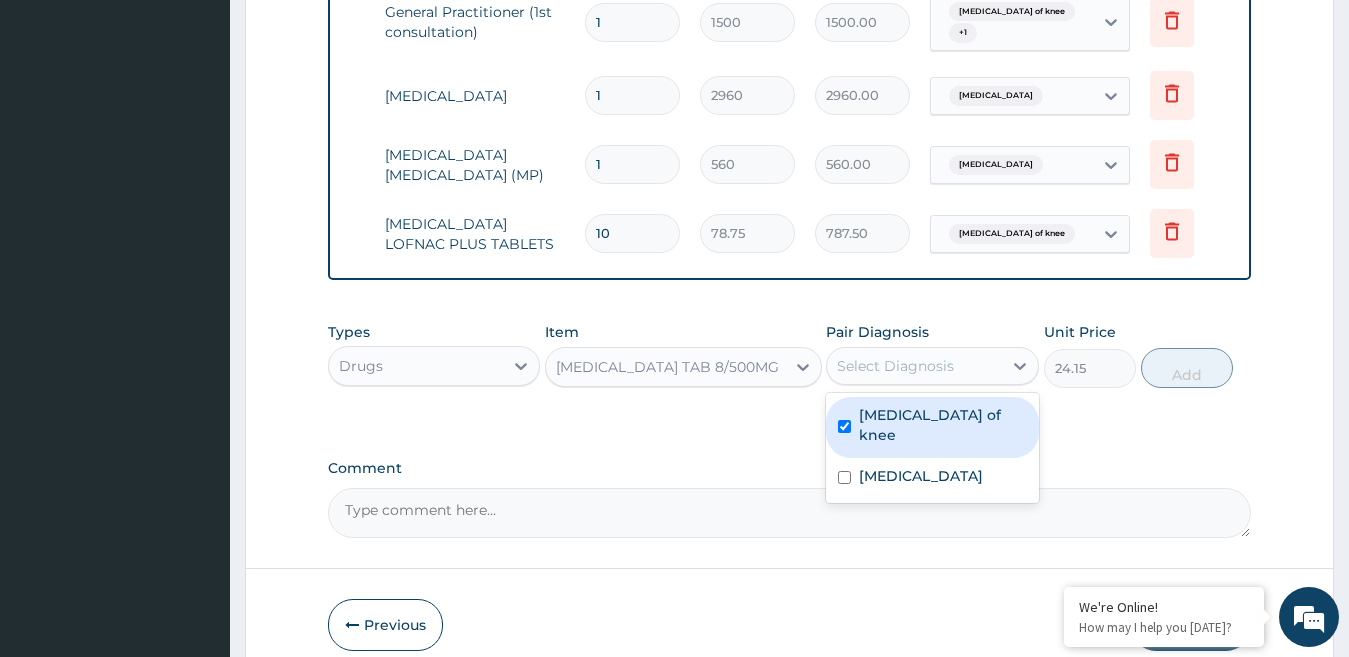 checkbox on "true" 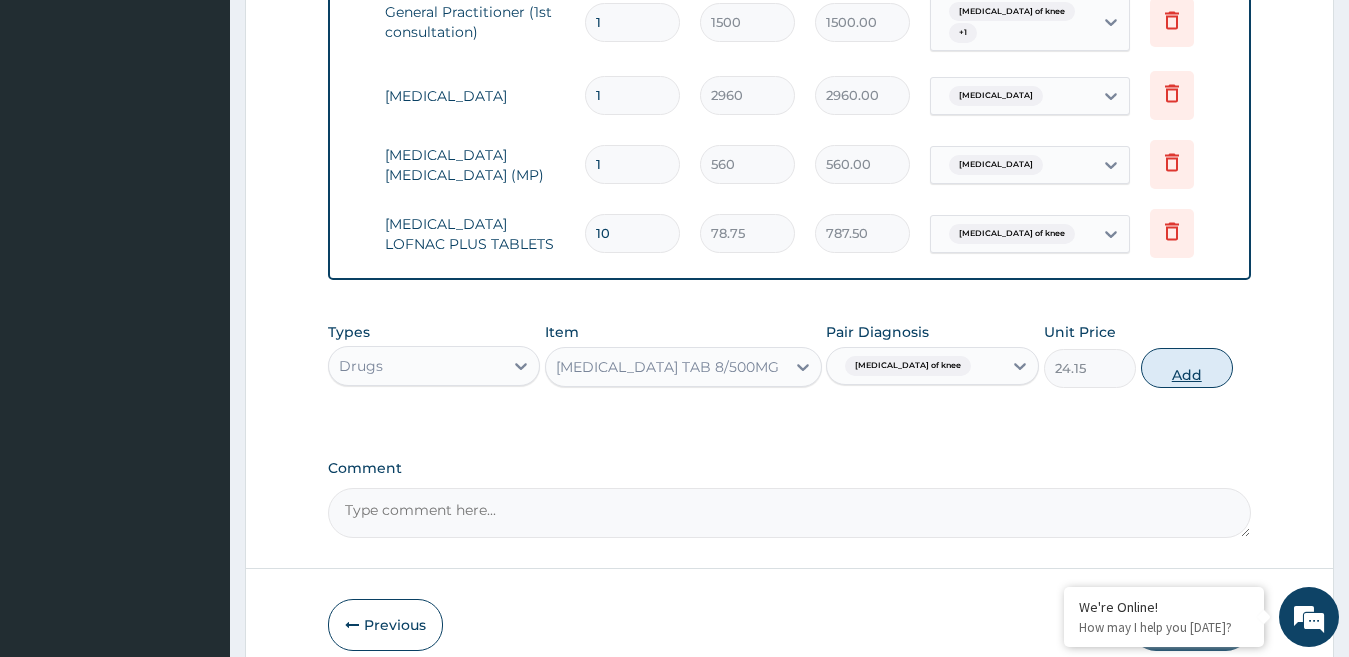 click on "Add" at bounding box center (1187, 368) 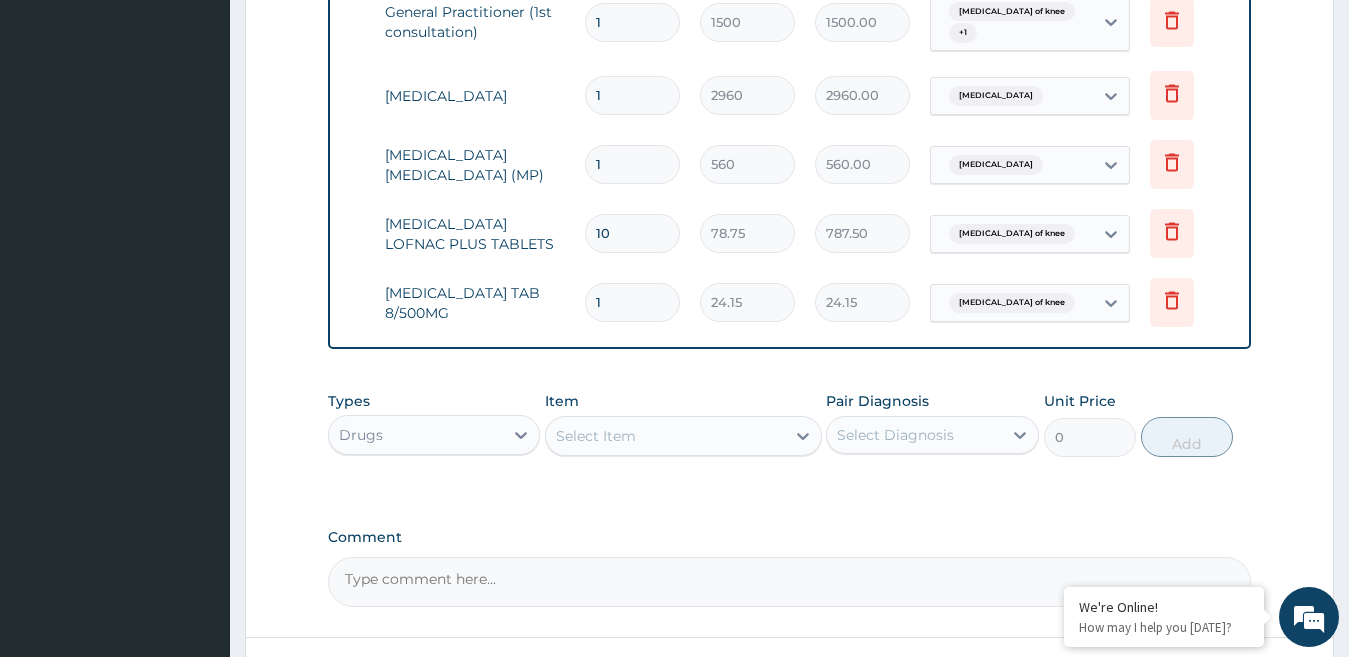 type 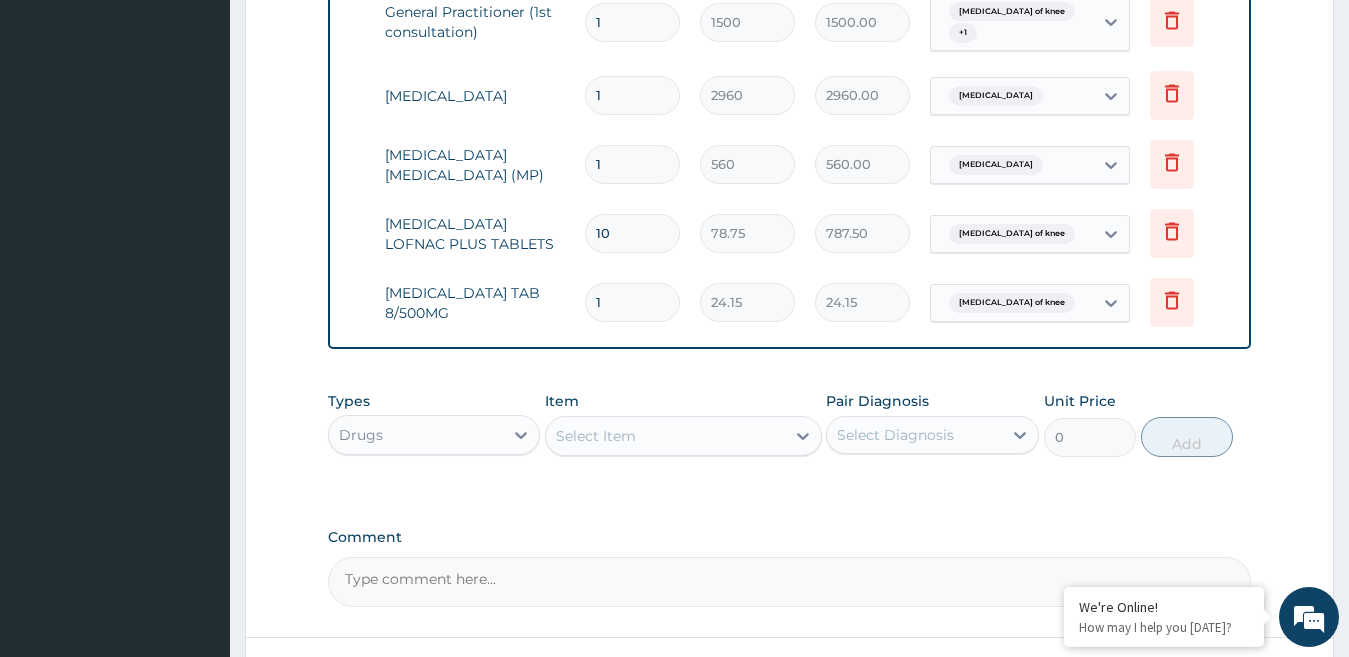 type on "0.00" 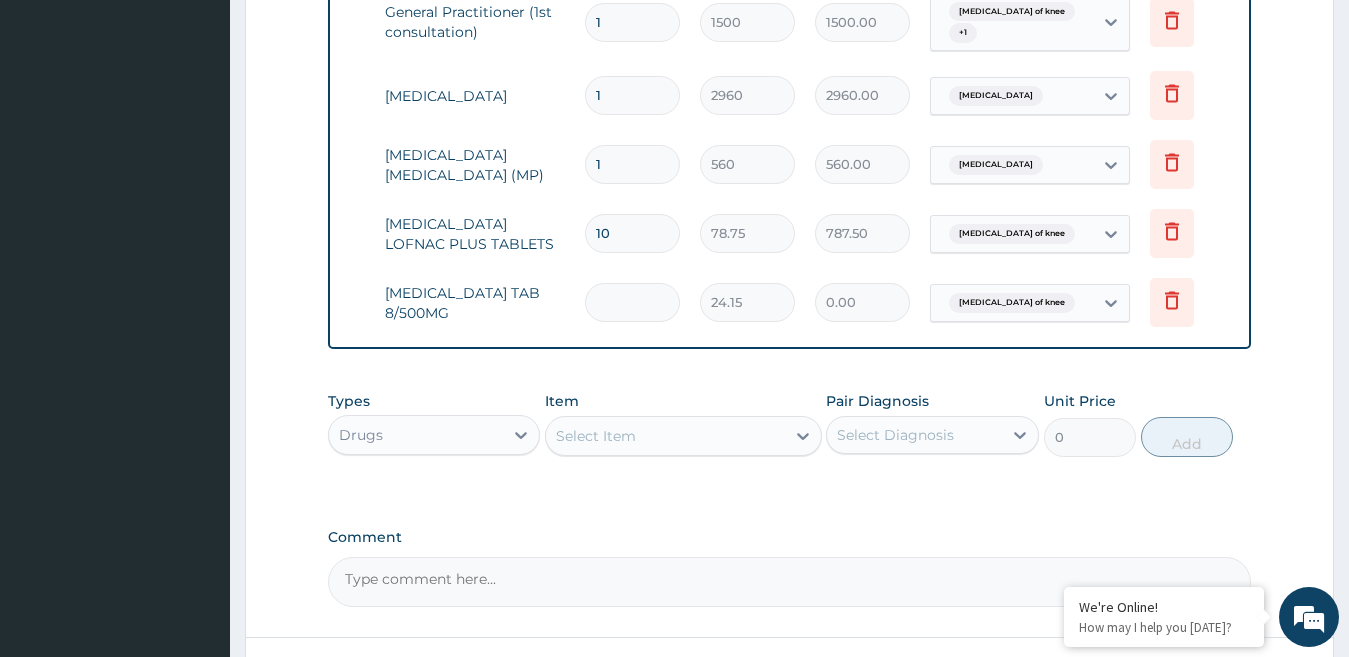 type on "2" 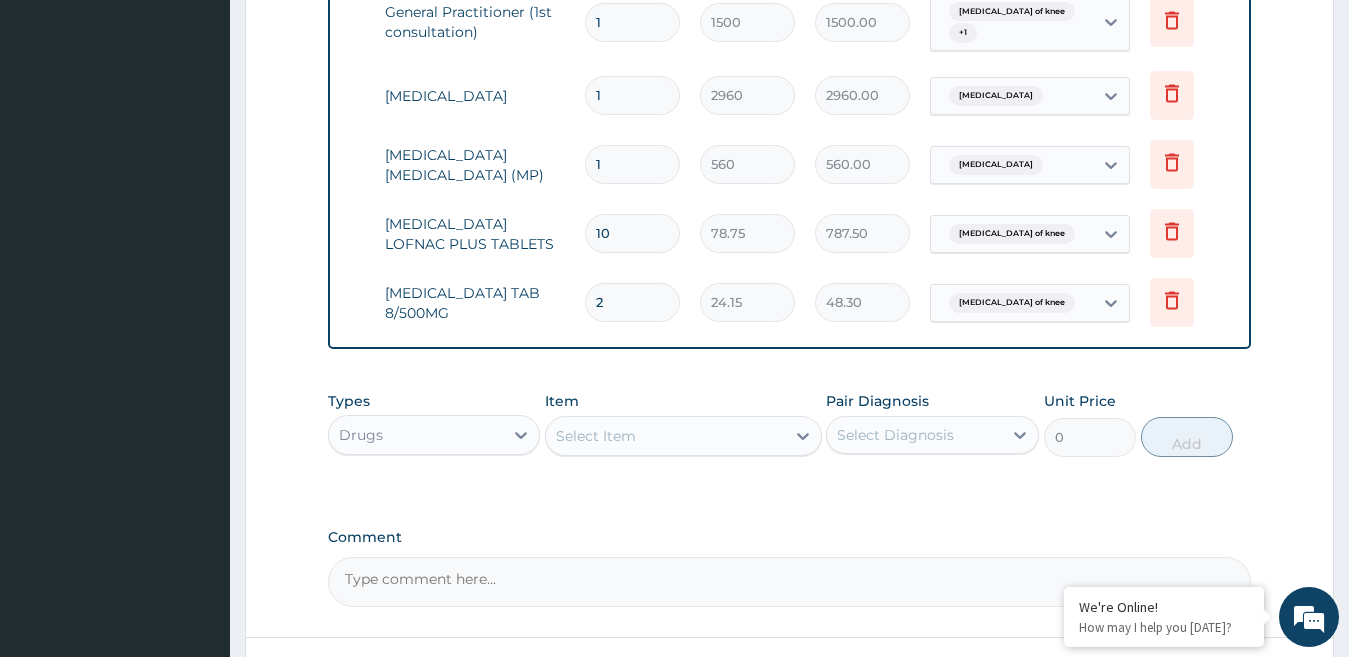 type on "20" 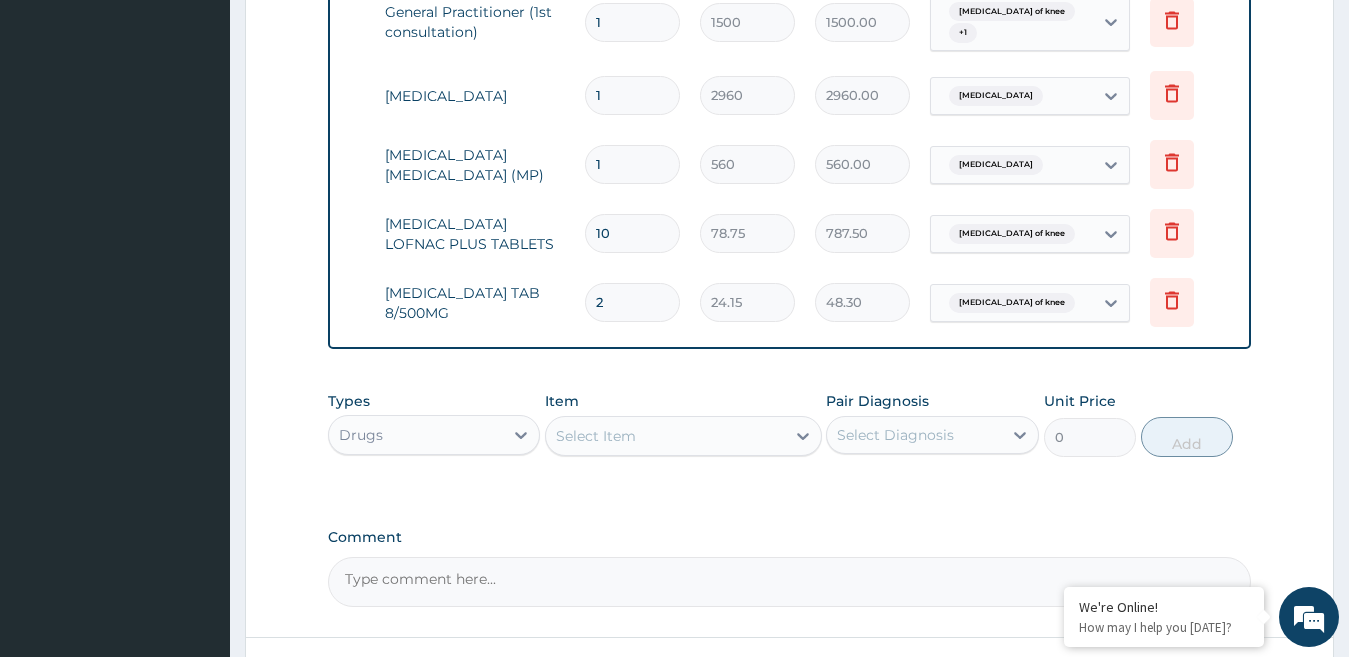type on "483.00" 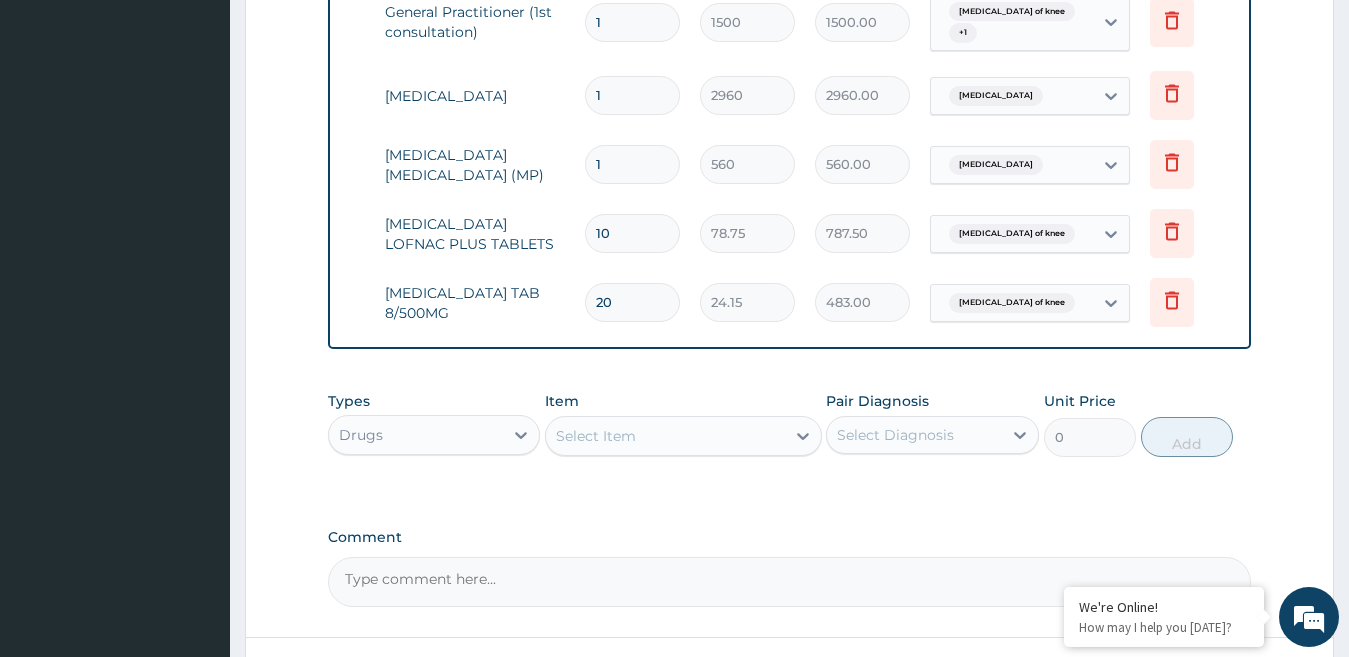 type on "2" 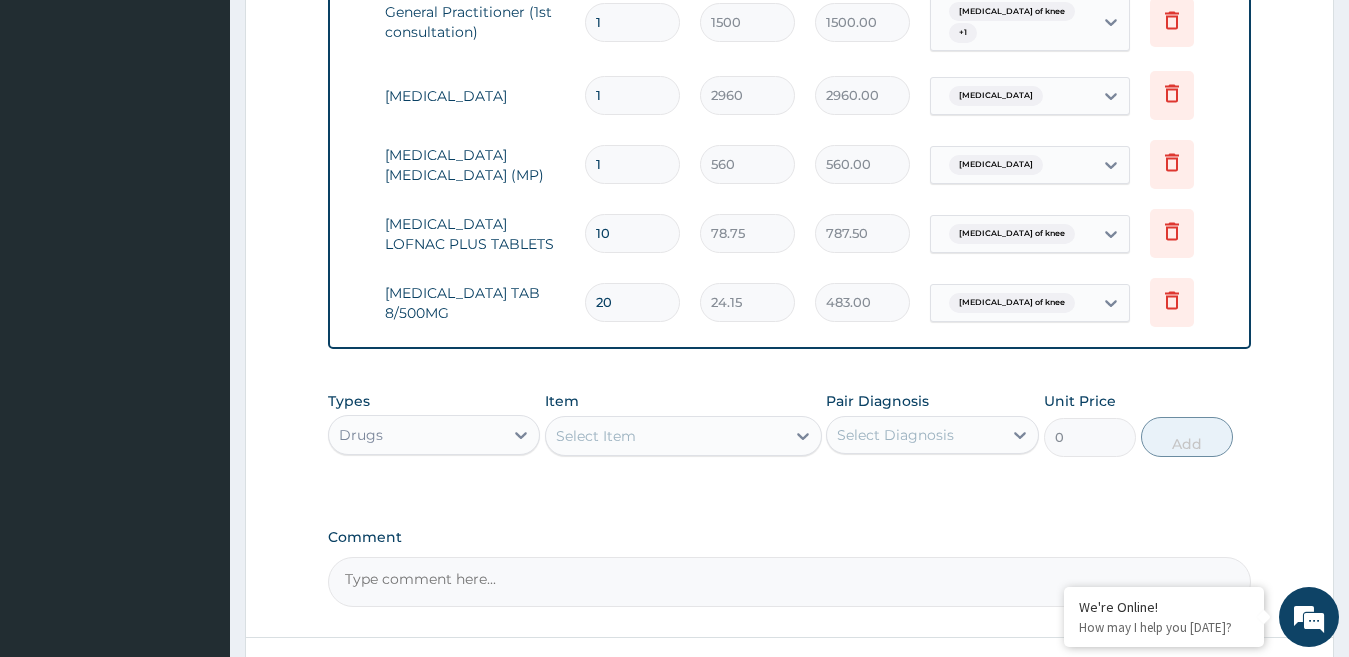 type on "48.30" 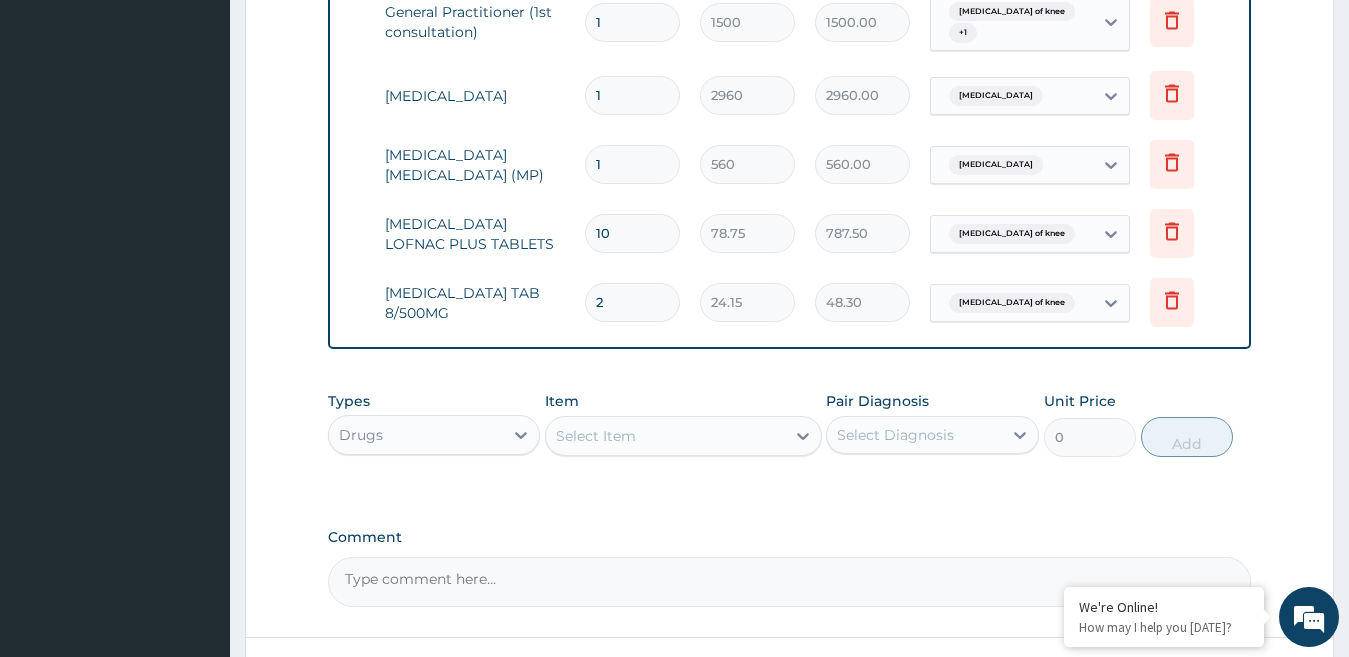 type 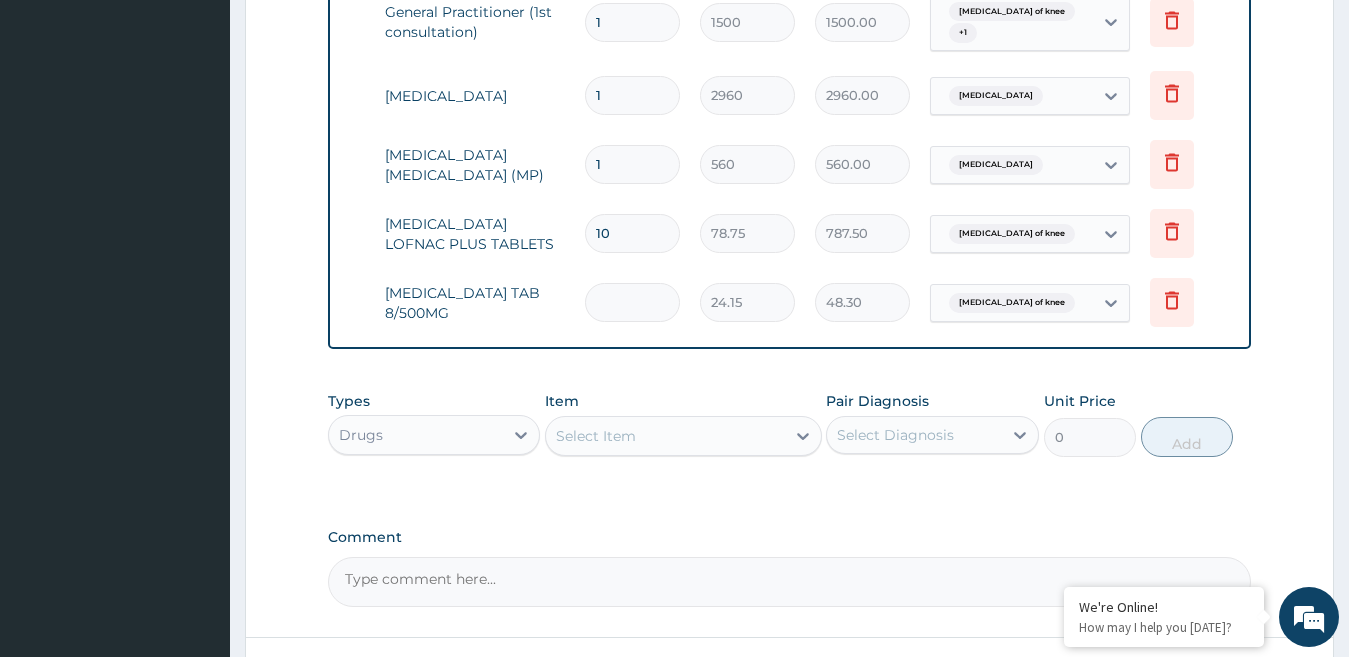type on "0.00" 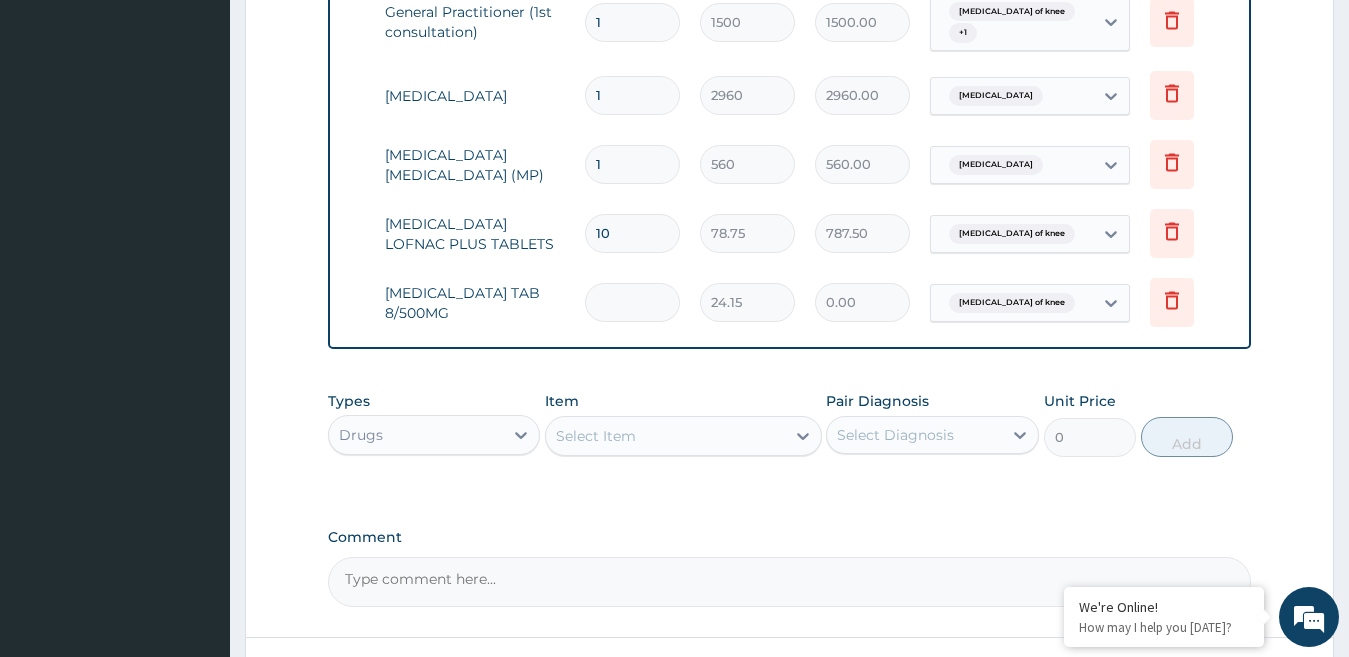 type on "5" 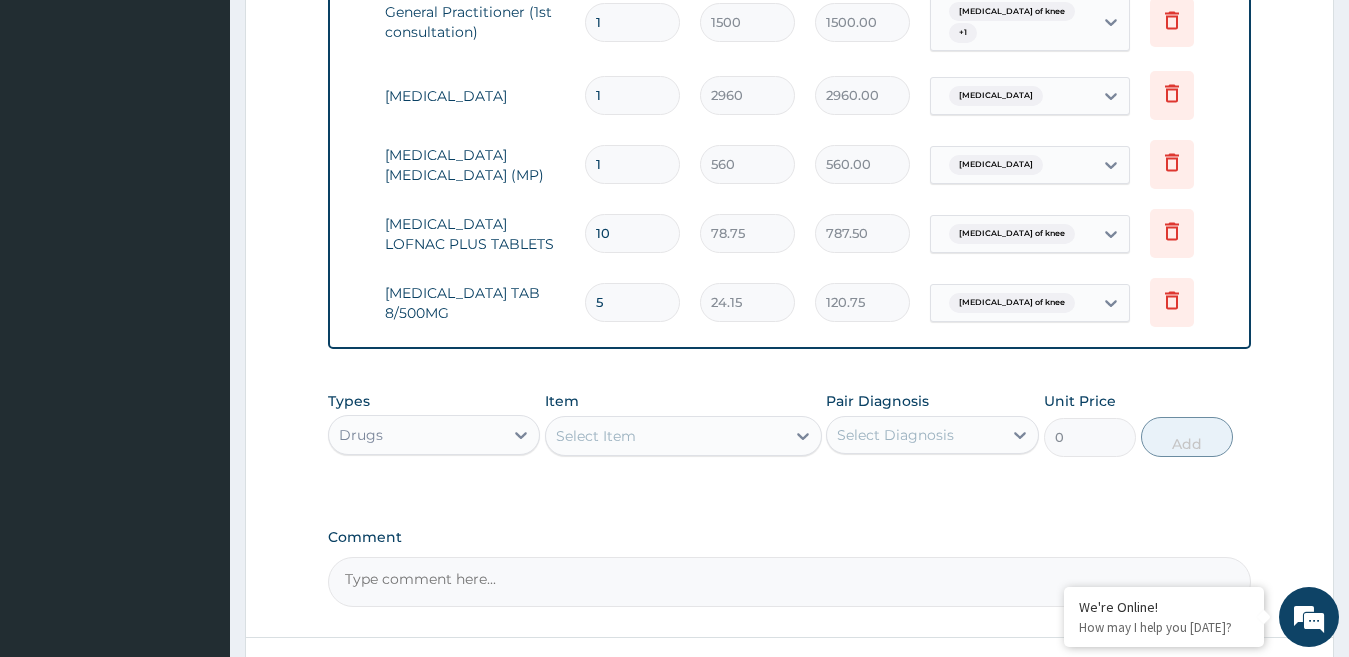type on "50" 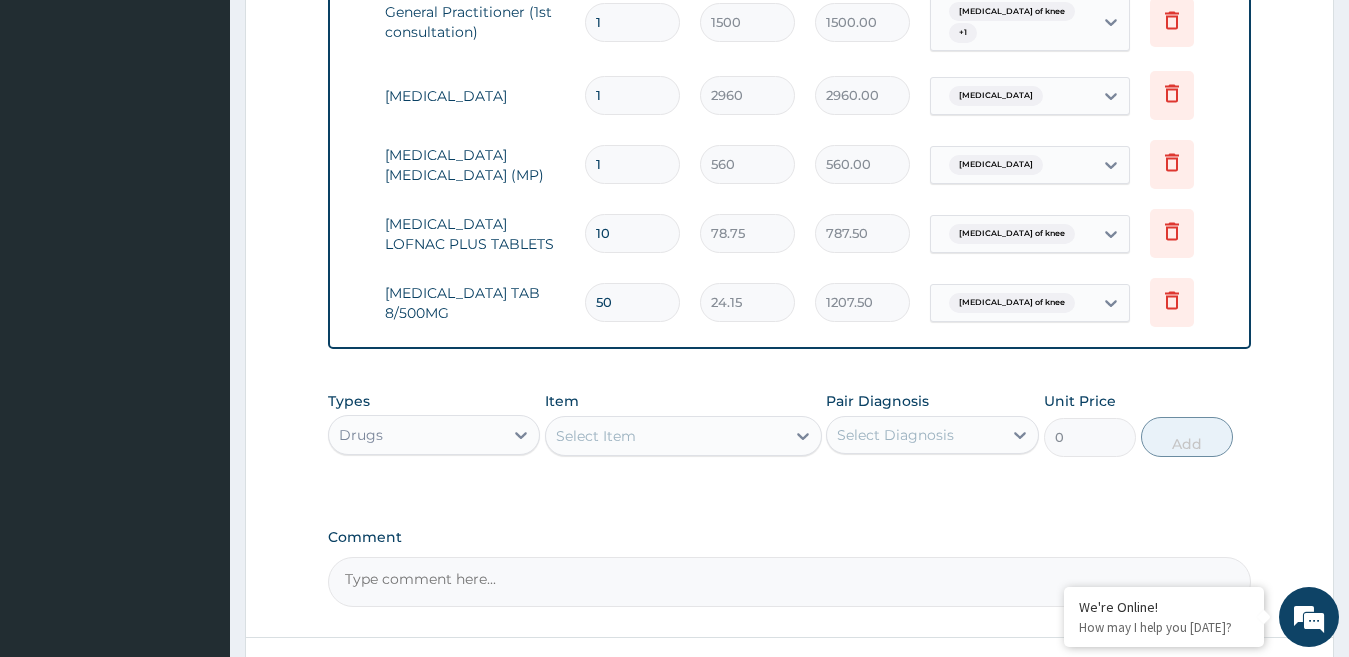 type on "5" 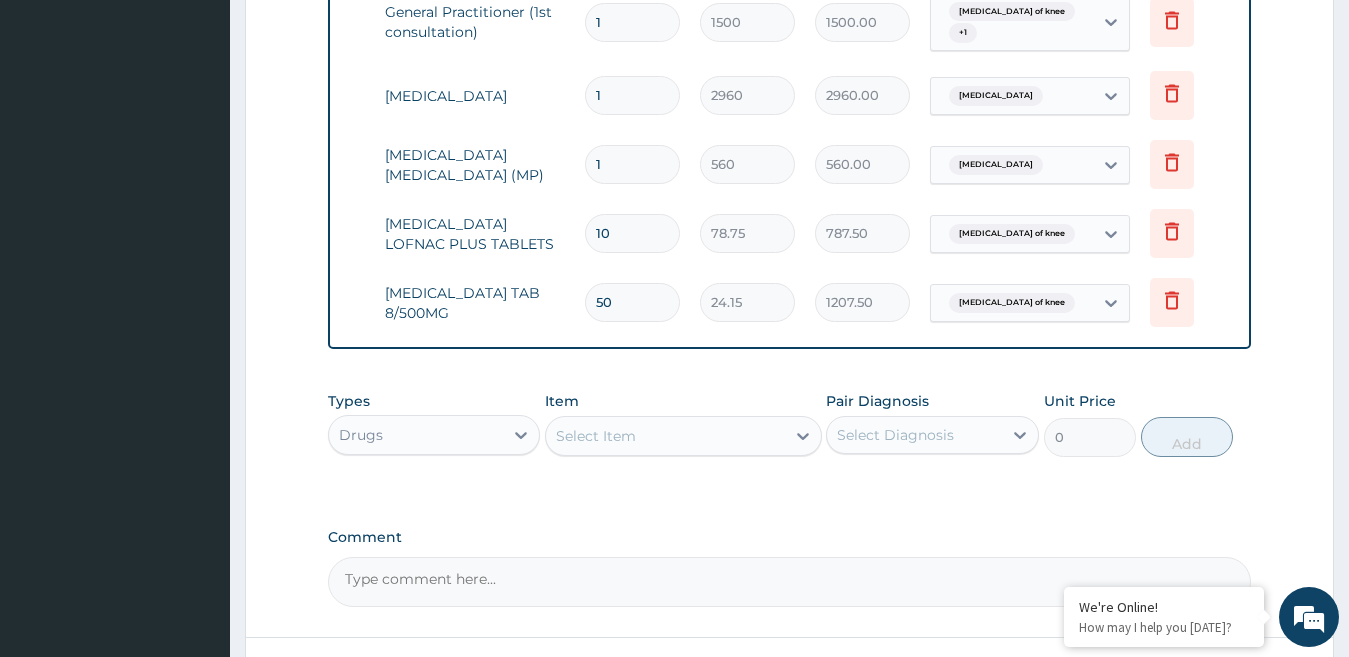 type on "120.75" 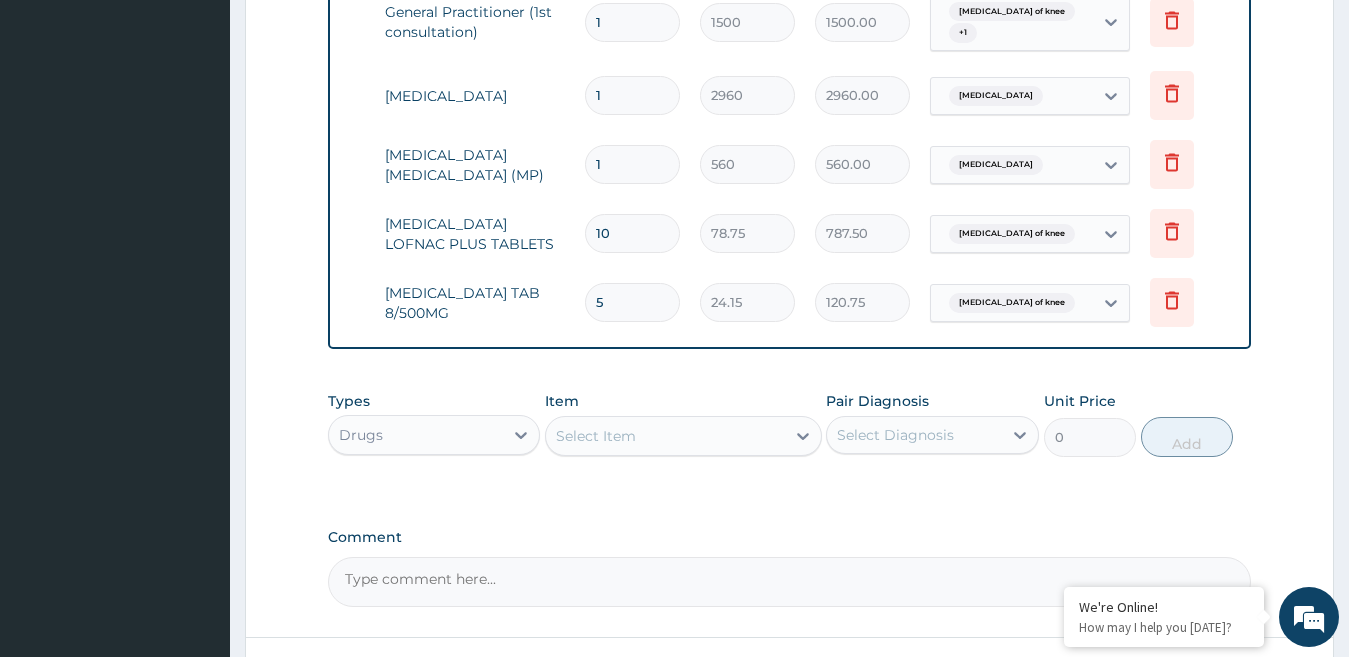 type 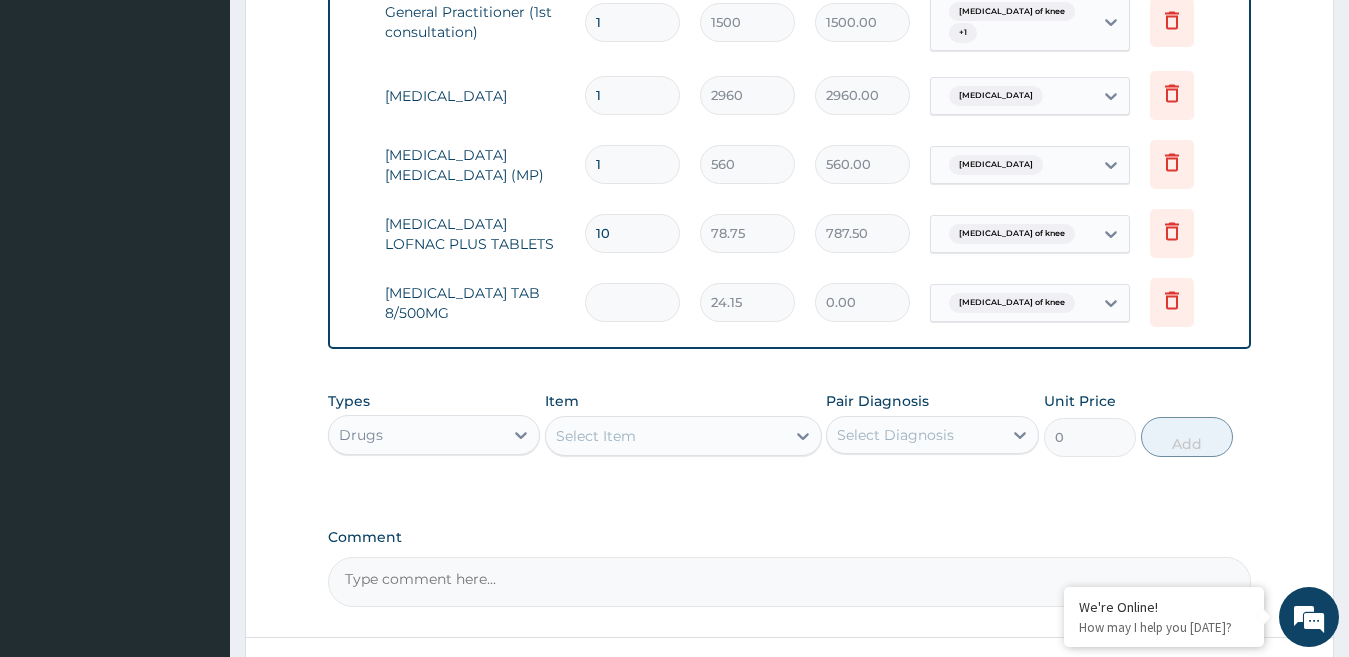 type on "2" 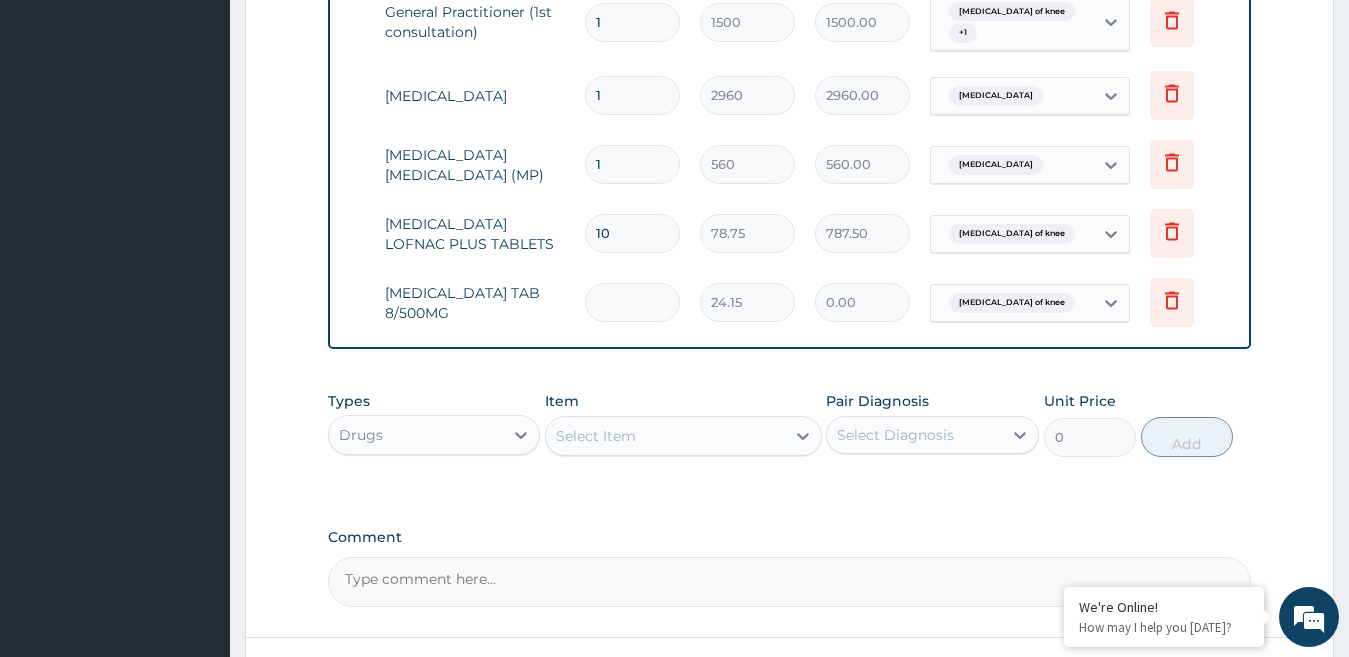 type on "48.30" 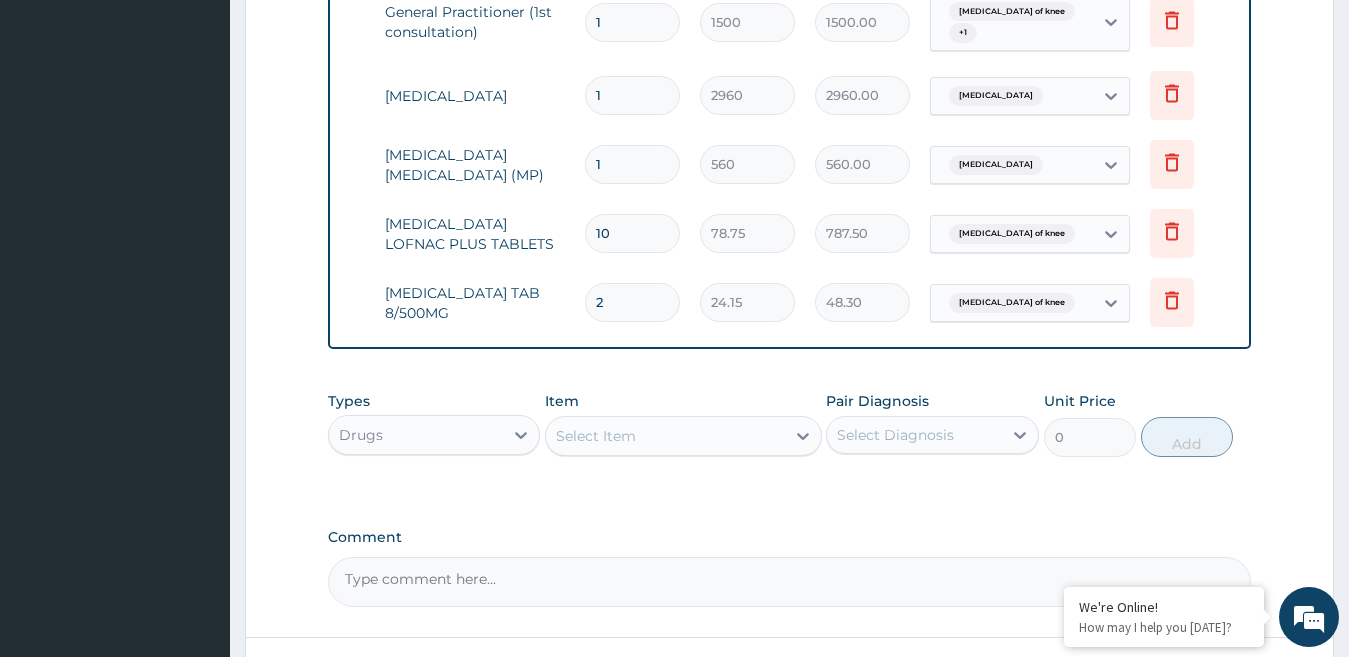 type on "20" 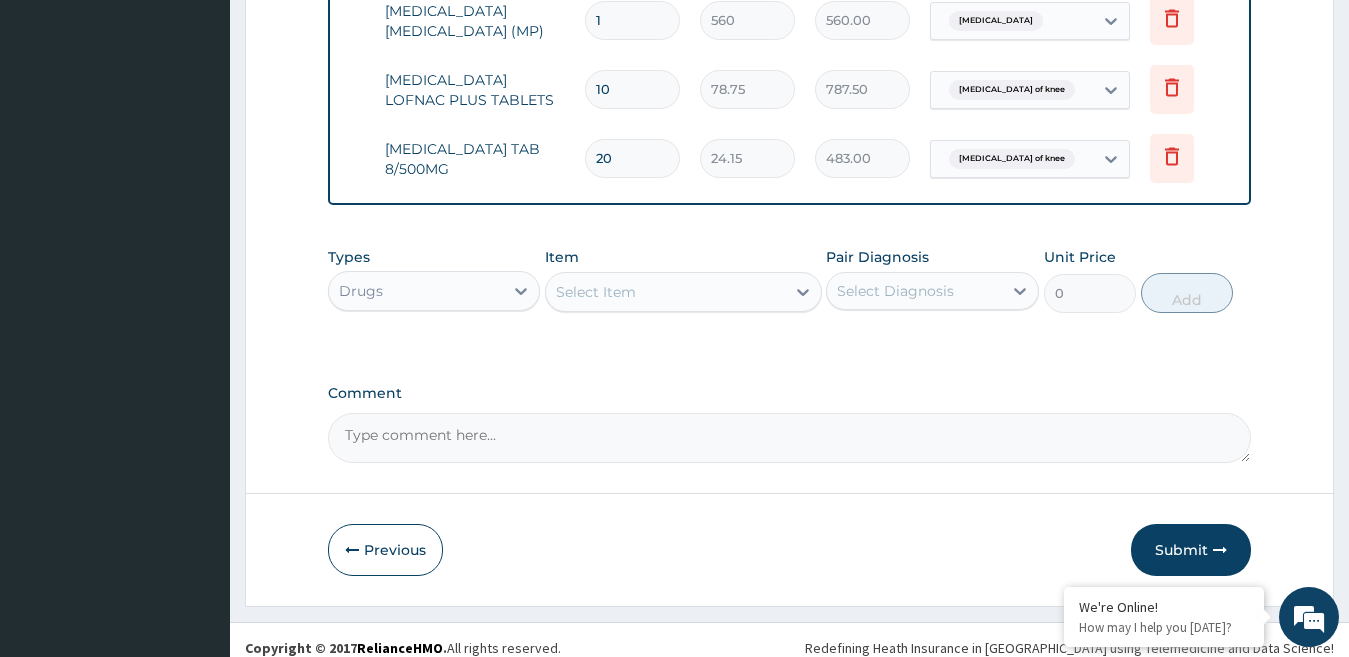 scroll, scrollTop: 983, scrollLeft: 0, axis: vertical 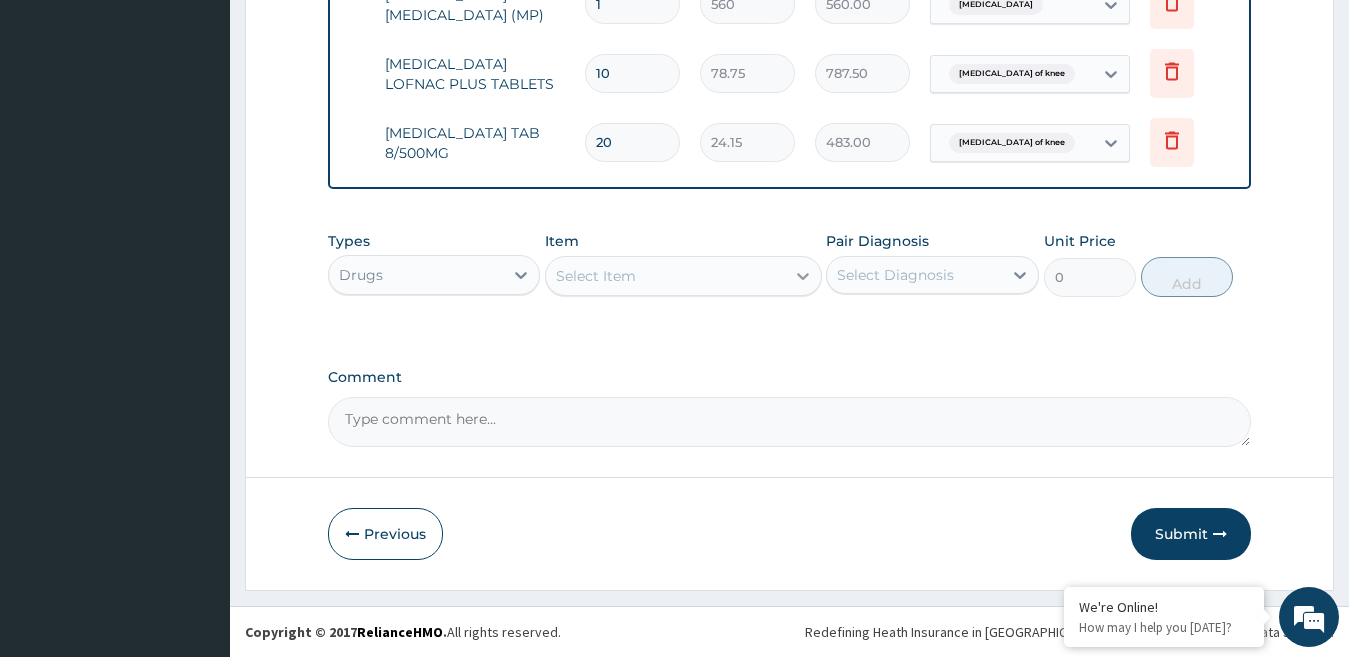 type on "20" 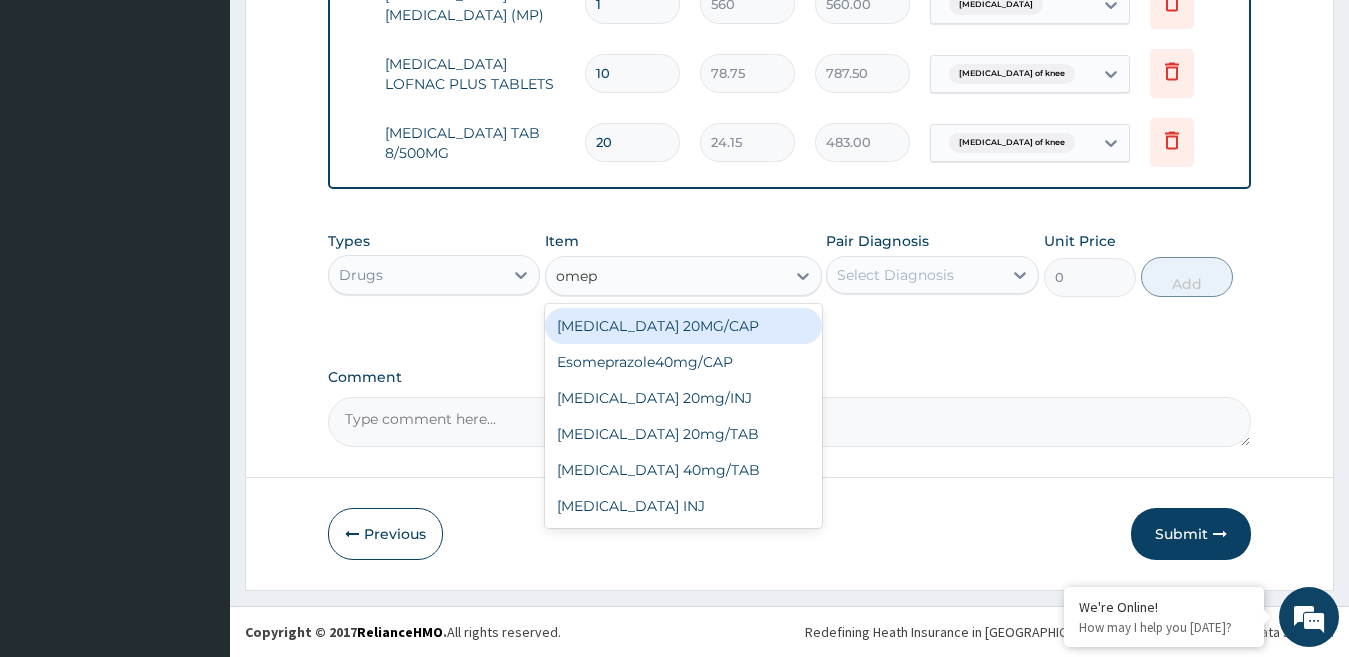 type on "omepr" 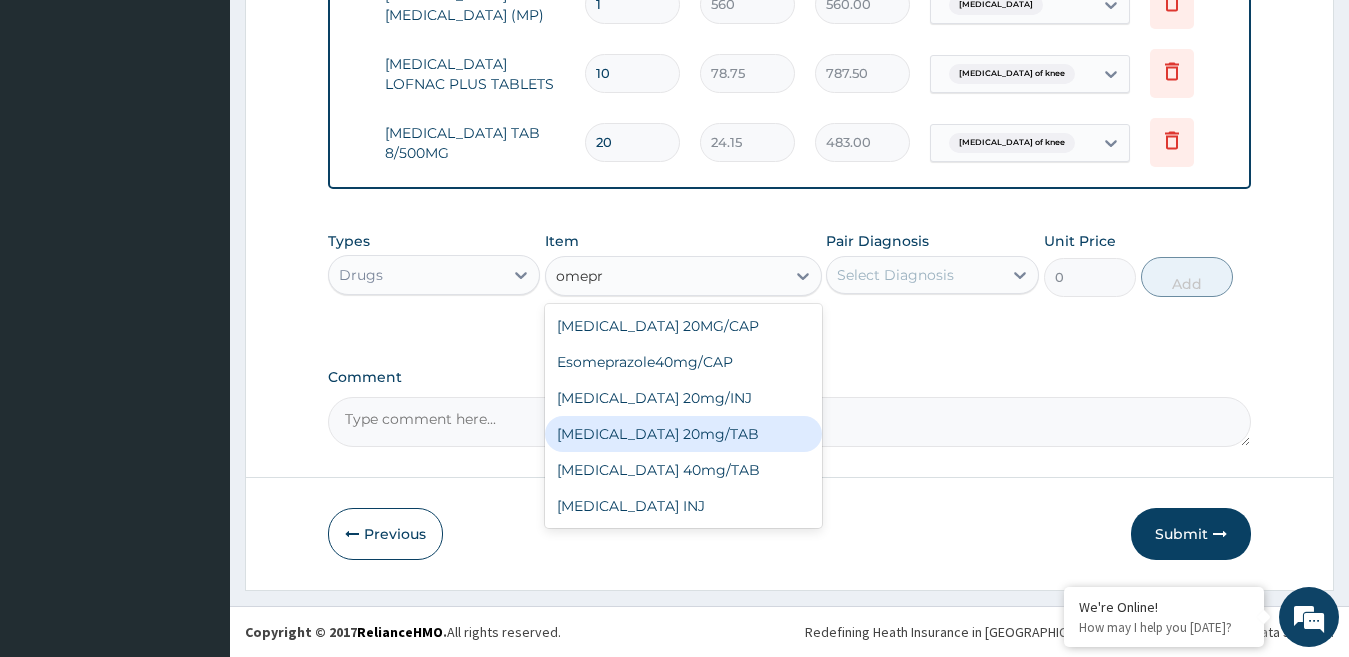 click on "OMEPRAZOLE 20mg/TAB" at bounding box center [683, 434] 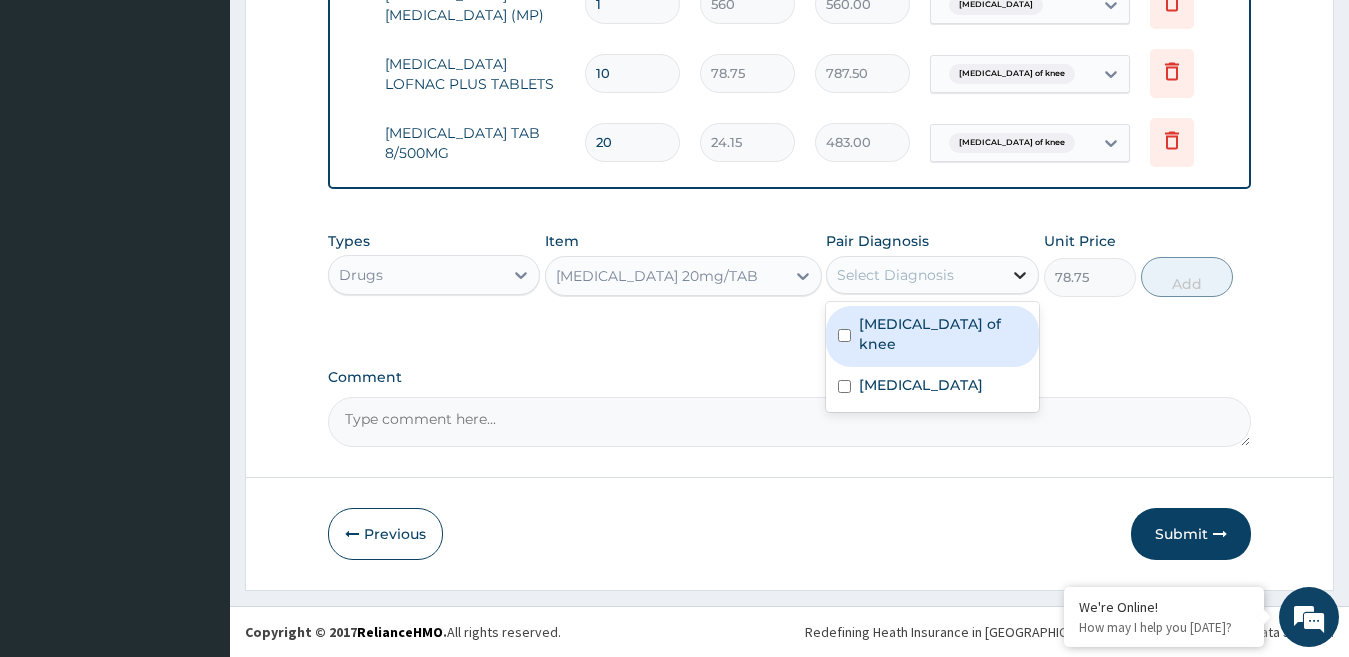click 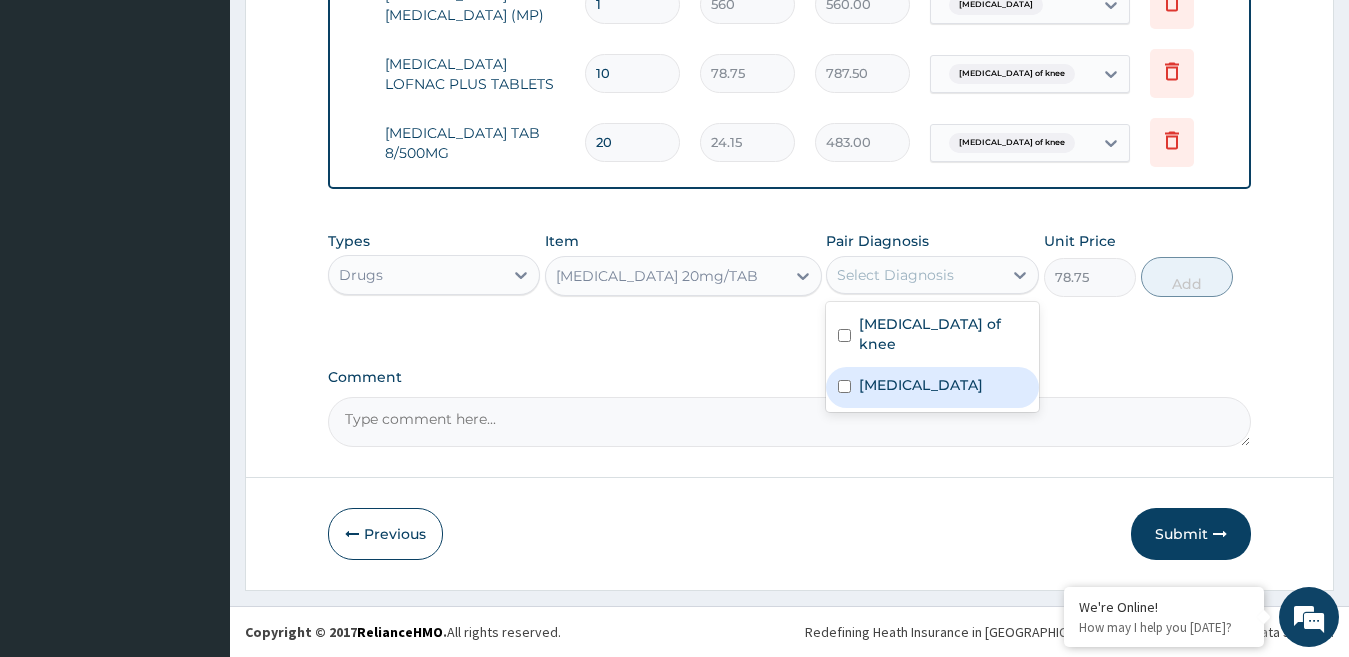 click on "Peptic ulcer" at bounding box center (921, 385) 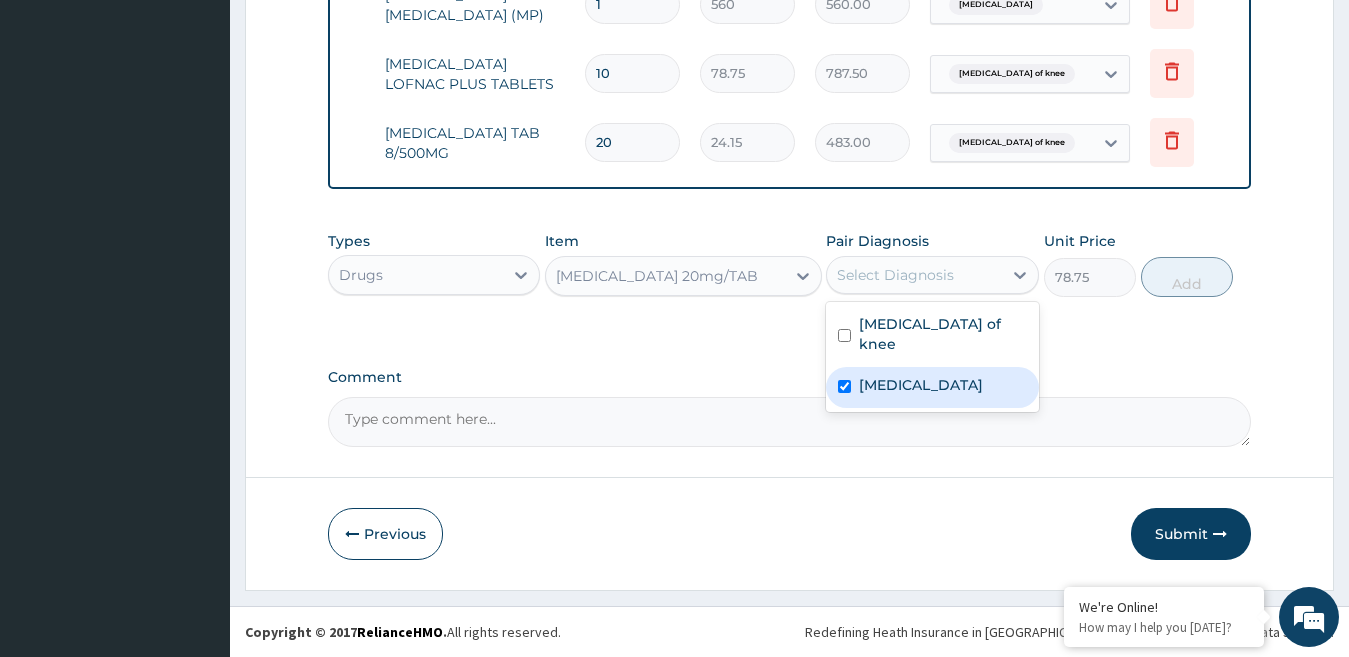 checkbox on "true" 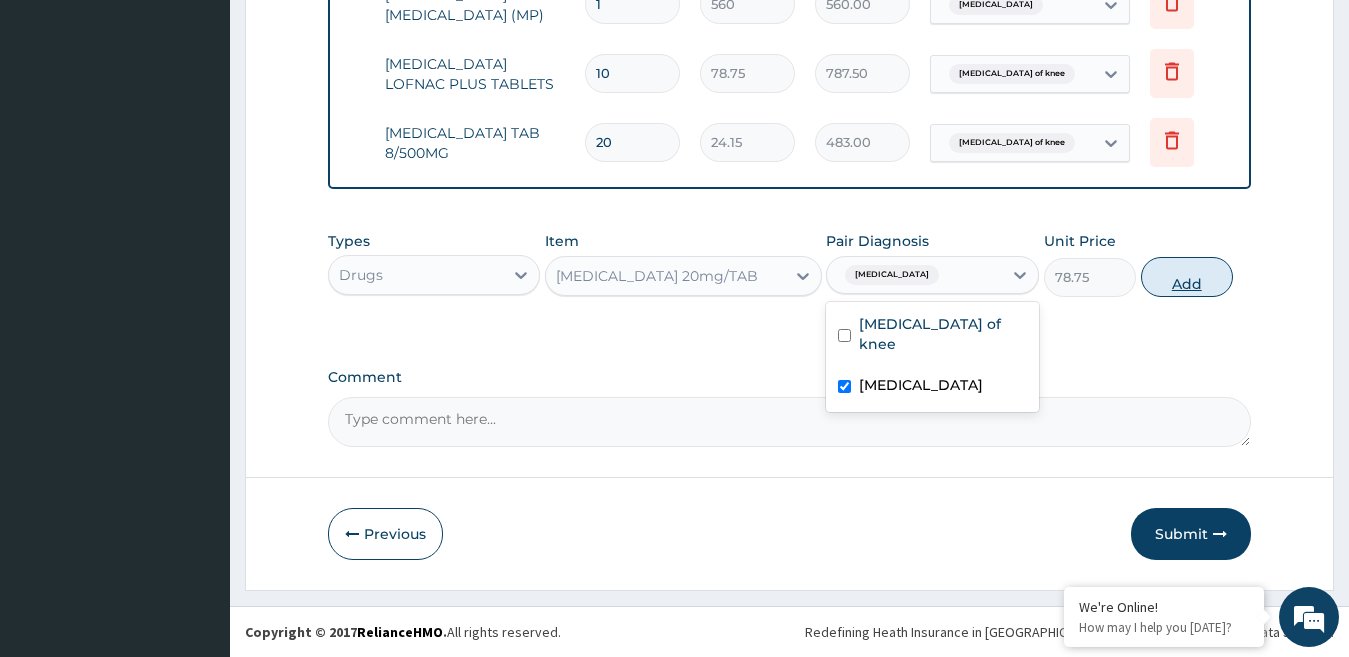 click on "Add" at bounding box center [1187, 277] 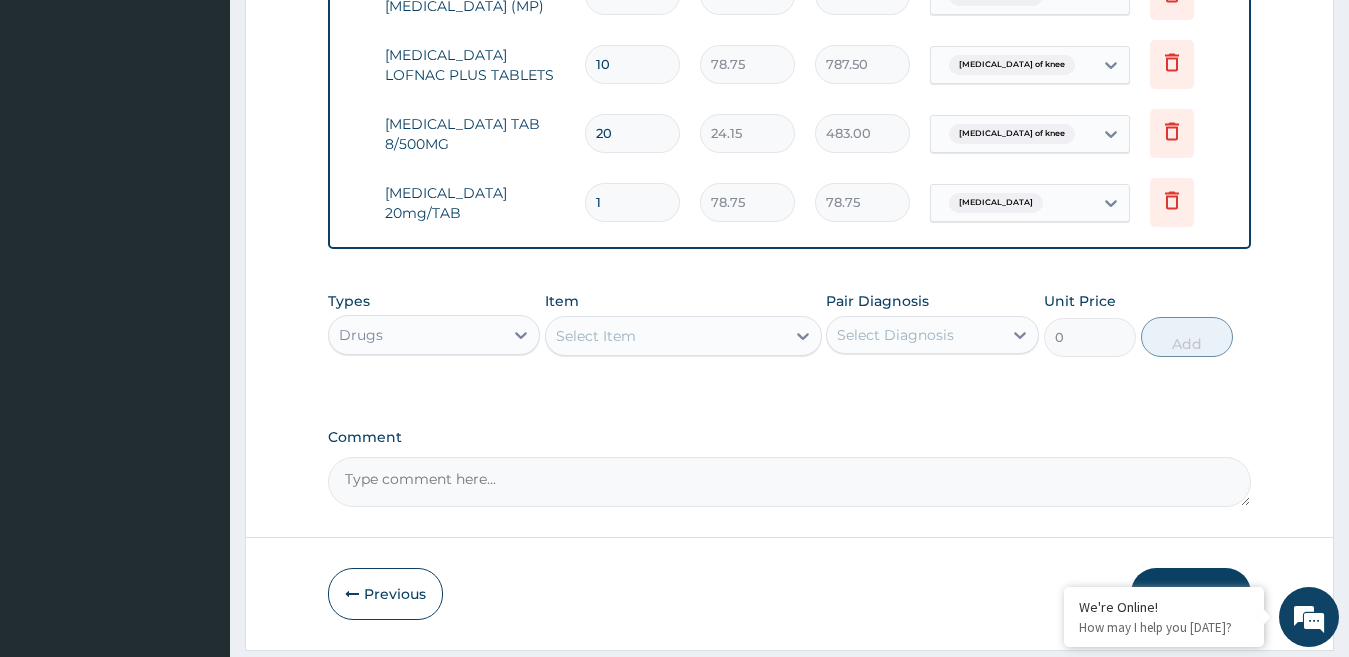 type 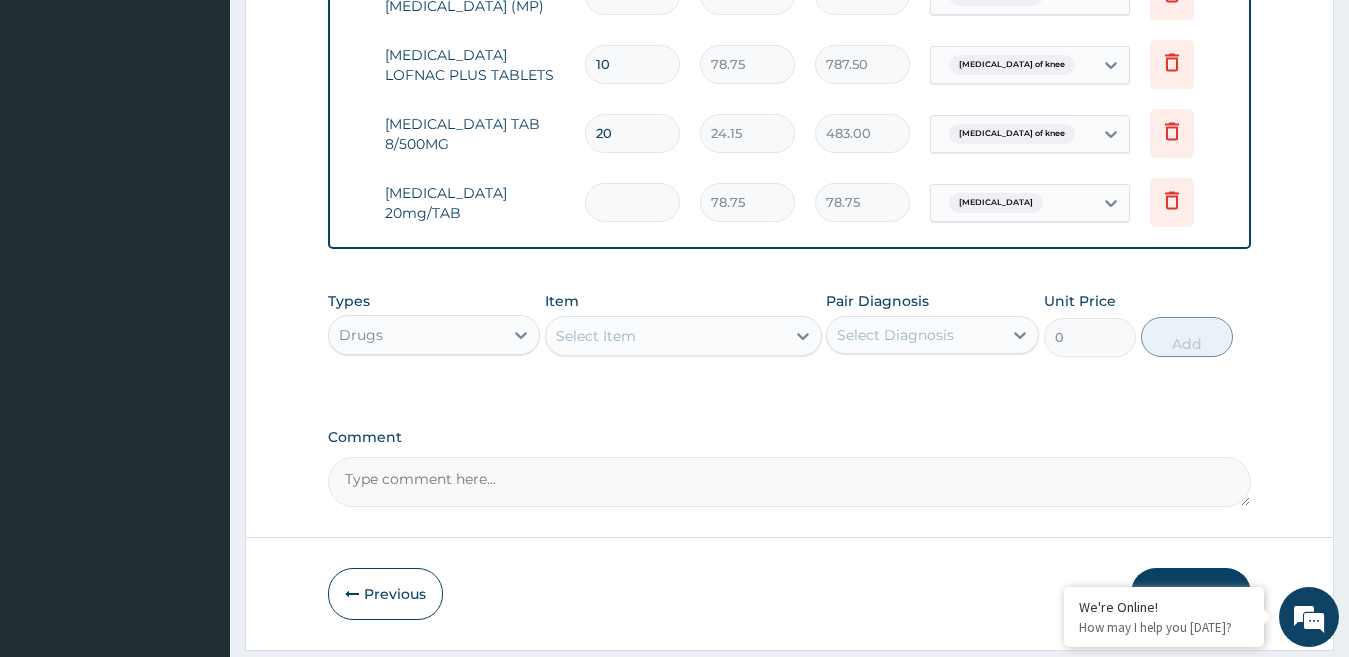 type on "0.00" 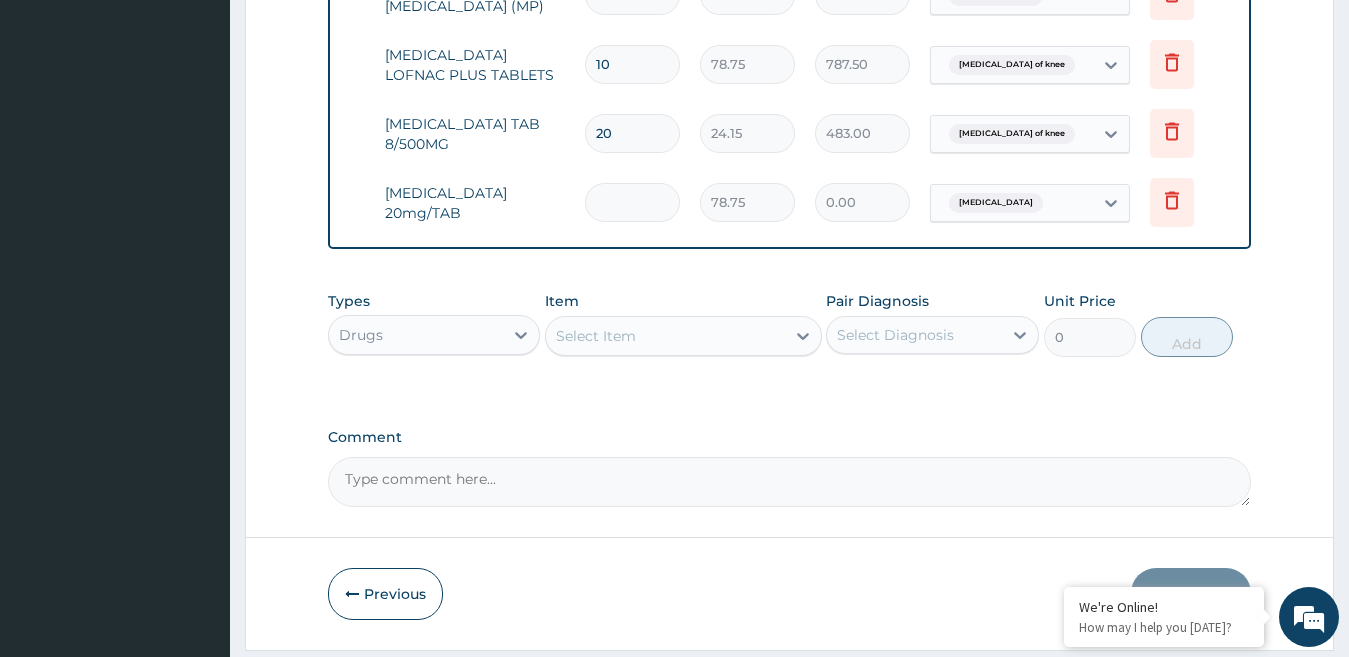 type on "1" 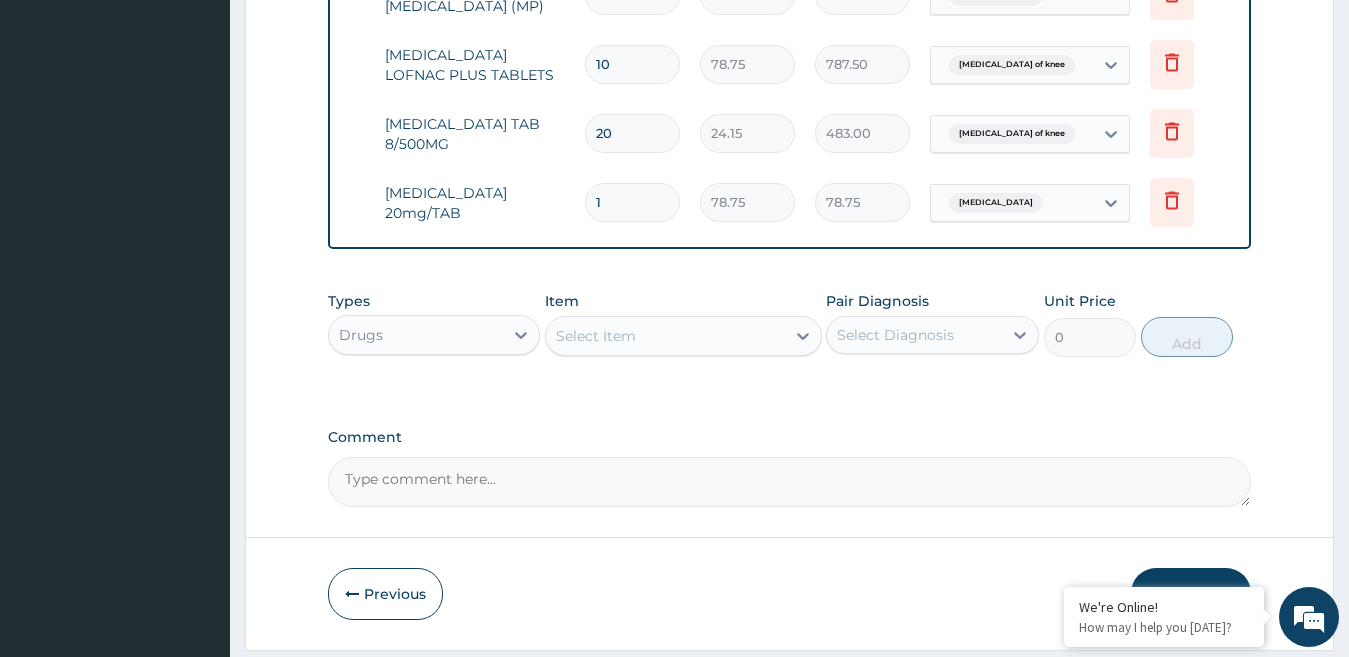 type on "10" 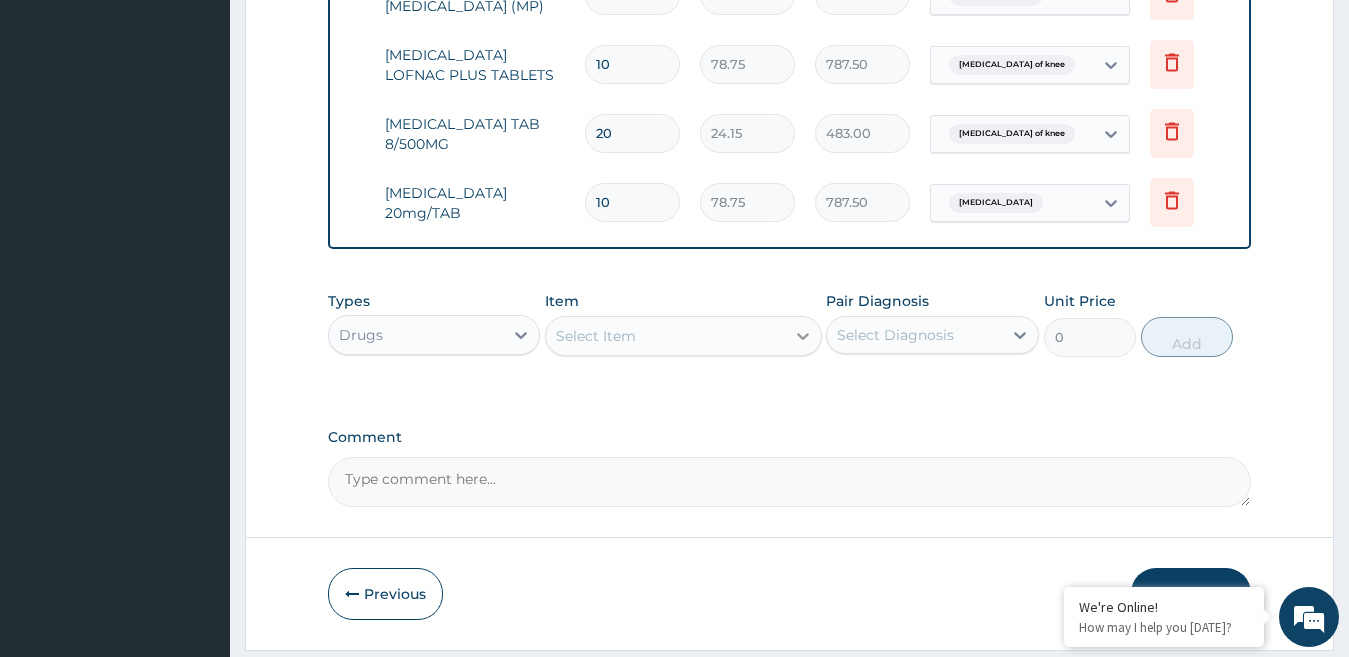 type on "10" 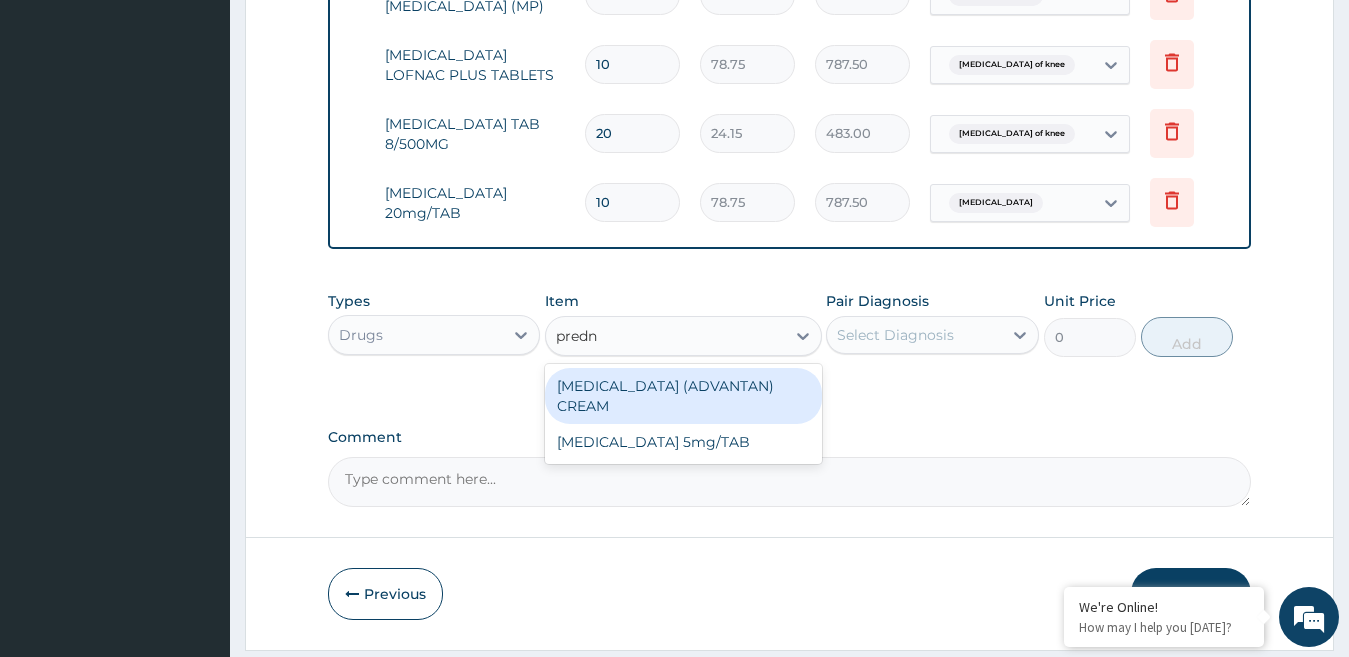 type on "predni" 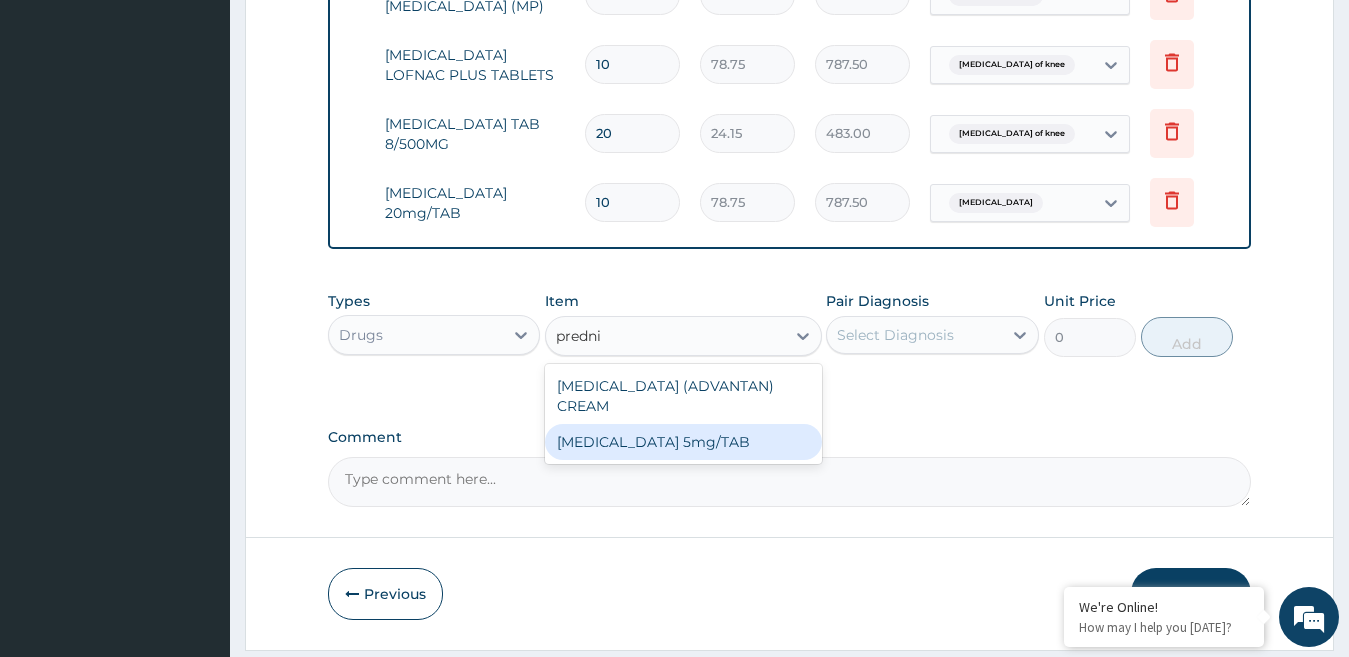 click on "PREDNISOLONE 5mg/TAB" at bounding box center [683, 442] 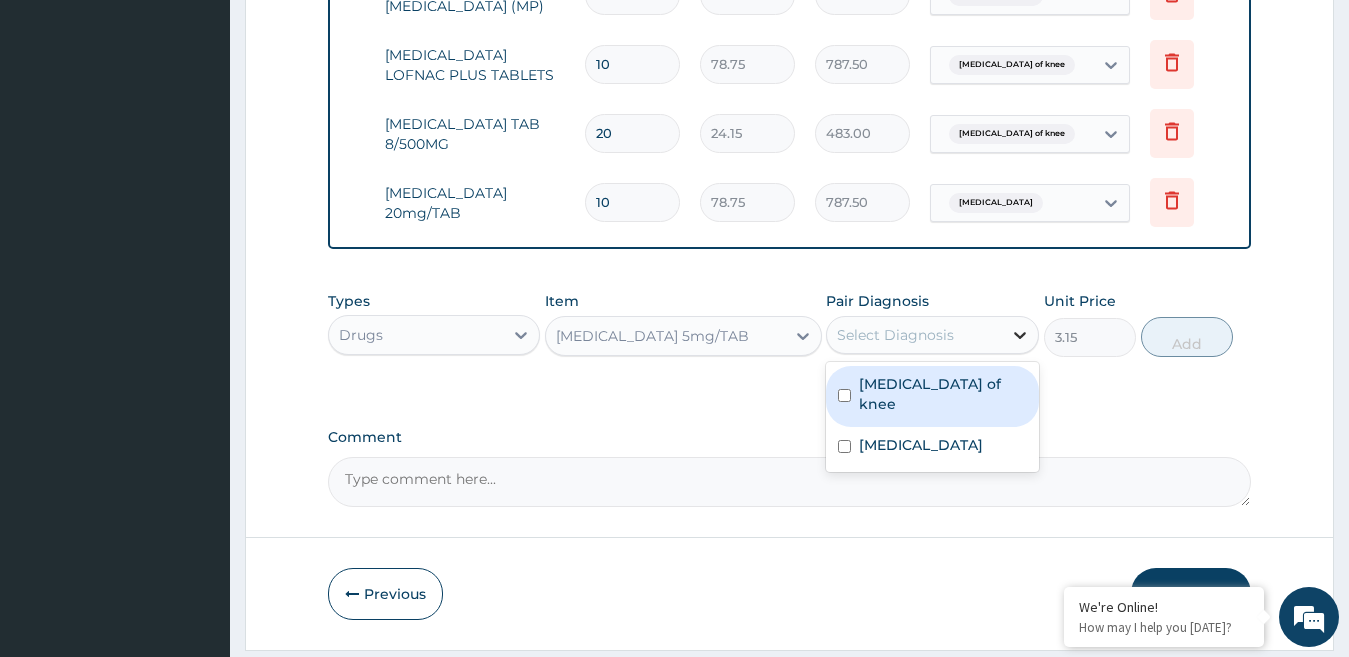 click 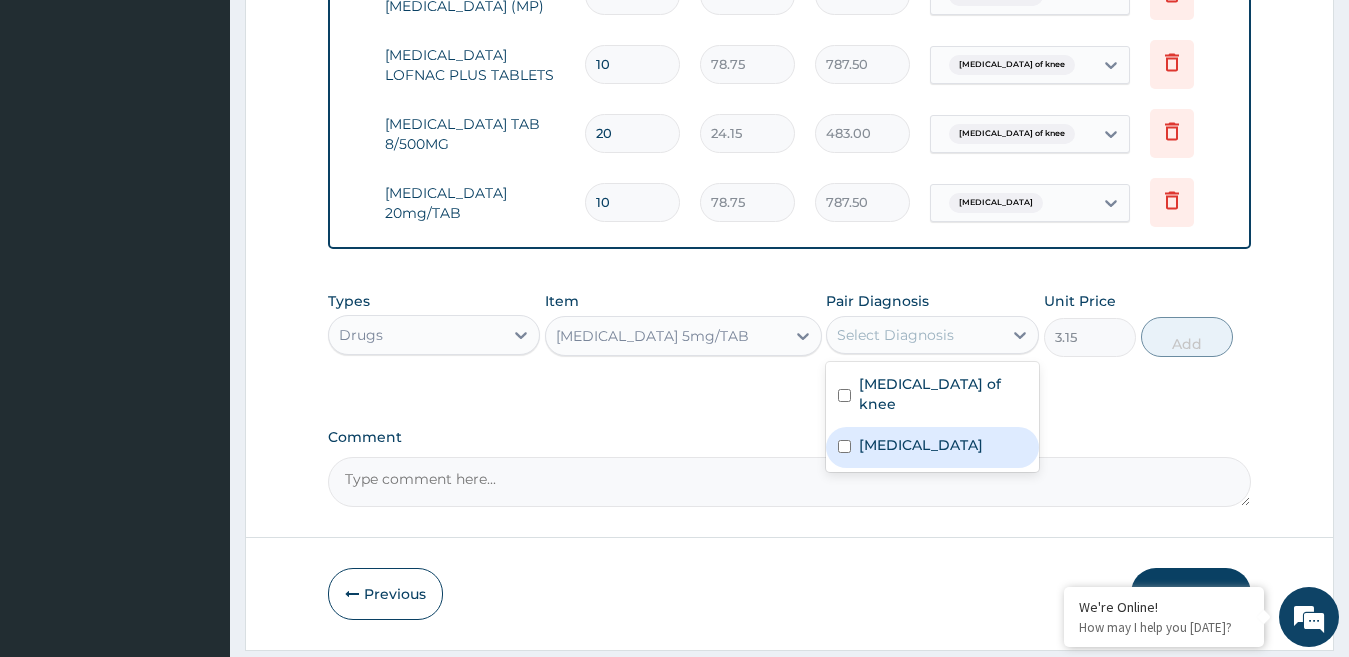 click on "Peptic ulcer" at bounding box center [921, 445] 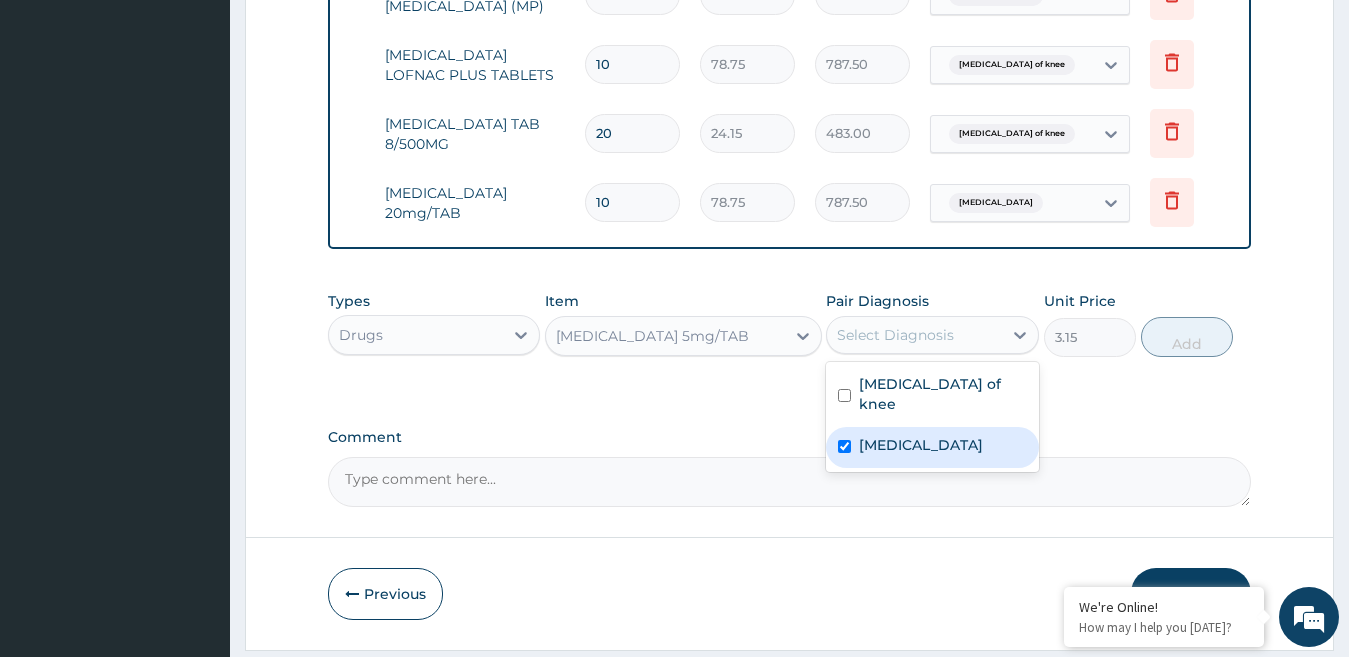 checkbox on "true" 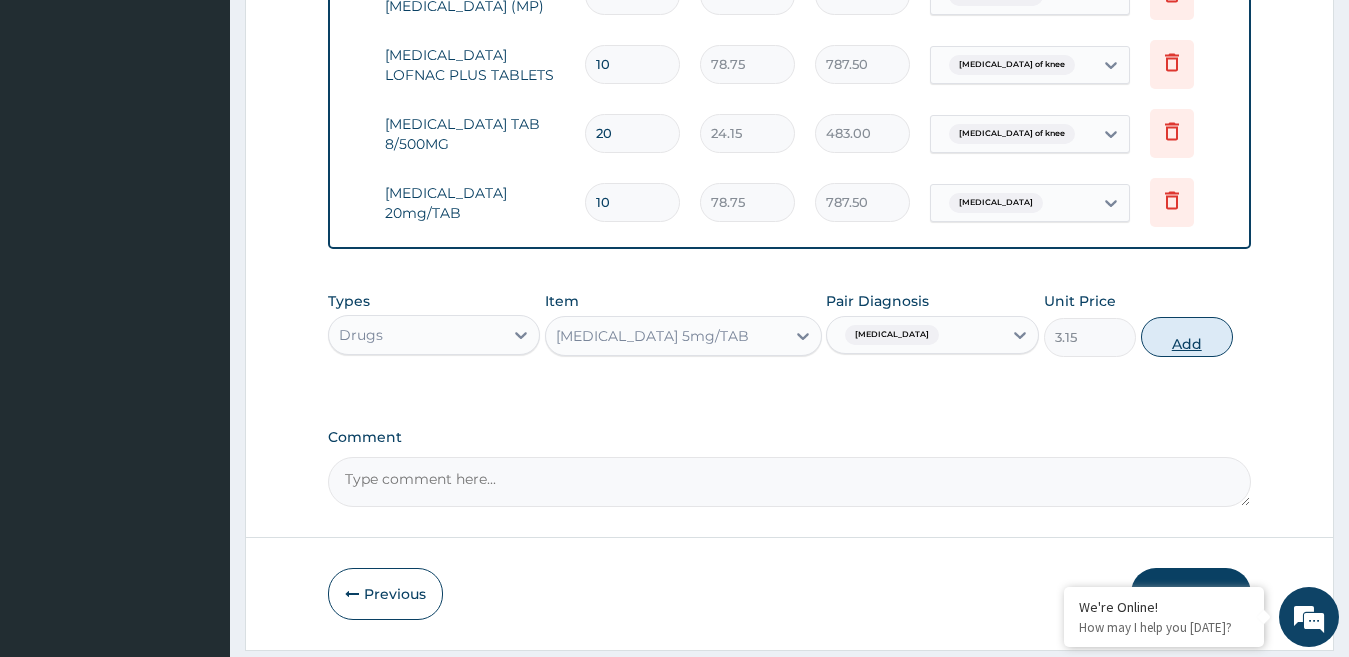 click on "Add" at bounding box center (1187, 337) 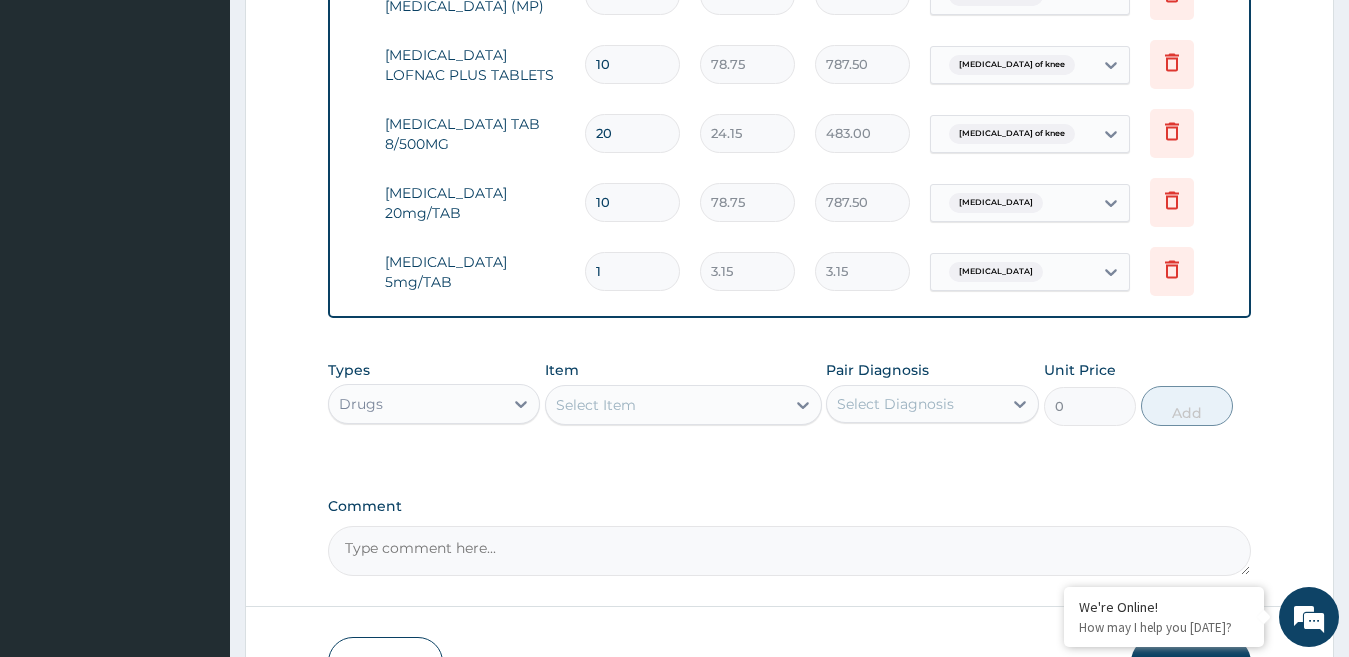 type 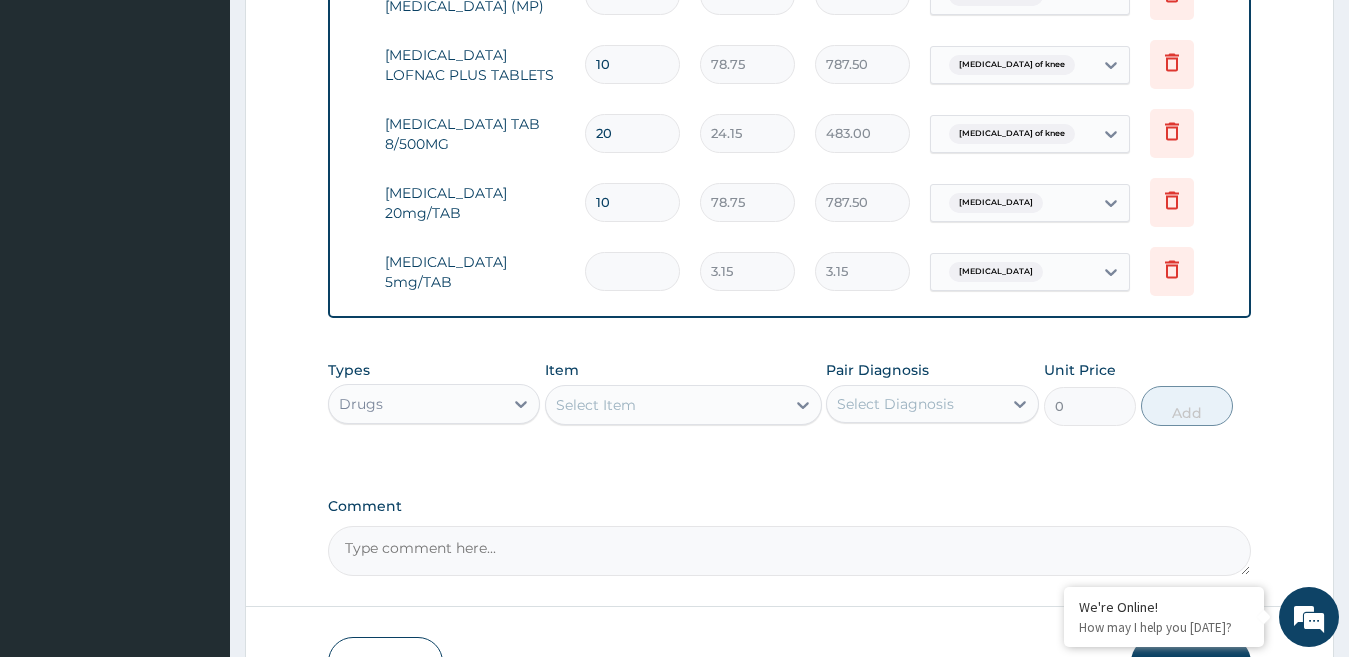 type on "0.00" 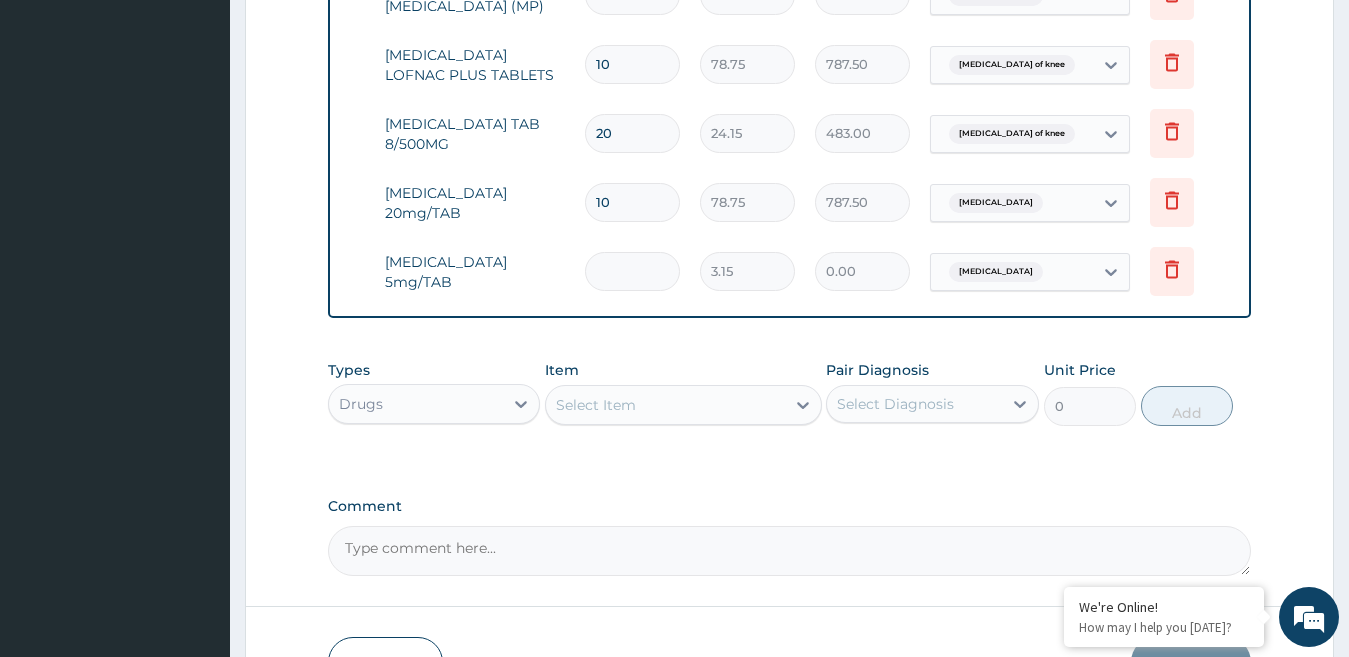 type on "5" 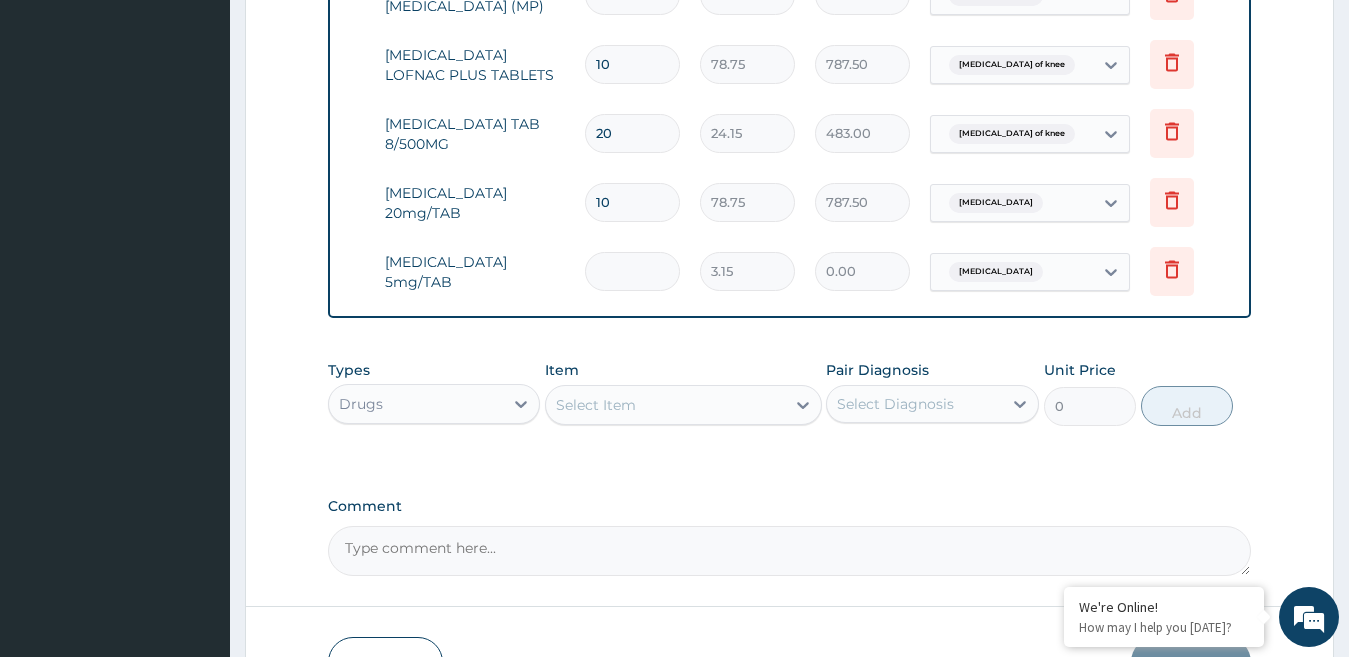 type on "15.75" 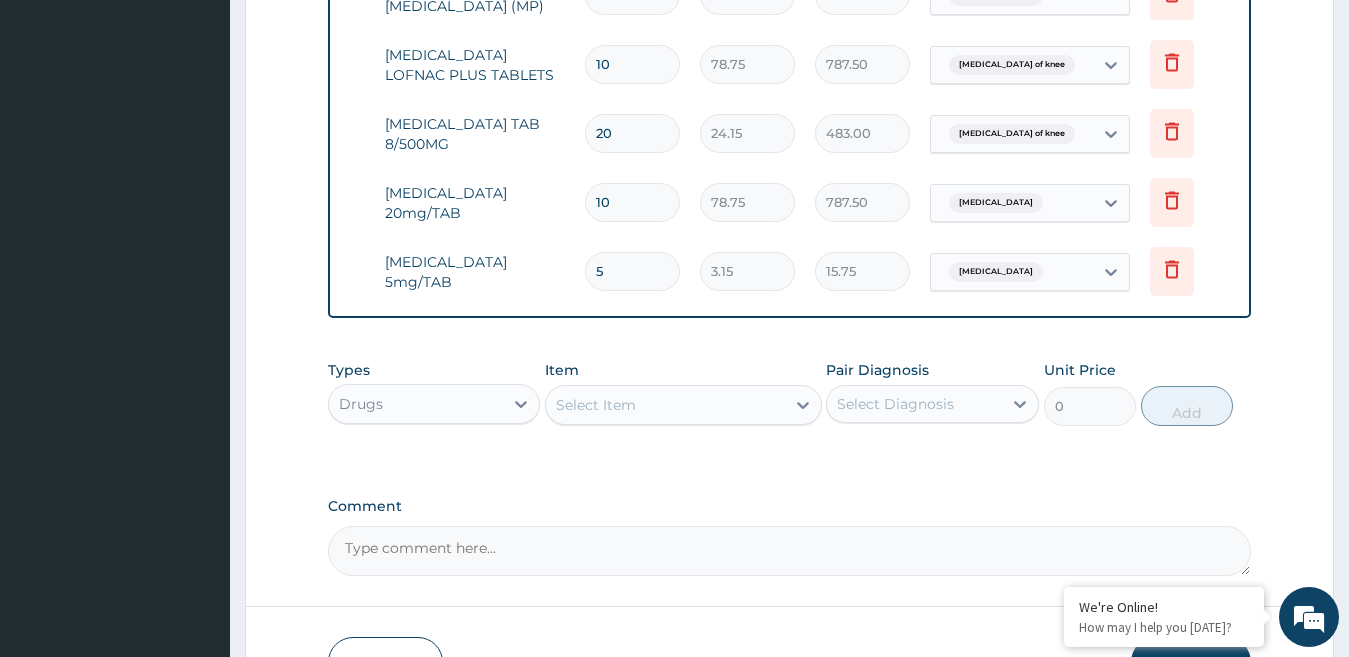 type on "5" 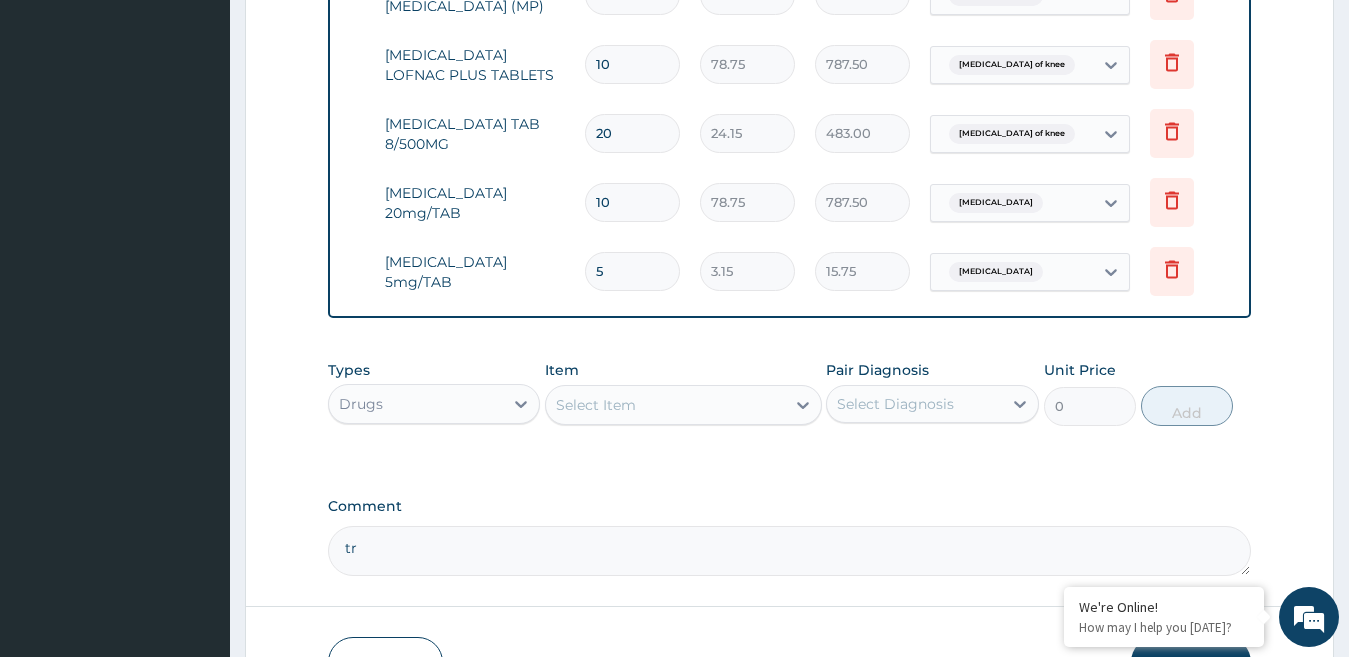 type on "t" 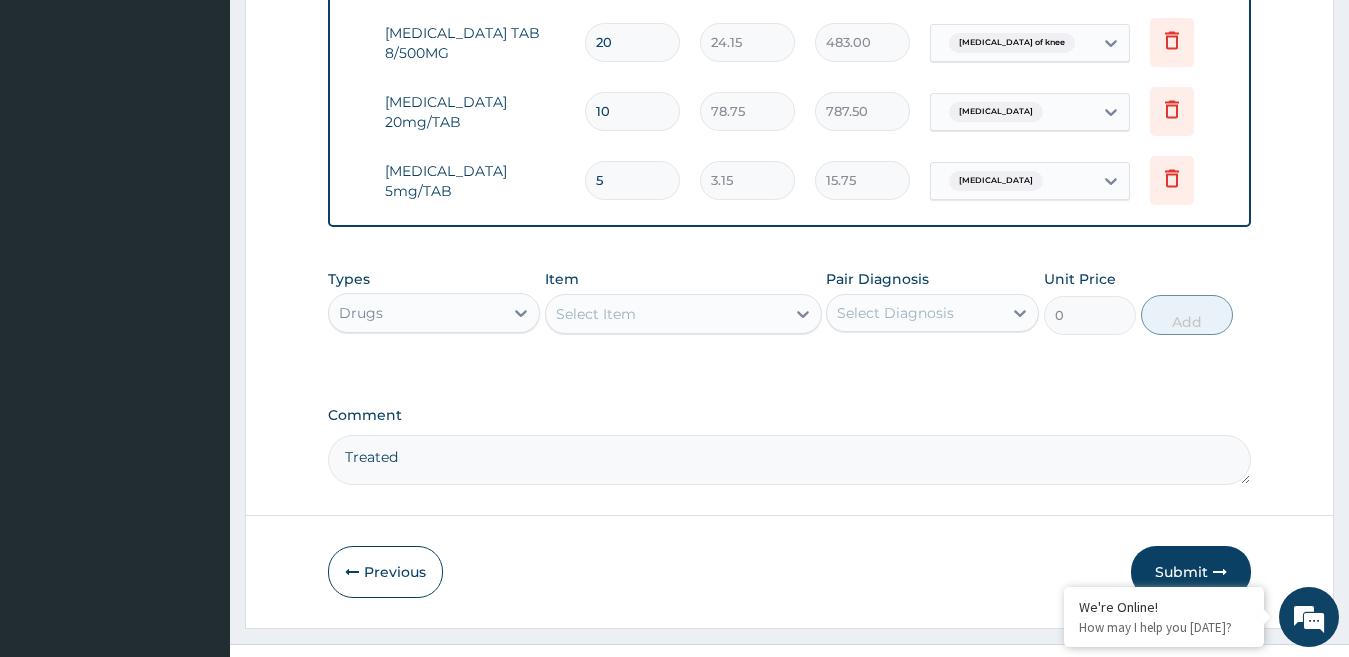 scroll, scrollTop: 1121, scrollLeft: 0, axis: vertical 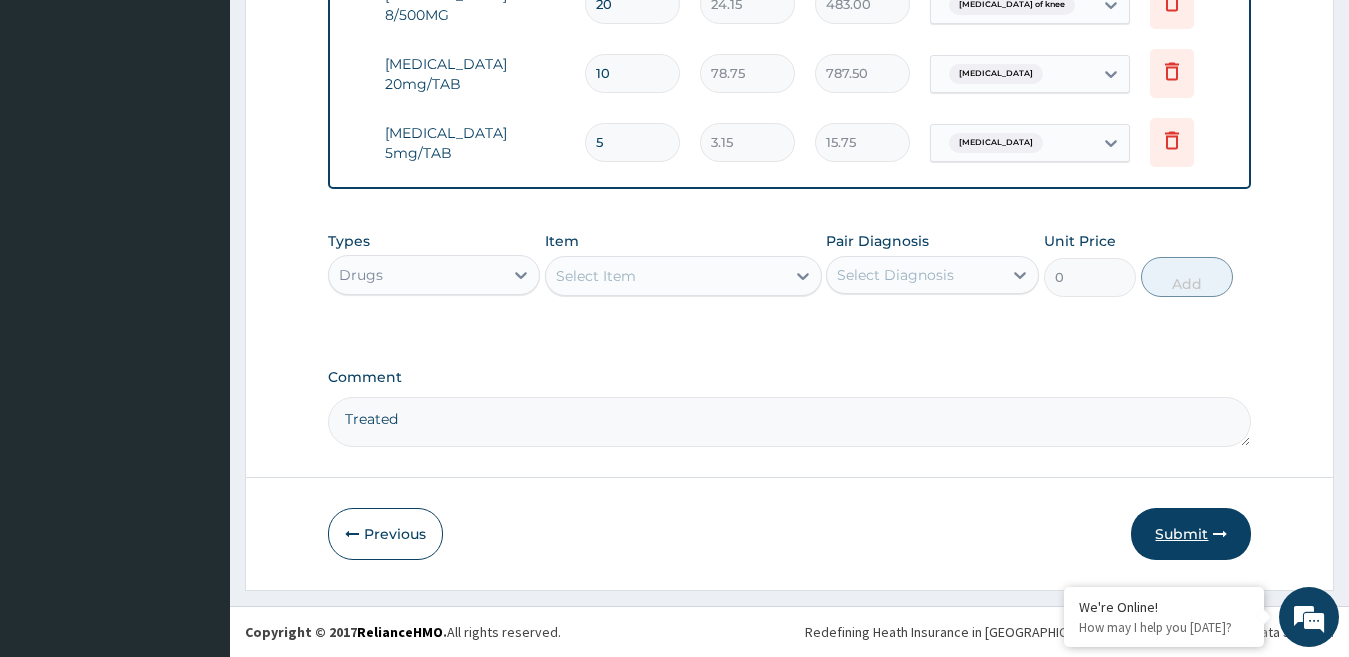 type on "Treated" 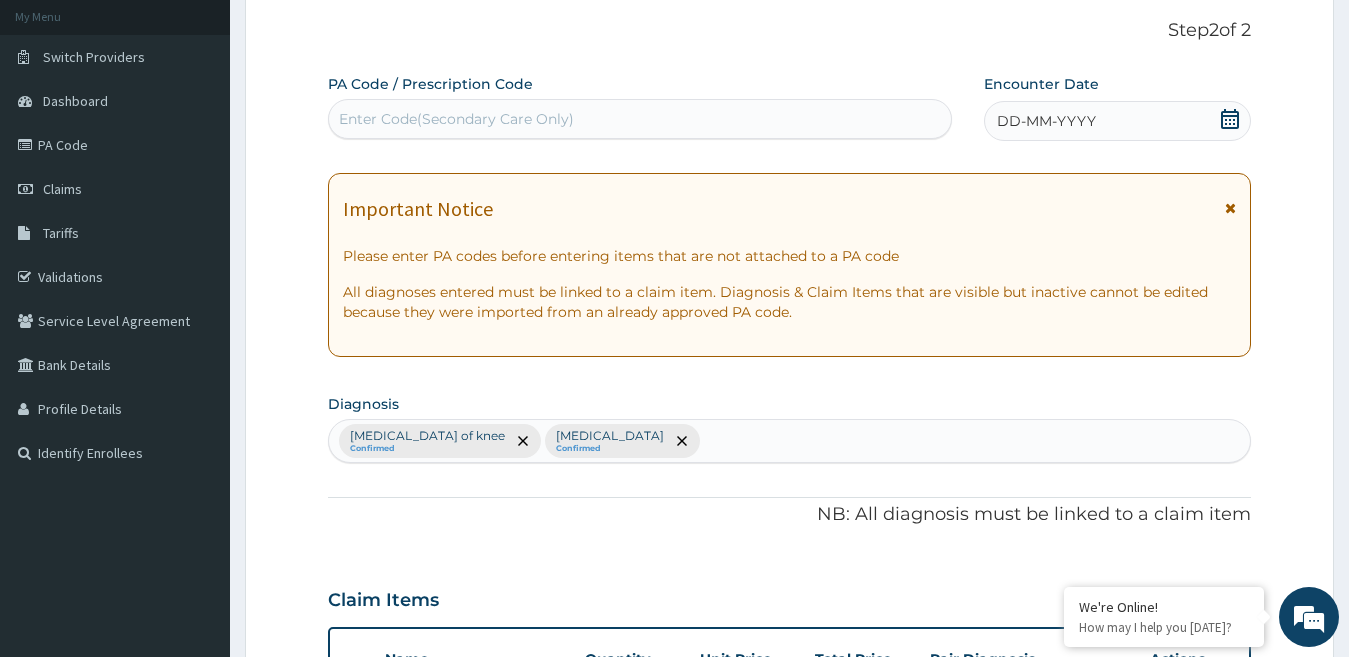 scroll, scrollTop: 21, scrollLeft: 0, axis: vertical 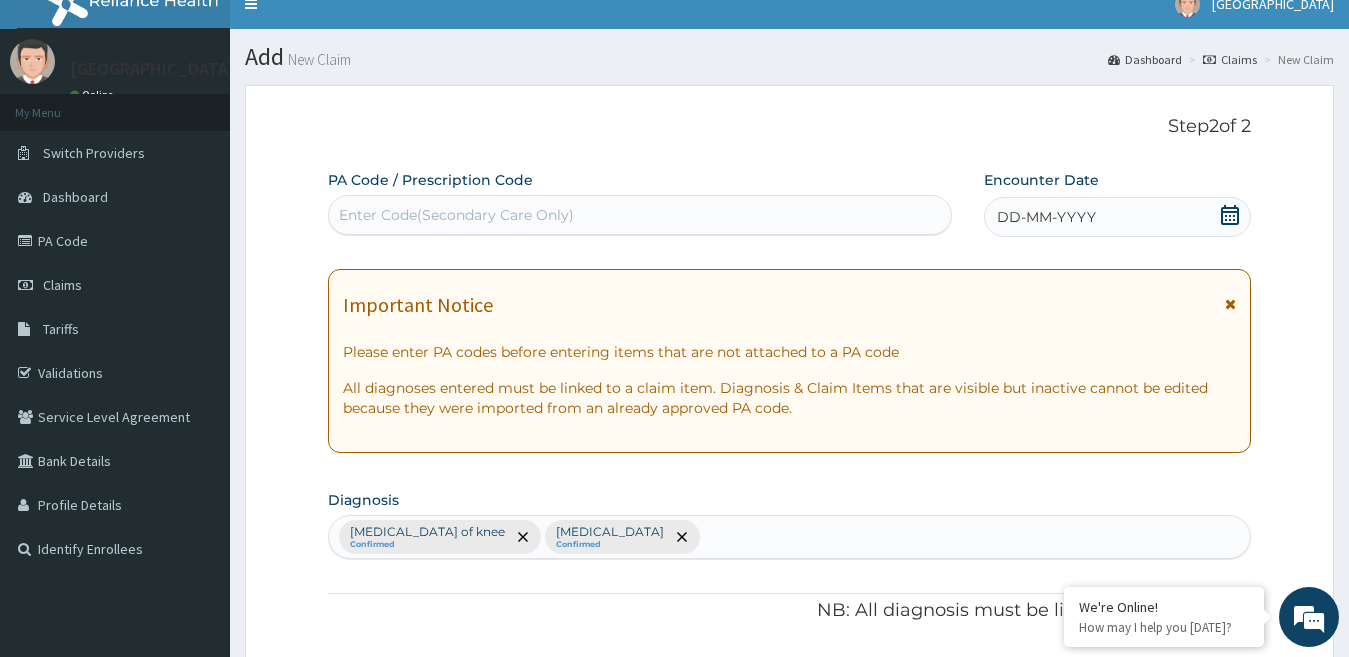 click on "DD-MM-YYYY" at bounding box center [1118, 217] 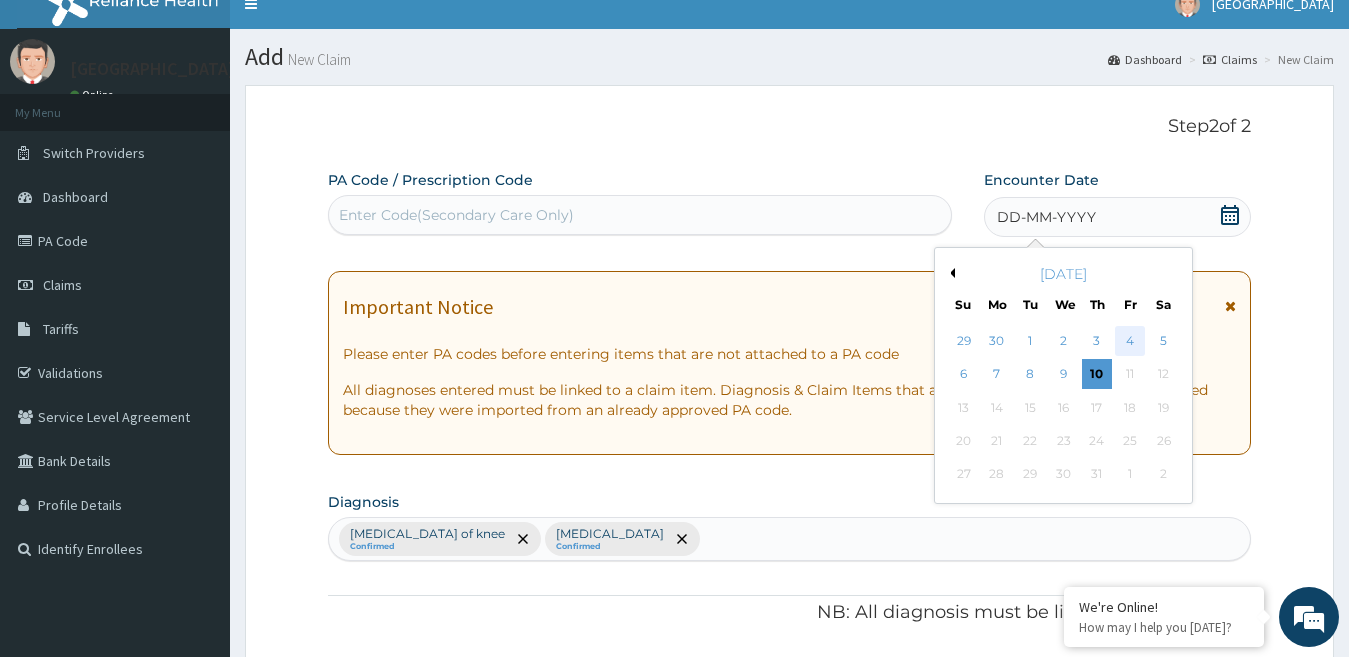 click on "4" at bounding box center (1130, 341) 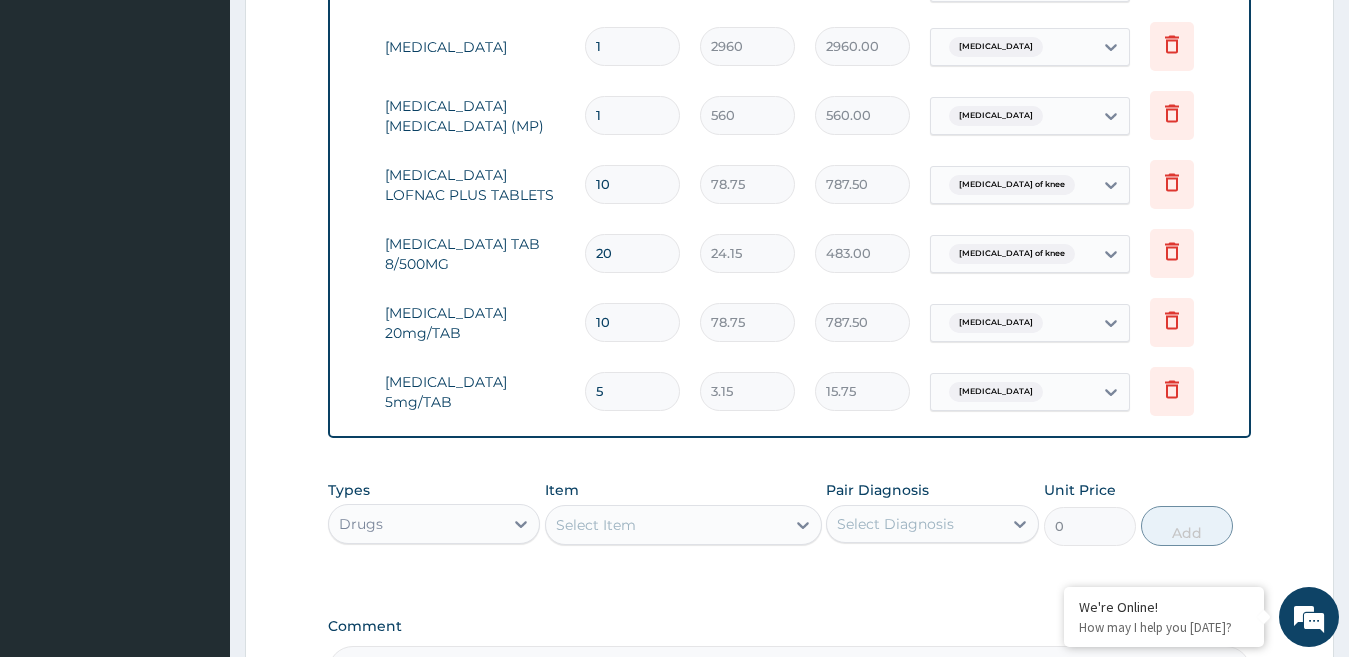 scroll, scrollTop: 1121, scrollLeft: 0, axis: vertical 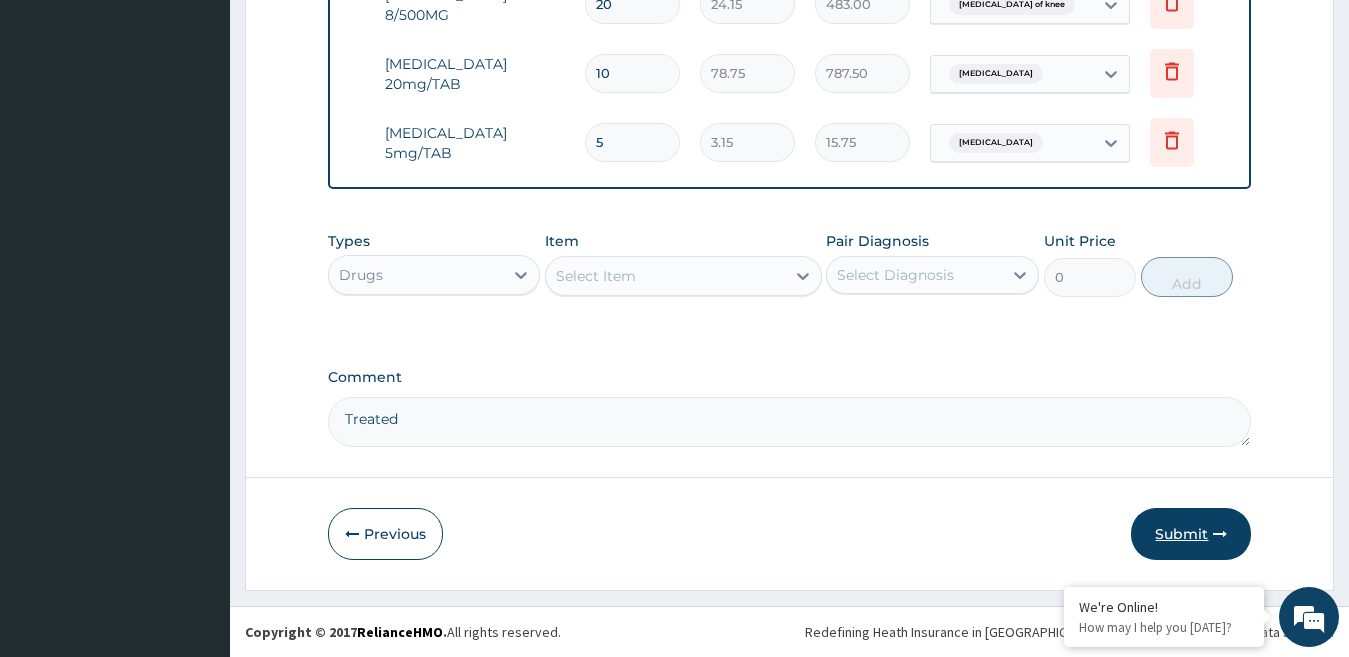click on "Submit" at bounding box center (1191, 534) 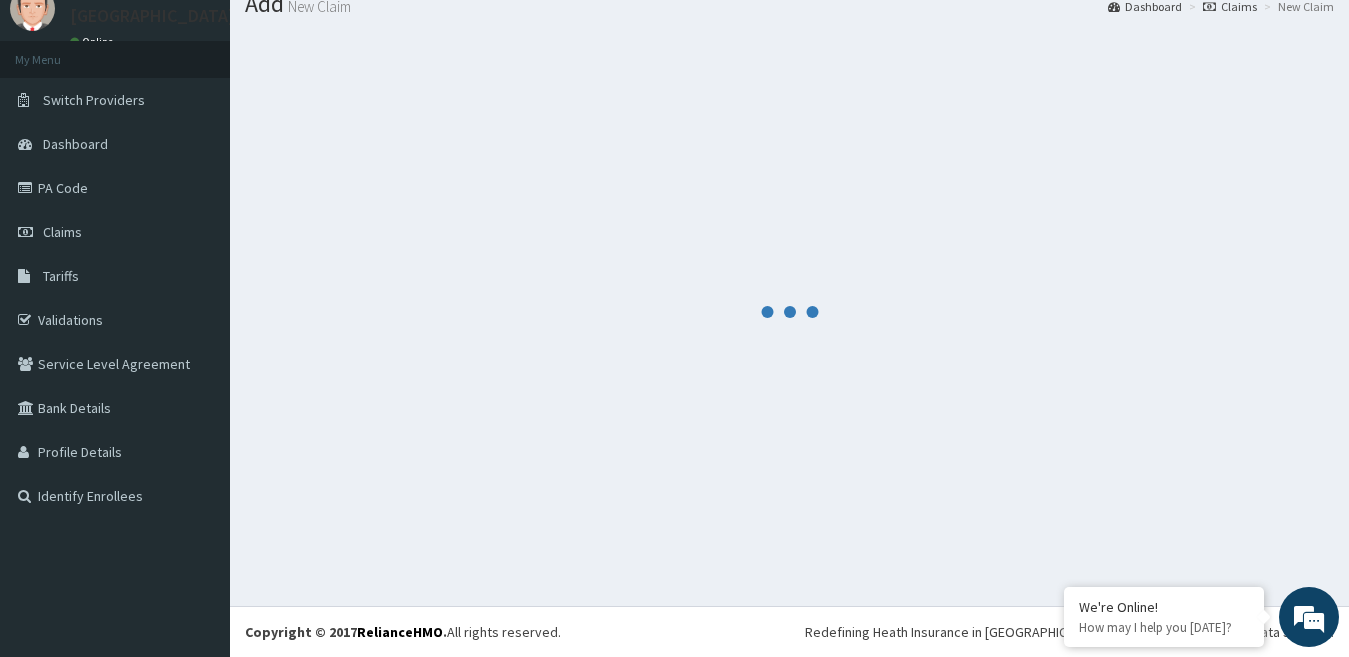 scroll, scrollTop: 74, scrollLeft: 0, axis: vertical 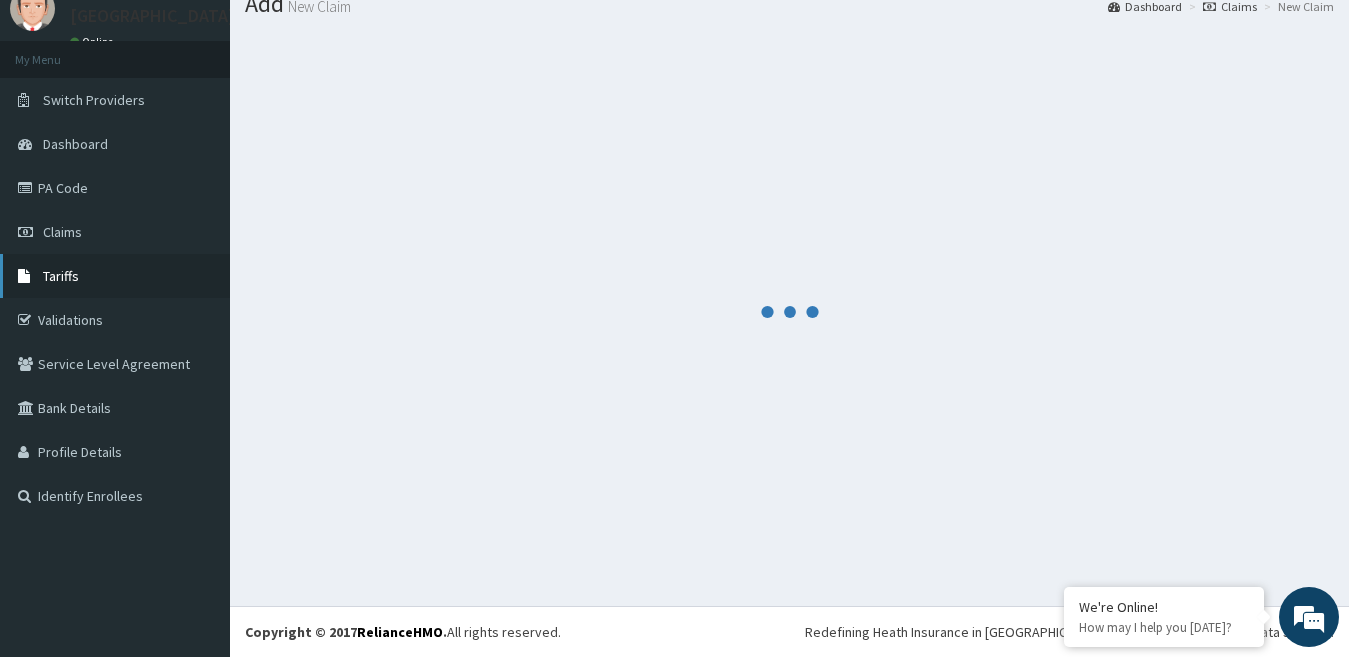 click on "Tariffs" at bounding box center (61, 276) 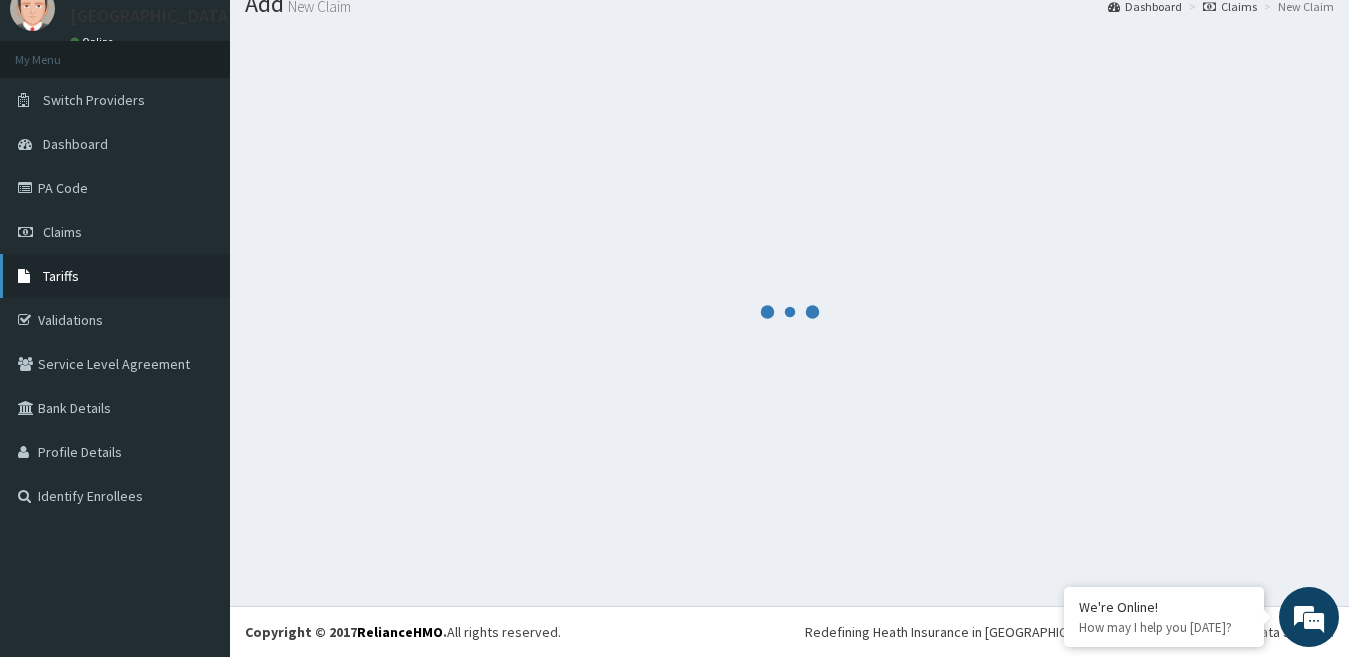 click on "Tariffs" at bounding box center (61, 276) 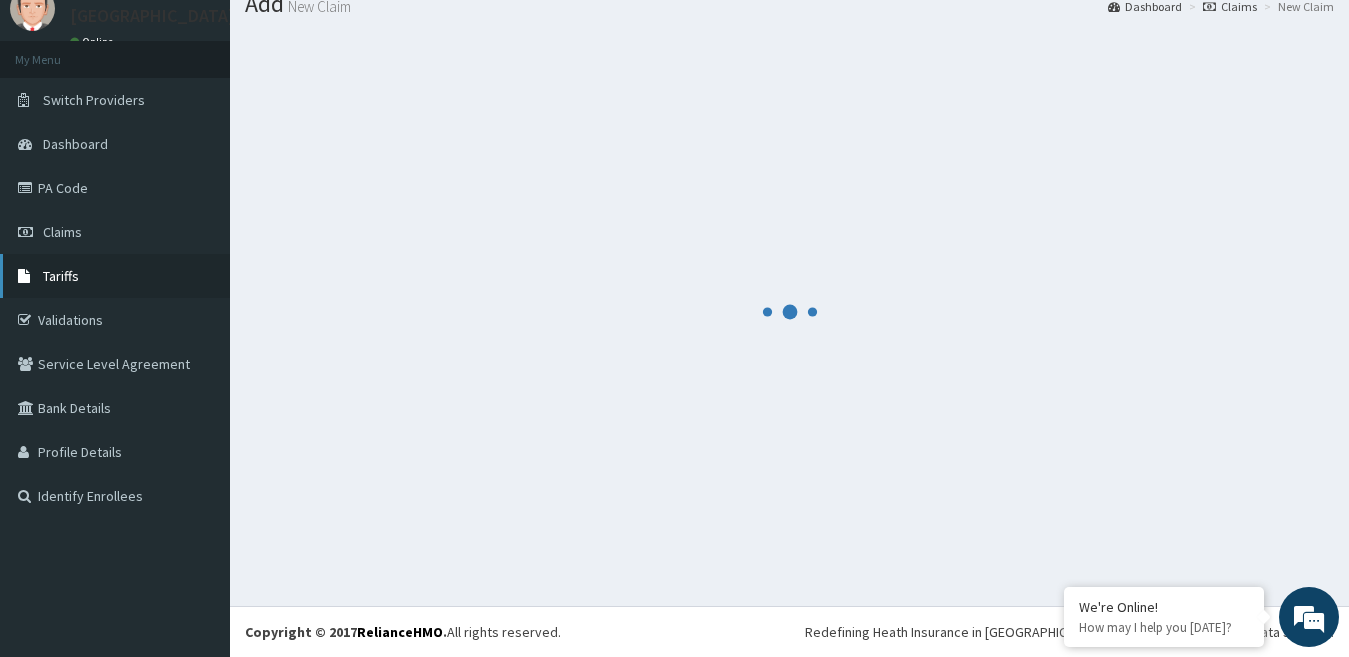 click on "Tariffs" at bounding box center (61, 276) 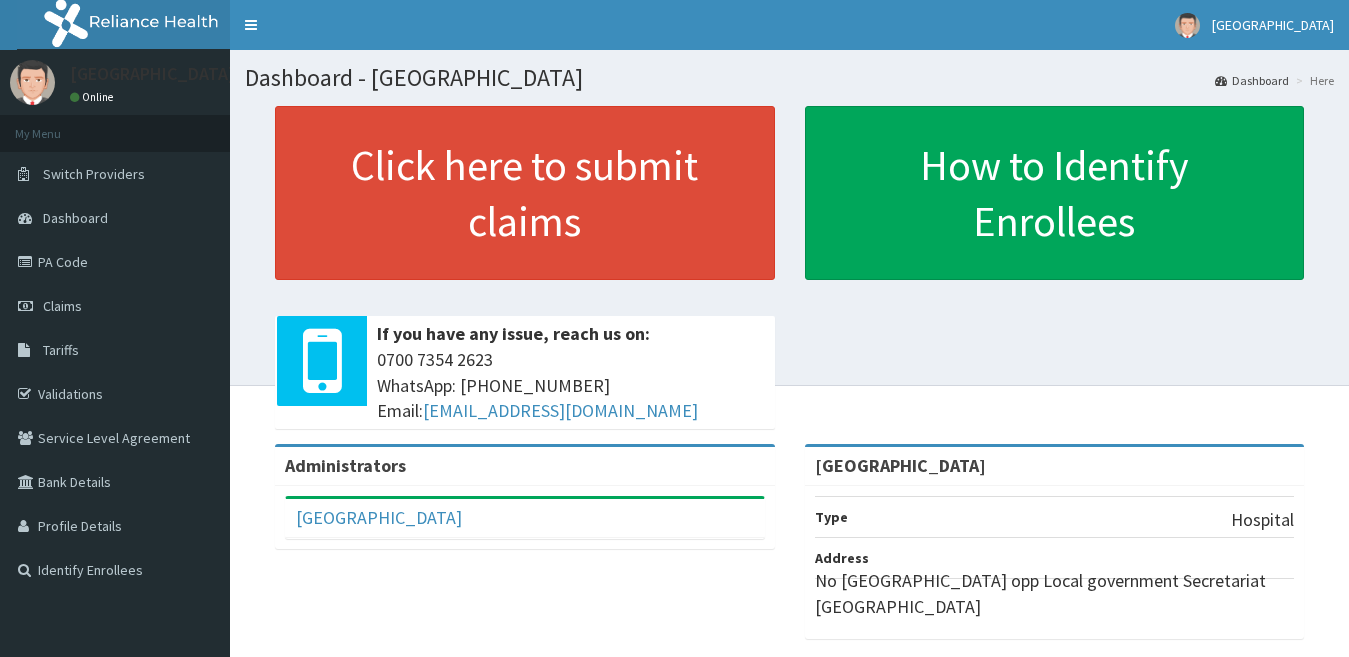 scroll, scrollTop: 0, scrollLeft: 0, axis: both 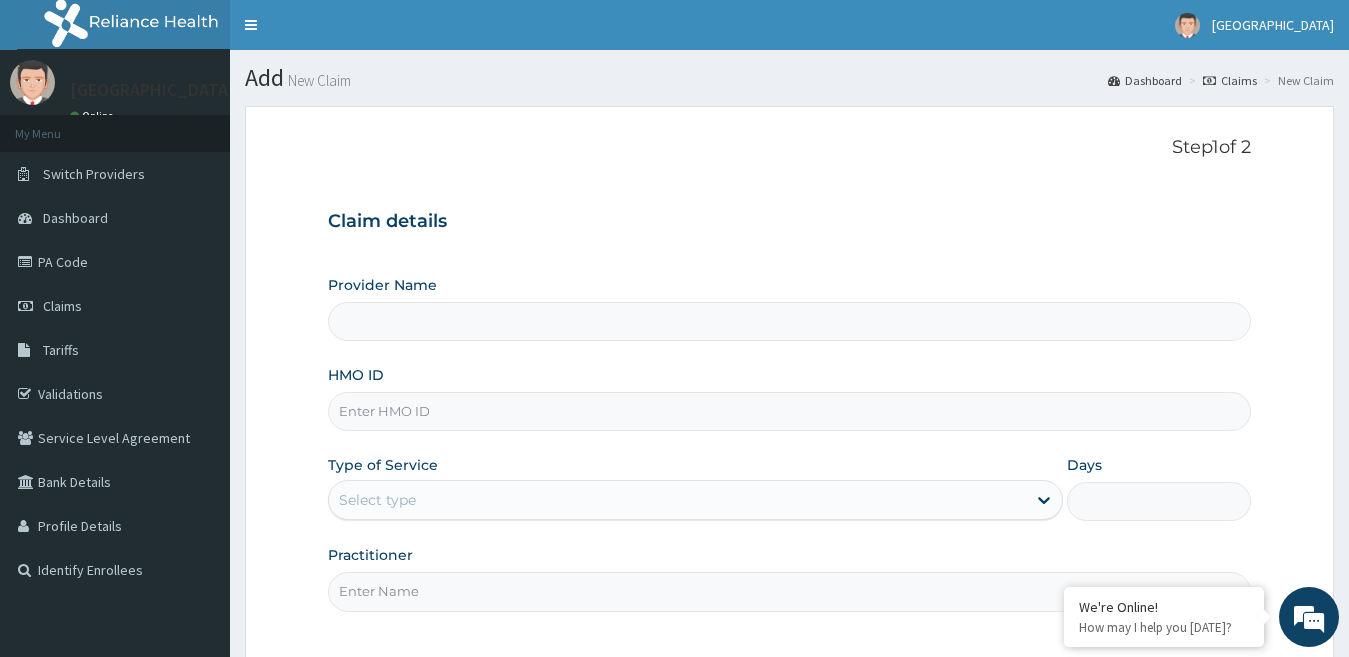type on "[GEOGRAPHIC_DATA]" 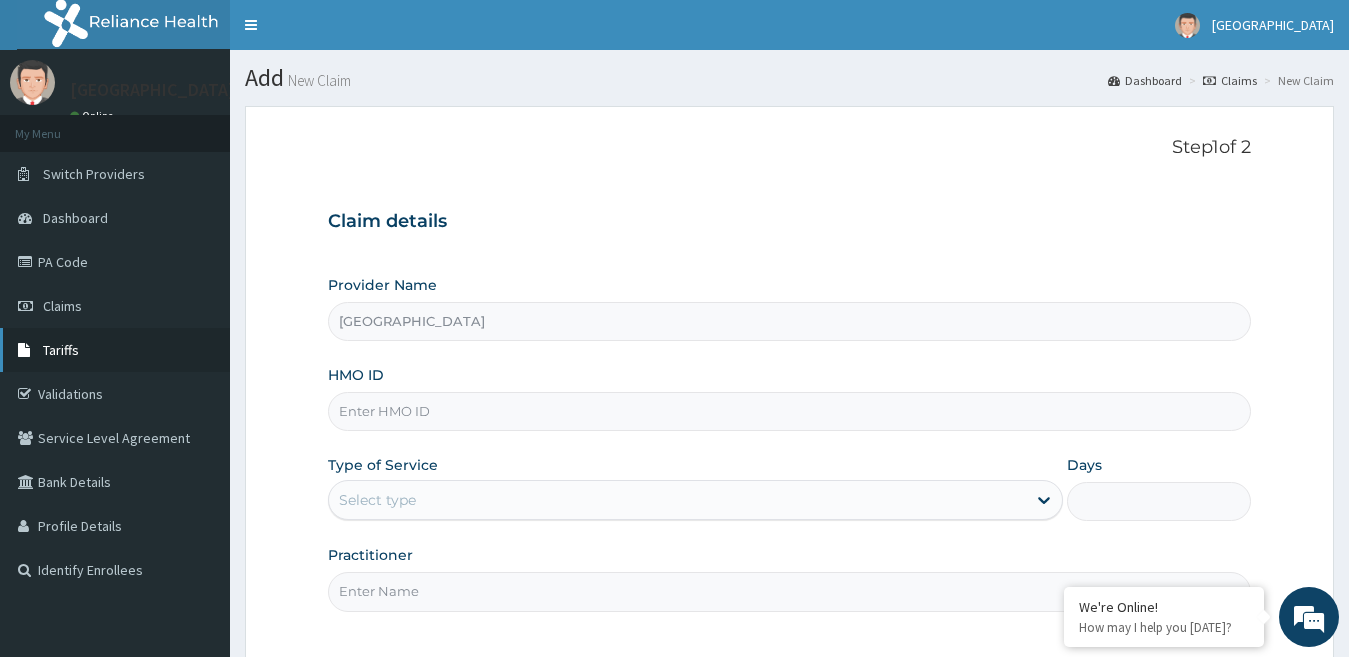 click on "Tariffs" at bounding box center (61, 350) 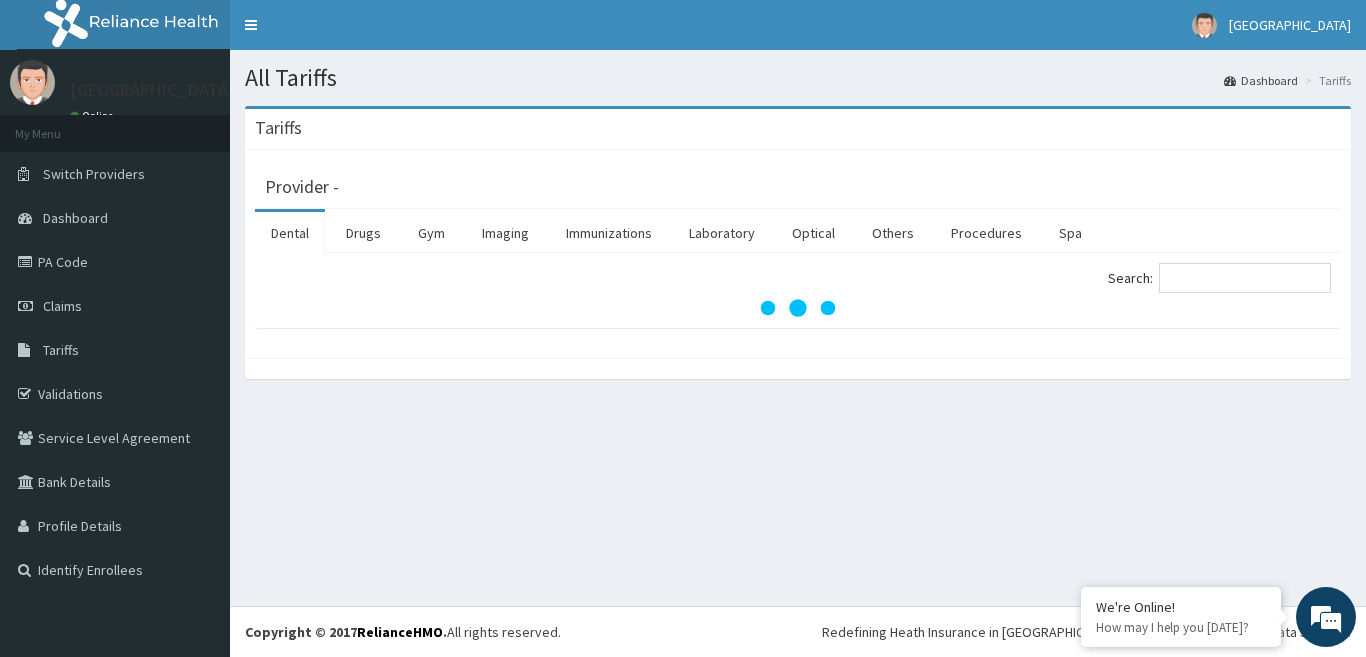 scroll, scrollTop: 0, scrollLeft: 0, axis: both 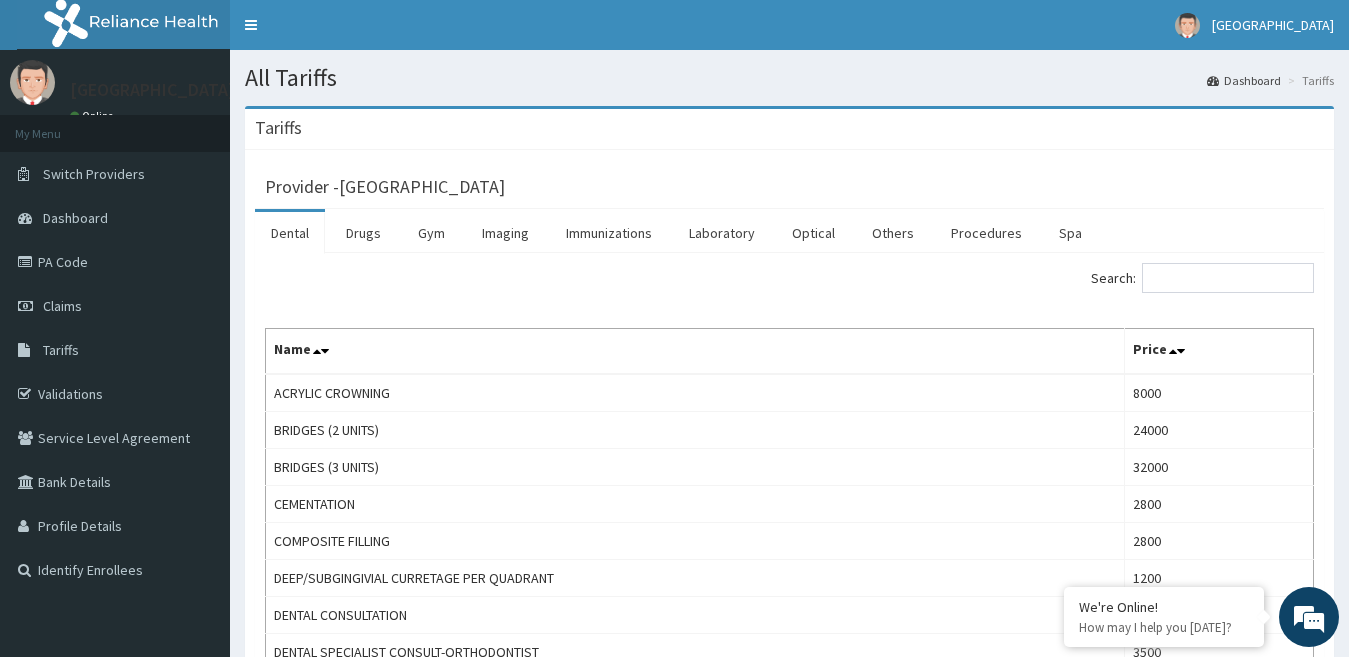 click at bounding box center [327, 351] 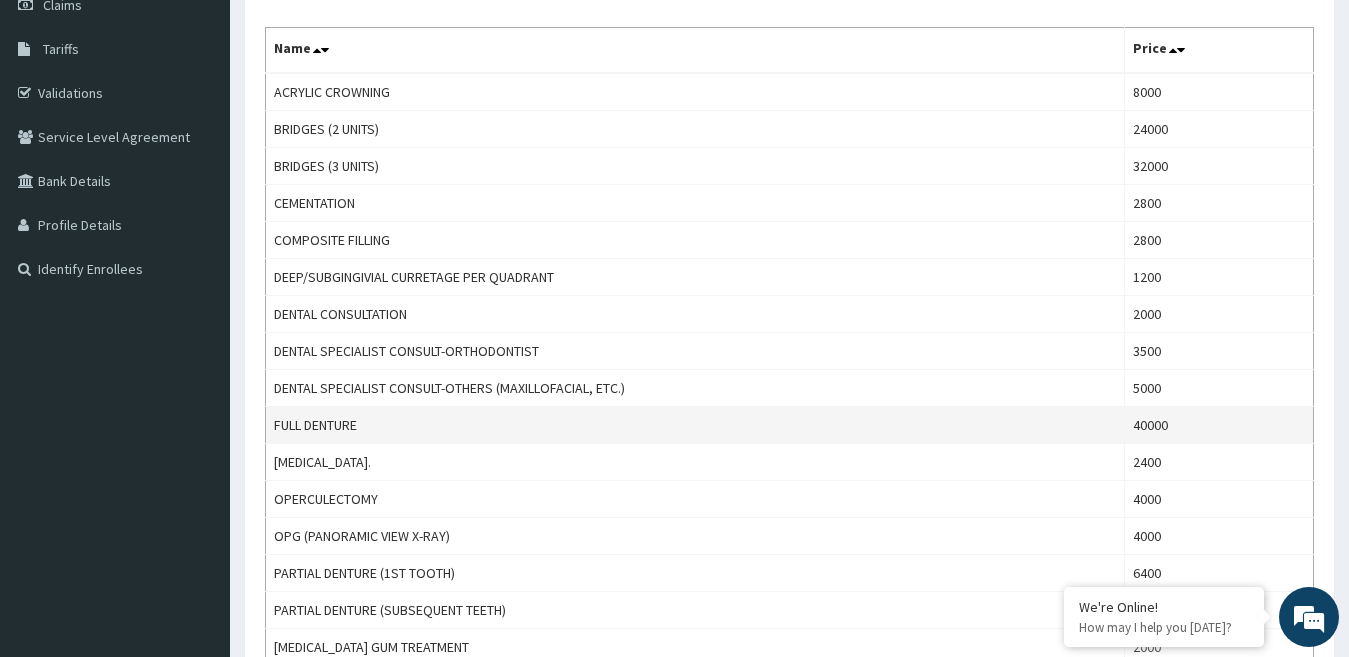 scroll, scrollTop: 200, scrollLeft: 0, axis: vertical 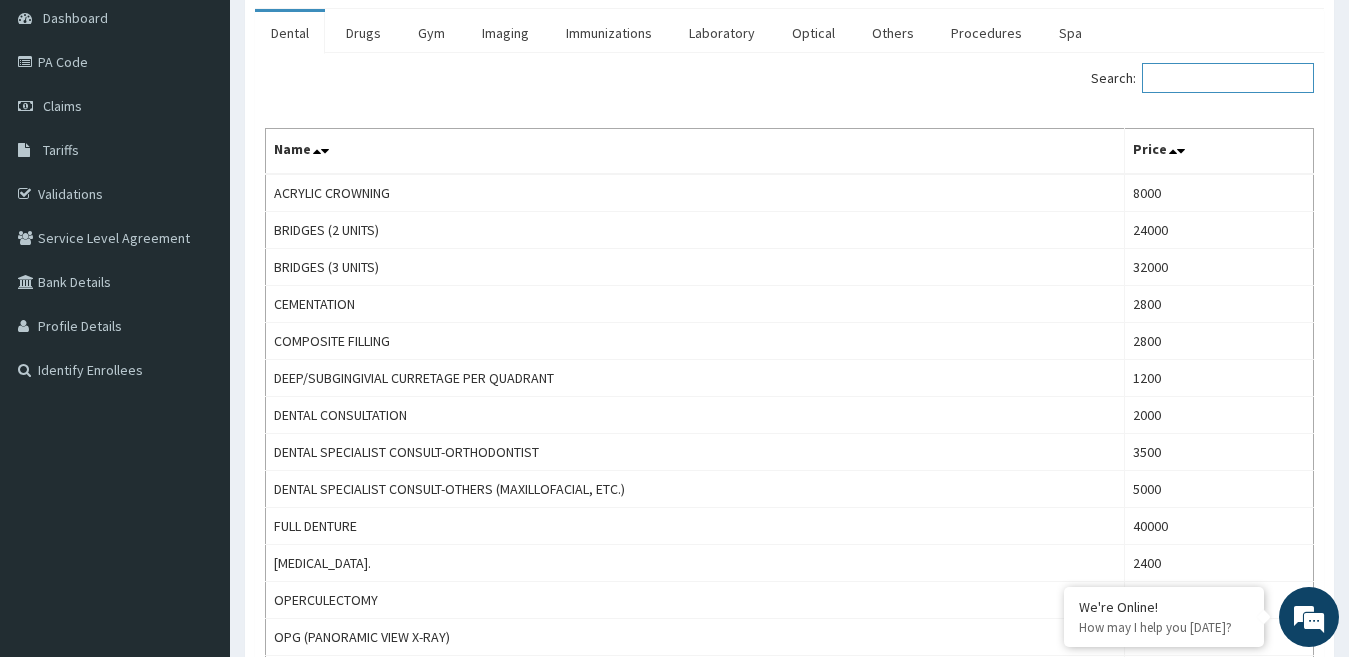 click on "Search:" at bounding box center (1228, 78) 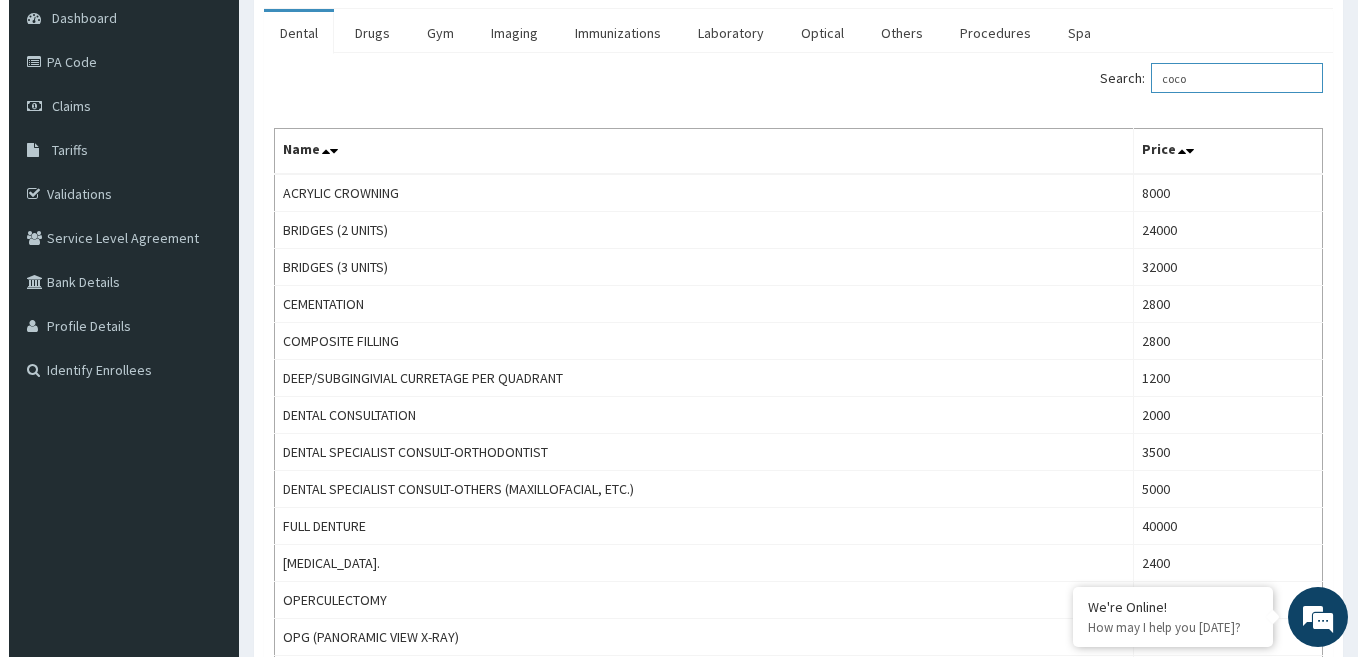 scroll, scrollTop: 0, scrollLeft: 0, axis: both 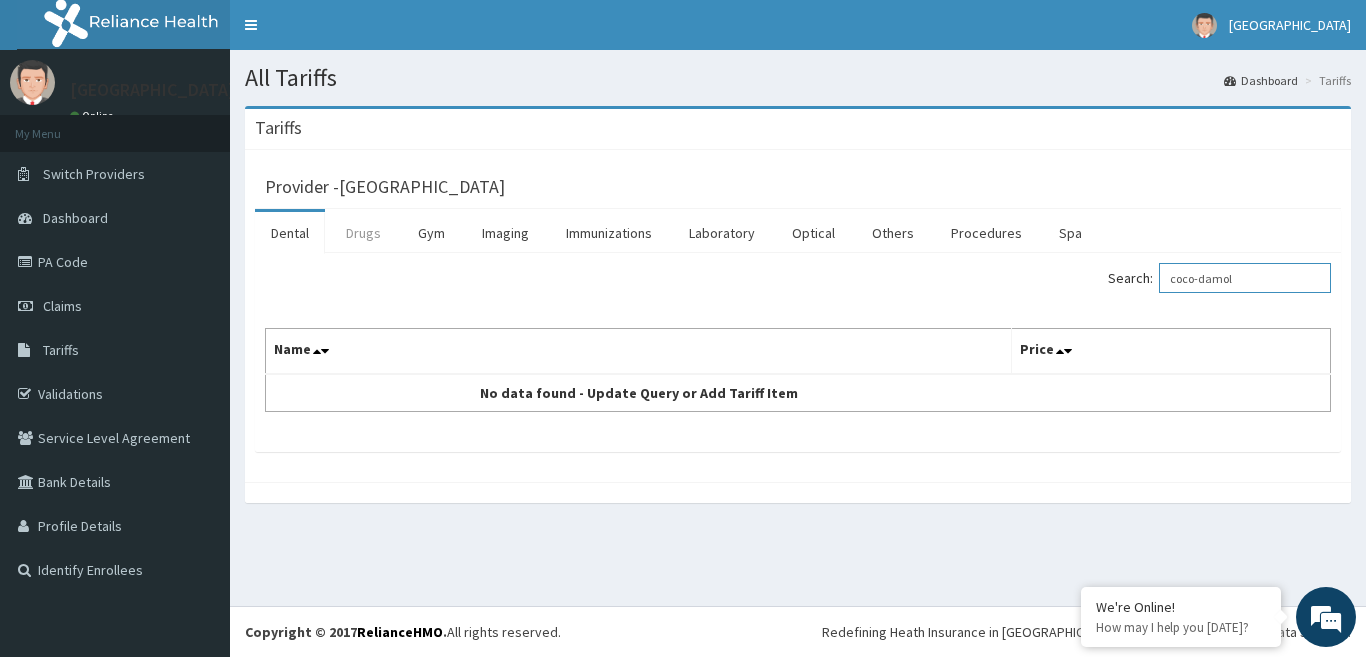 type on "coco-damol" 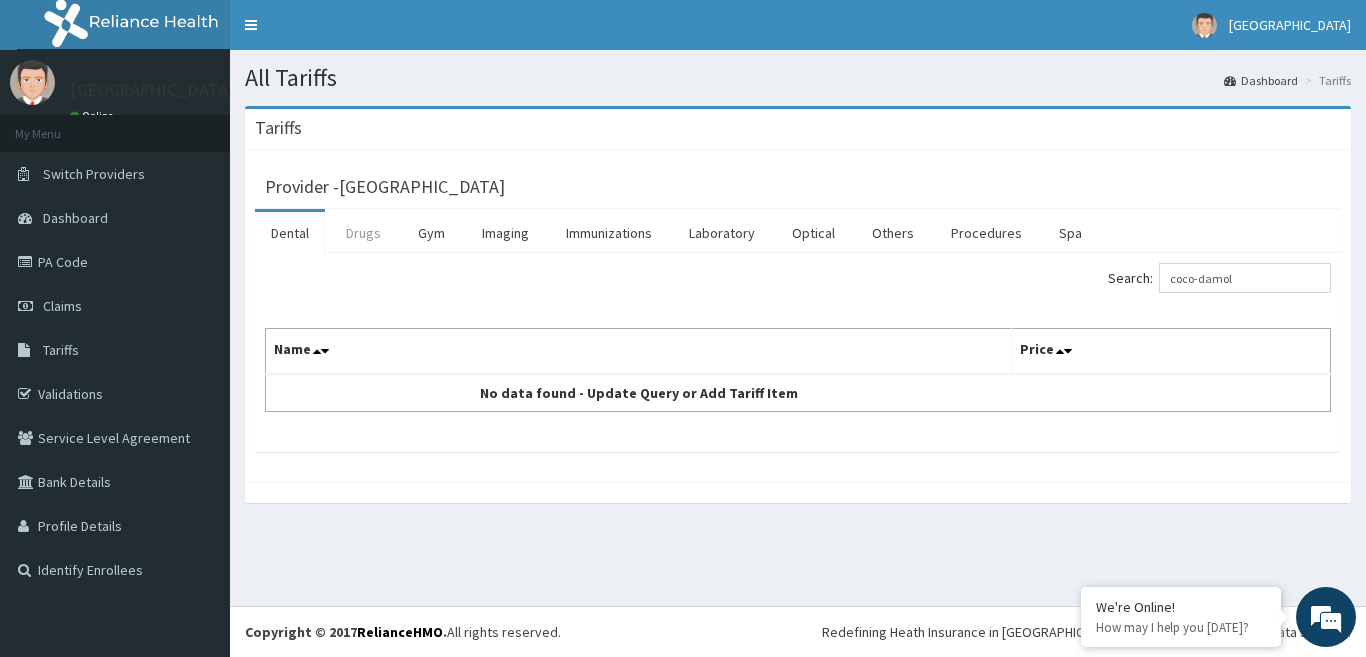 click on "Drugs" at bounding box center [363, 233] 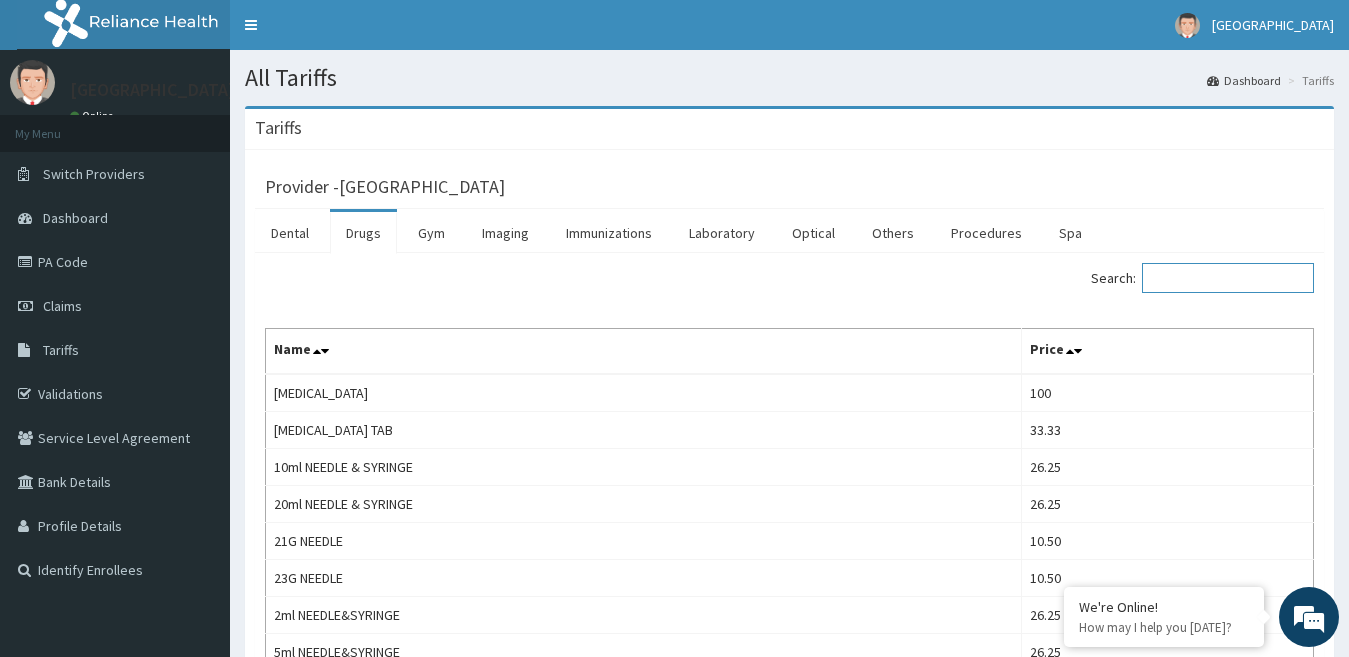 click on "Search:" at bounding box center [1228, 278] 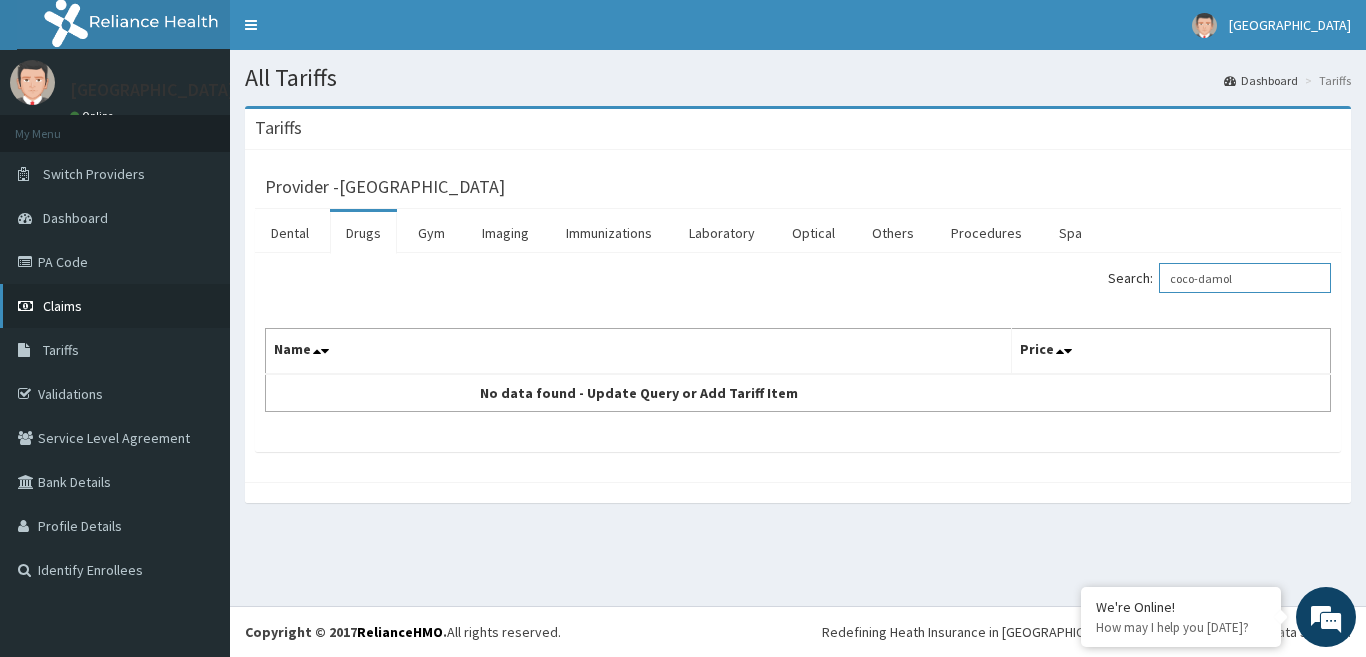 type on "coco-damol" 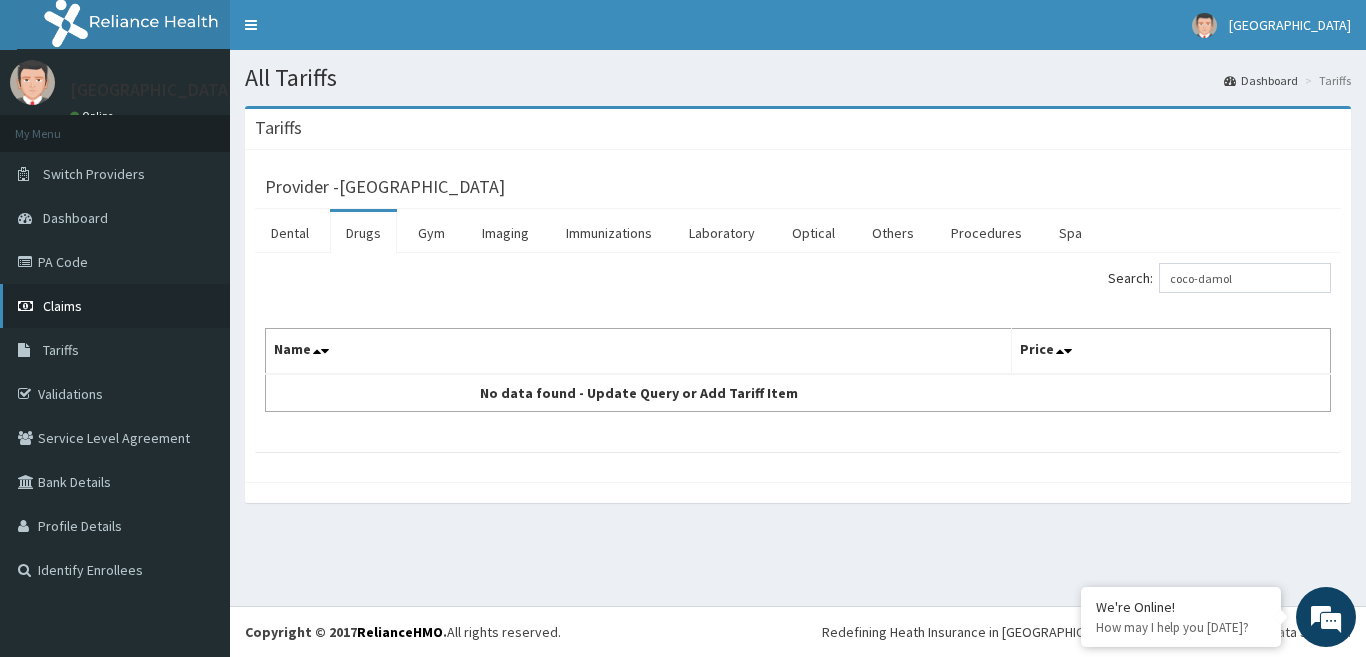 click on "Claims" at bounding box center [62, 306] 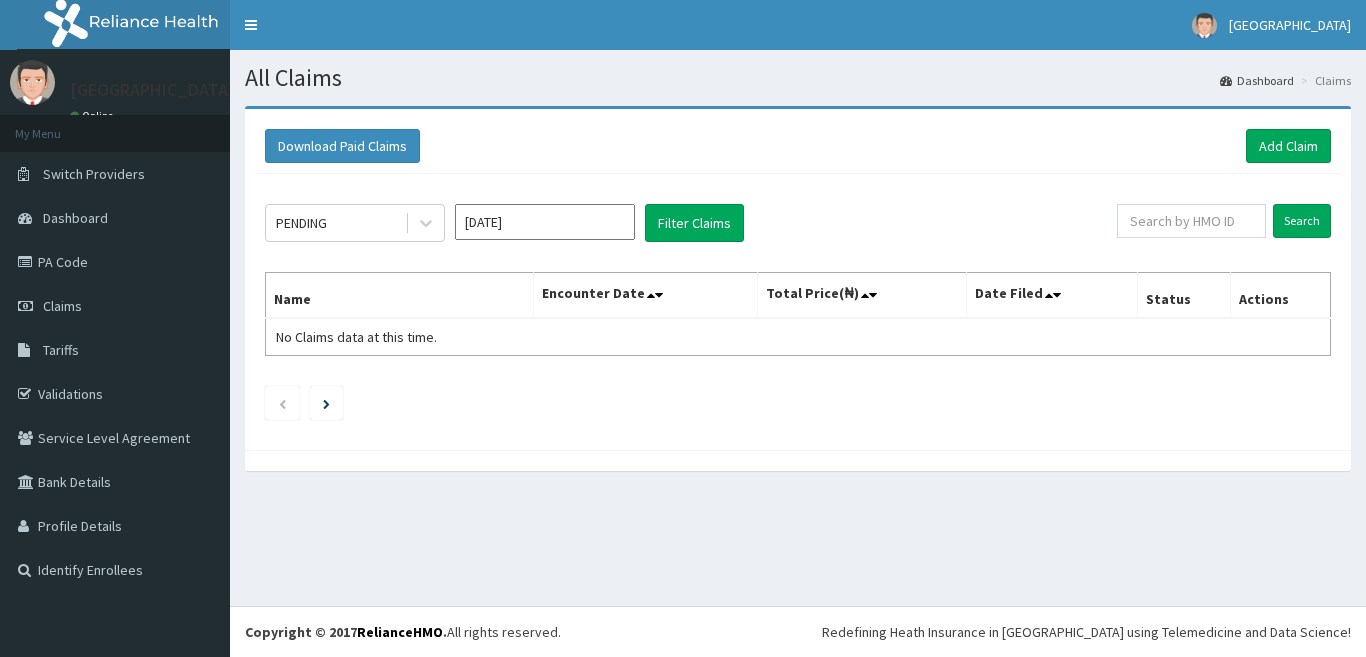 scroll, scrollTop: 0, scrollLeft: 0, axis: both 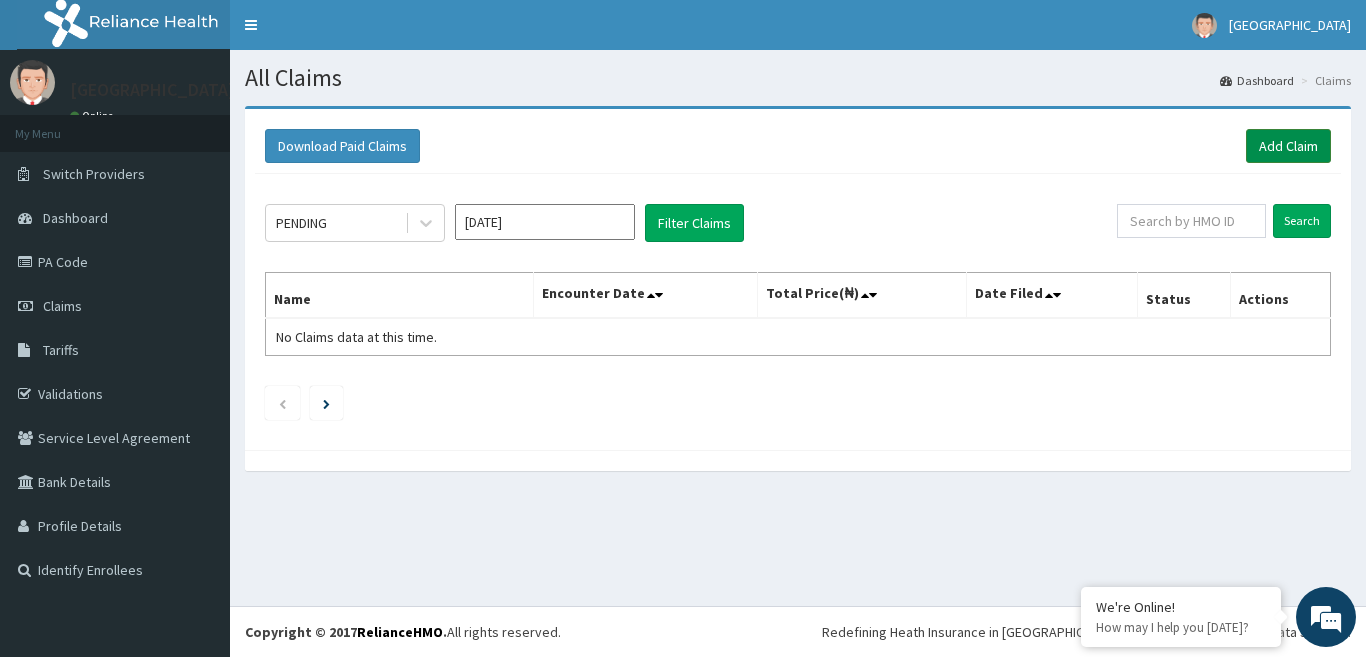 click on "Add Claim" at bounding box center [1288, 146] 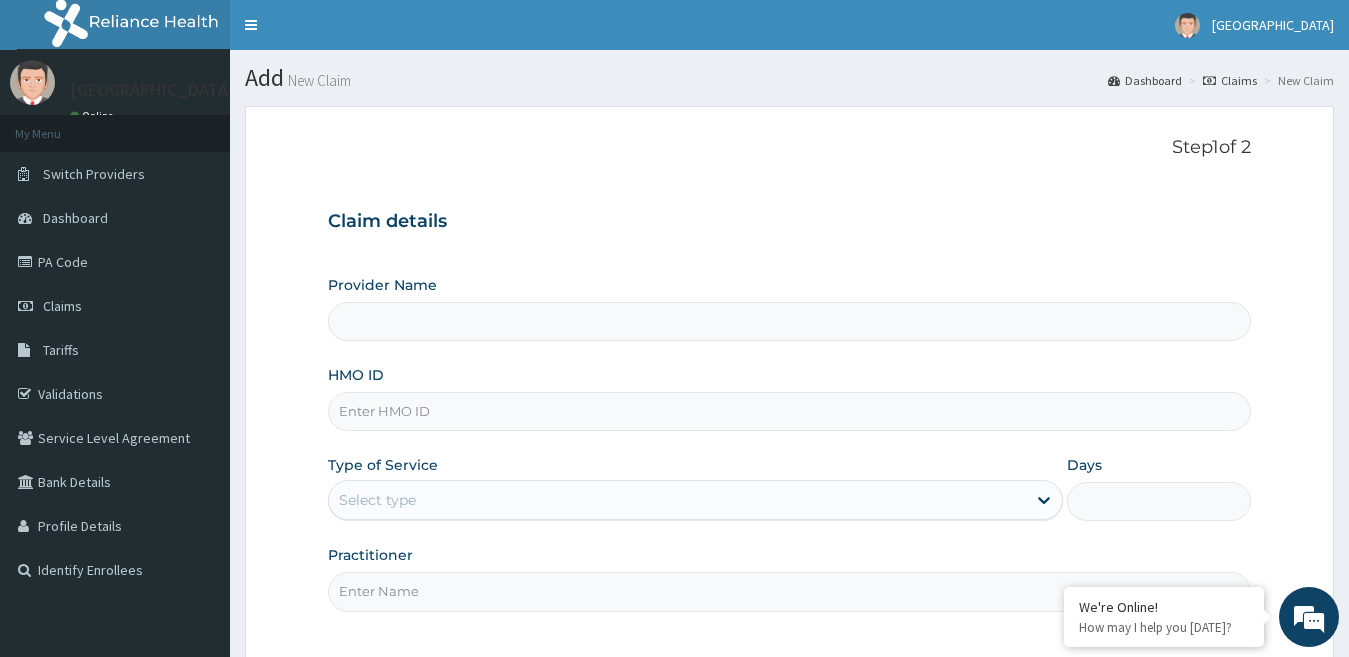 scroll, scrollTop: 0, scrollLeft: 0, axis: both 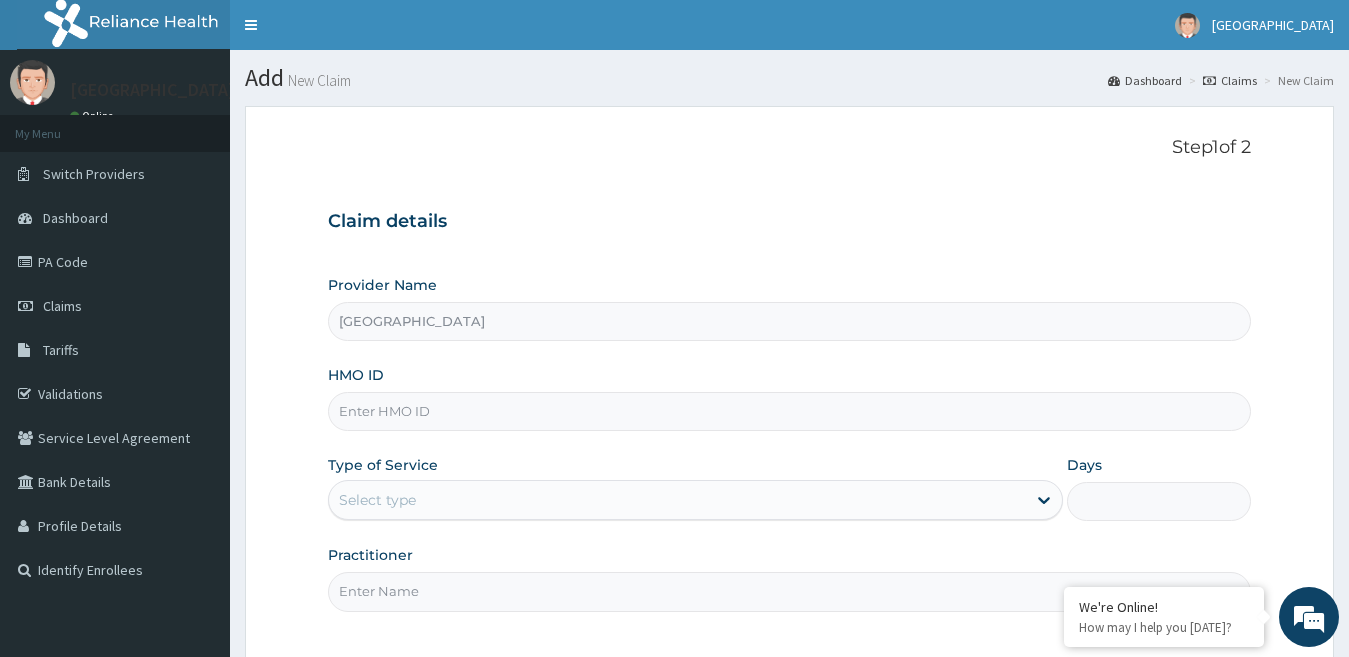 click on "HMO ID" at bounding box center [790, 411] 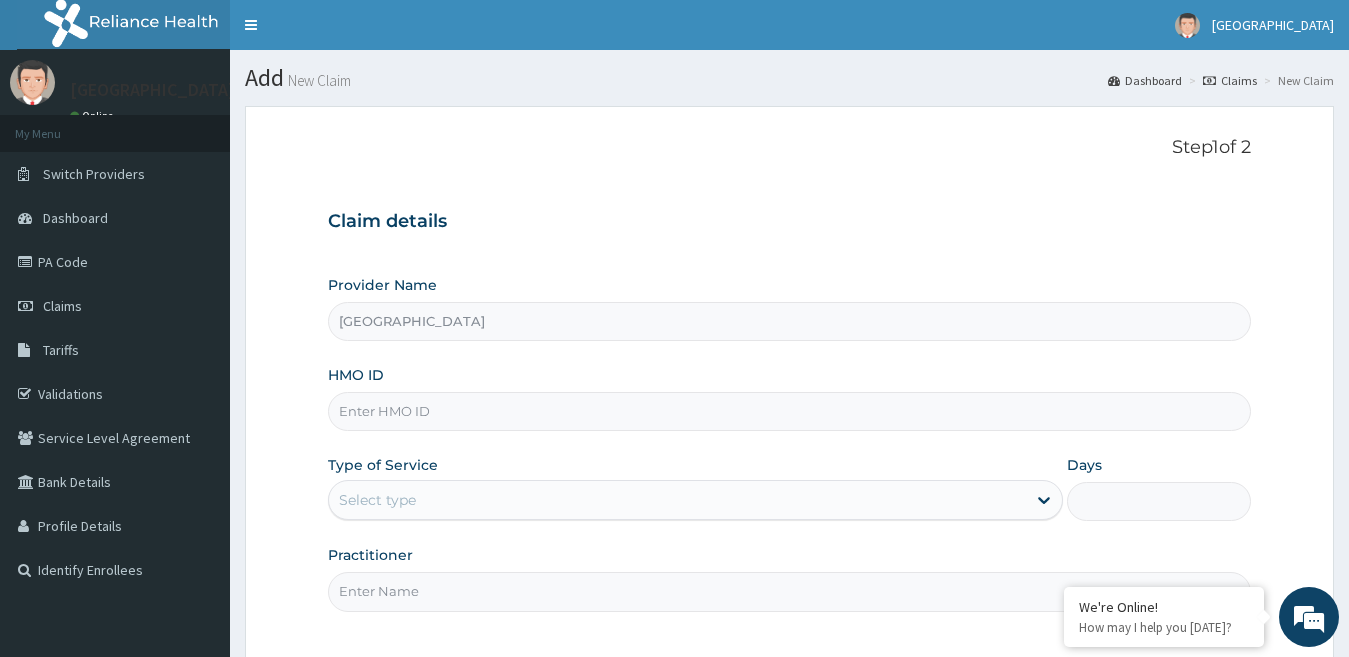 scroll, scrollTop: 0, scrollLeft: 0, axis: both 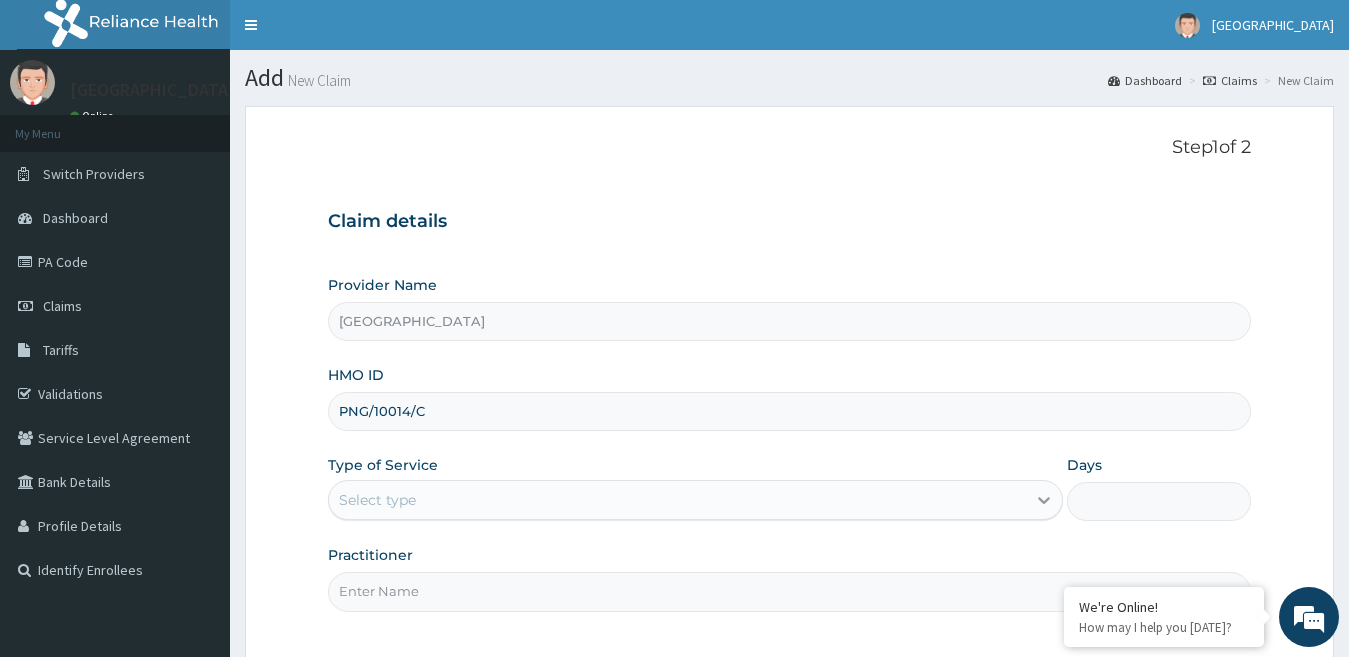 type on "PNG/10014/C" 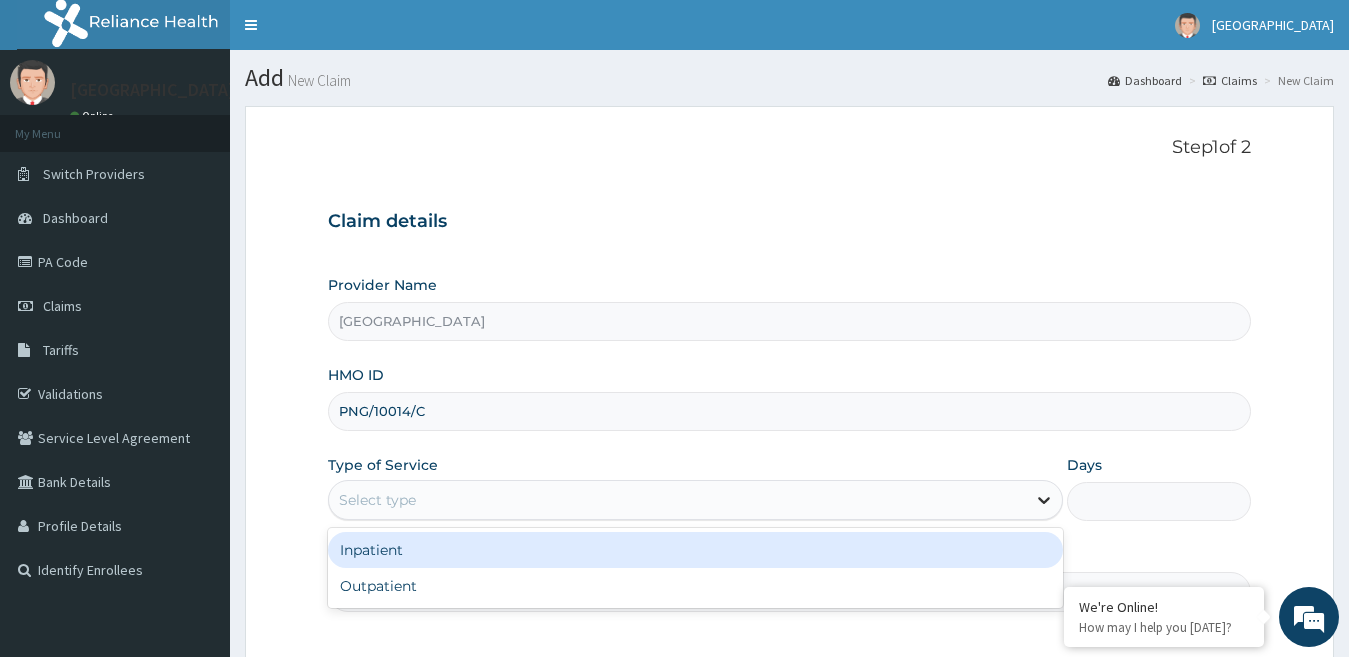 click 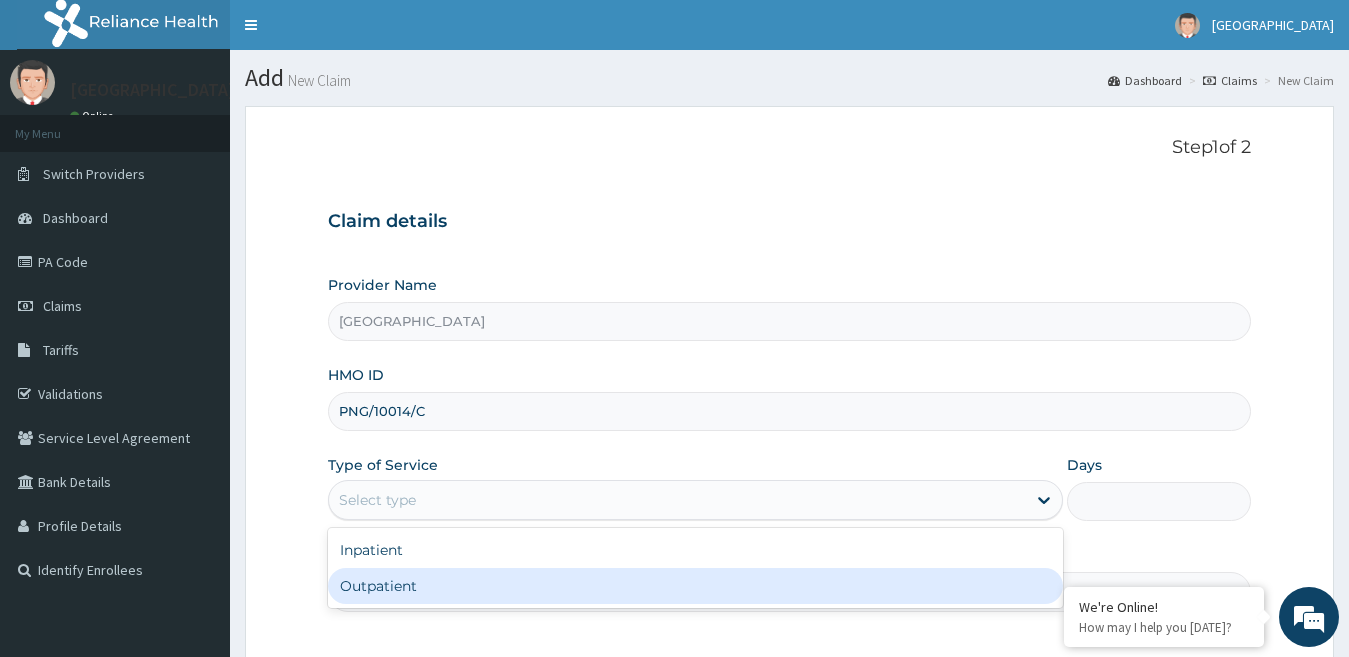 click on "Outpatient" at bounding box center (696, 586) 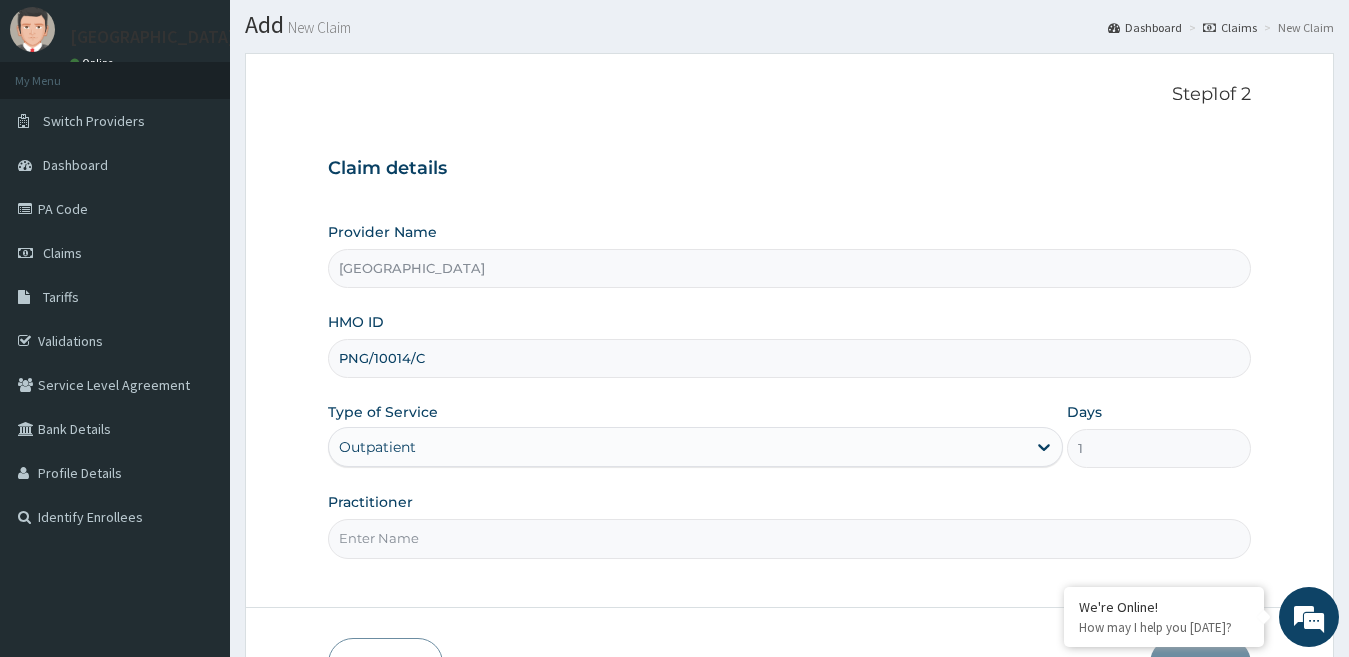 scroll, scrollTop: 183, scrollLeft: 0, axis: vertical 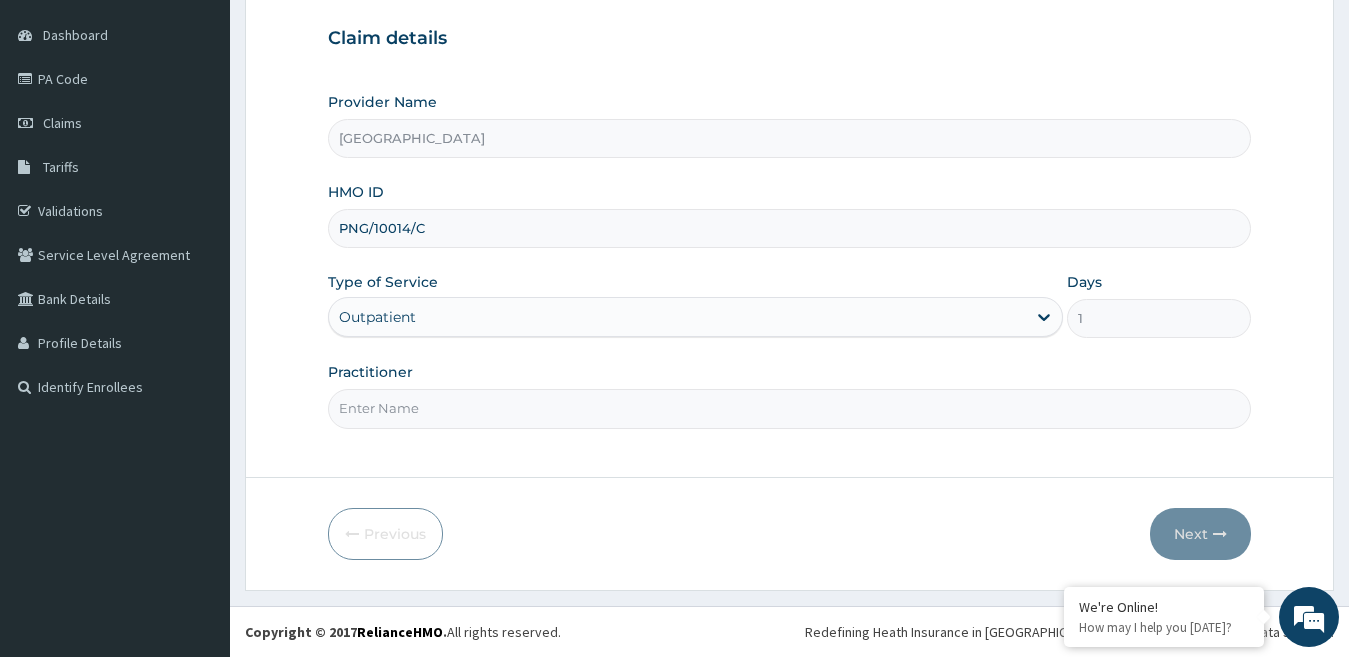 click on "Practitioner" at bounding box center (790, 408) 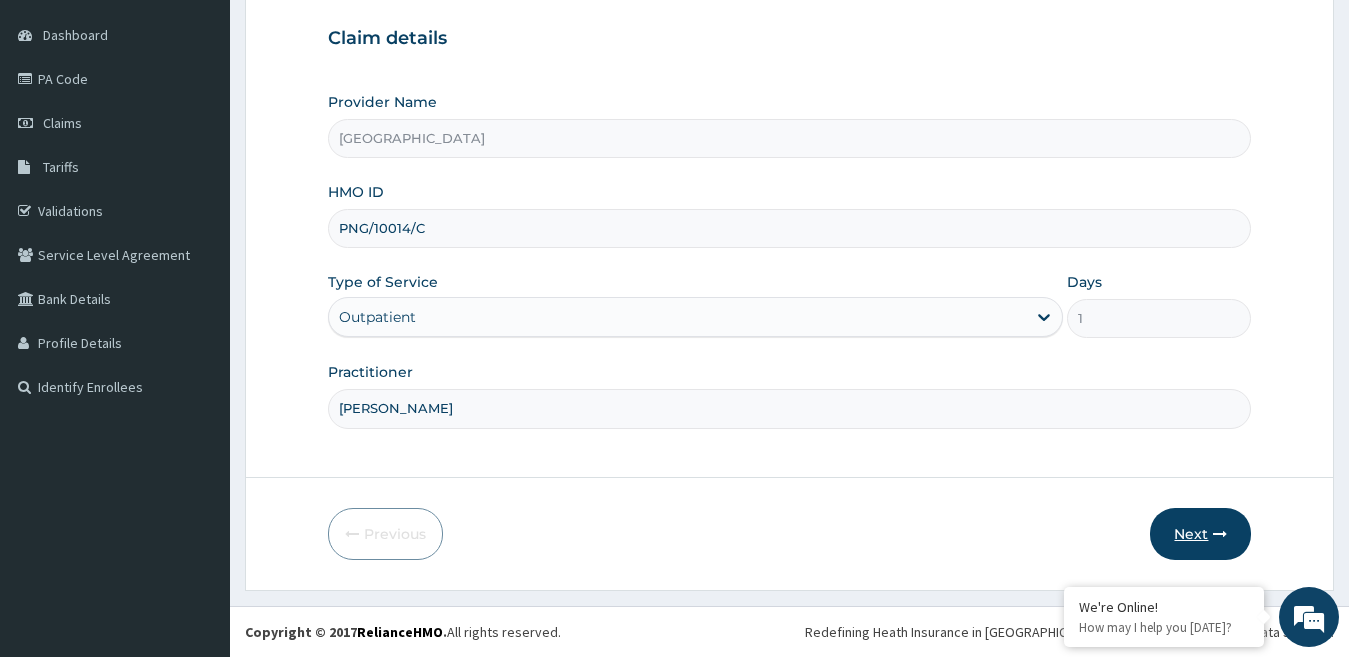 type on "DR MENSAH" 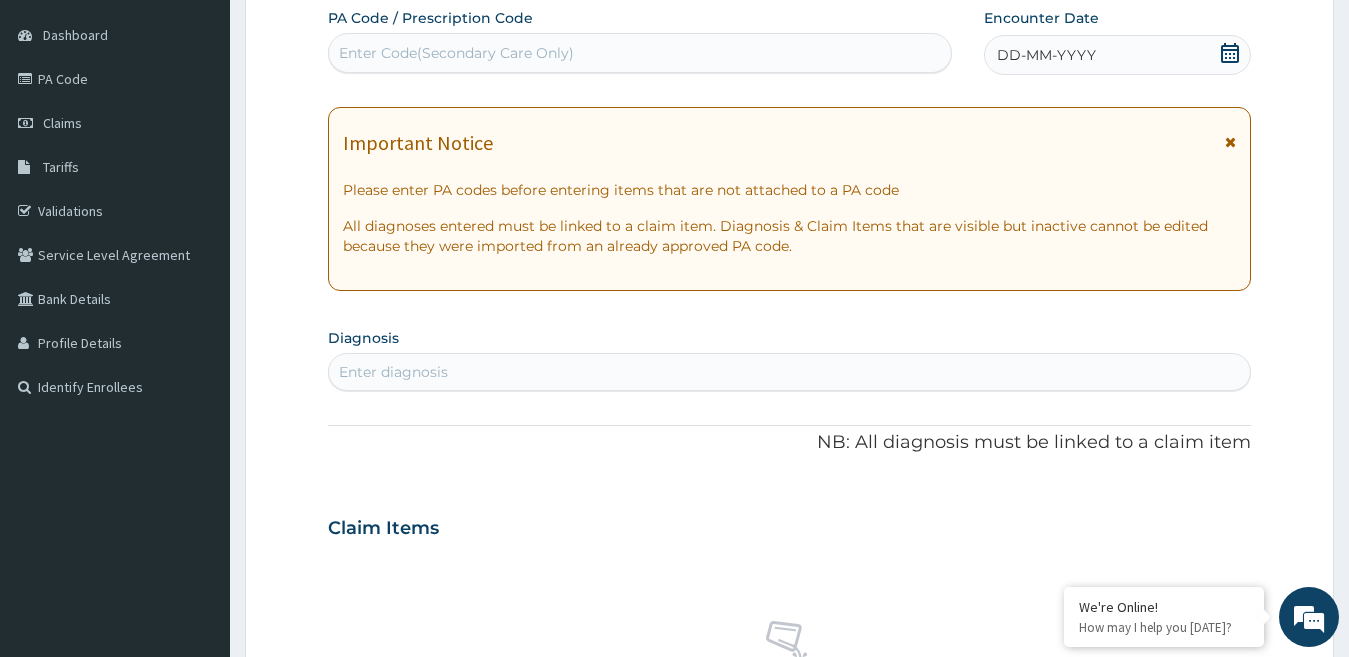 click on "Enter diagnosis" at bounding box center (790, 372) 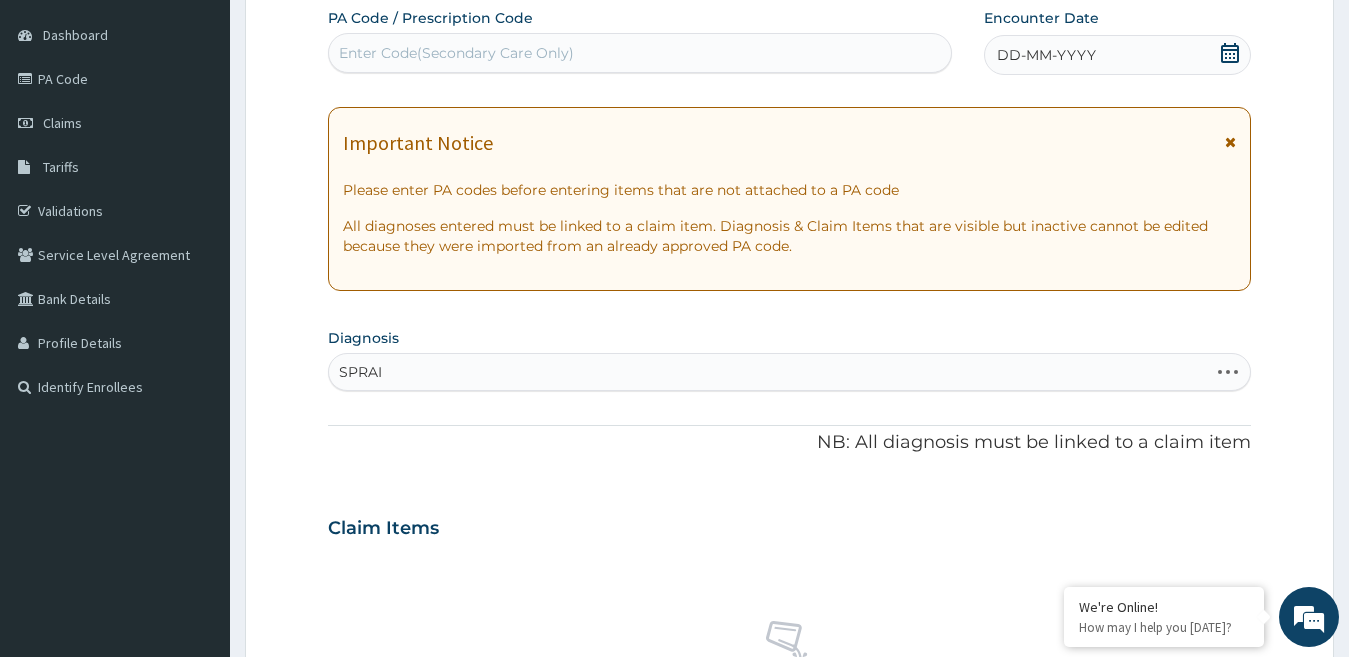 type on "SPRAIN" 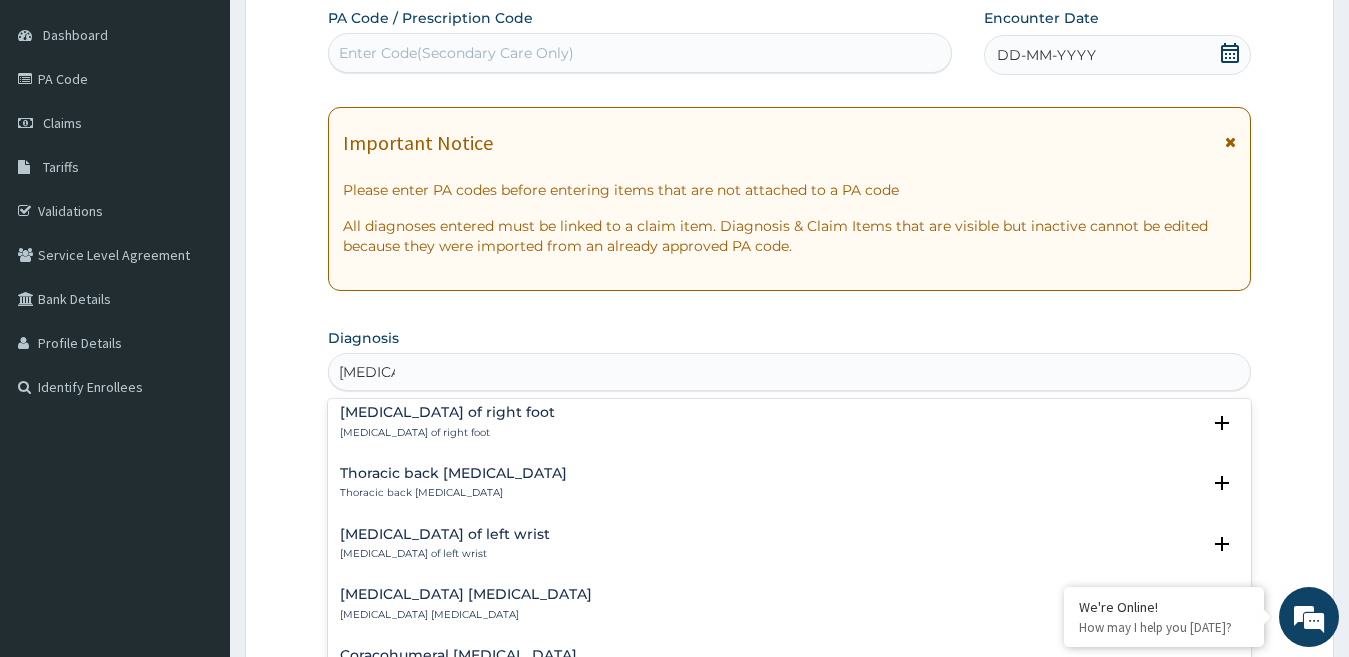 scroll, scrollTop: 1400, scrollLeft: 0, axis: vertical 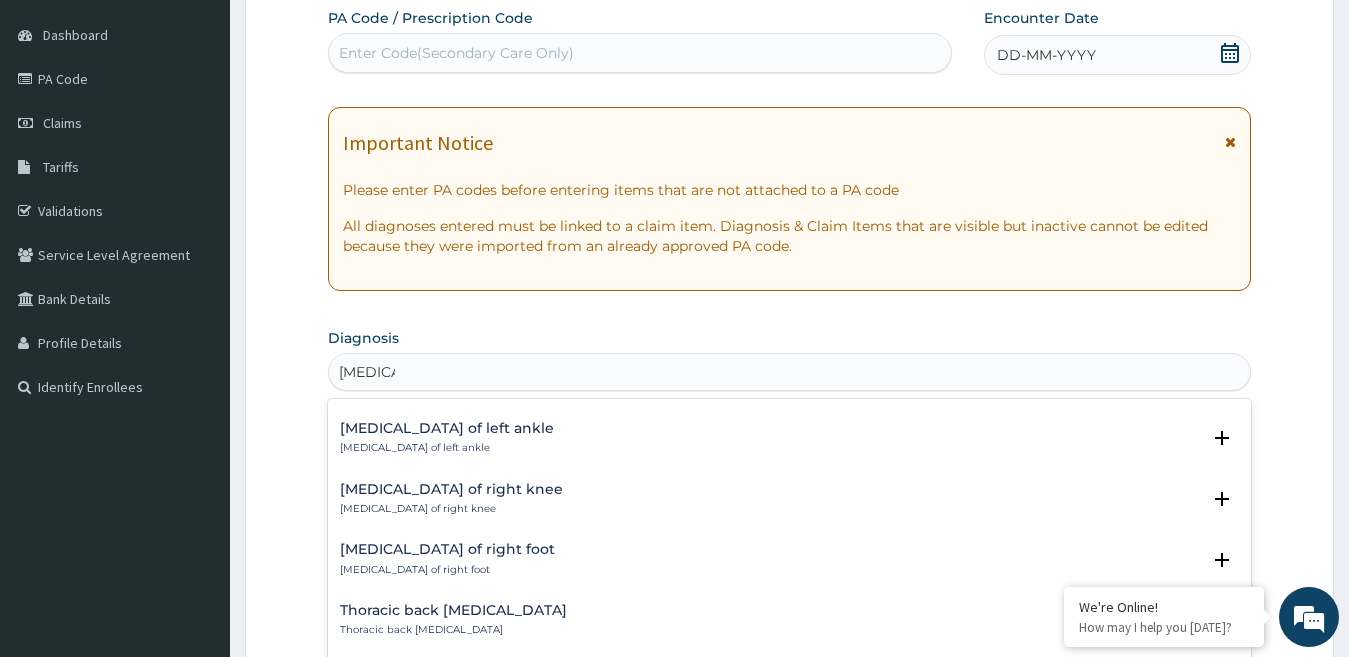 click on "[MEDICAL_DATA] of right knee" at bounding box center [451, 509] 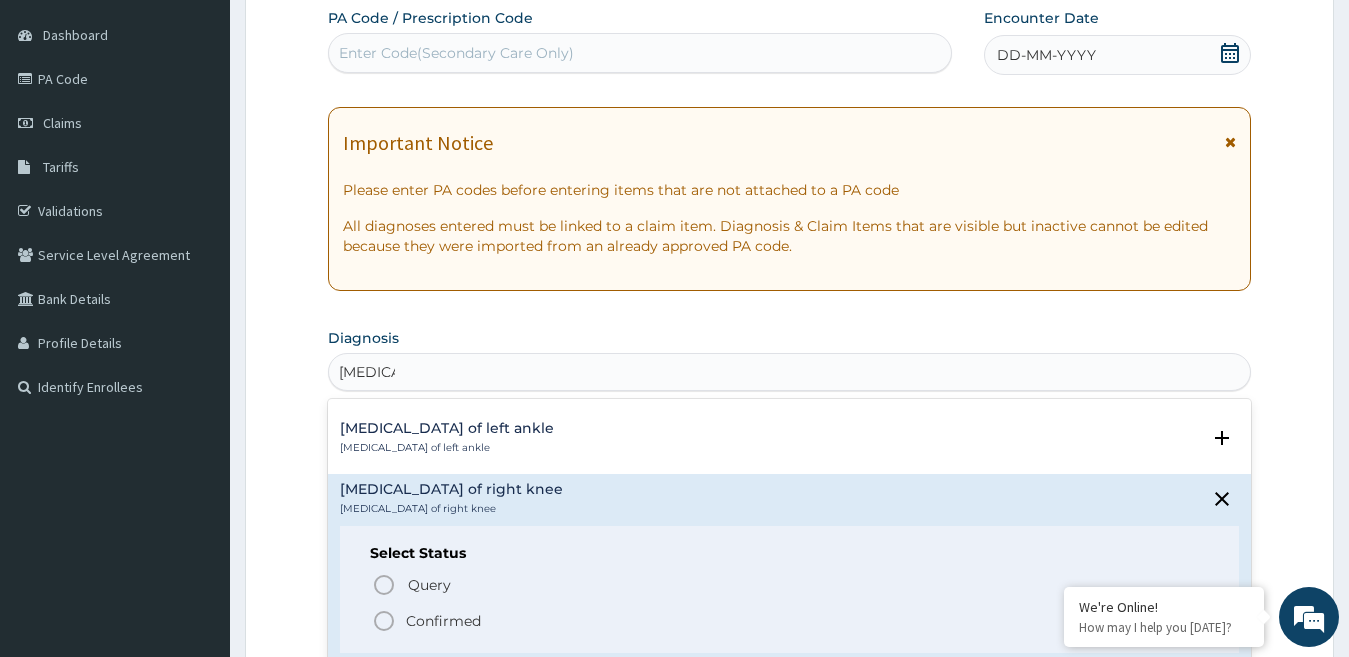 click 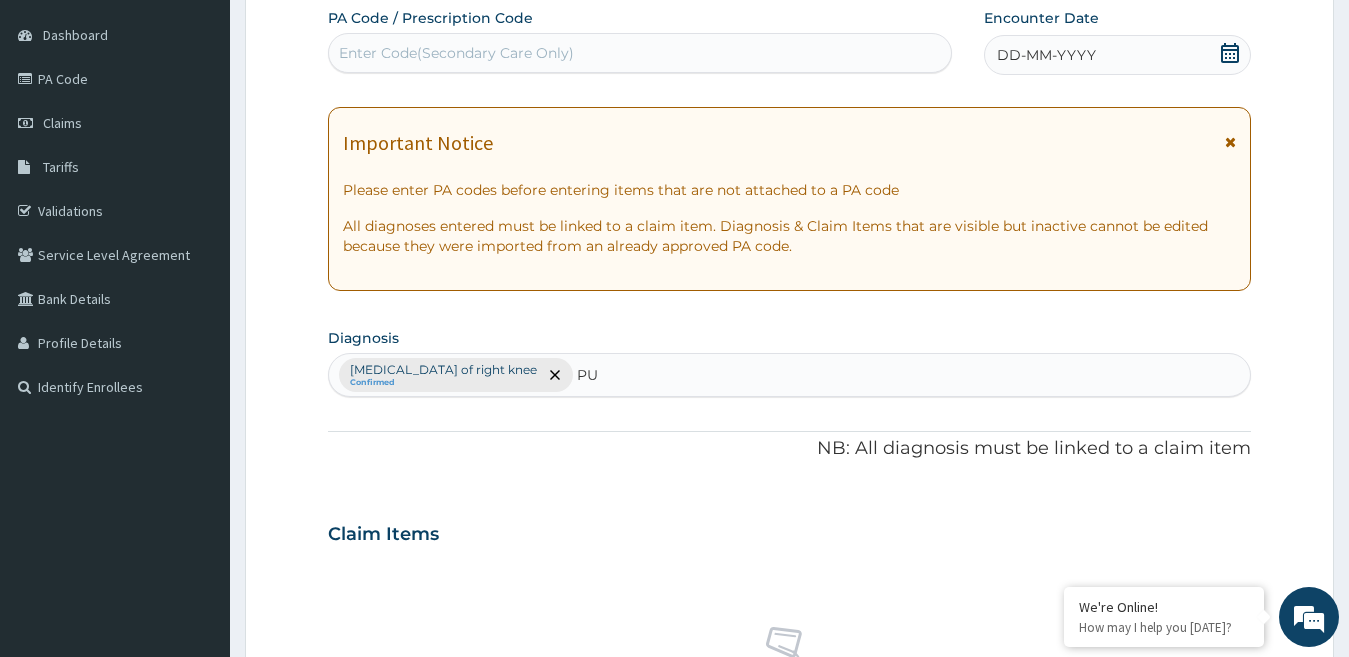 type on "PUD" 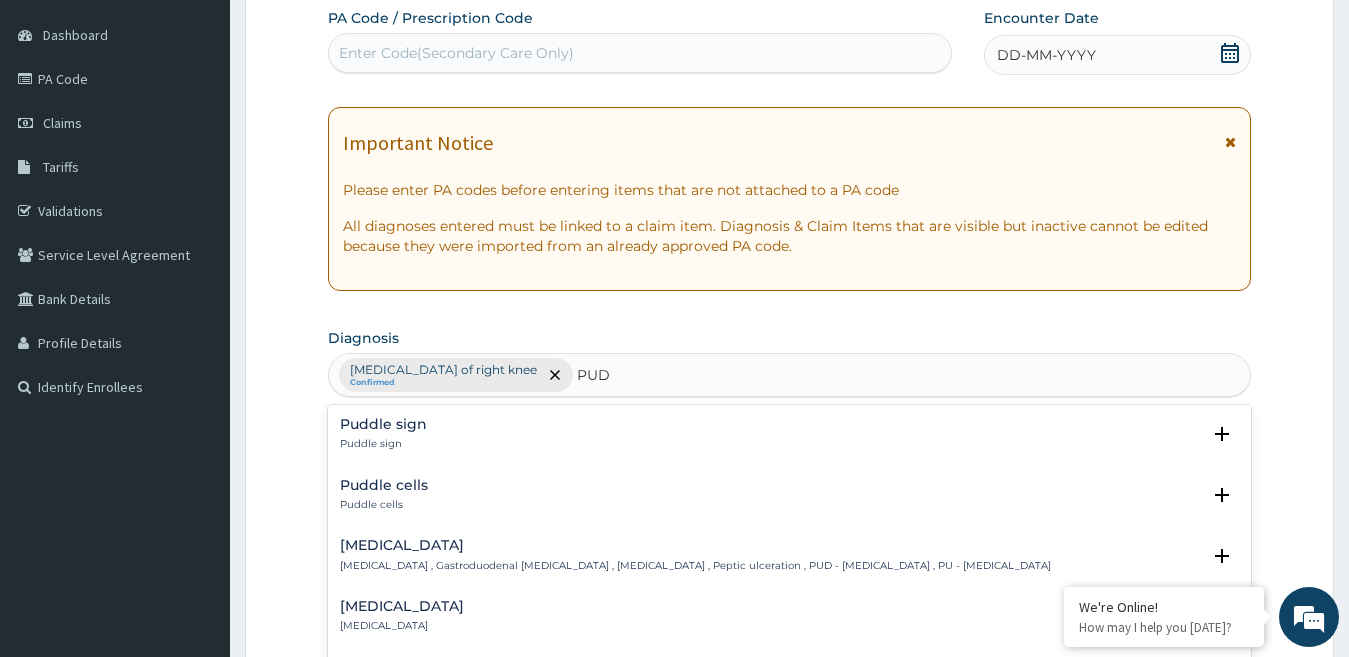 click on "Peptic ulcer , Gastroduodenal ulcer , Peptic ulcer disease , Peptic ulceration , PUD - Peptic ulcer disease , PU - Peptic ulcer" at bounding box center (695, 566) 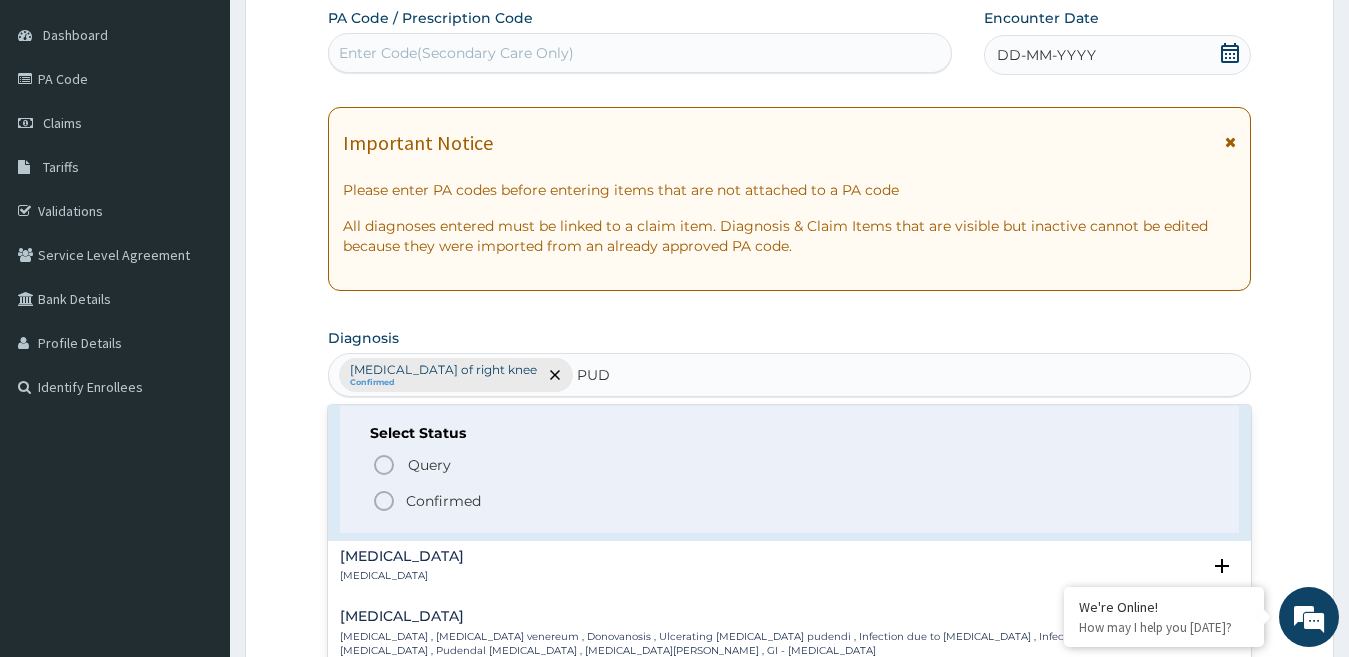 scroll, scrollTop: 200, scrollLeft: 0, axis: vertical 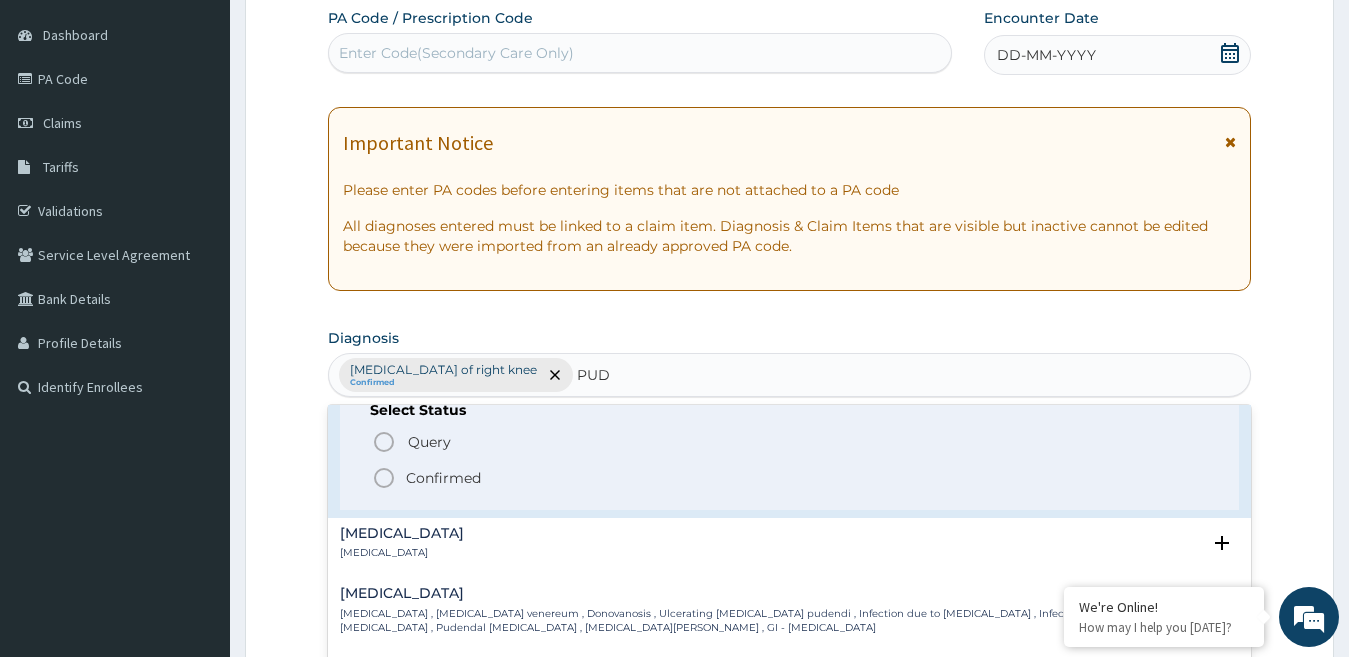 click 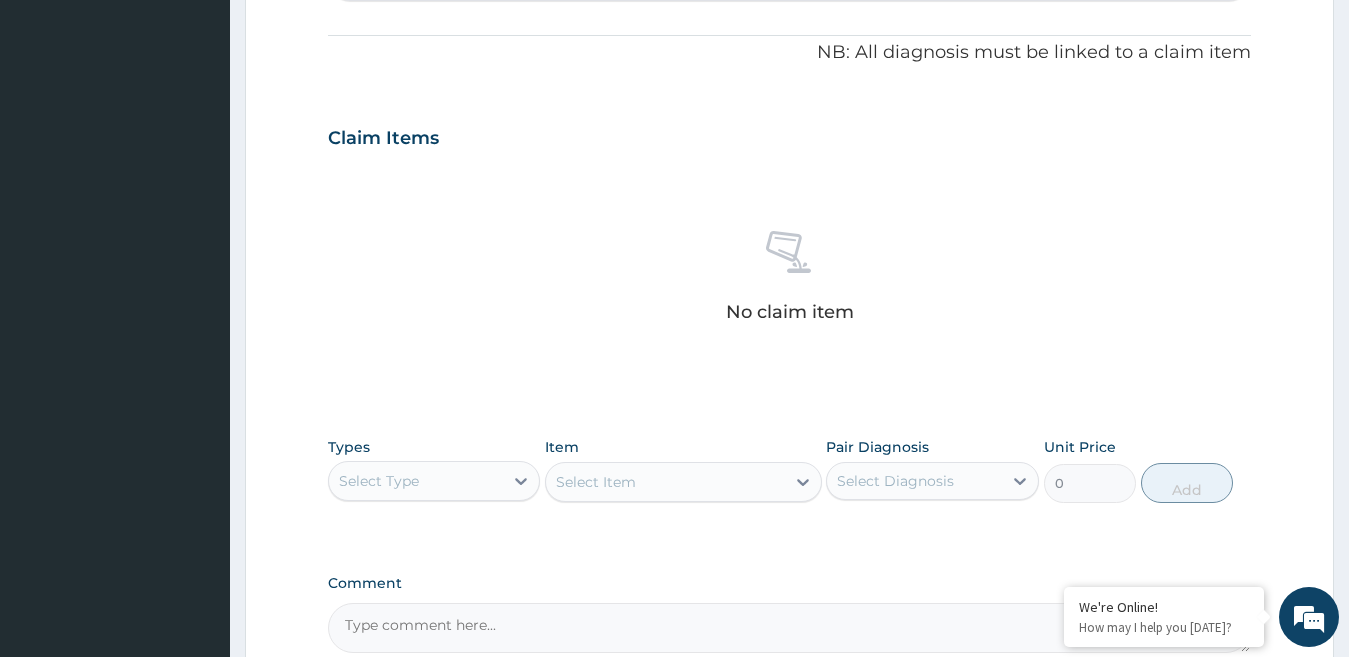 scroll, scrollTop: 583, scrollLeft: 0, axis: vertical 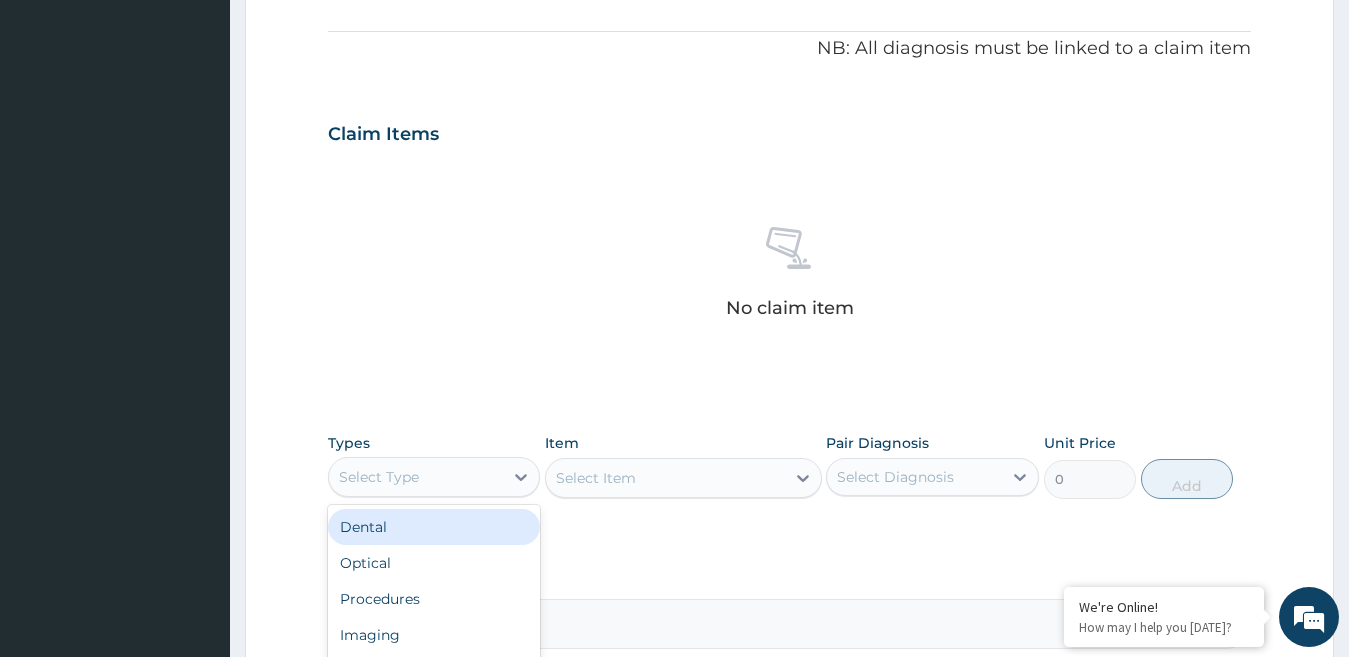 drag, startPoint x: 515, startPoint y: 478, endPoint x: 445, endPoint y: 476, distance: 70.028564 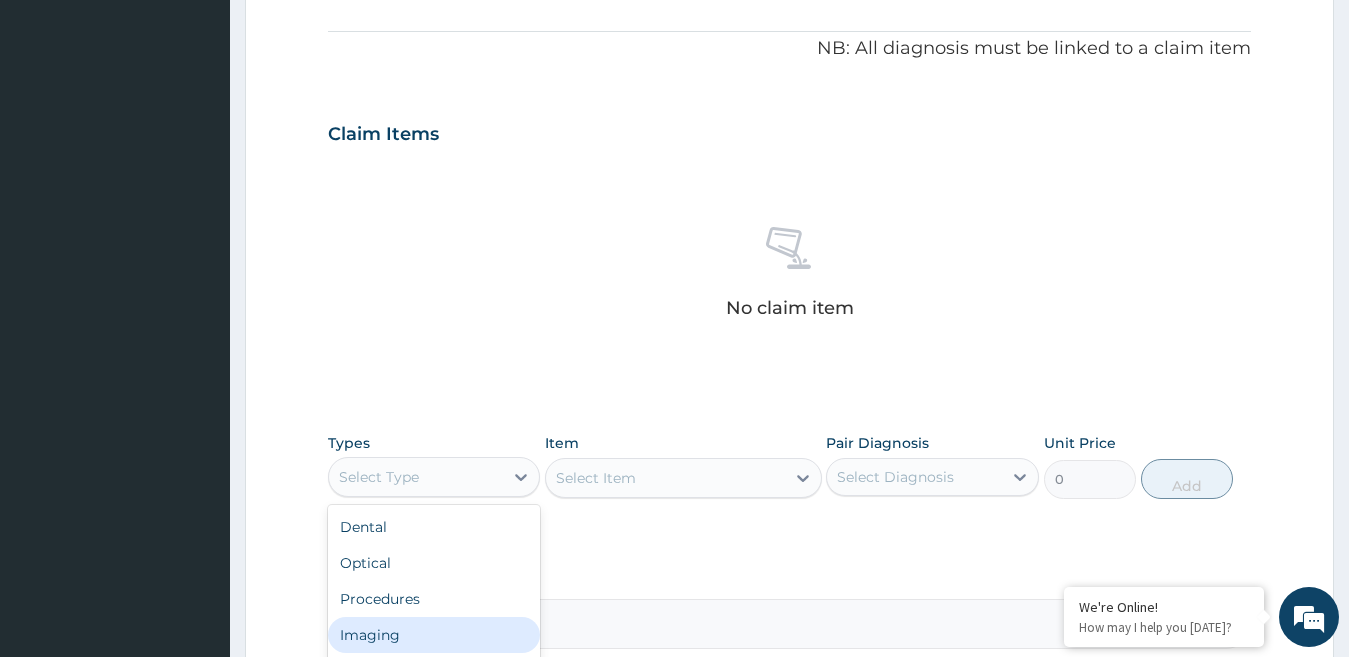 scroll, scrollTop: 68, scrollLeft: 0, axis: vertical 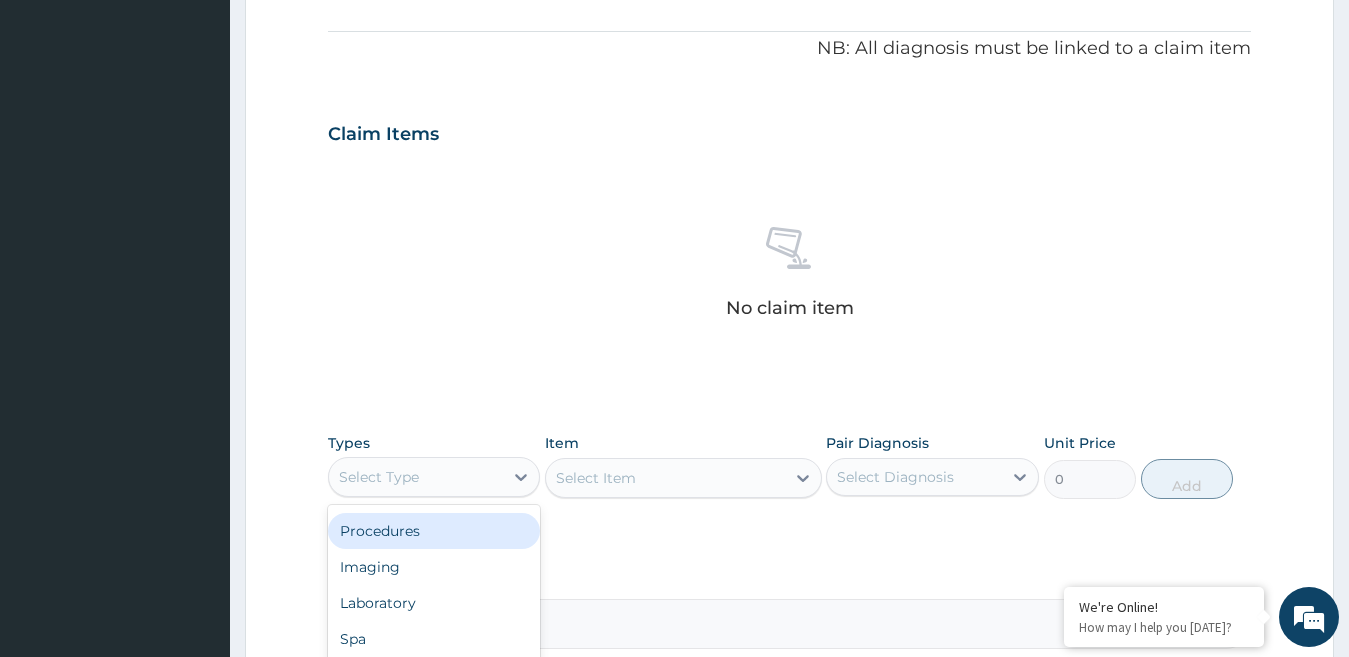 click on "Procedures" at bounding box center (434, 531) 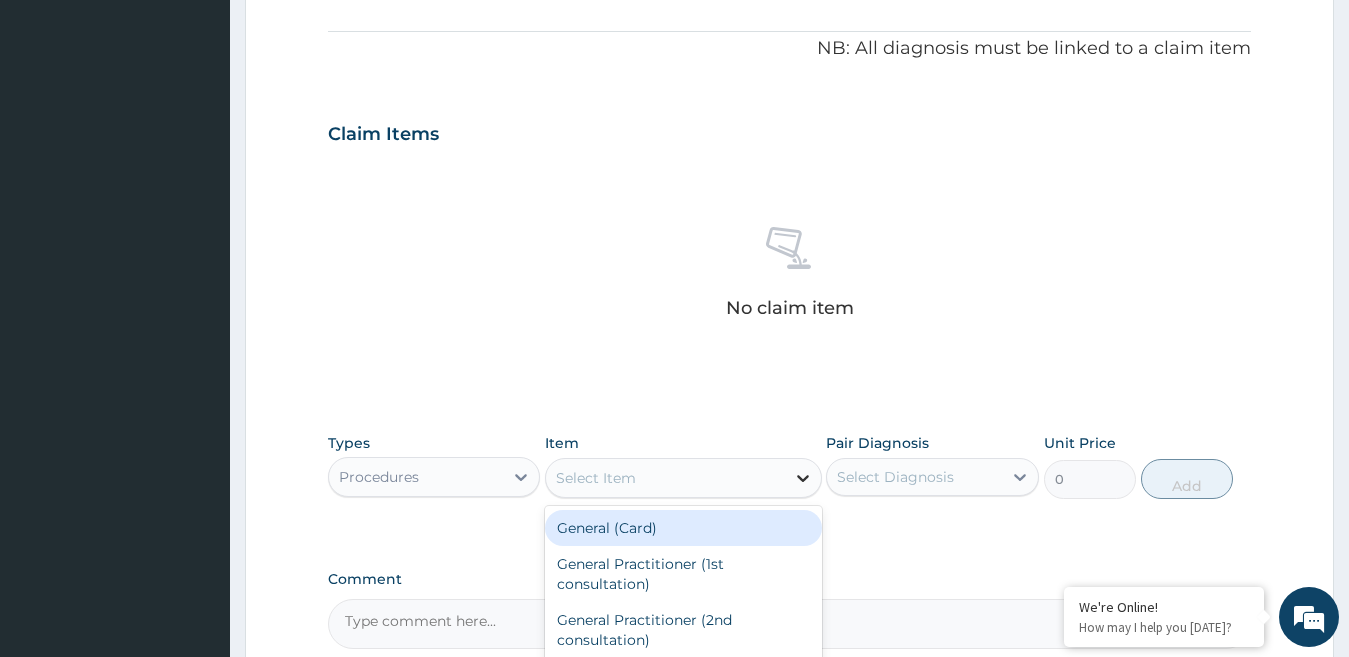 click 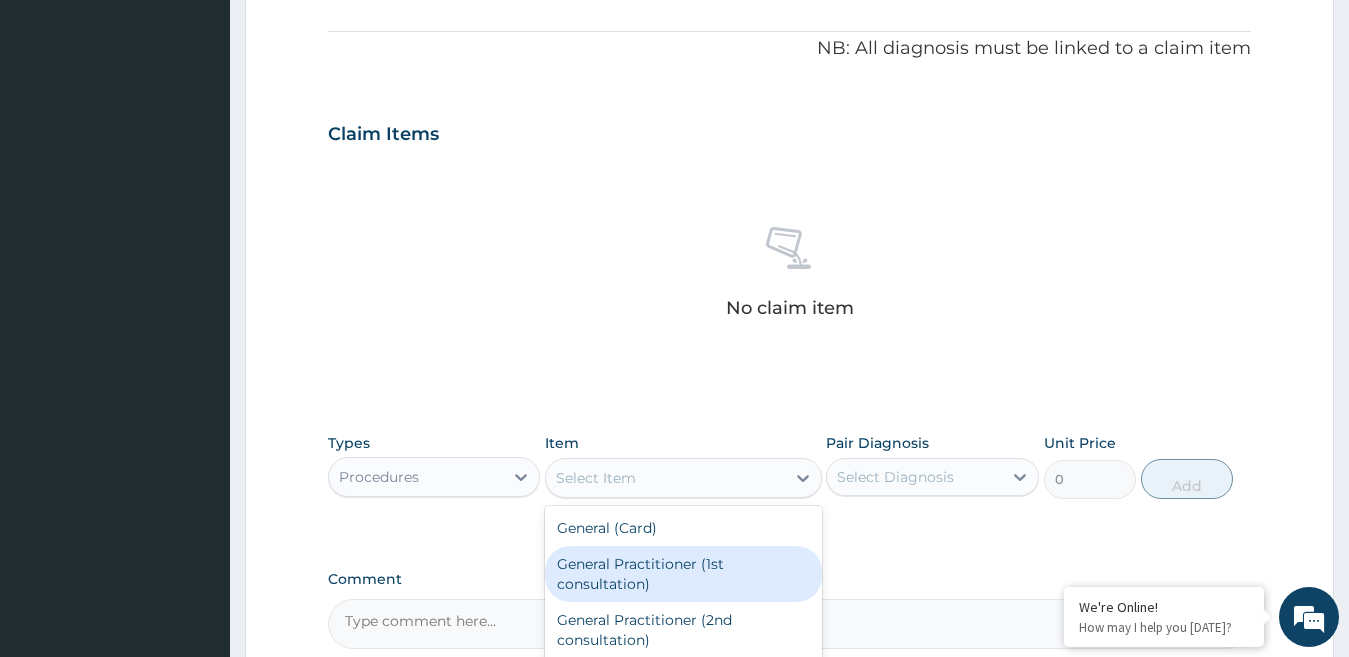 drag, startPoint x: 612, startPoint y: 564, endPoint x: 880, endPoint y: 506, distance: 274.2043 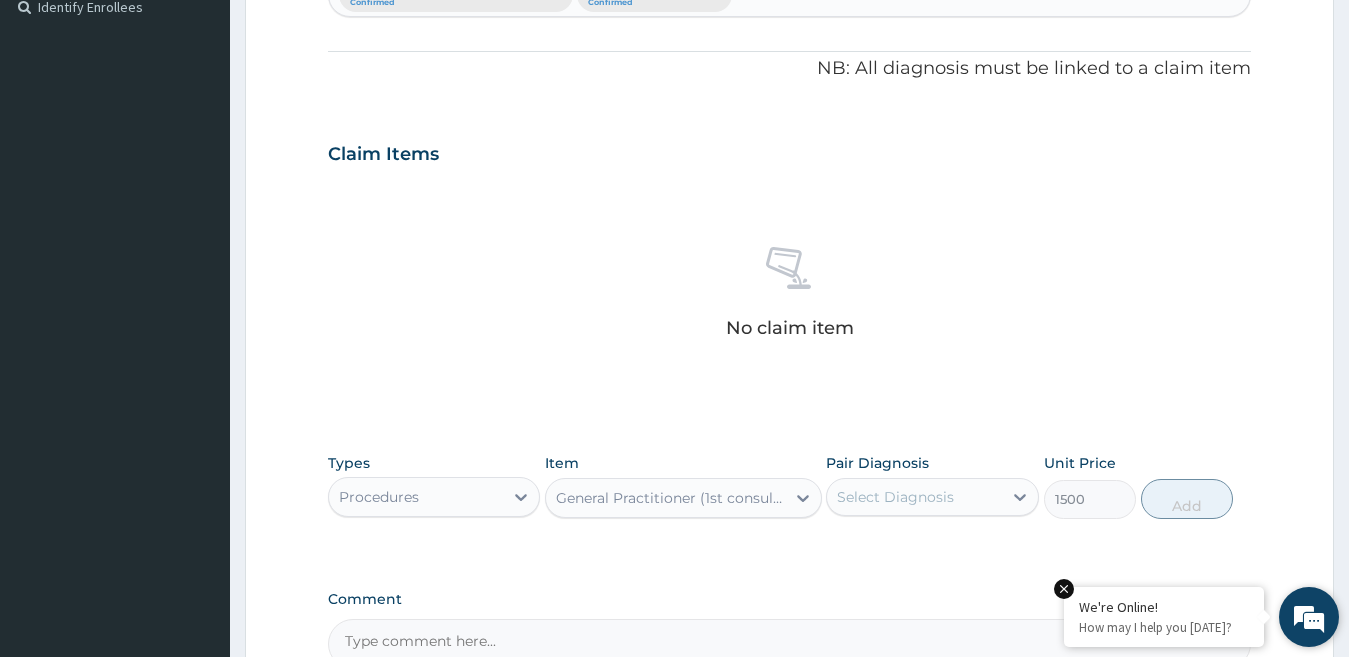 scroll, scrollTop: 683, scrollLeft: 0, axis: vertical 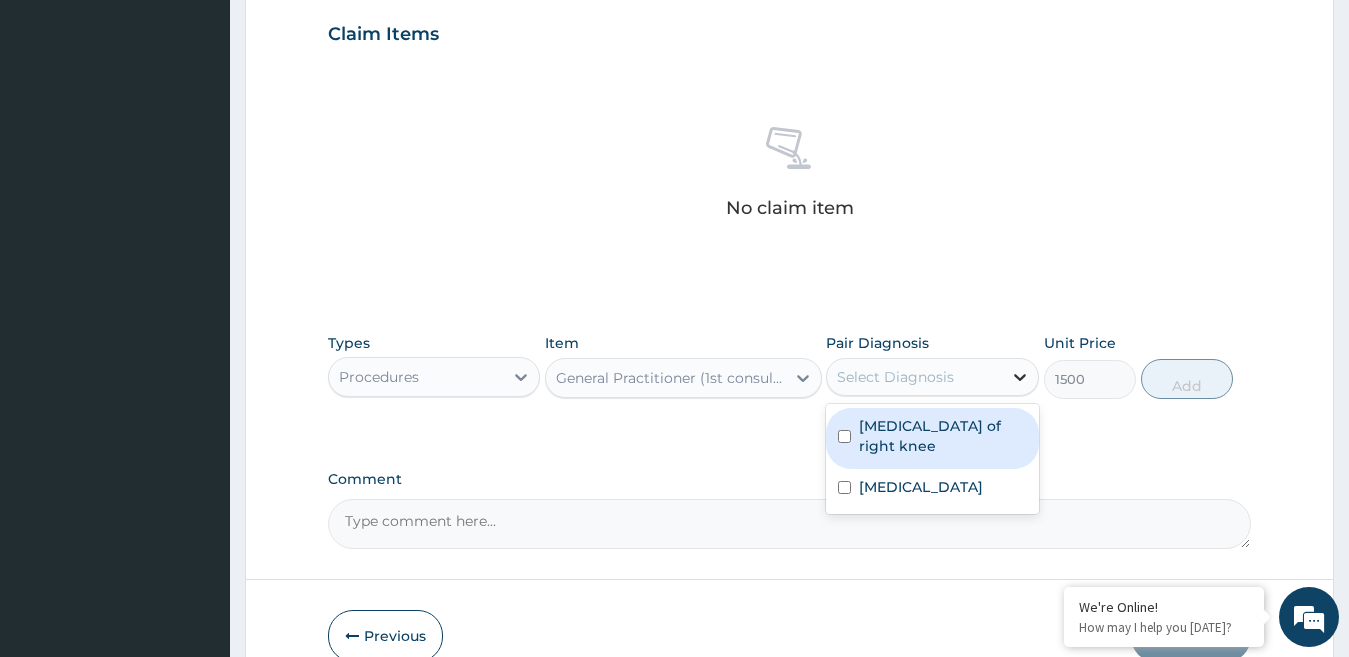 click 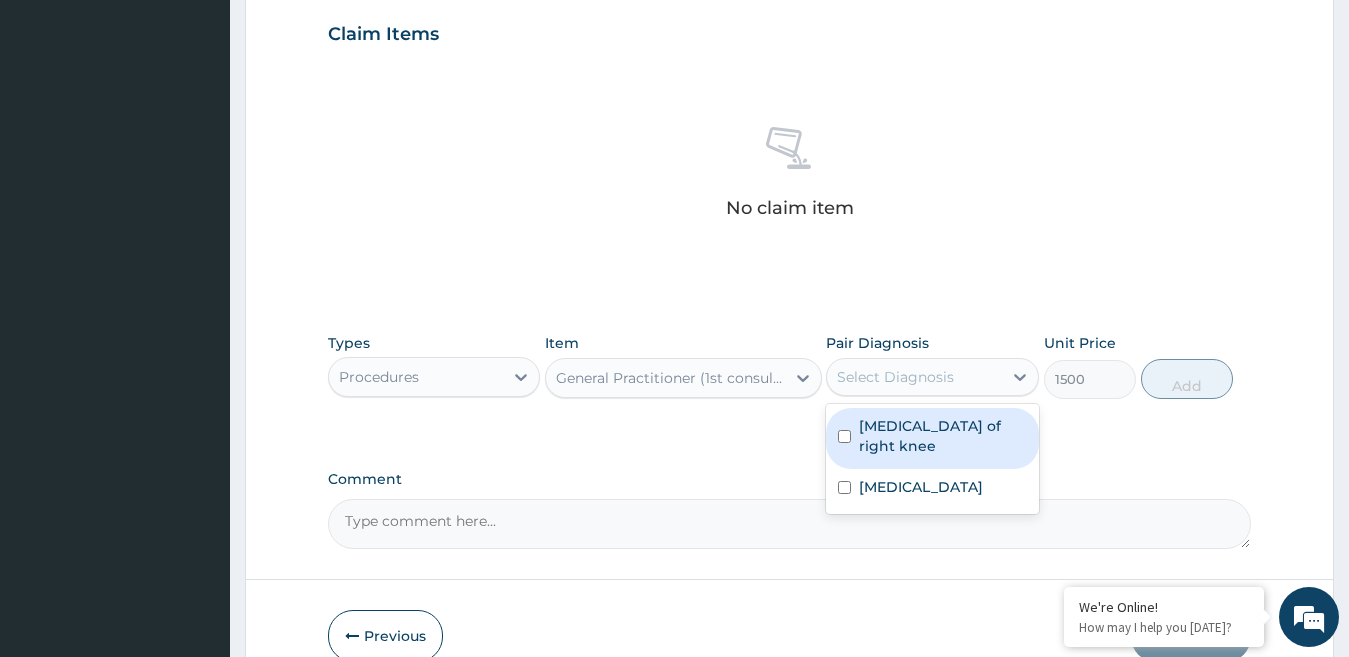 drag, startPoint x: 838, startPoint y: 425, endPoint x: 838, endPoint y: 451, distance: 26 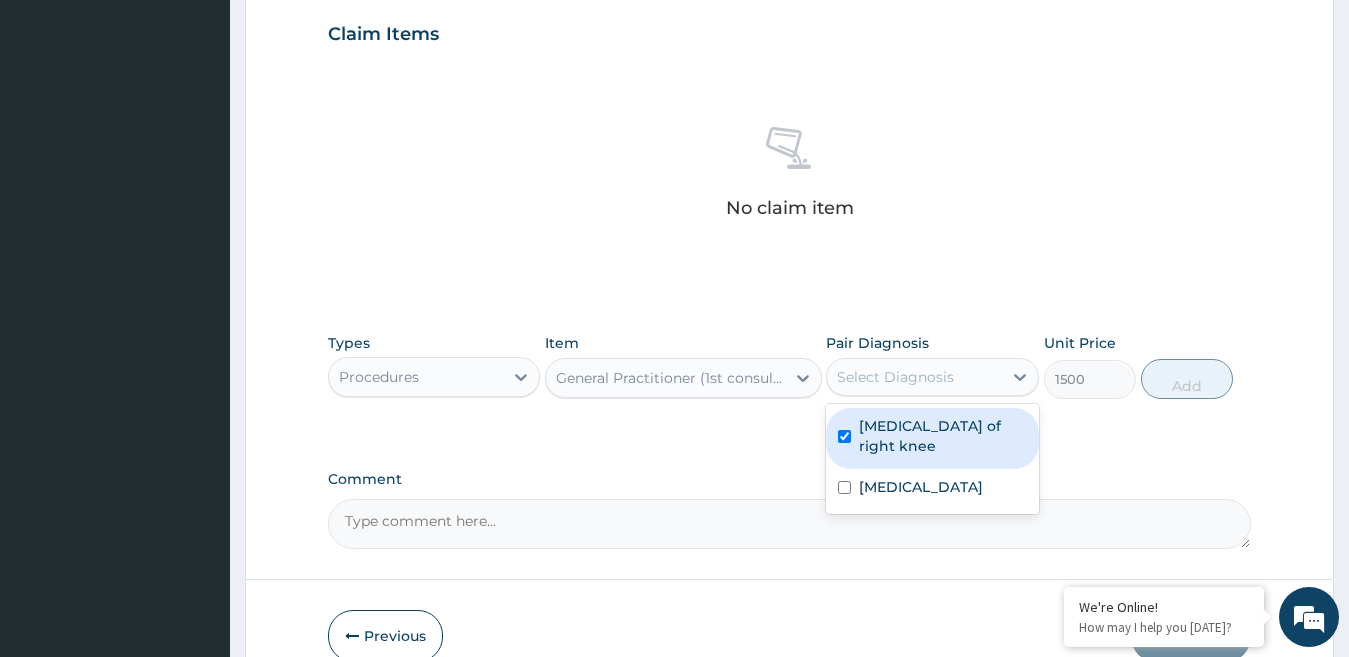 checkbox on "true" 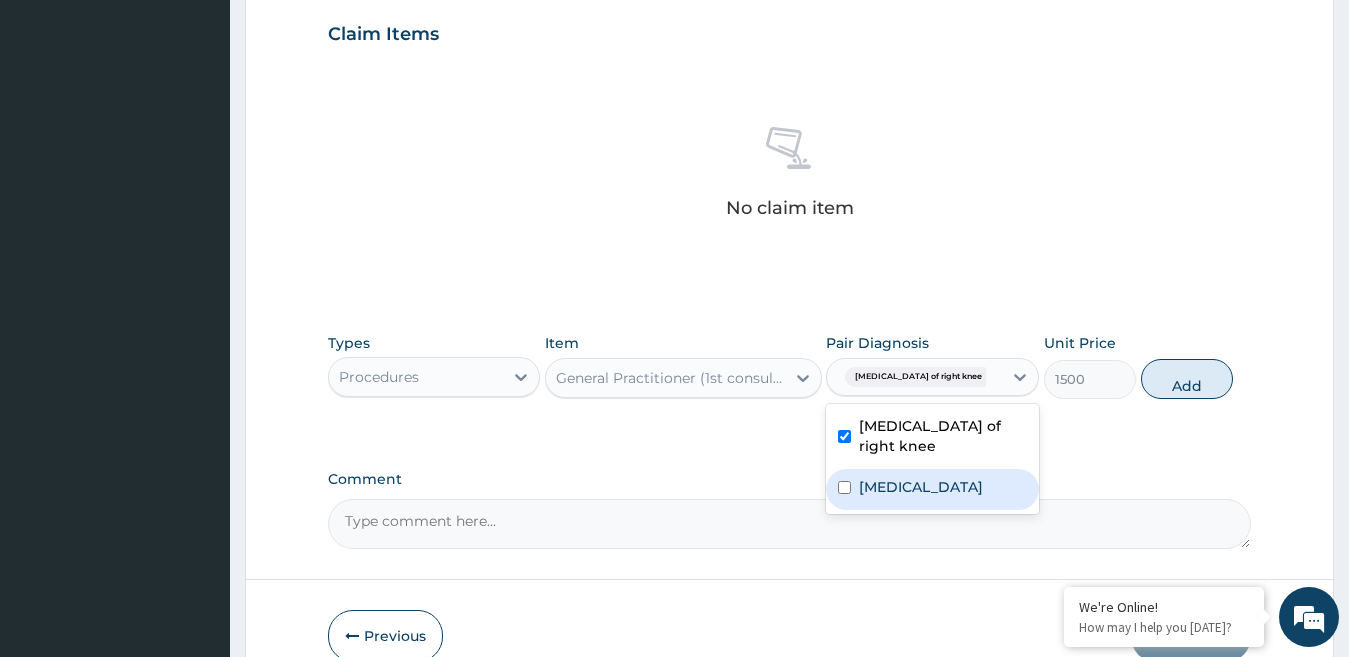 drag, startPoint x: 840, startPoint y: 472, endPoint x: 874, endPoint y: 453, distance: 38.948685 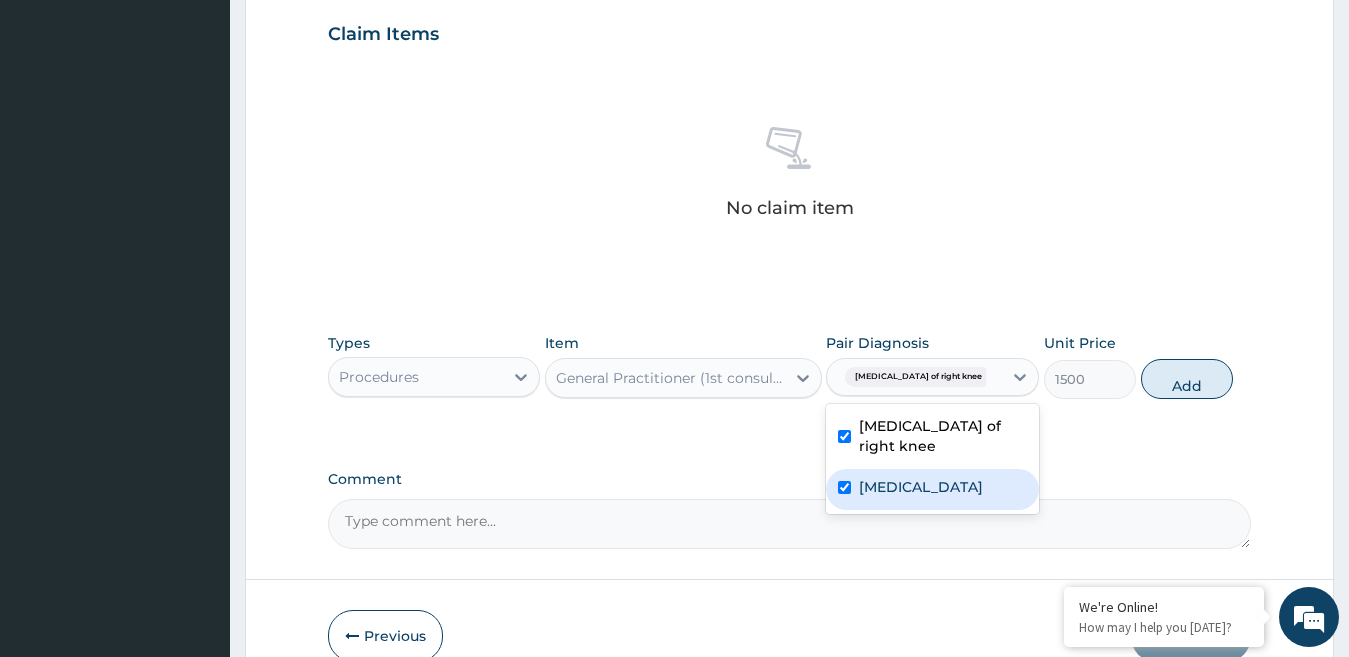 checkbox on "true" 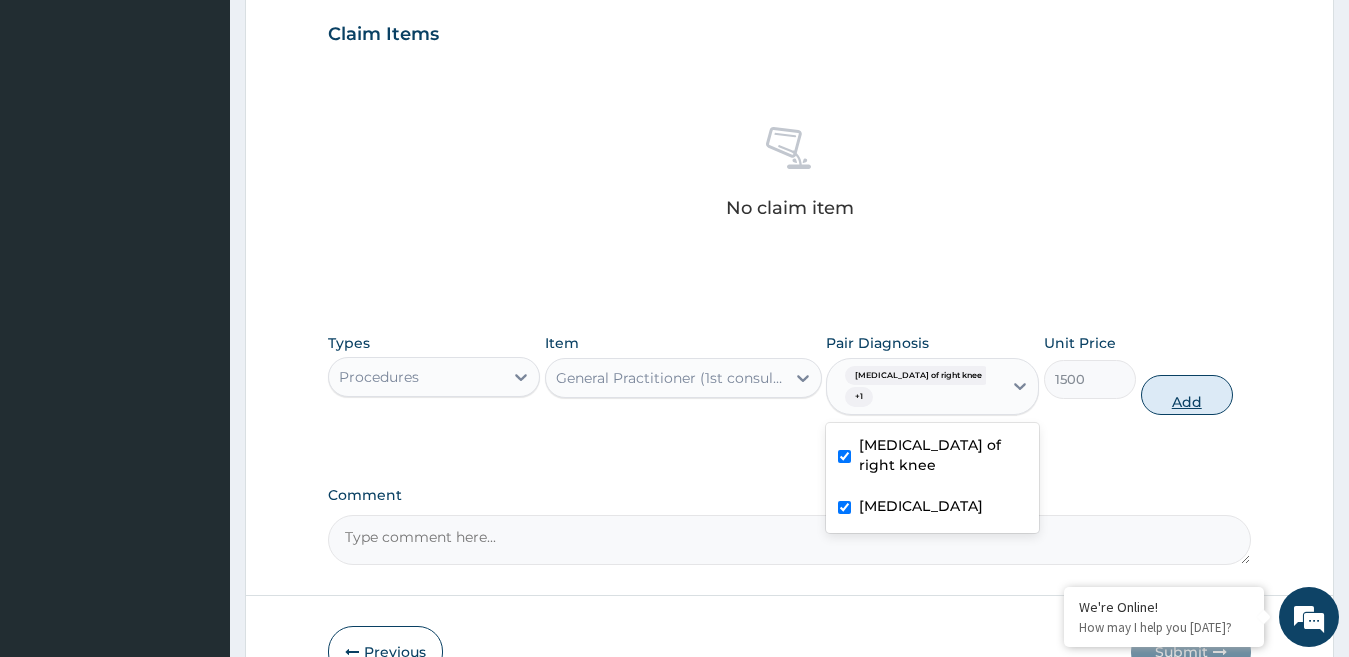 click on "Add" at bounding box center [1187, 395] 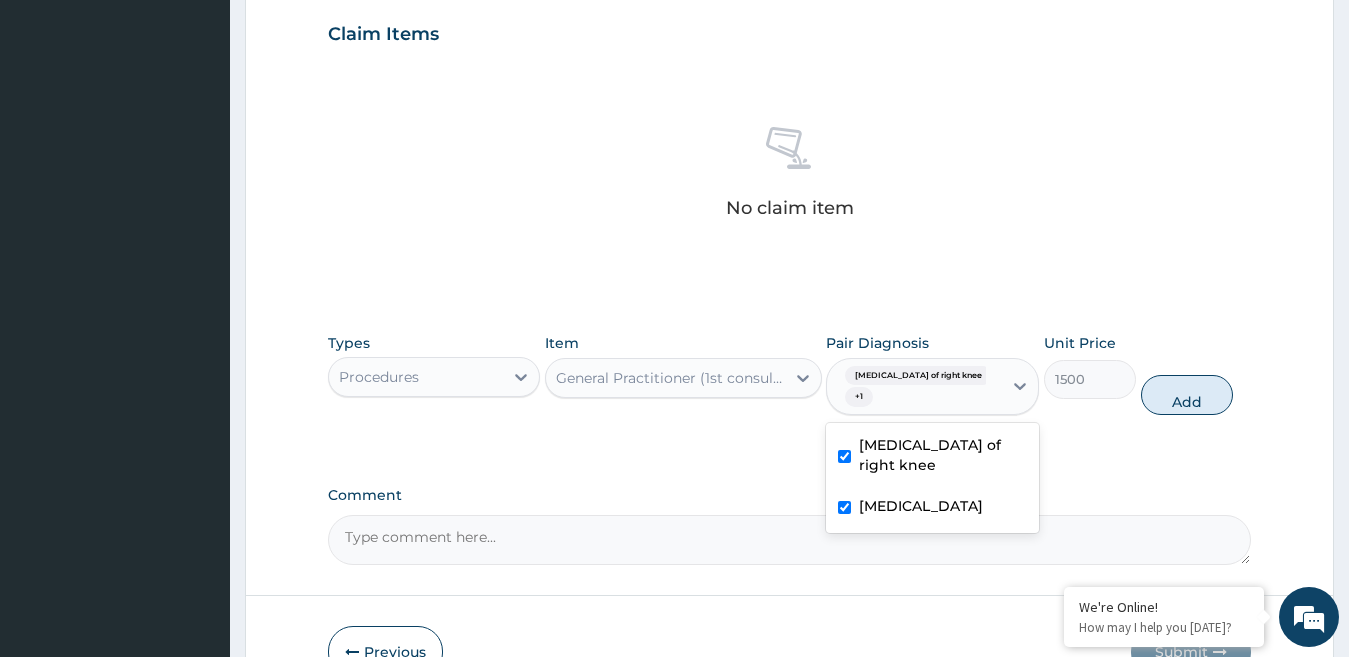 type on "0" 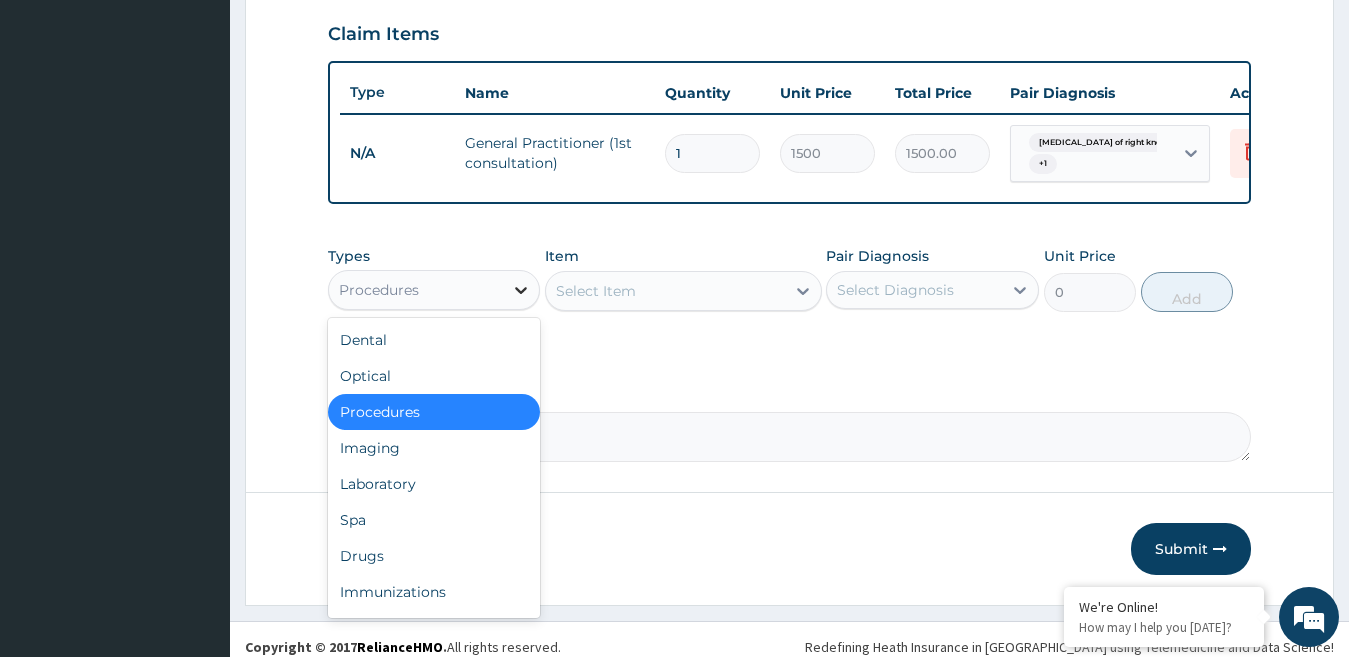 click 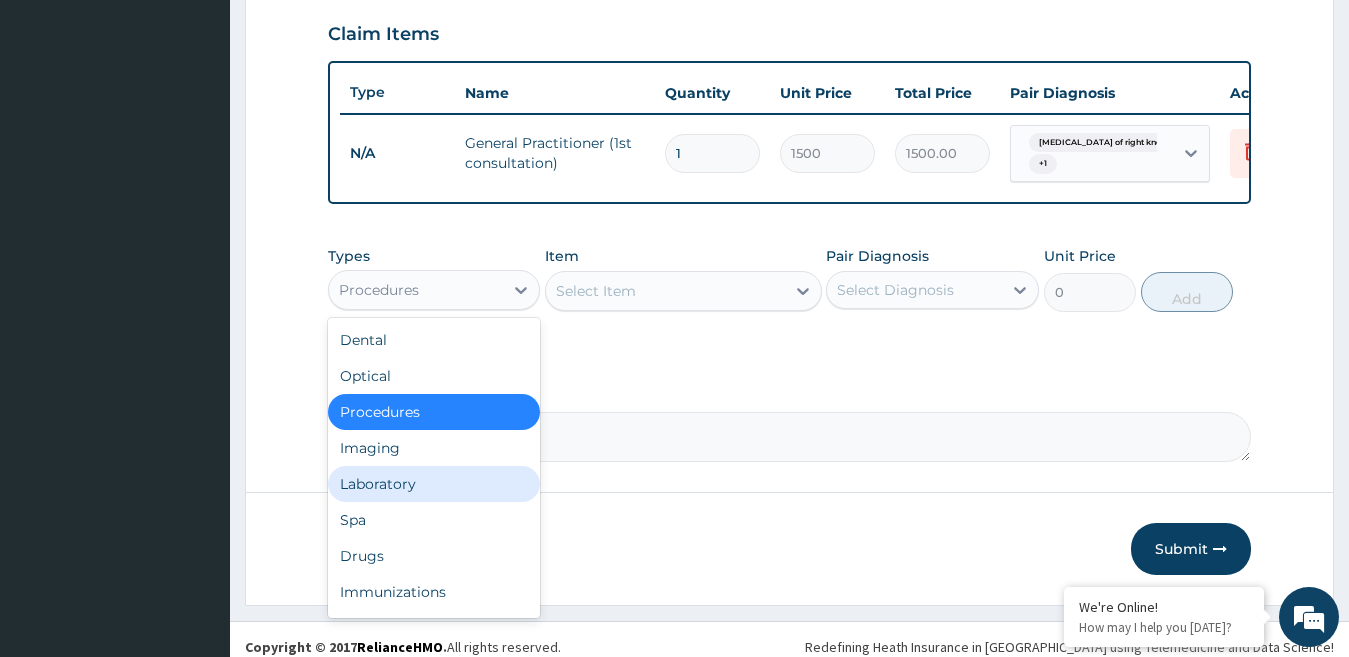 click on "Laboratory" at bounding box center (434, 484) 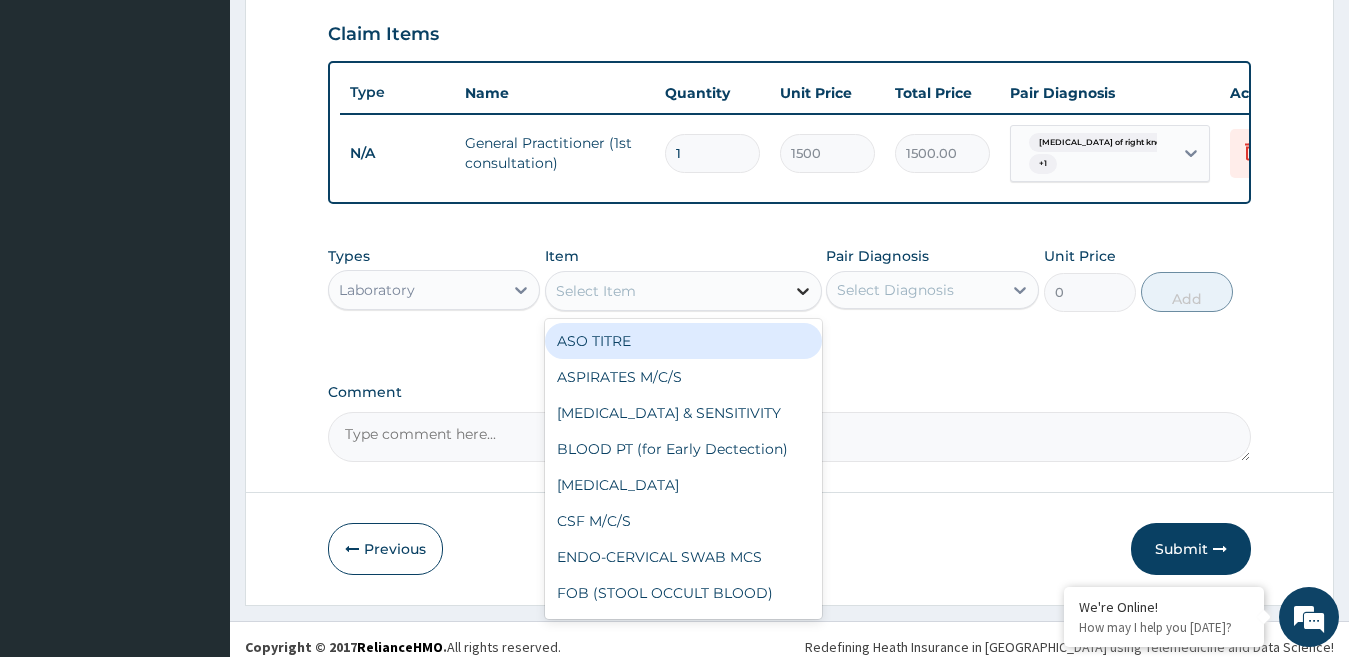 click 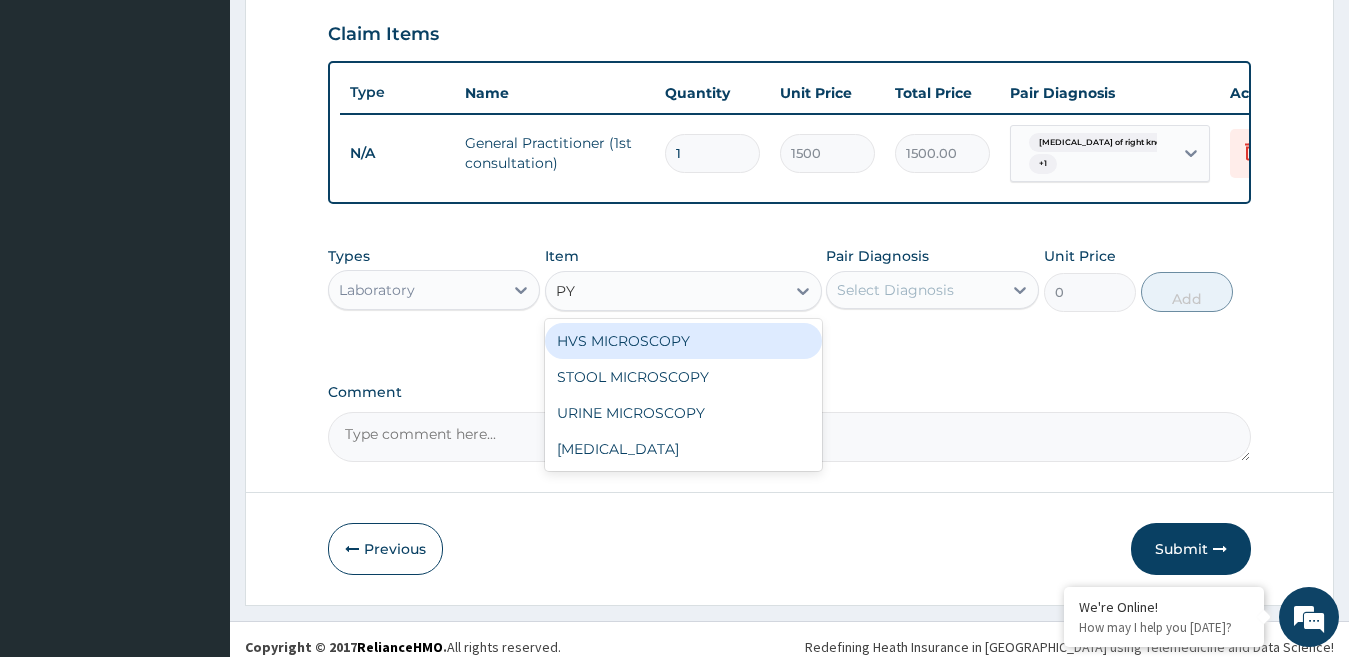 scroll, scrollTop: 0, scrollLeft: 0, axis: both 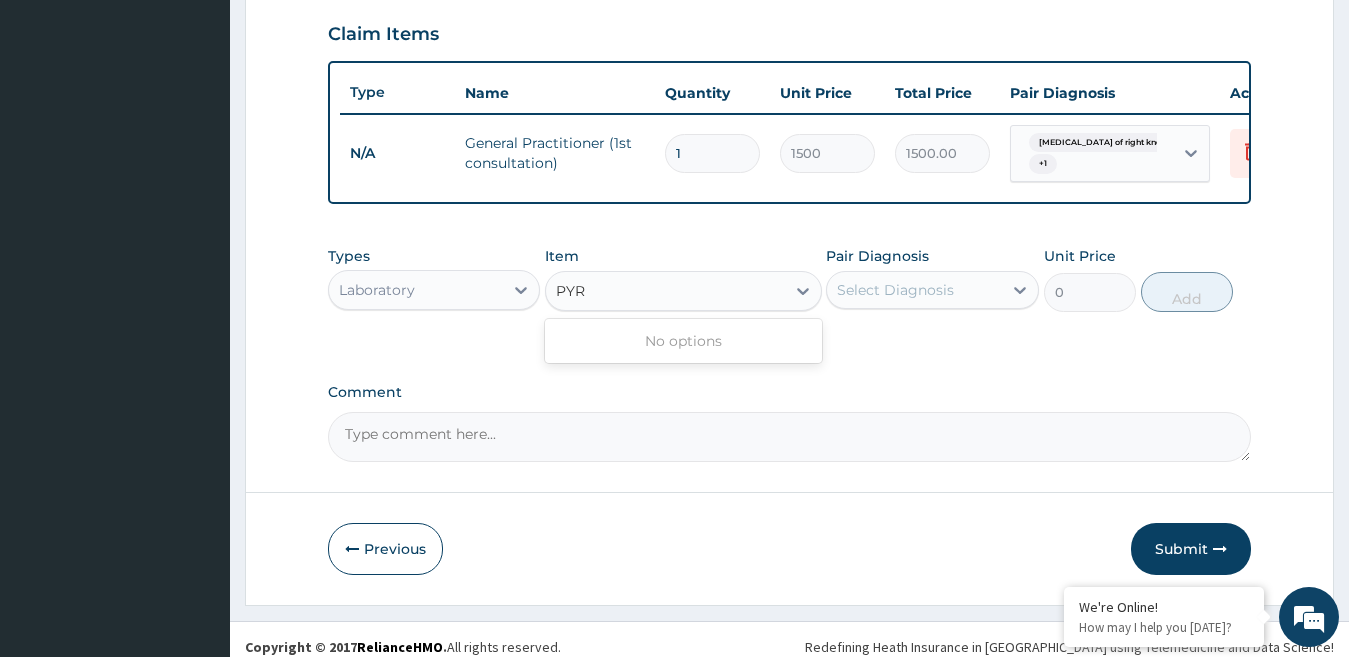 type on "PY" 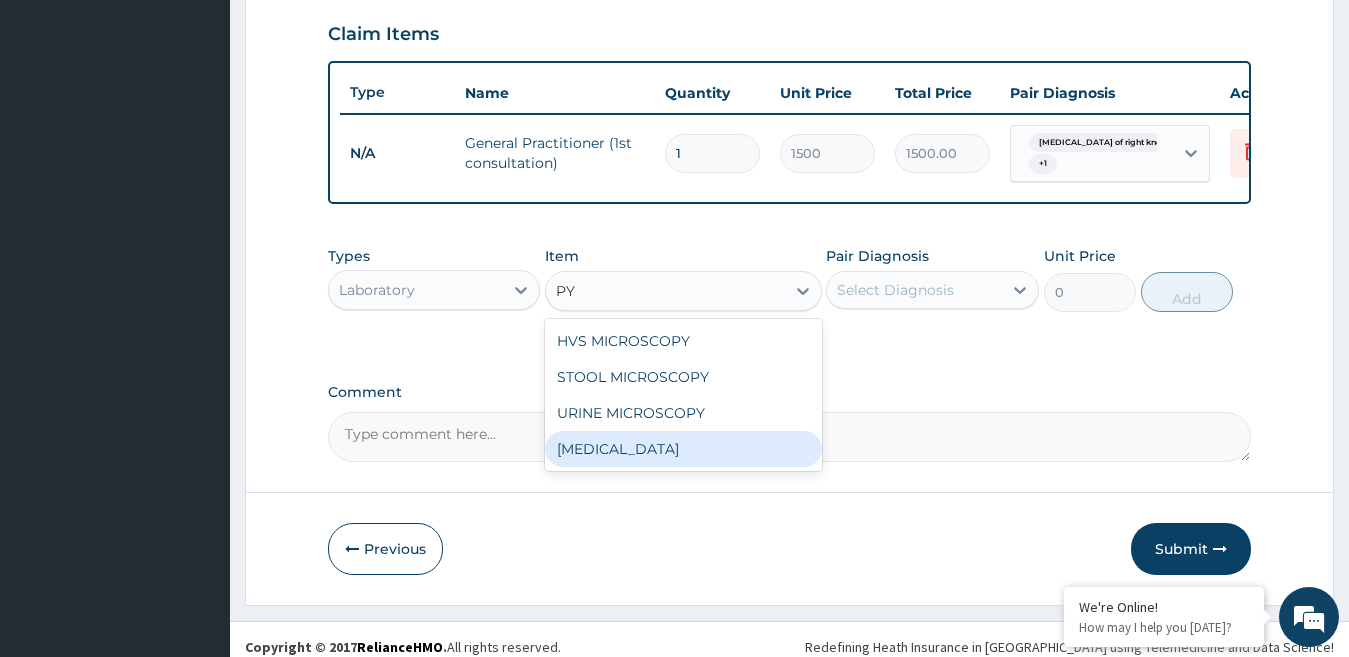click on "HELICOBACTER PYLORI" at bounding box center (683, 449) 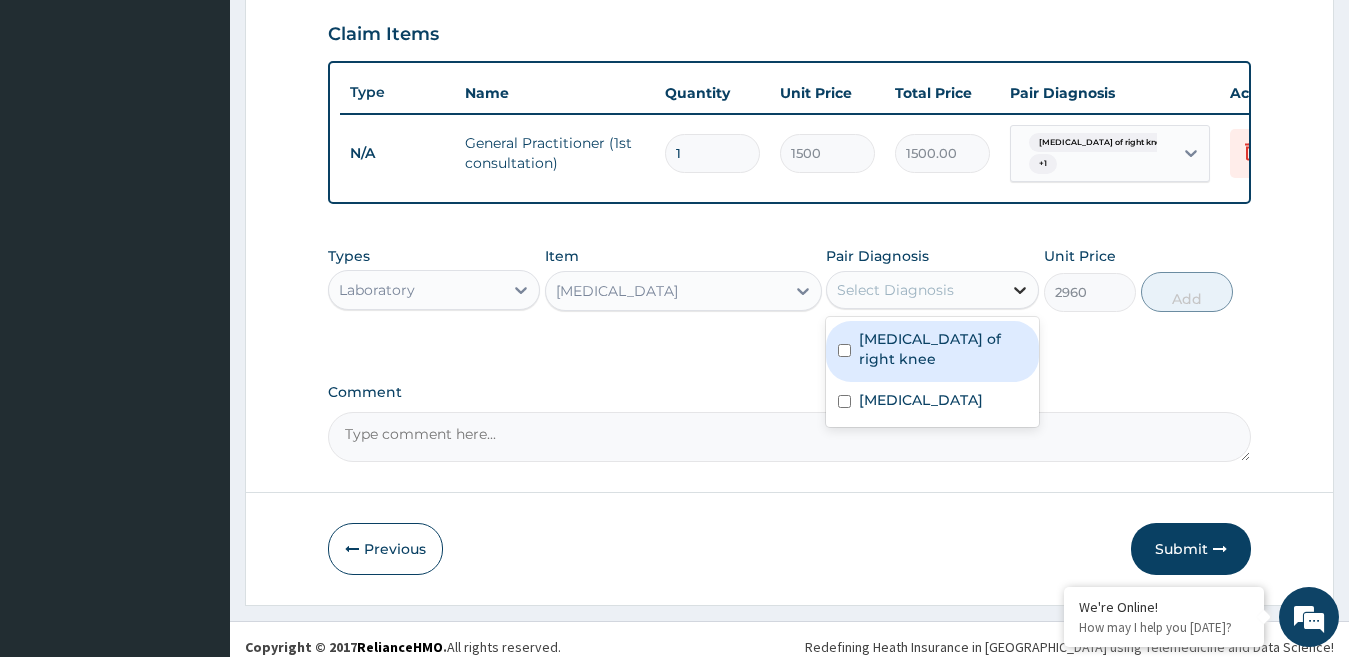 click 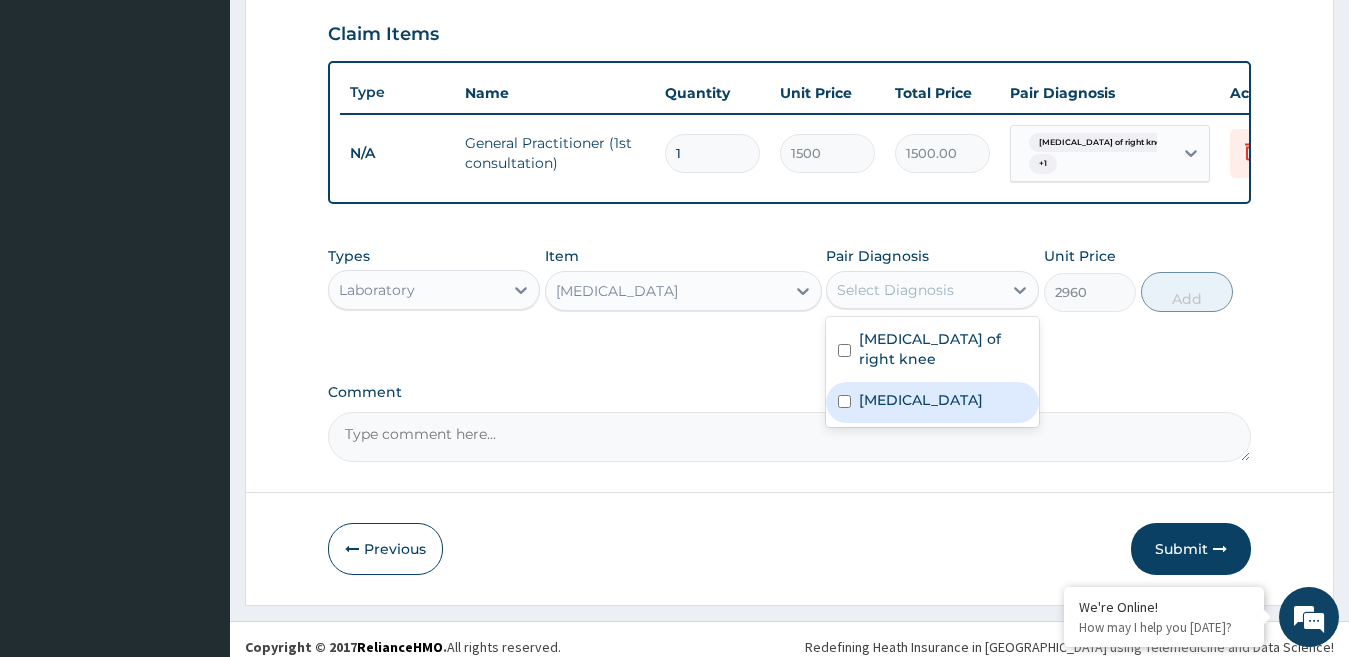 click on "Peptic ulcer" at bounding box center (932, 402) 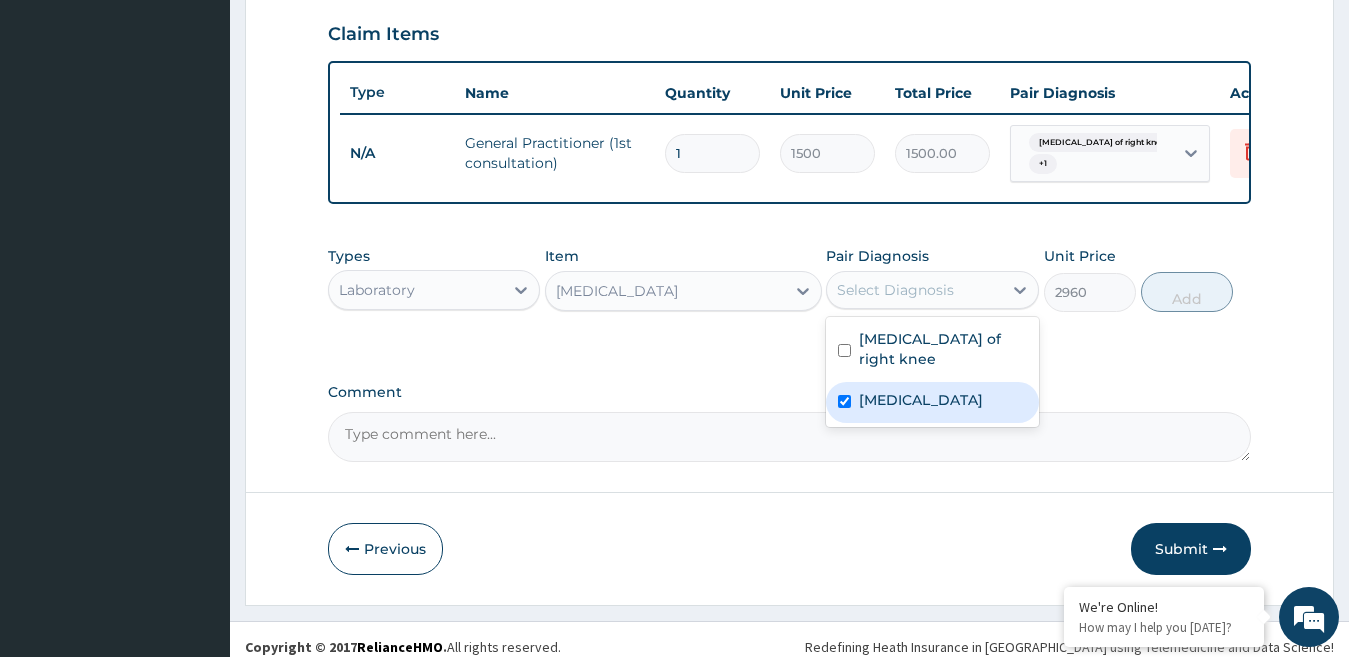 checkbox on "true" 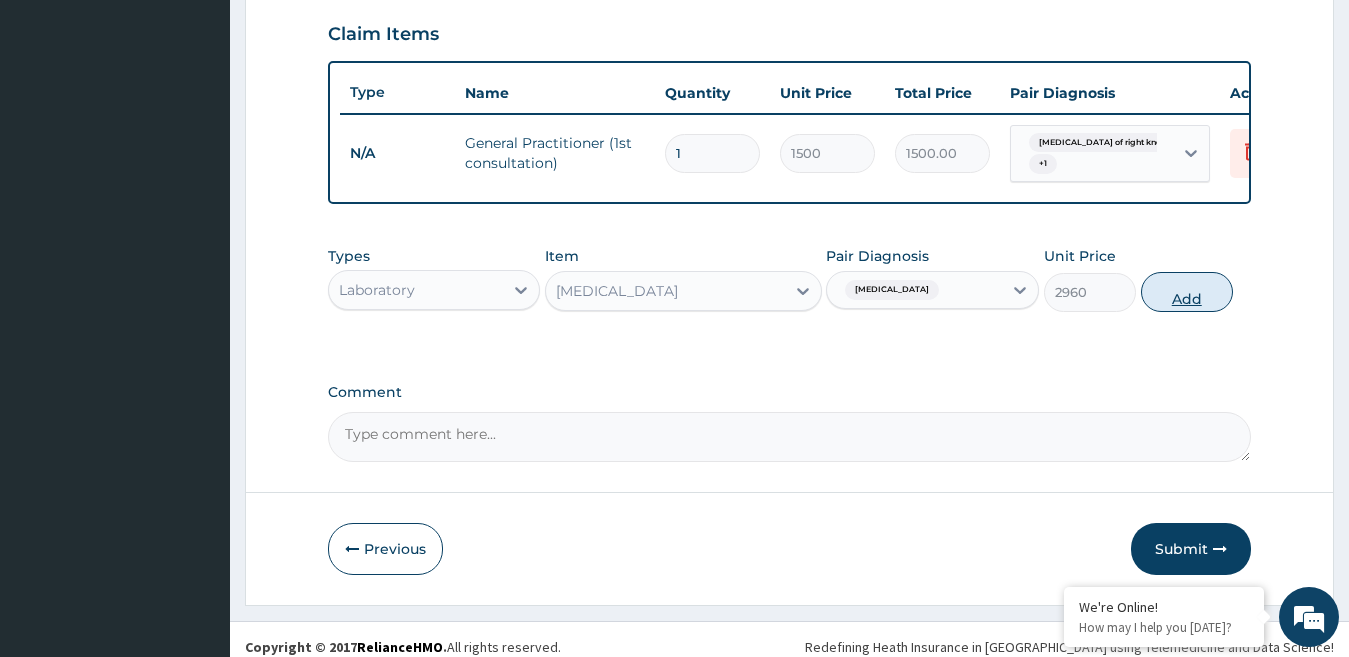 click on "Add" at bounding box center (1187, 292) 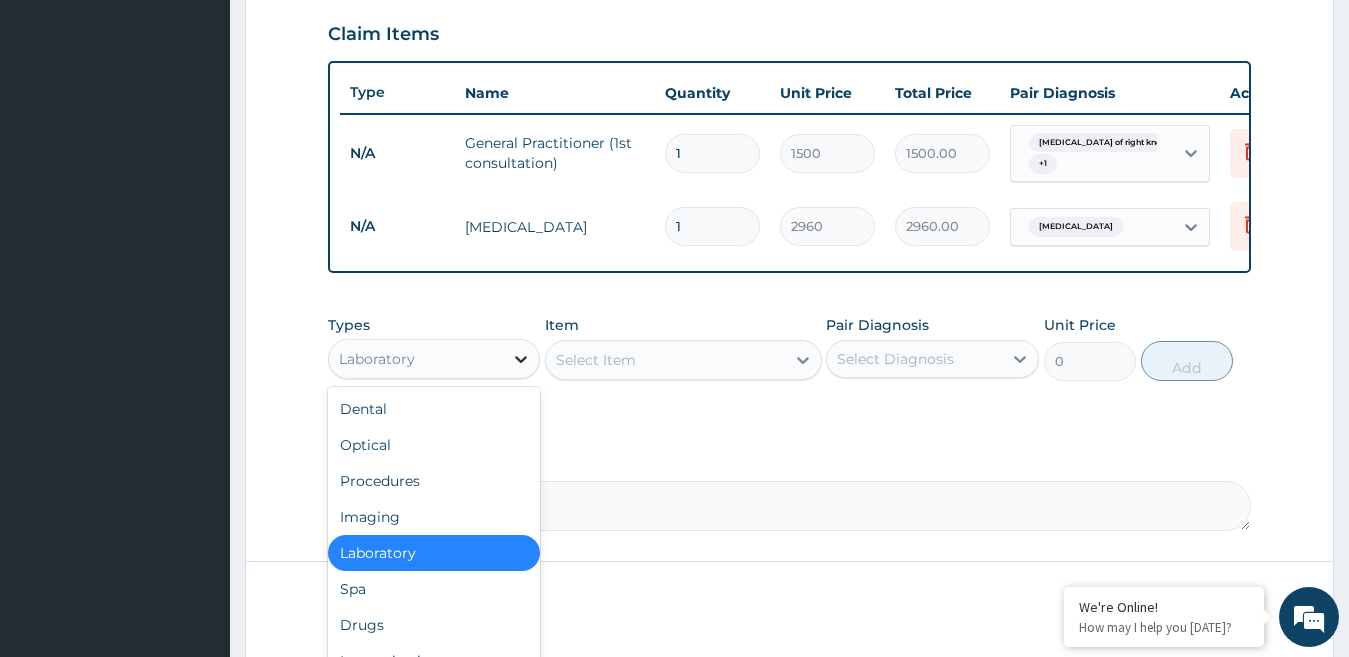 drag, startPoint x: 524, startPoint y: 378, endPoint x: 539, endPoint y: 378, distance: 15 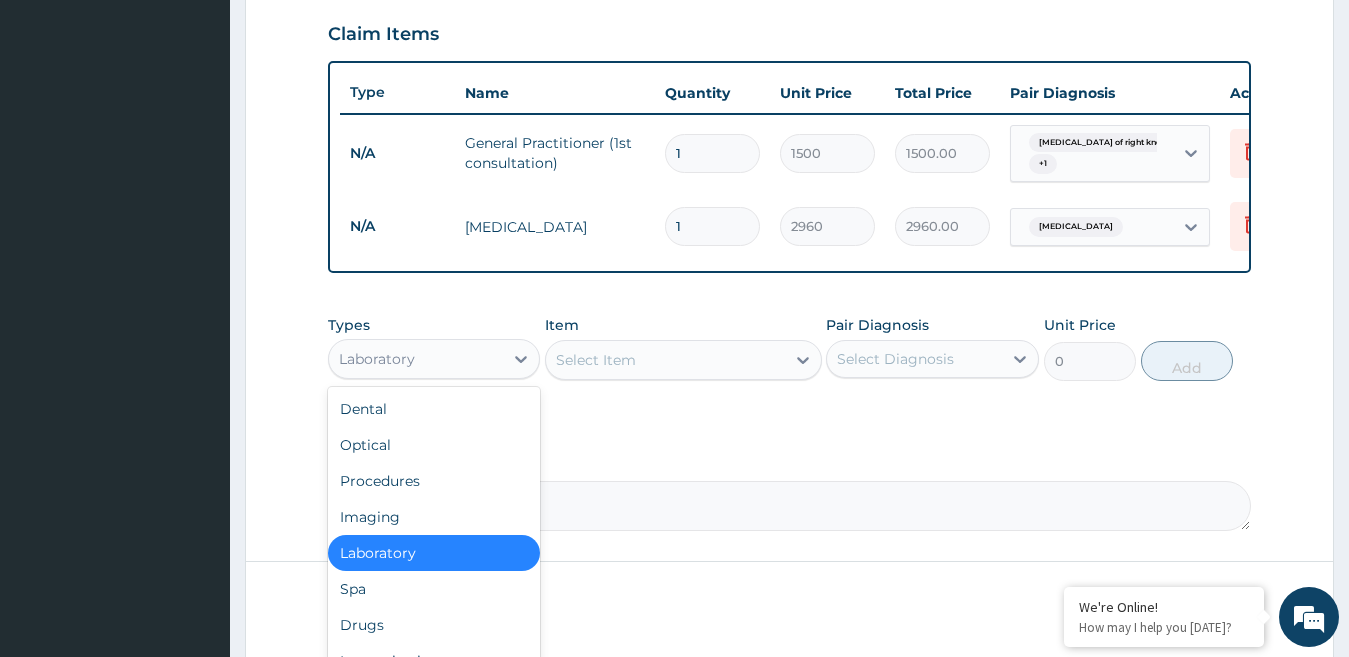 drag, startPoint x: 653, startPoint y: 453, endPoint x: 672, endPoint y: 429, distance: 30.610456 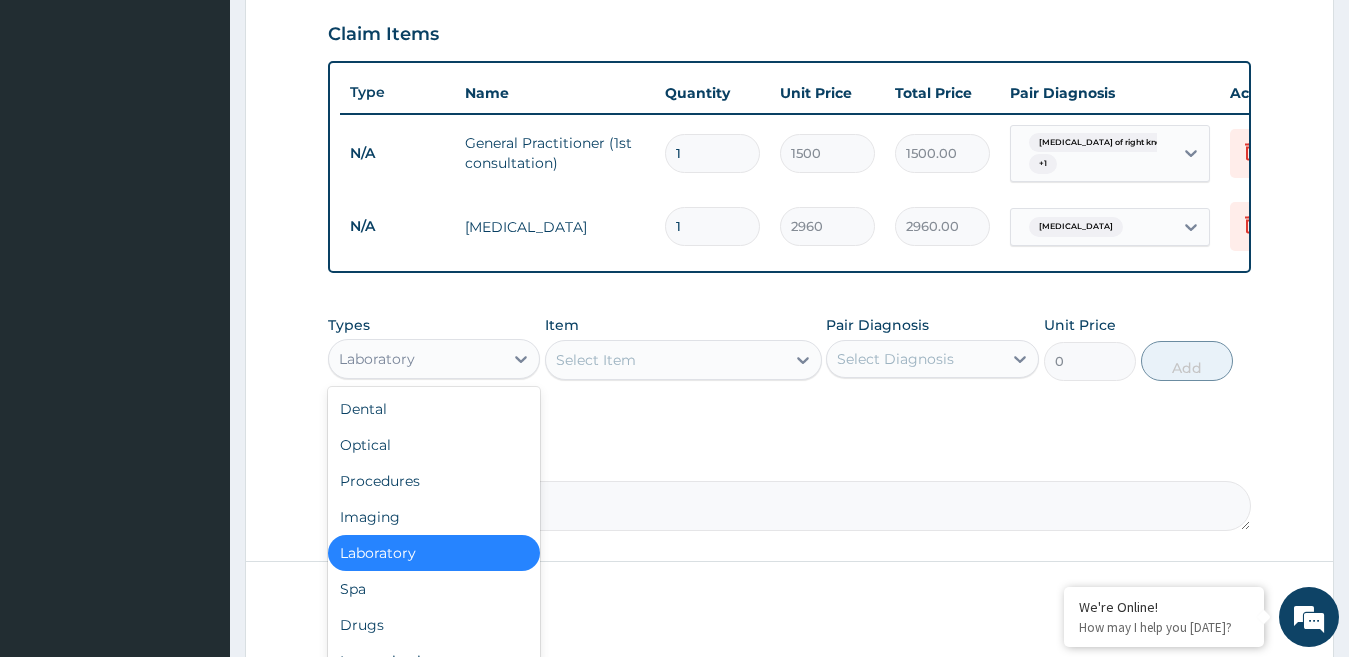 click on "PA Code / Prescription Code Enter Code(Secondary Care Only) Encounter Date DD-MM-YYYY Important Notice Please enter PA codes before entering items that are not attached to a PA code   All diagnoses entered must be linked to a claim item. Diagnosis & Claim Items that are visible but inactive cannot be edited because they were imported from an already approved PA code. Diagnosis Sprain of right knee Confirmed Peptic ulcer Confirmed NB: All diagnosis must be linked to a claim item Claim Items Type Name Quantity Unit Price Total Price Pair Diagnosis Actions N/A General Practitioner (1st consultation) 1 1500 1500.00 Sprain of right knee  + 1 Delete N/A HELICOBACTER PYLORI 1 2960 2960.00 Peptic ulcer Delete Types option Laboratory, selected. option Laboratory selected, 5 of 10. 10 results available. Use Up and Down to choose options, press Enter to select the currently focused option, press Escape to exit the menu, press Tab to select the option and exit the menu. Laboratory Dental Optical Procedures Imaging Spa 0" at bounding box center (790, 19) 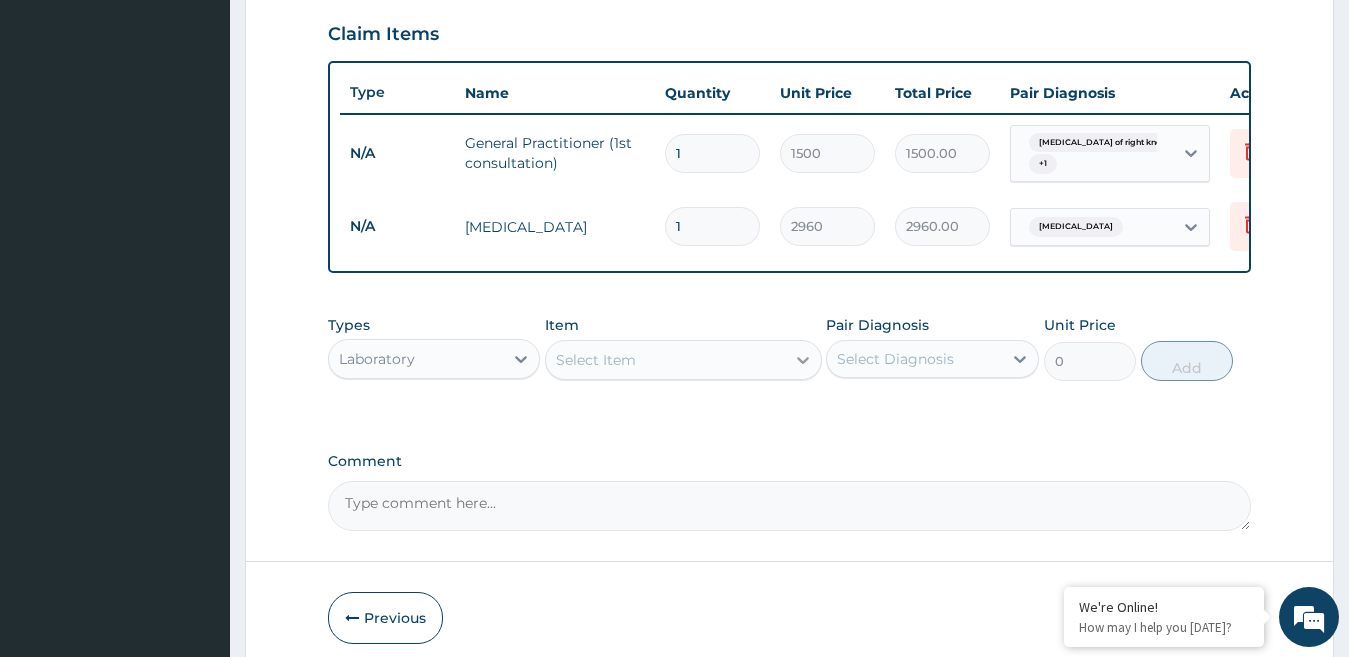 click 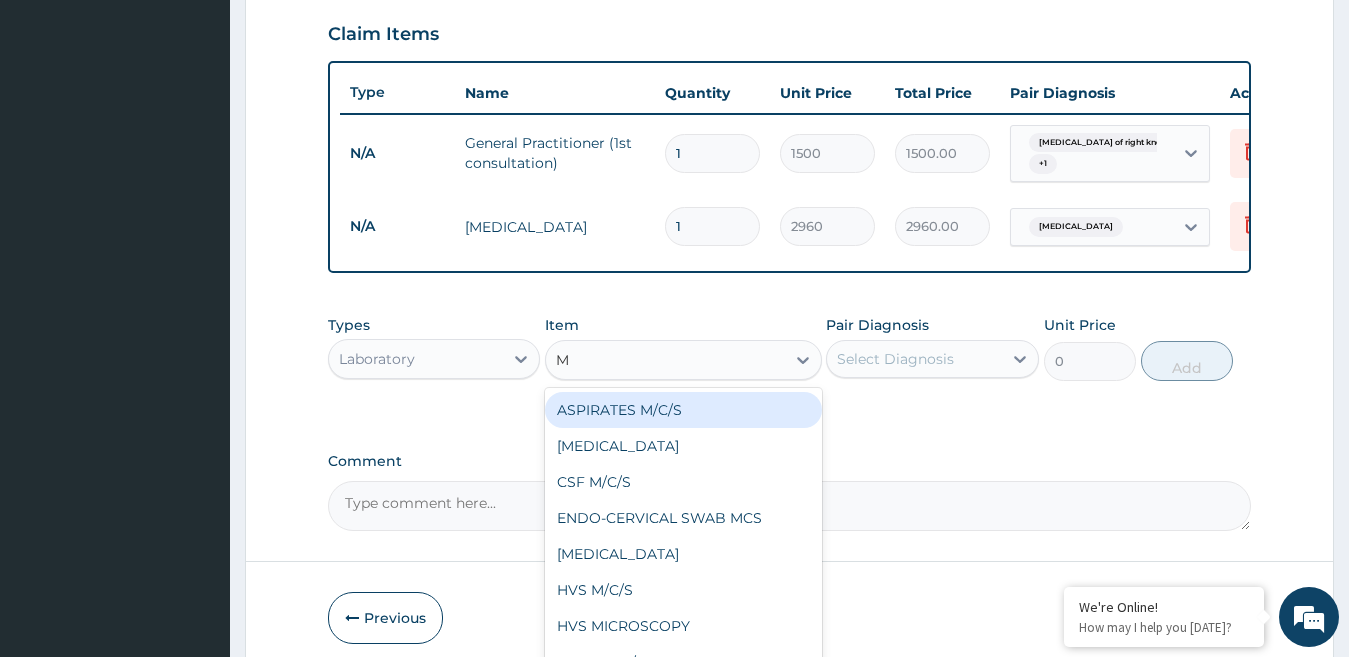type on "MP" 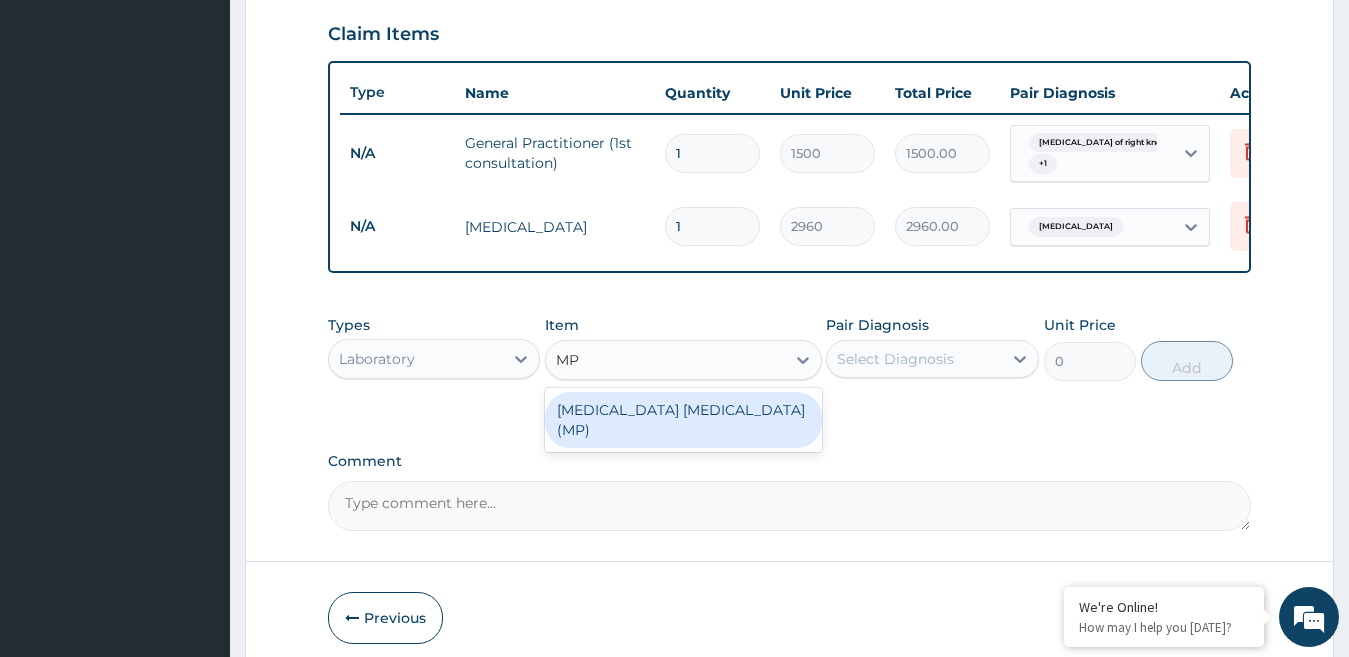 click on "MALARIA PARASITE (MP)" at bounding box center (683, 420) 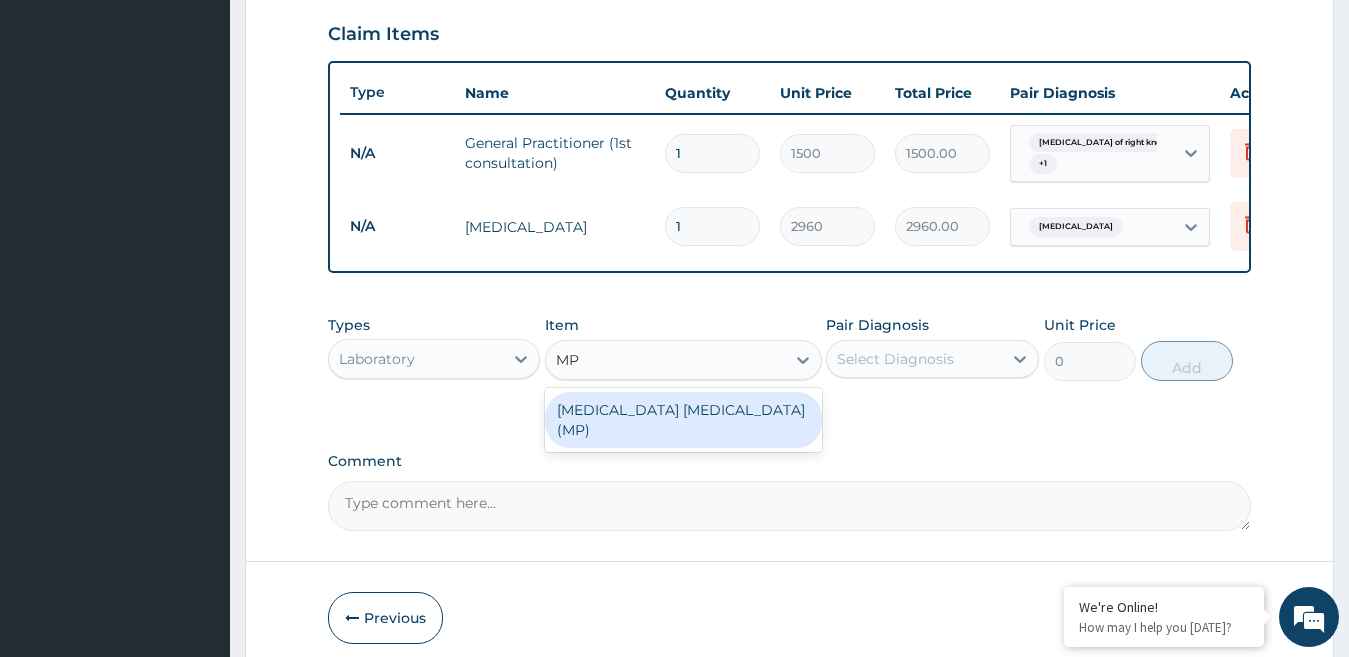 type 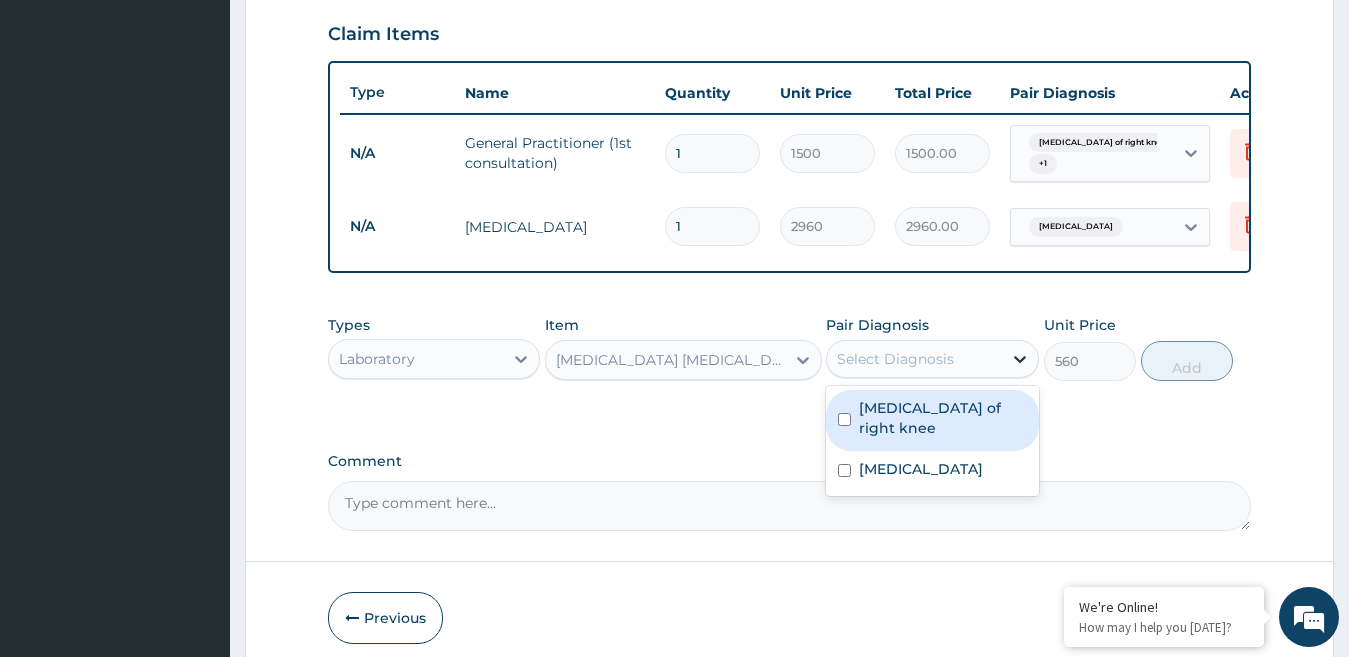 click 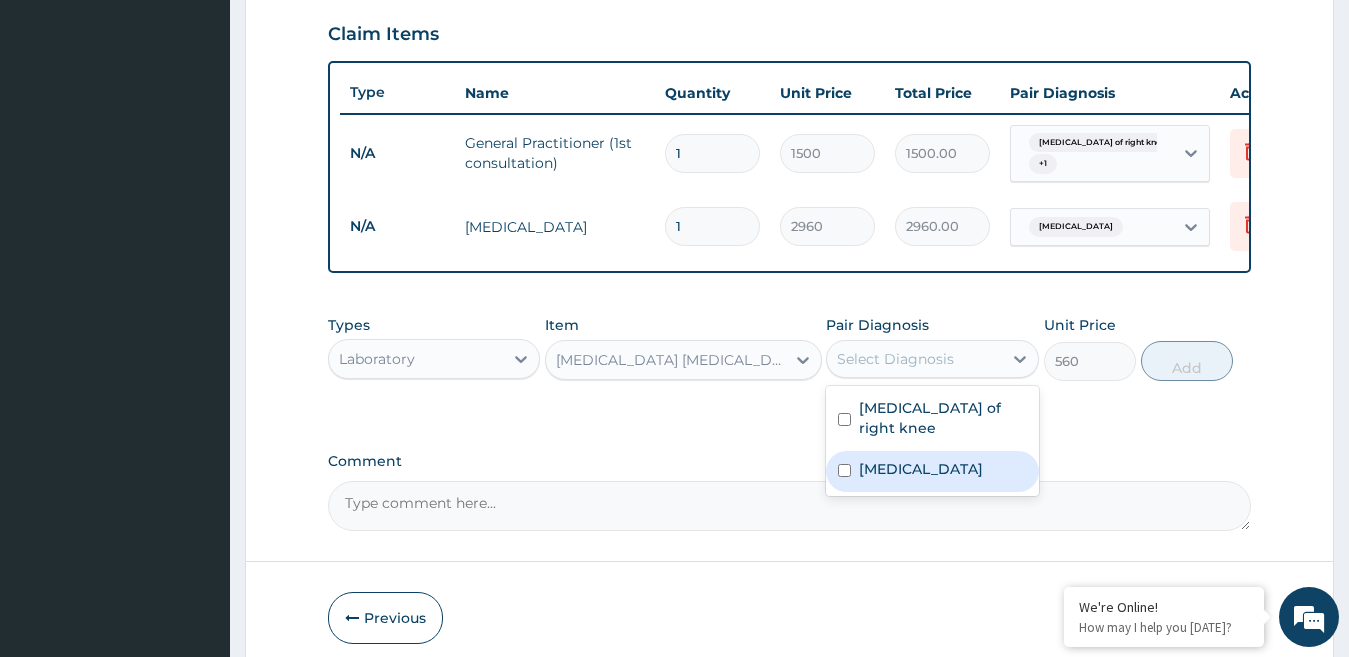 drag, startPoint x: 855, startPoint y: 468, endPoint x: 883, endPoint y: 460, distance: 29.12044 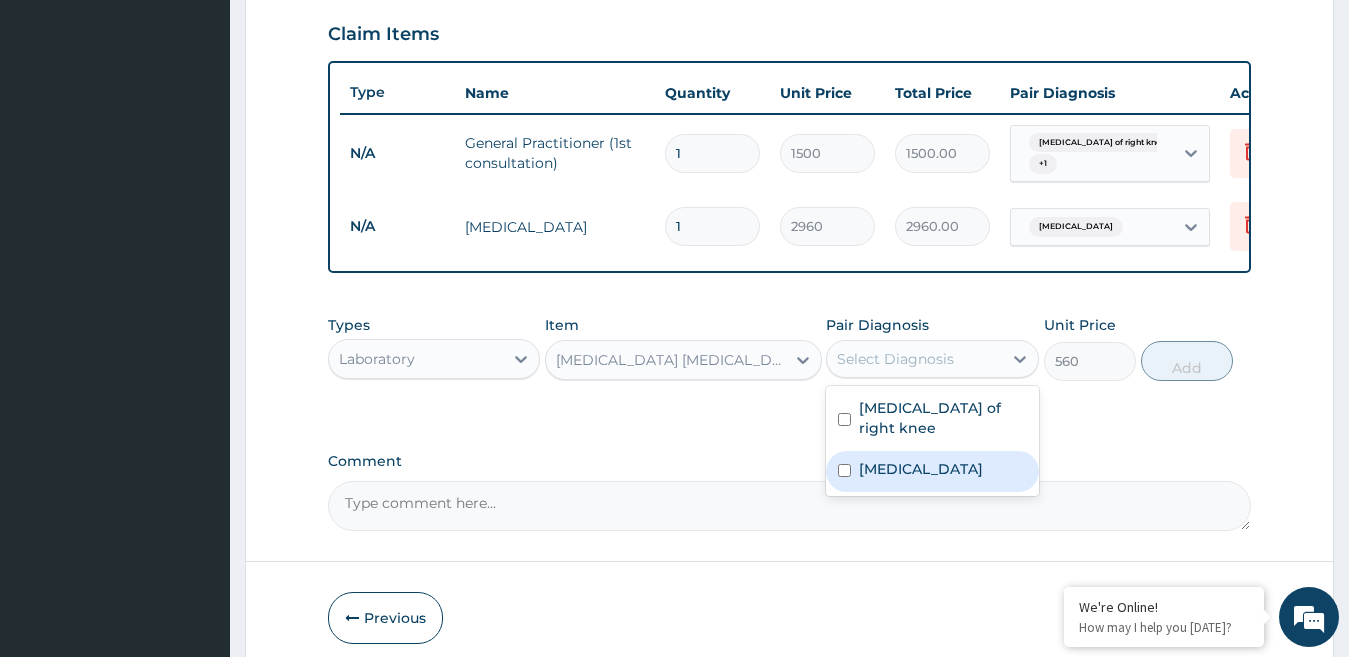 click on "Peptic ulcer" at bounding box center (932, 471) 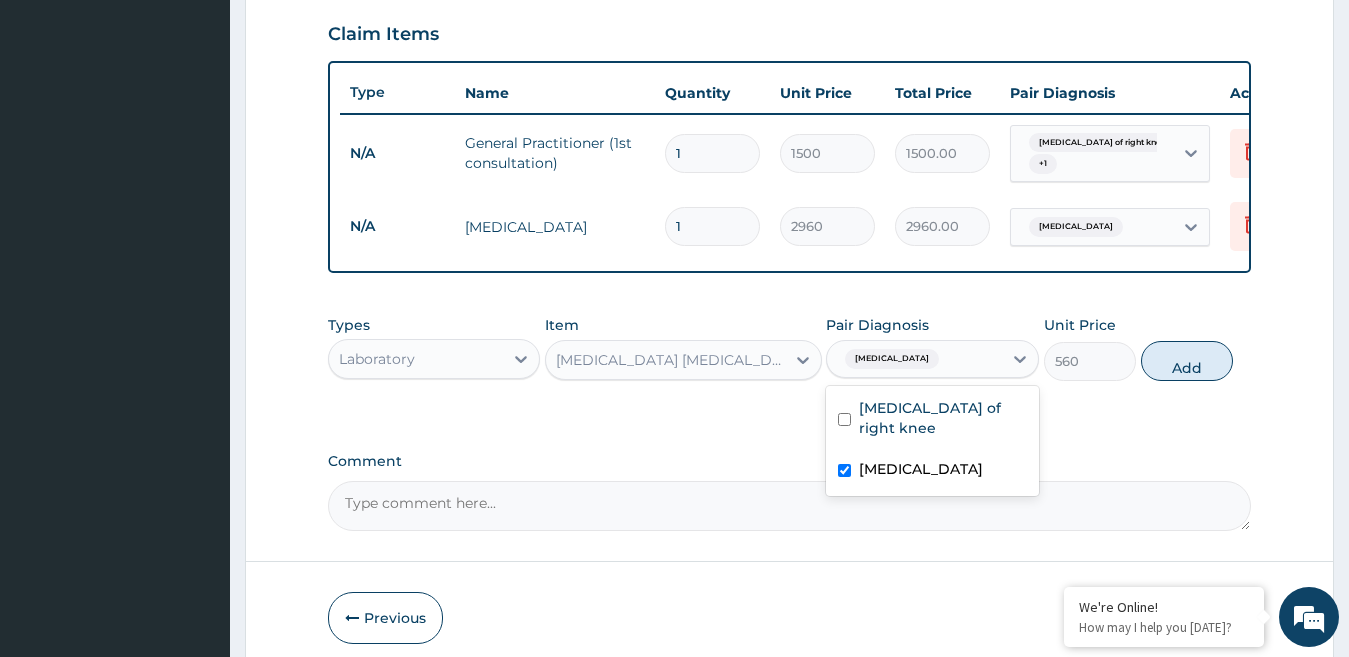 click on "Peptic ulcer" at bounding box center [921, 469] 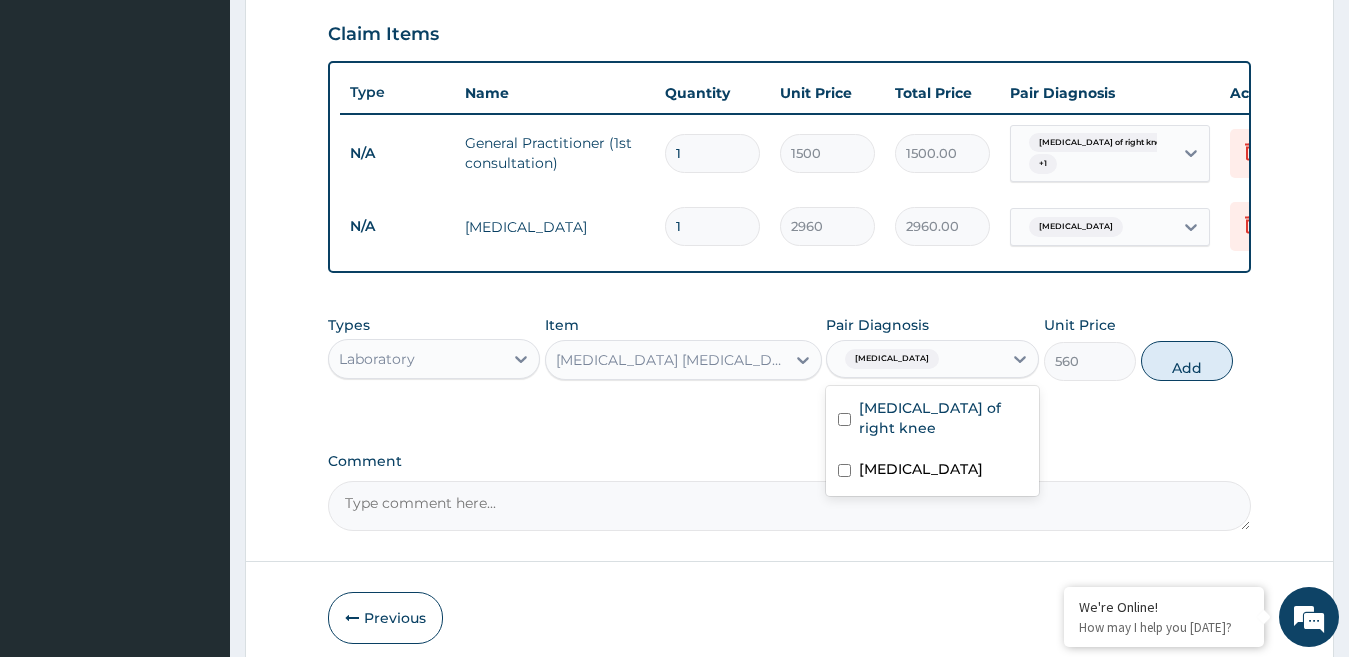 checkbox on "false" 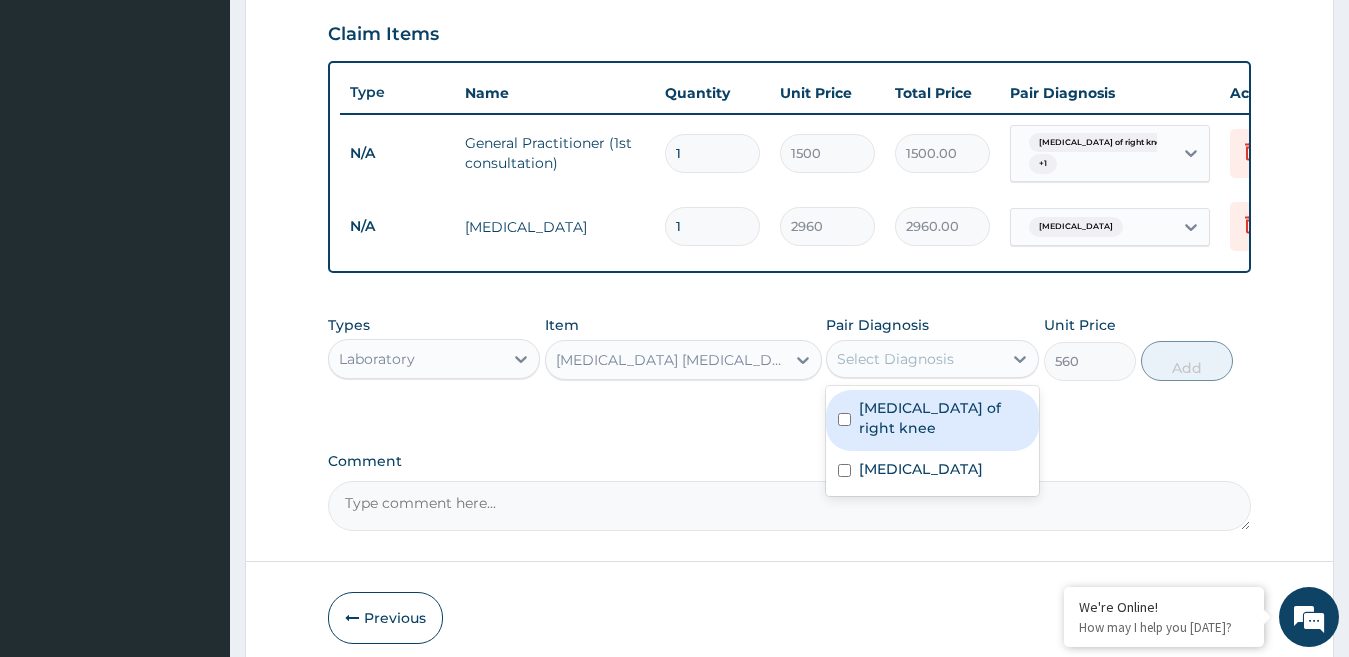click at bounding box center (844, 419) 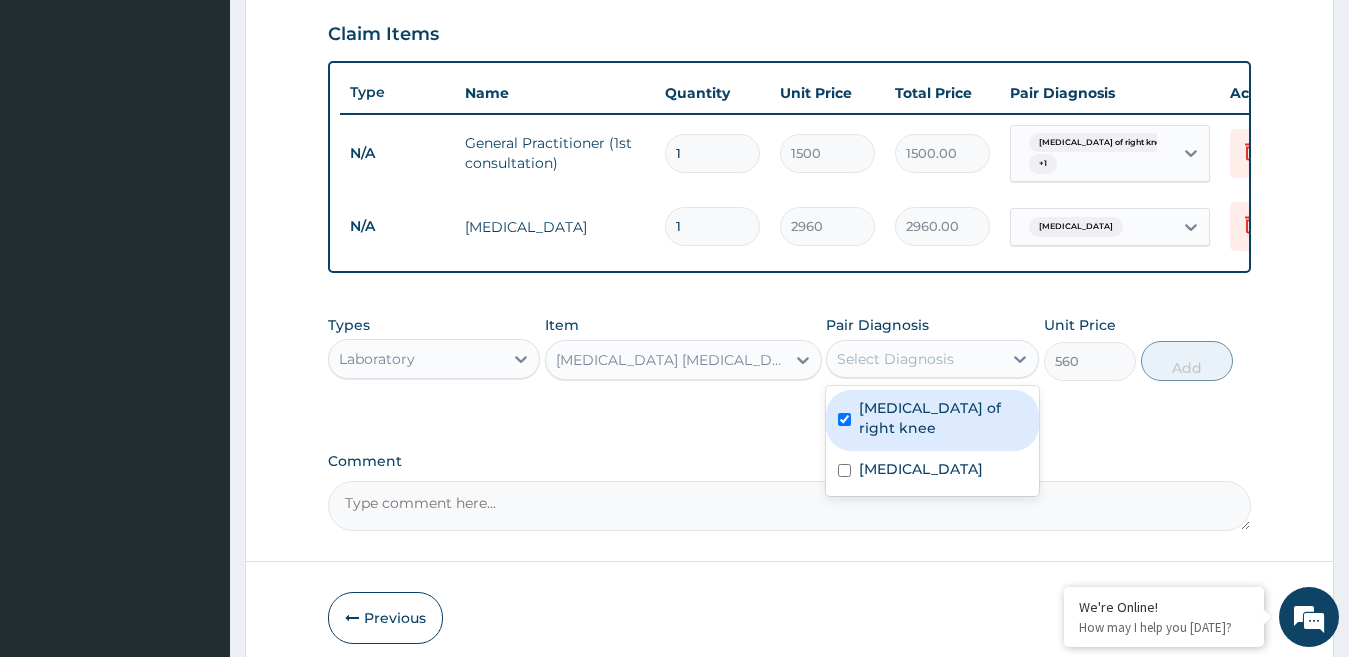 checkbox on "true" 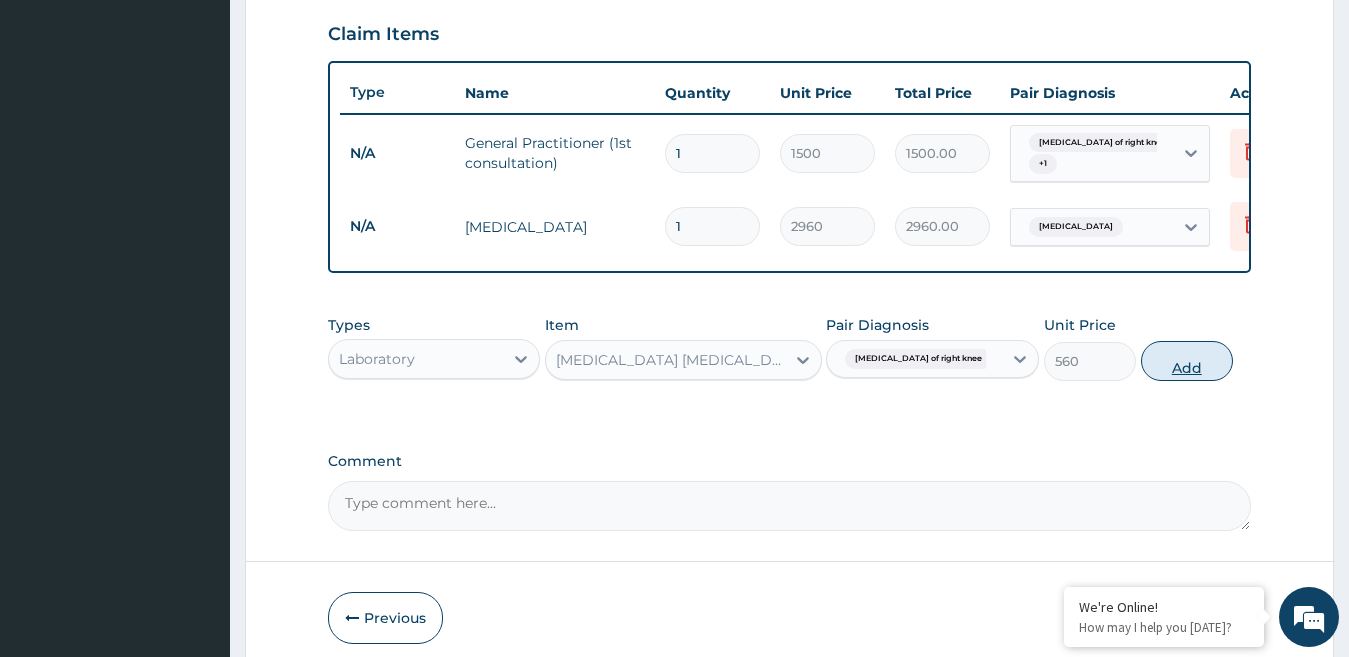 click on "Add" at bounding box center (1187, 361) 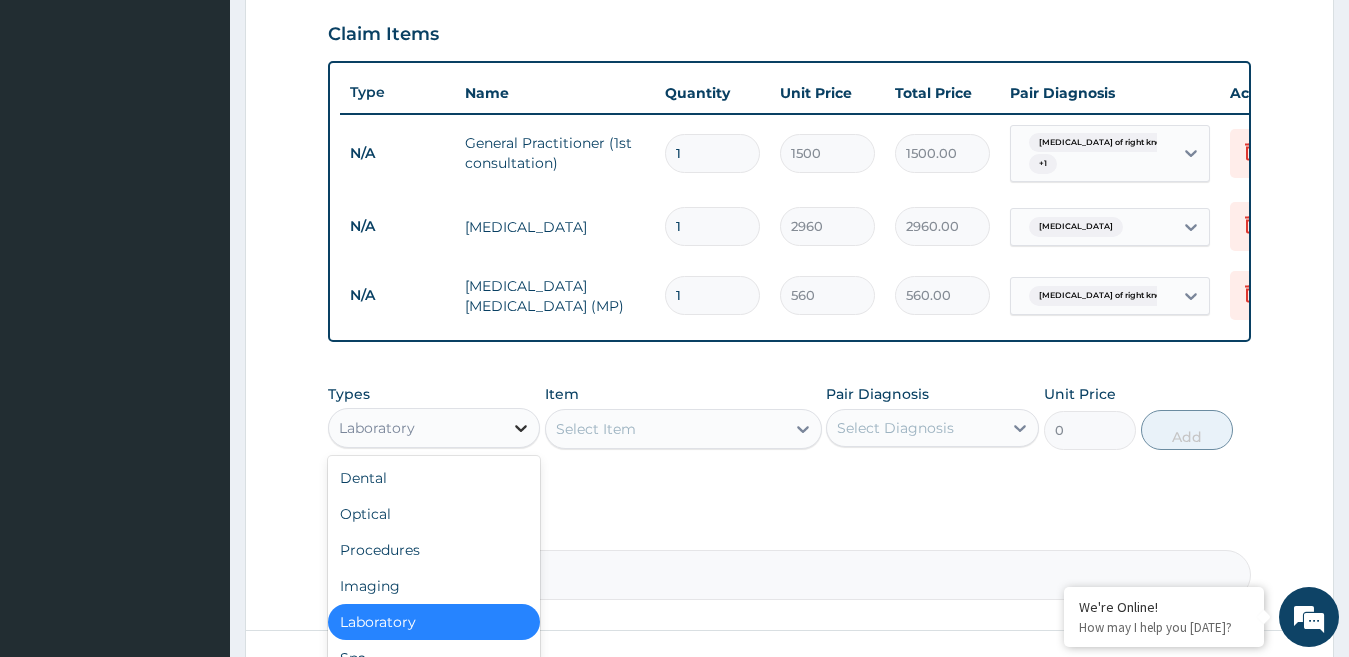 click 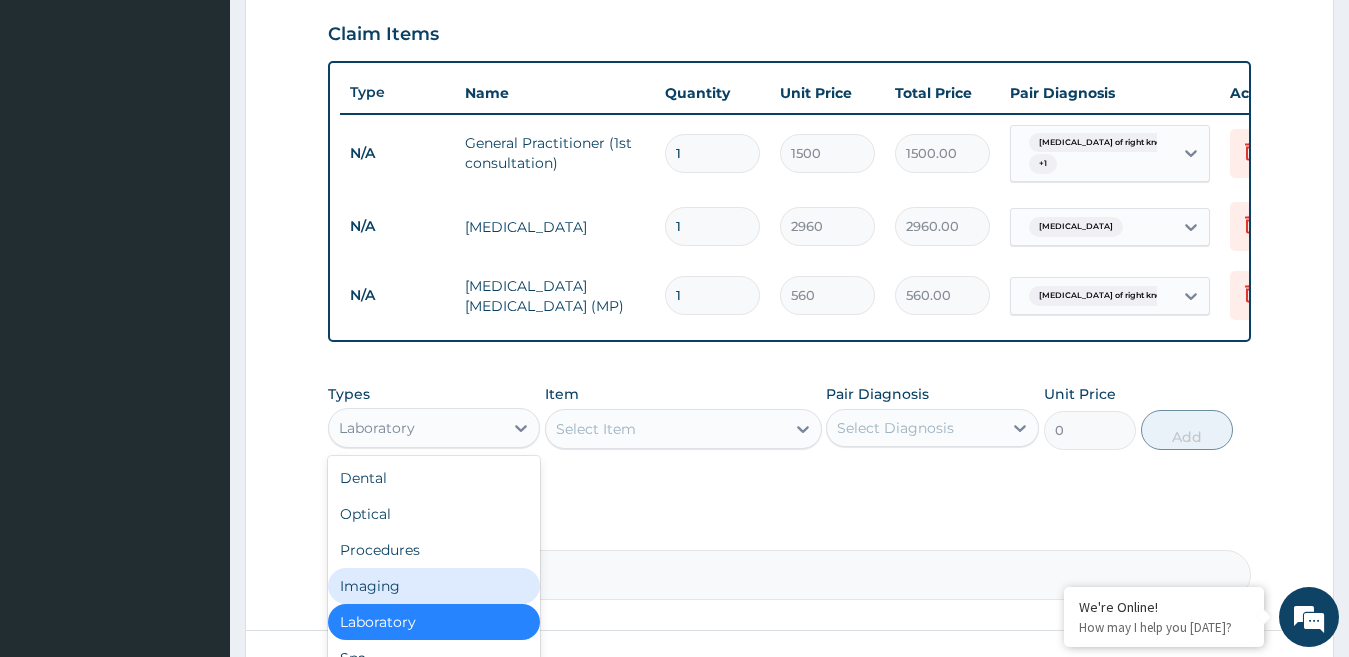 scroll, scrollTop: 68, scrollLeft: 0, axis: vertical 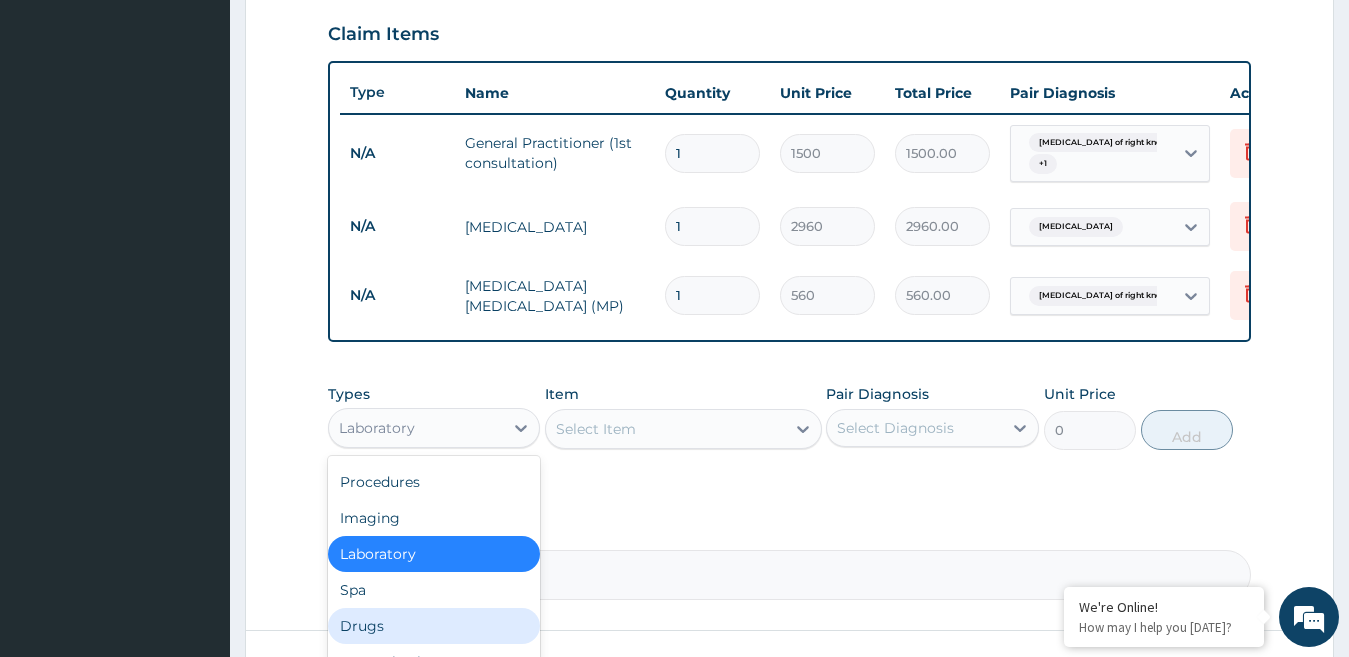 drag, startPoint x: 382, startPoint y: 645, endPoint x: 418, endPoint y: 627, distance: 40.24922 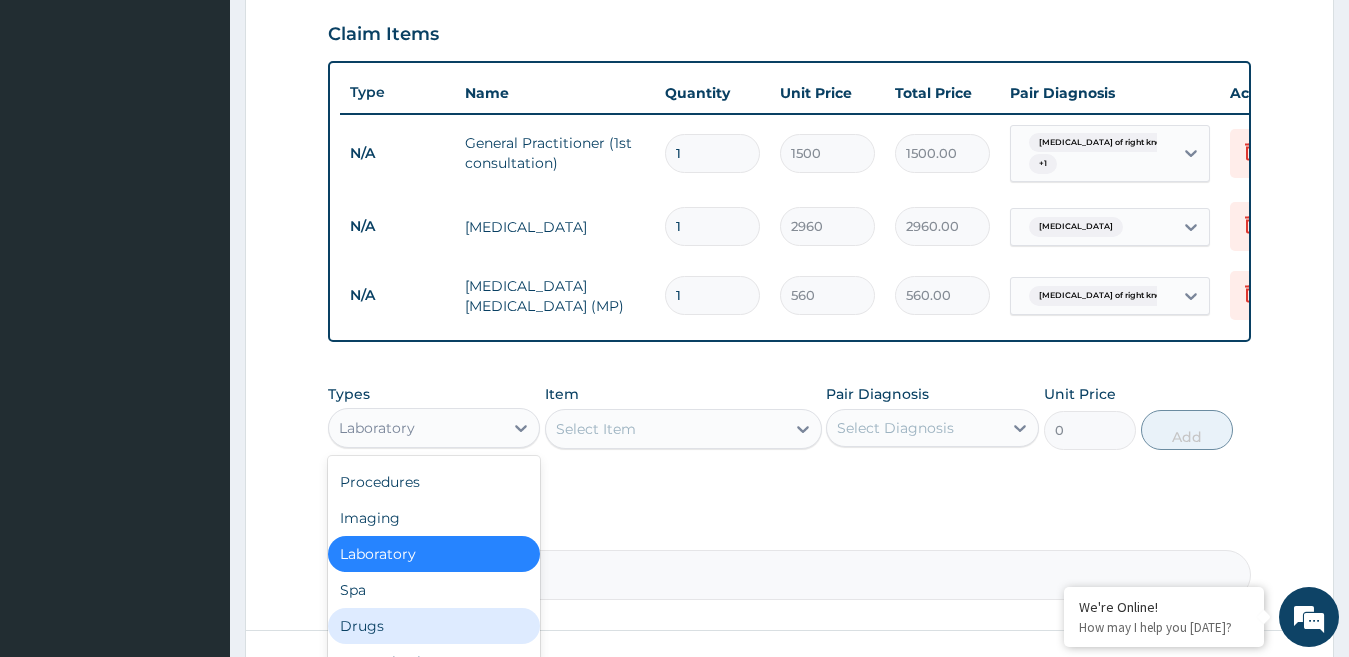 click on "Drugs" at bounding box center (434, 626) 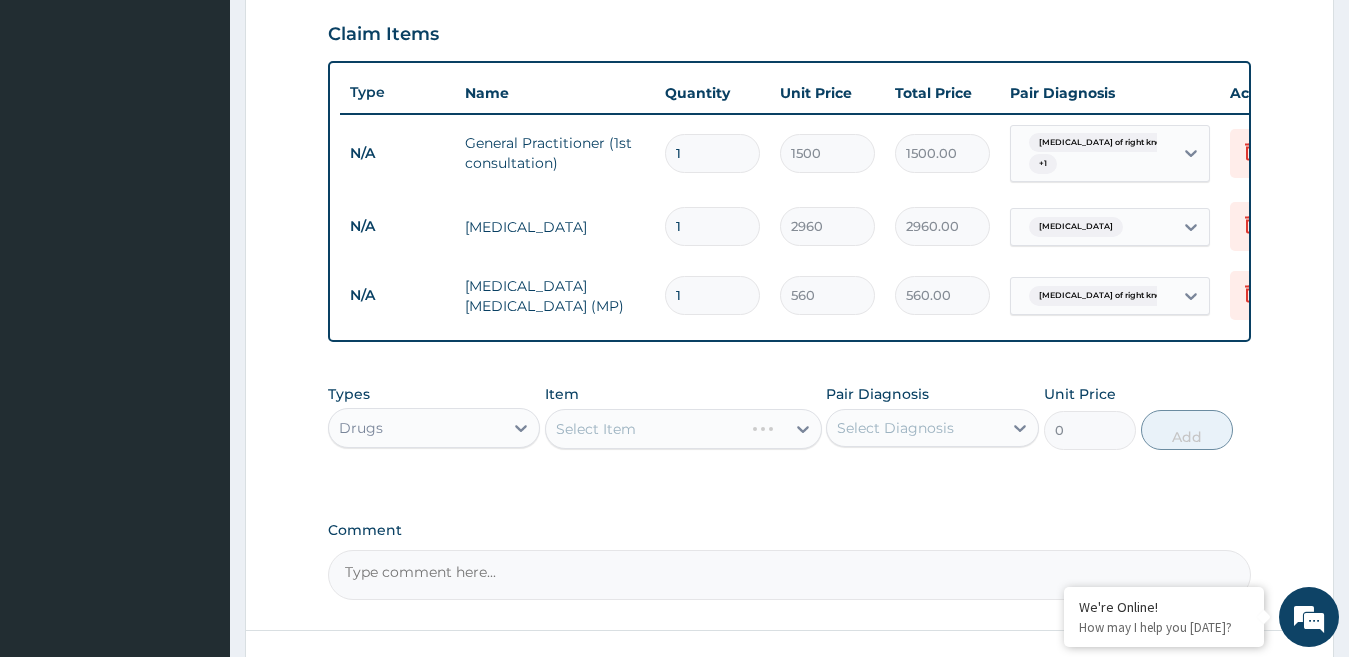 click on "Select Item" at bounding box center [683, 429] 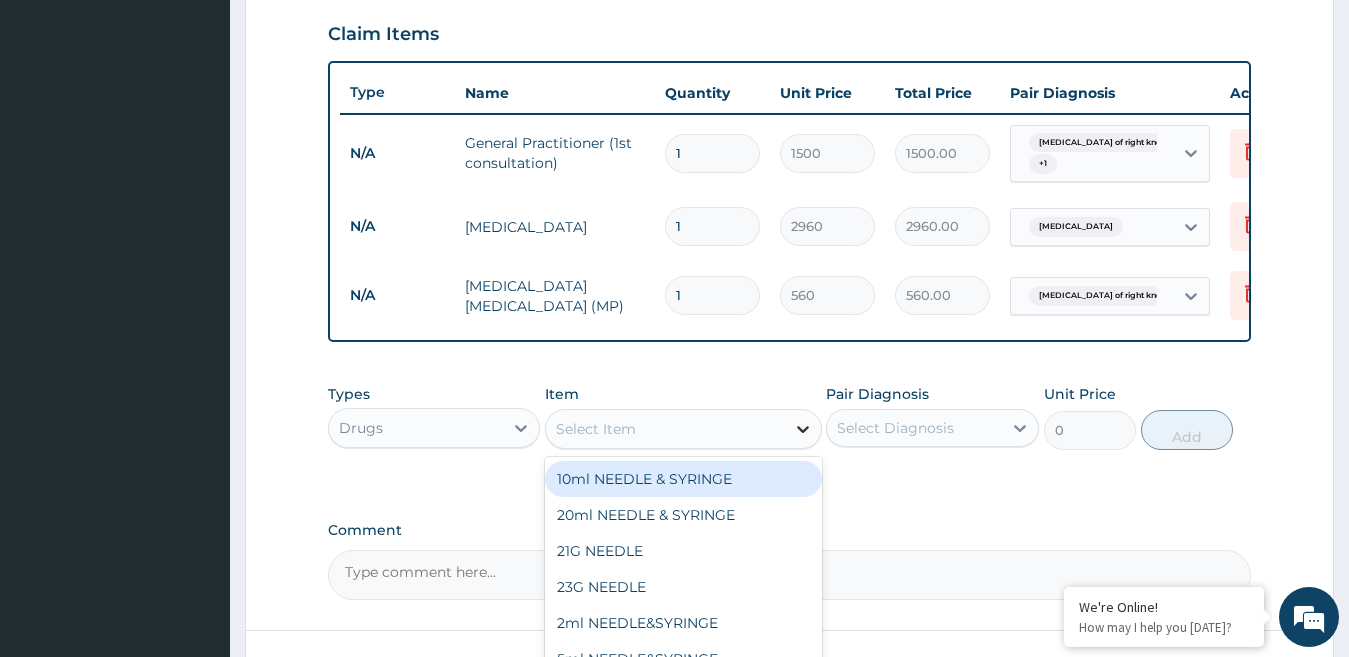 click 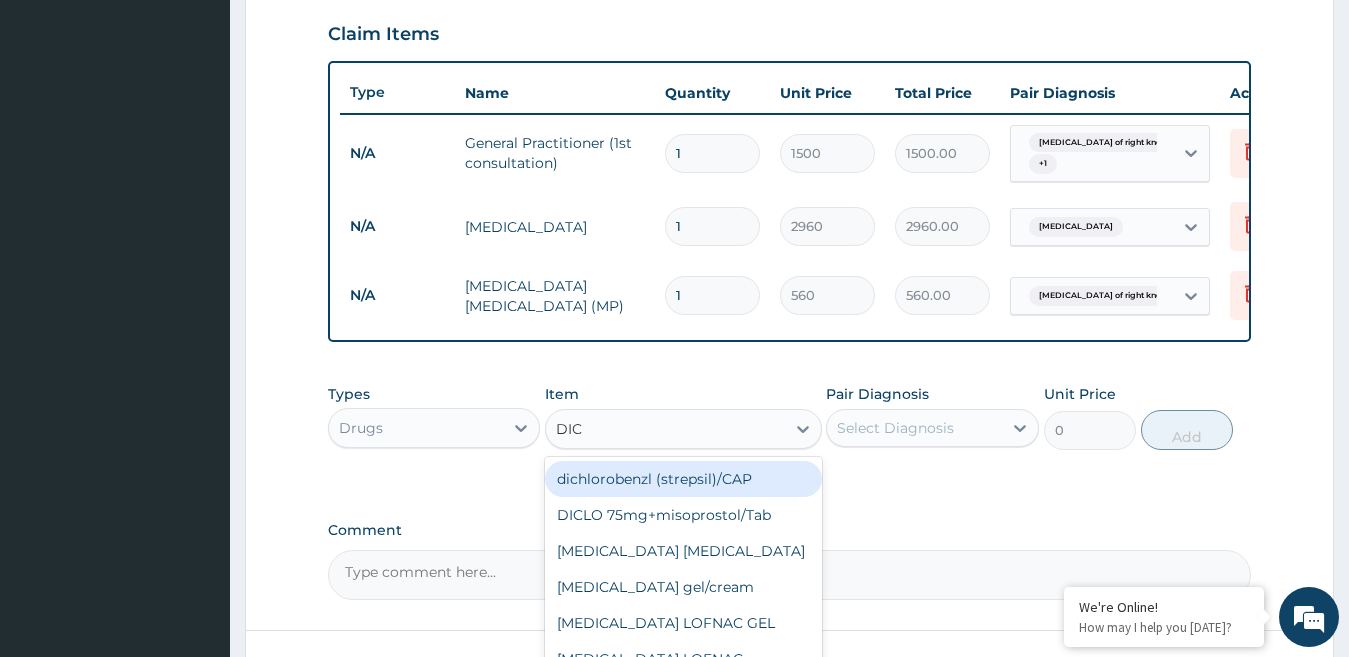 type on "DICL" 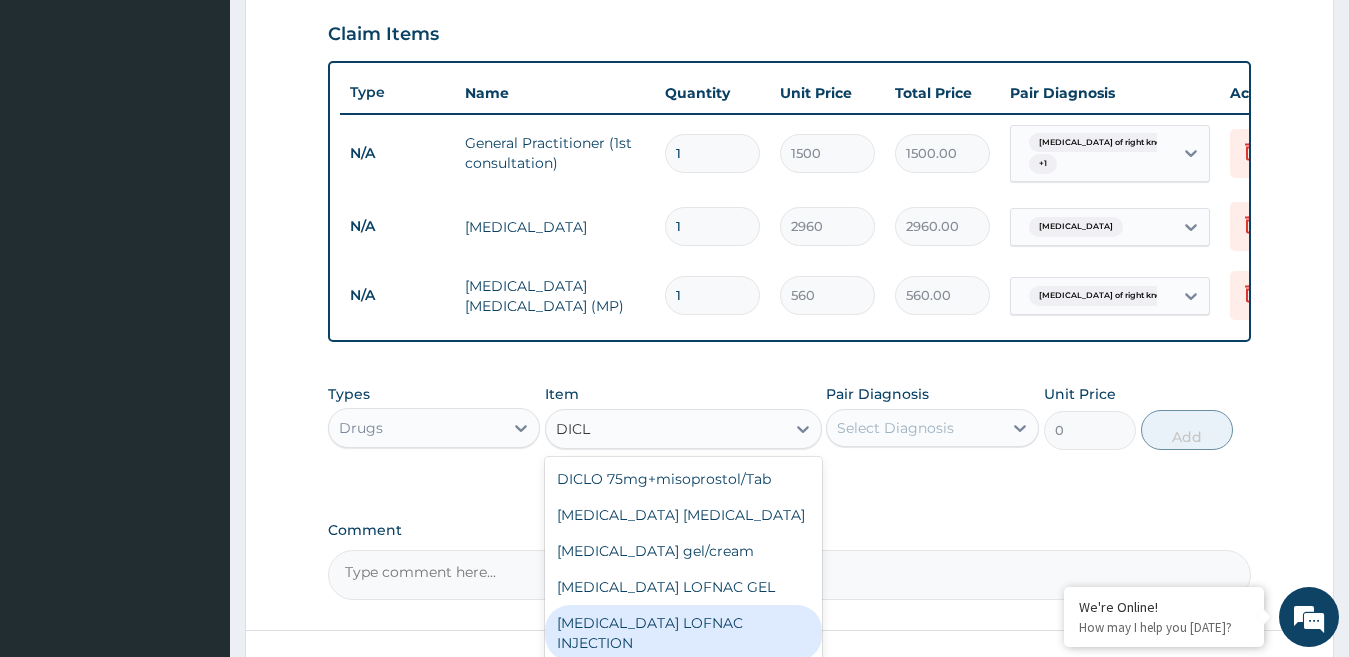 scroll, scrollTop: 100, scrollLeft: 0, axis: vertical 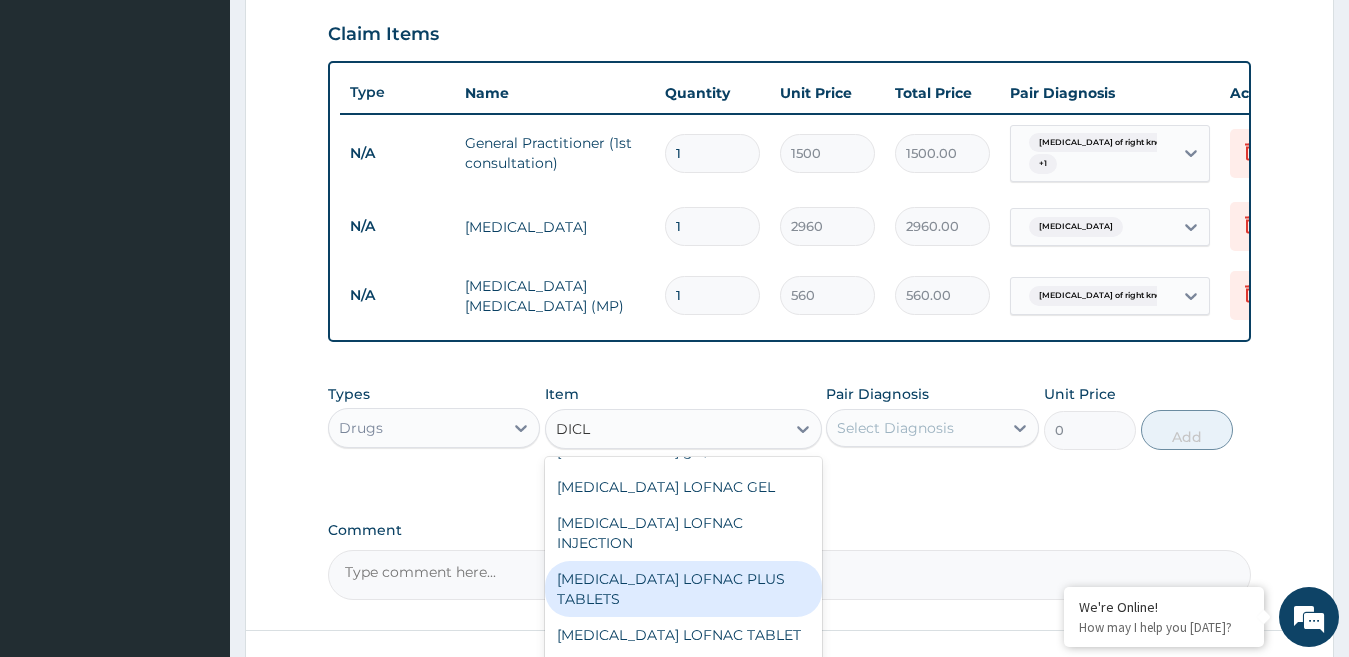 click on "Diclofenac LOFNAC PLUS TABLETS" at bounding box center [683, 589] 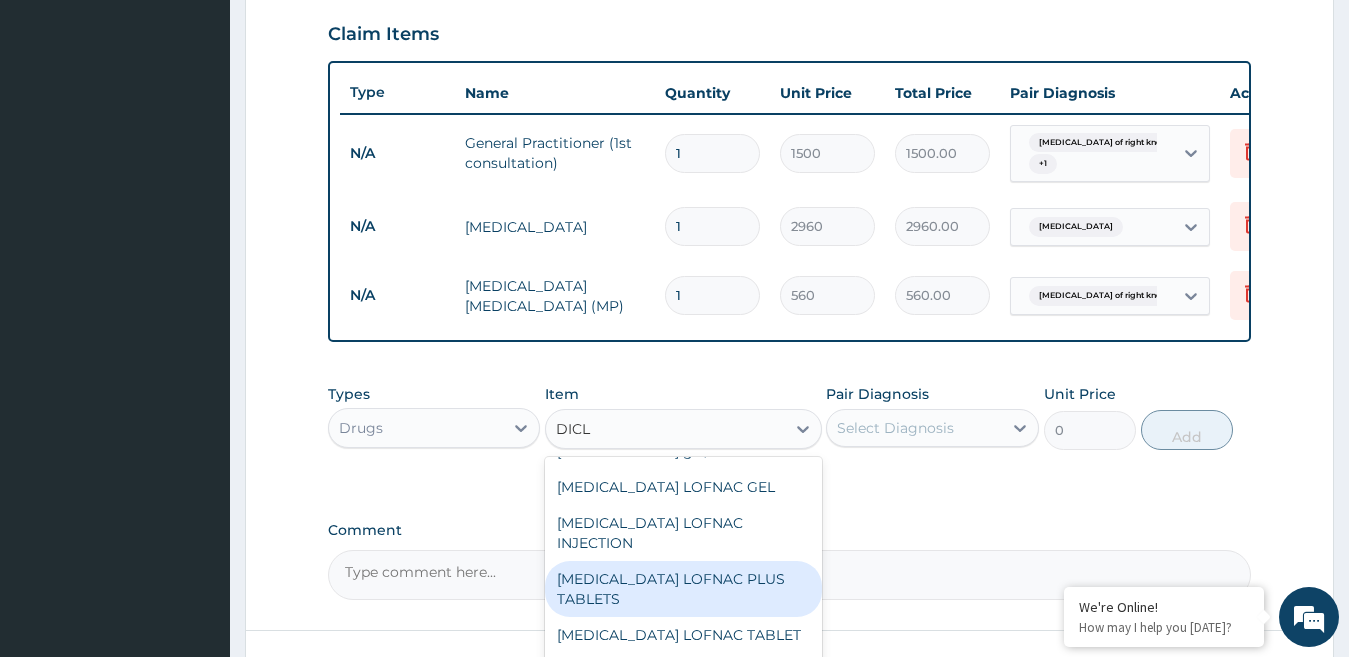 type 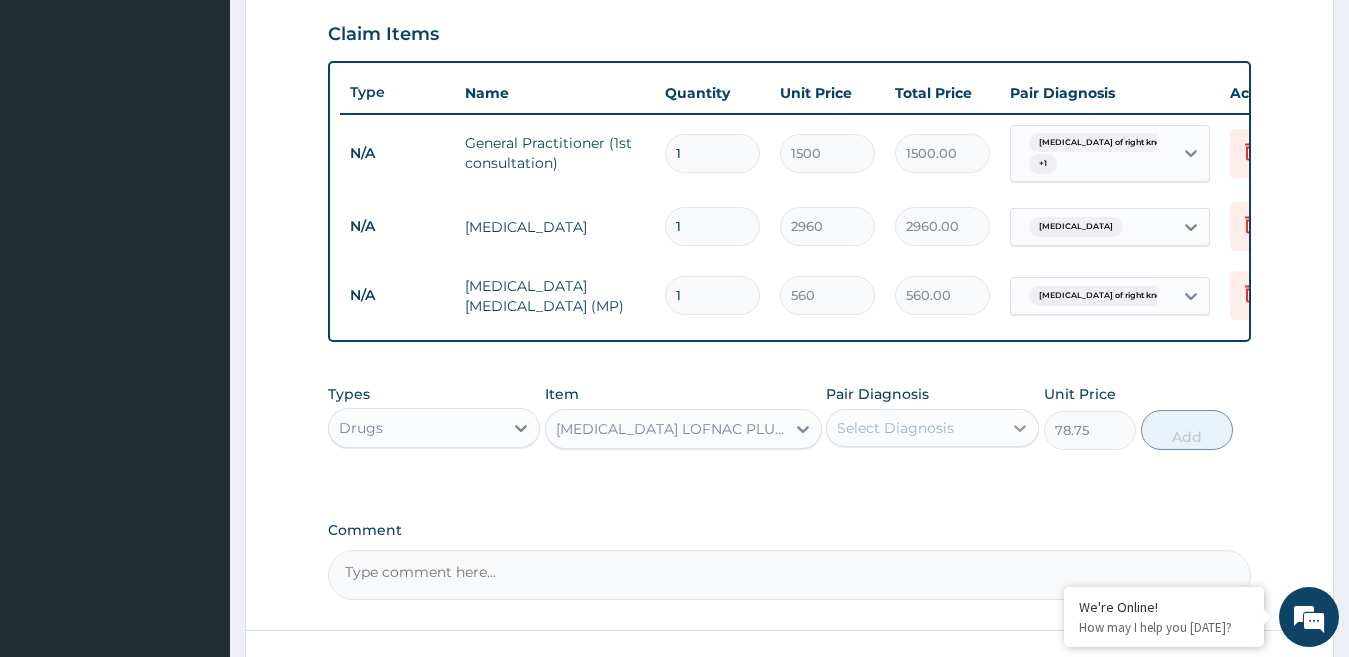 click 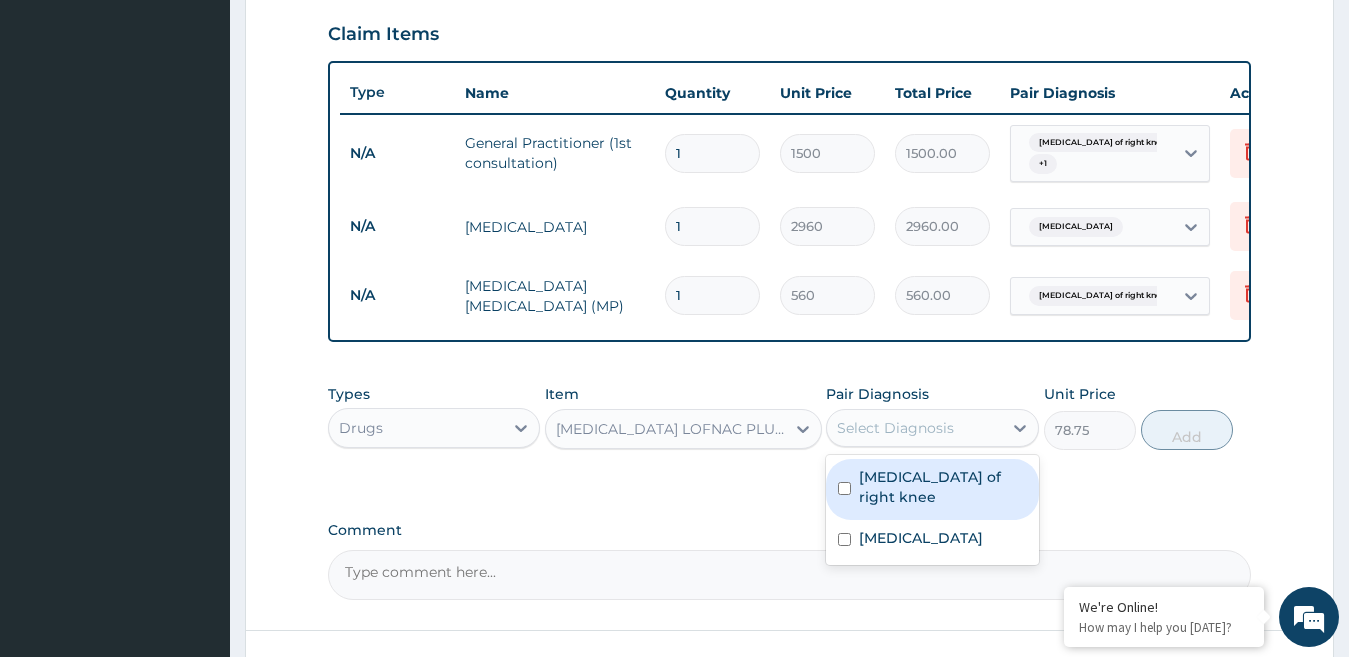 click on "Sprain of right knee" at bounding box center (943, 487) 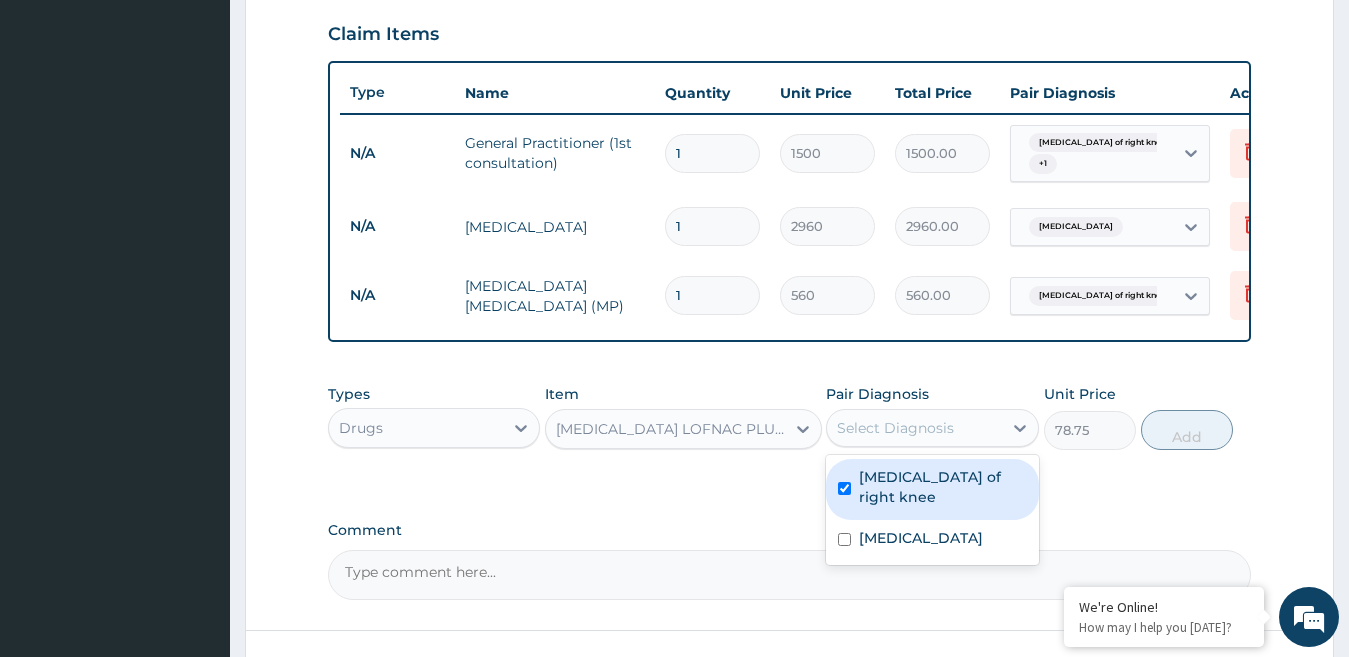 checkbox on "true" 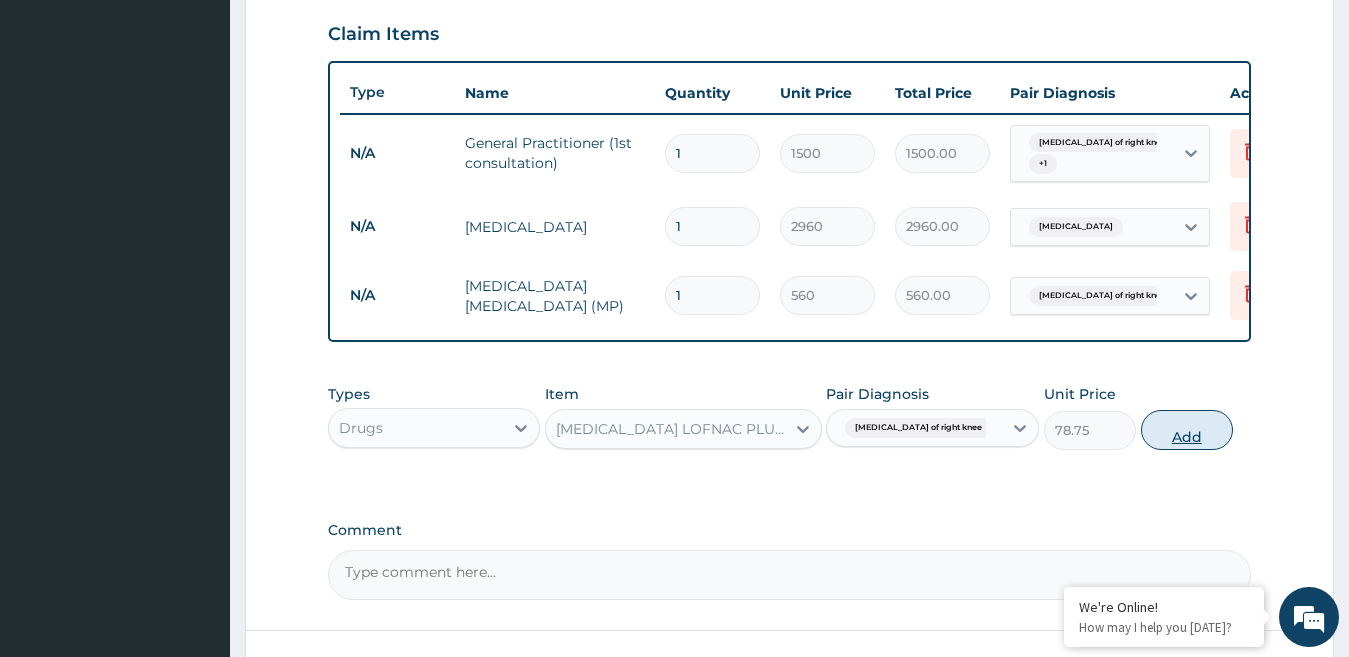 click on "Add" at bounding box center [1187, 430] 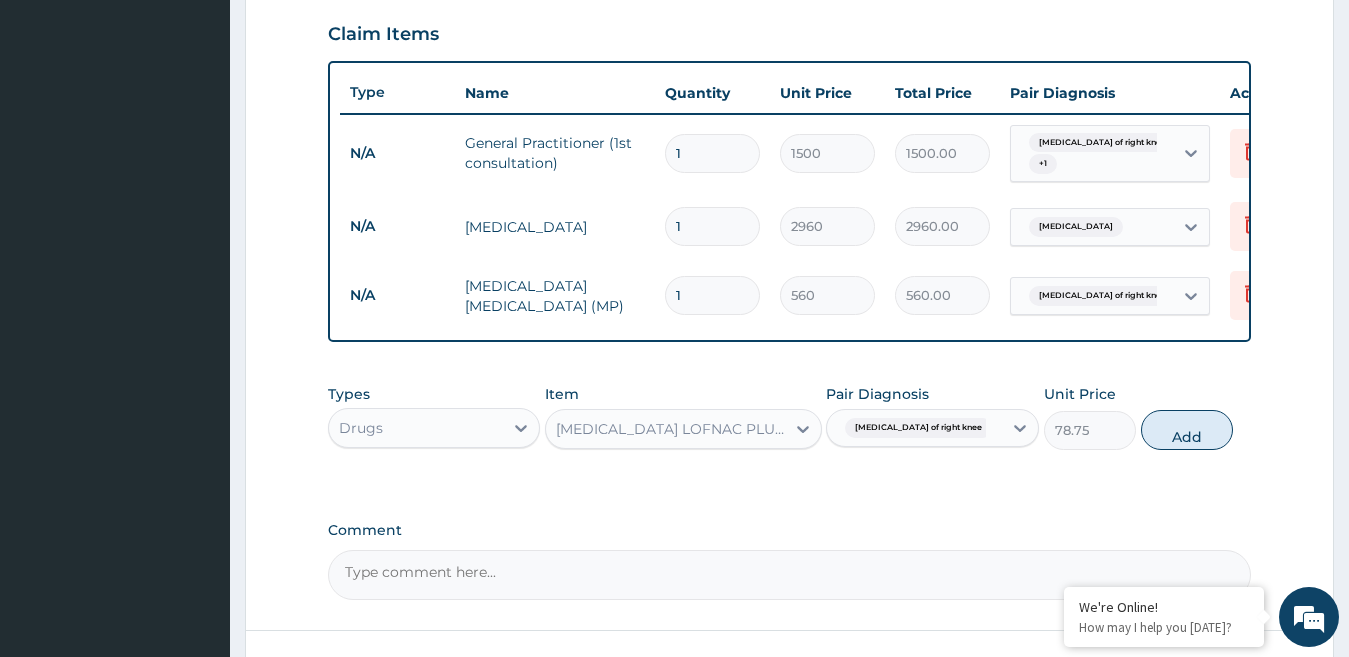 type on "0" 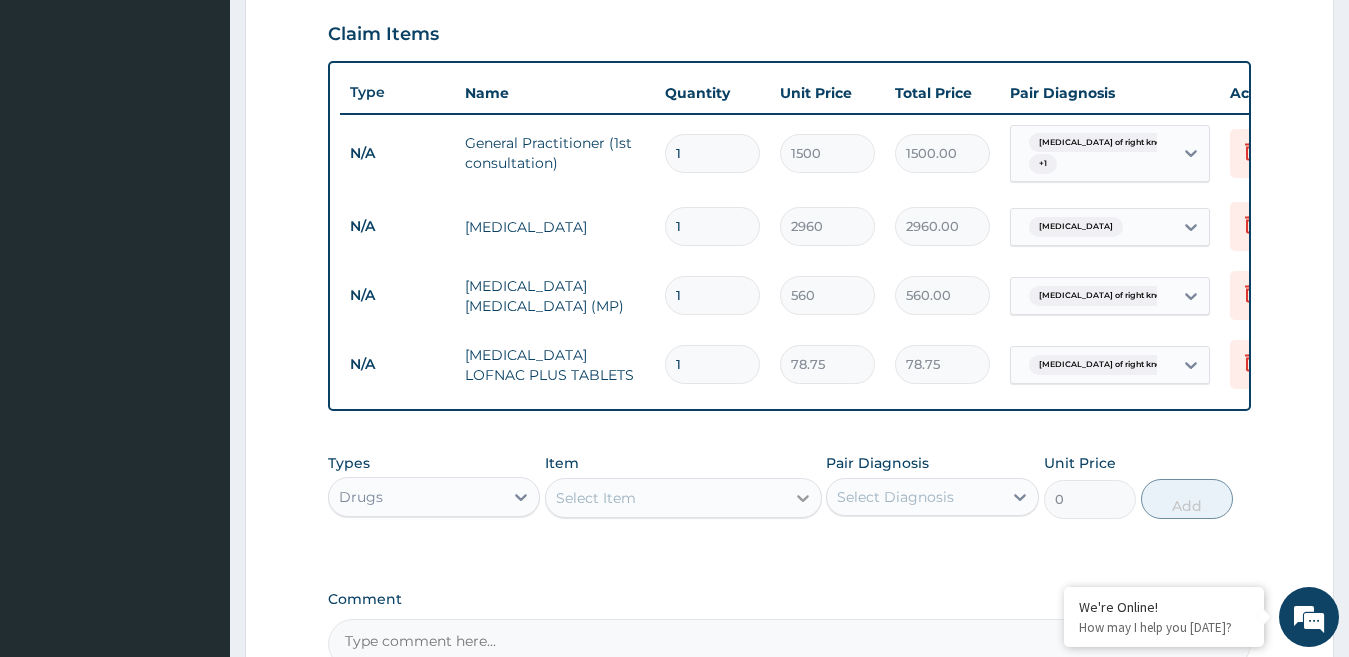 click 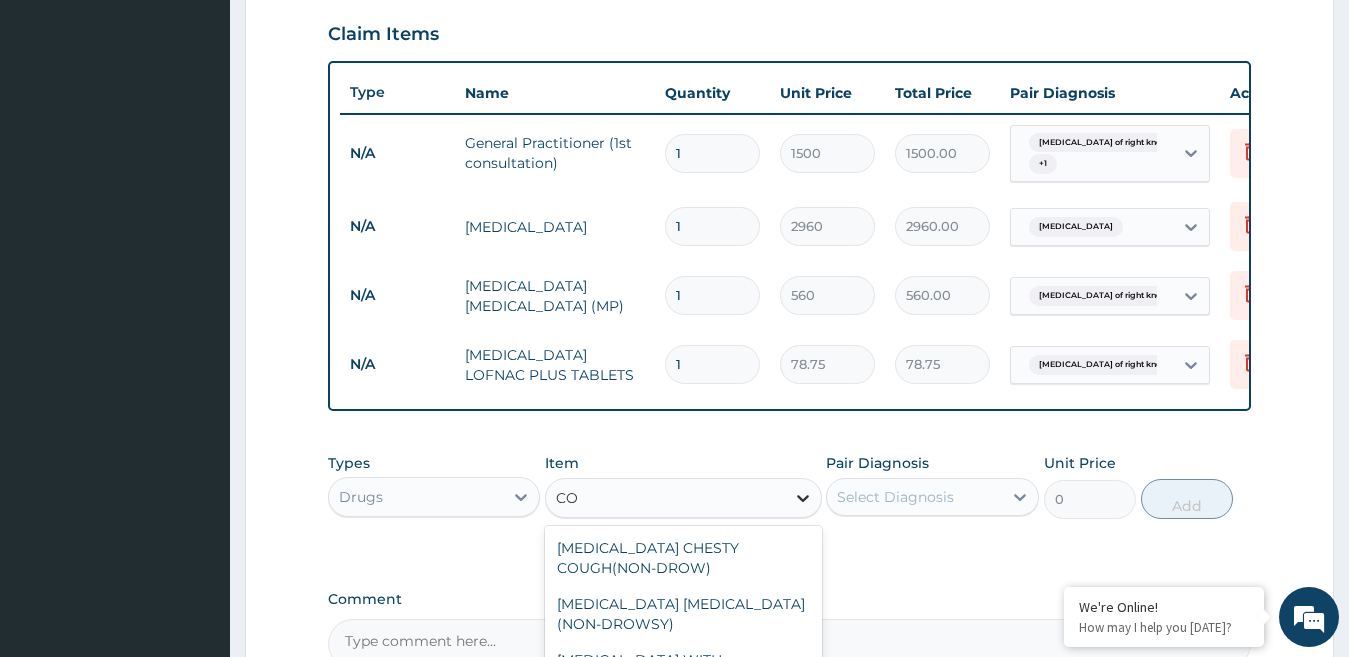 scroll, scrollTop: 0, scrollLeft: 0, axis: both 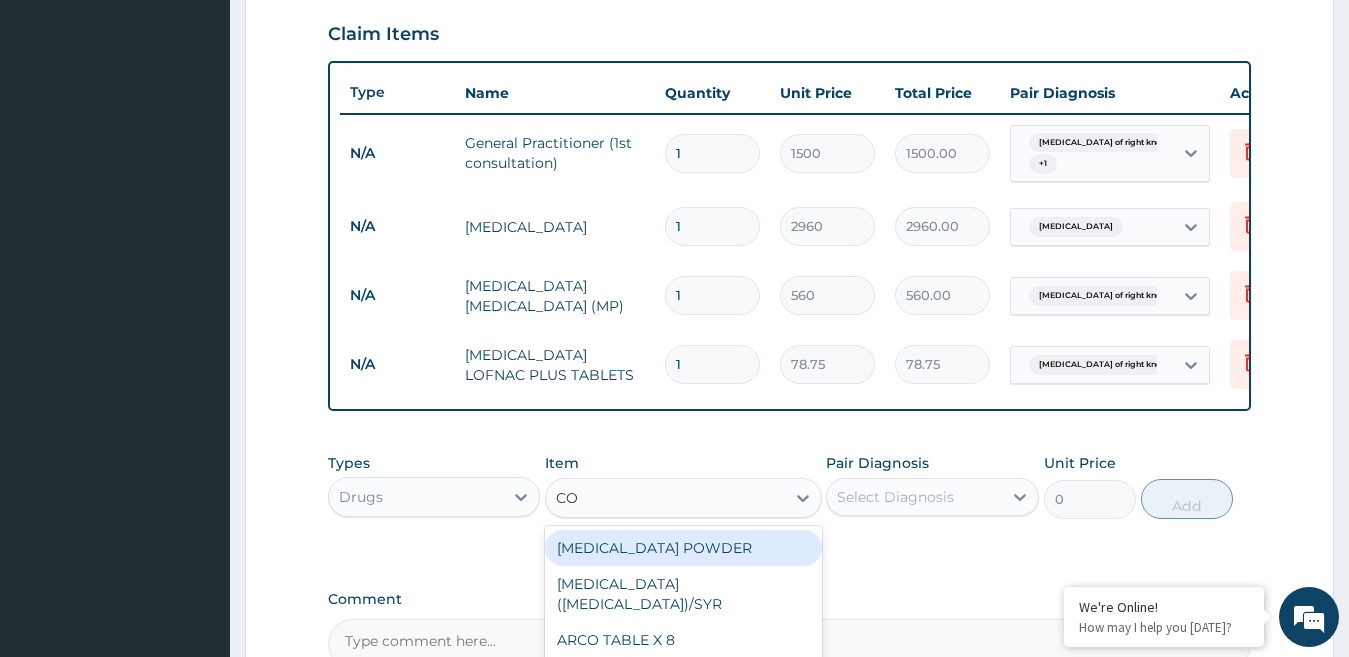 type on "C" 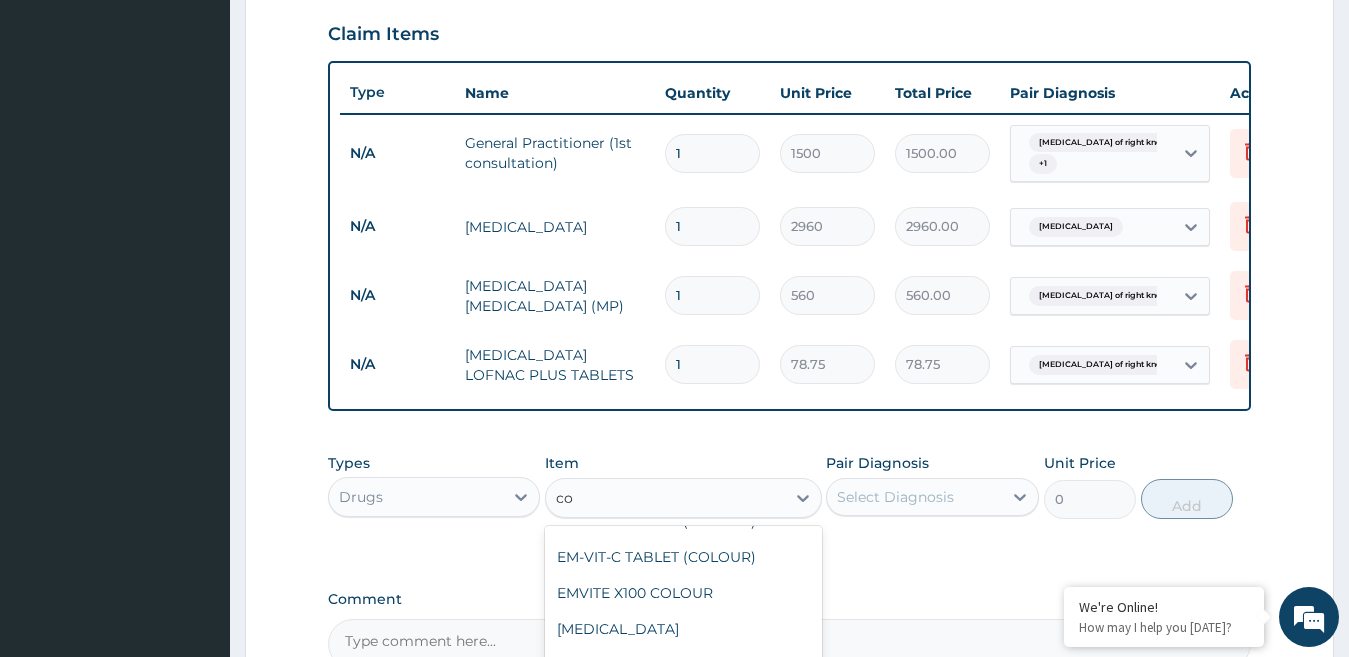 scroll, scrollTop: 2900, scrollLeft: 0, axis: vertical 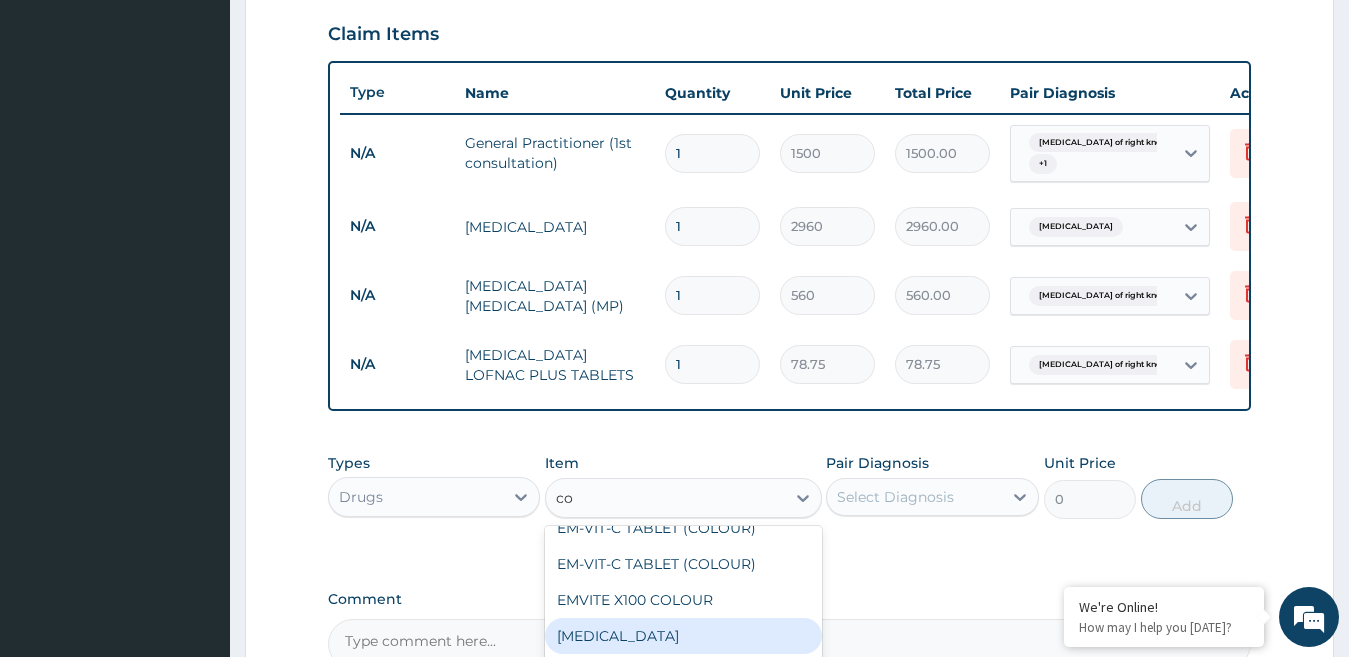 type on "co" 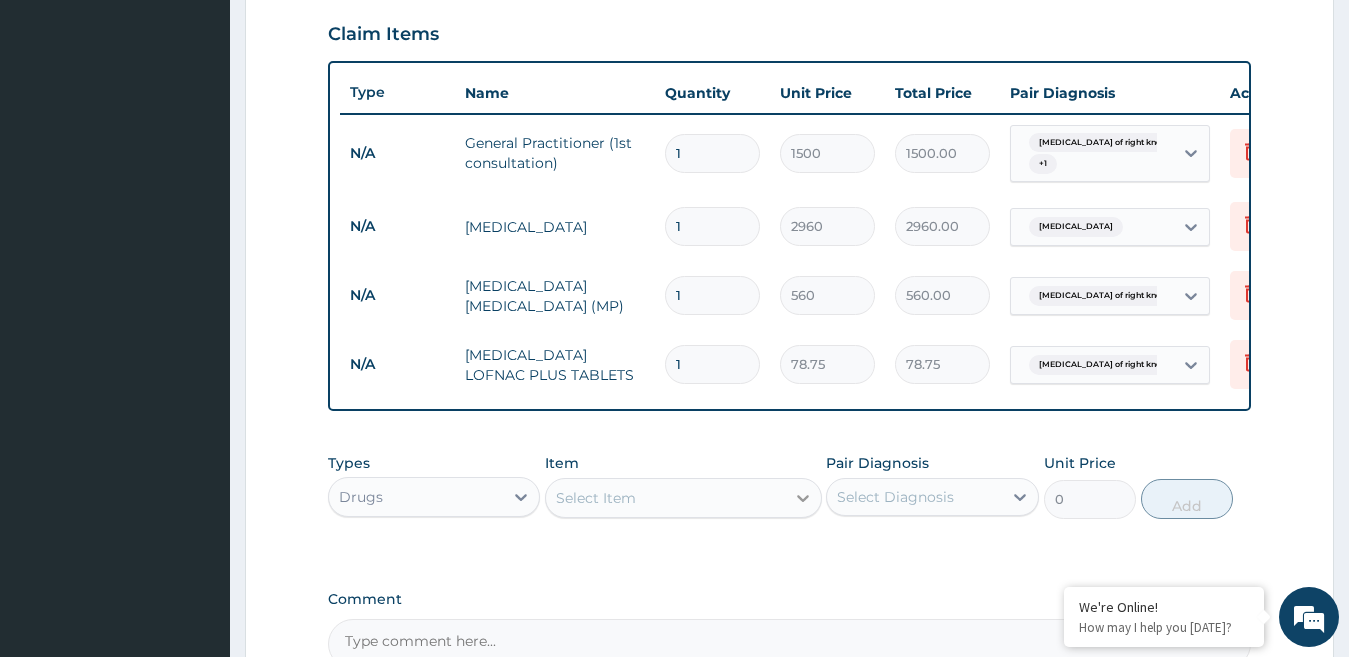 click 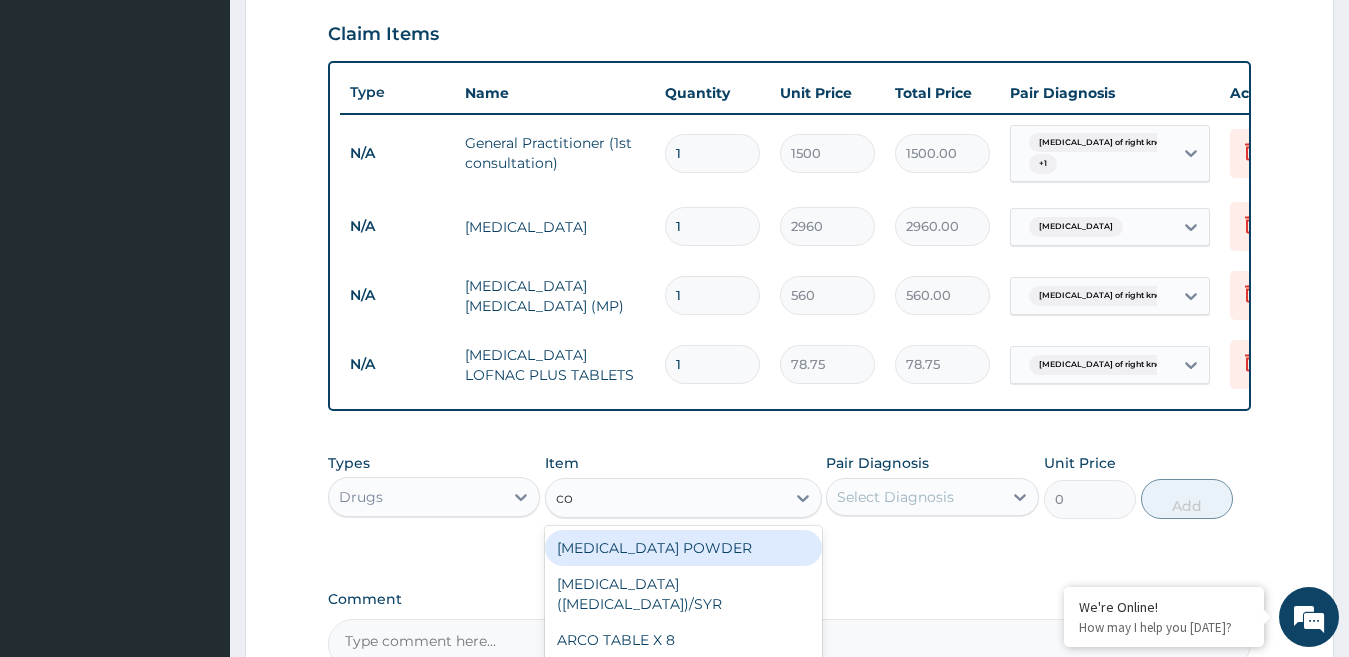 type on "co-" 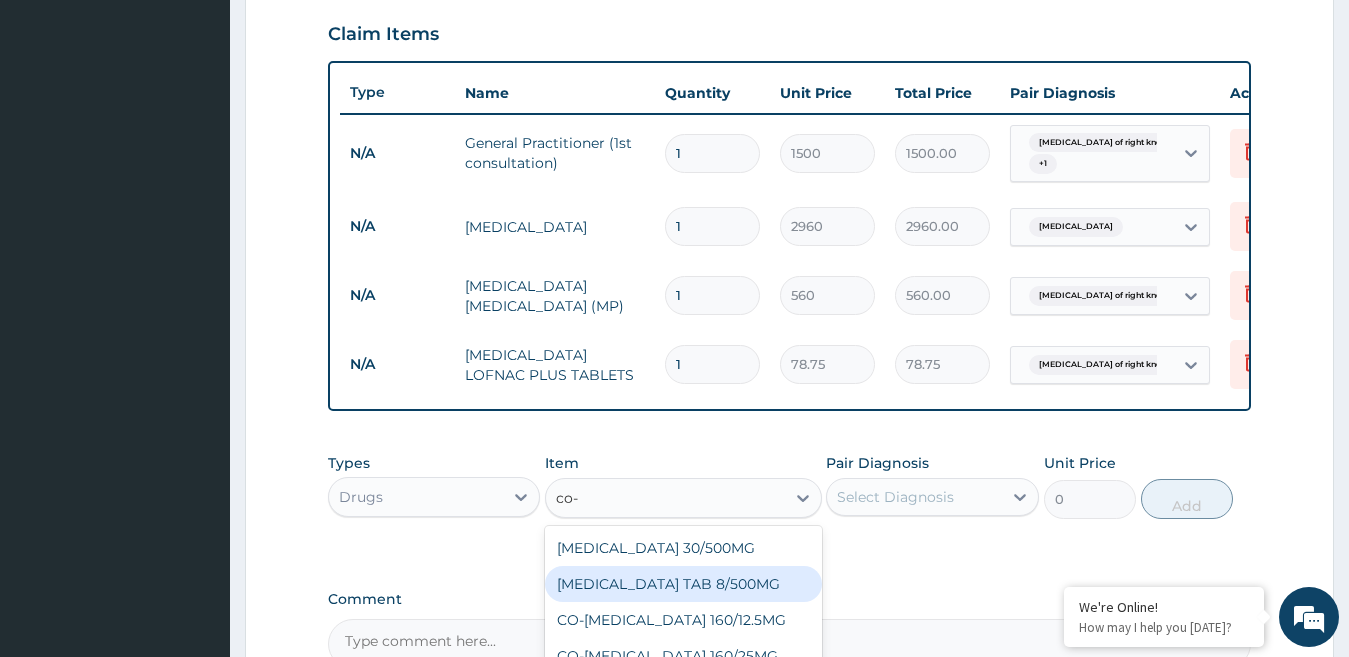 click on "CO-CODAMOL TAB 8/500MG" at bounding box center (683, 584) 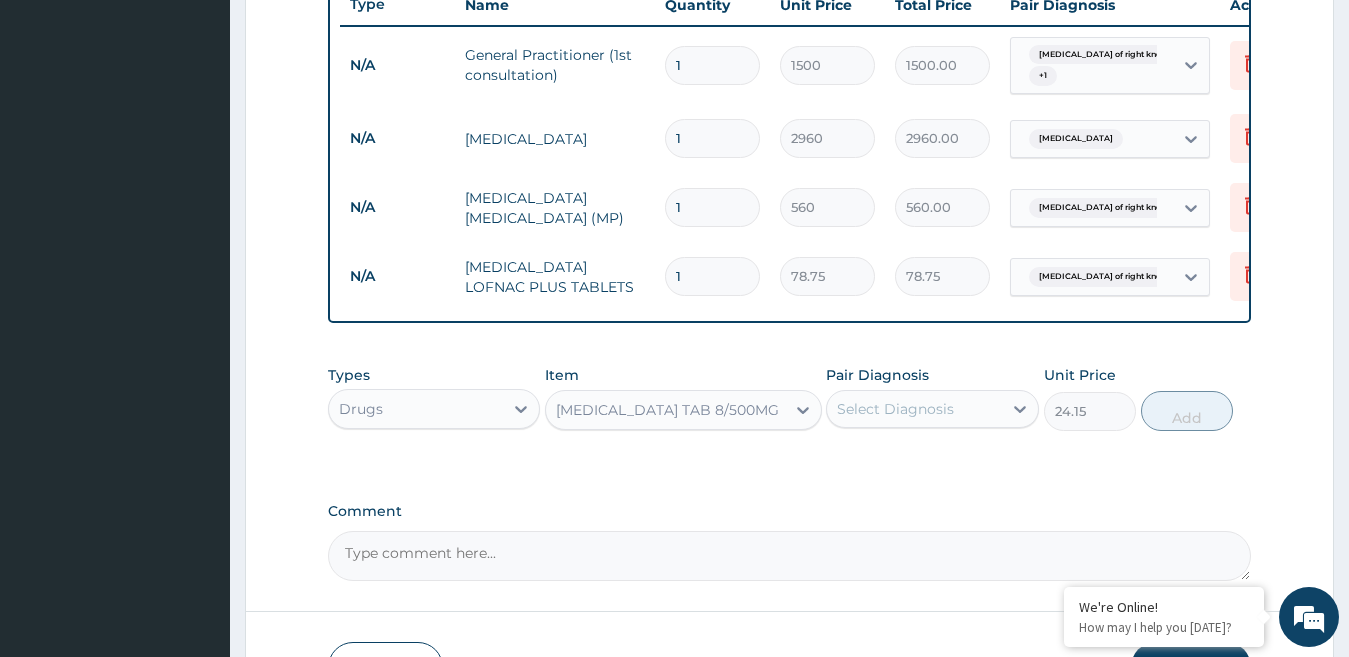 scroll, scrollTop: 783, scrollLeft: 0, axis: vertical 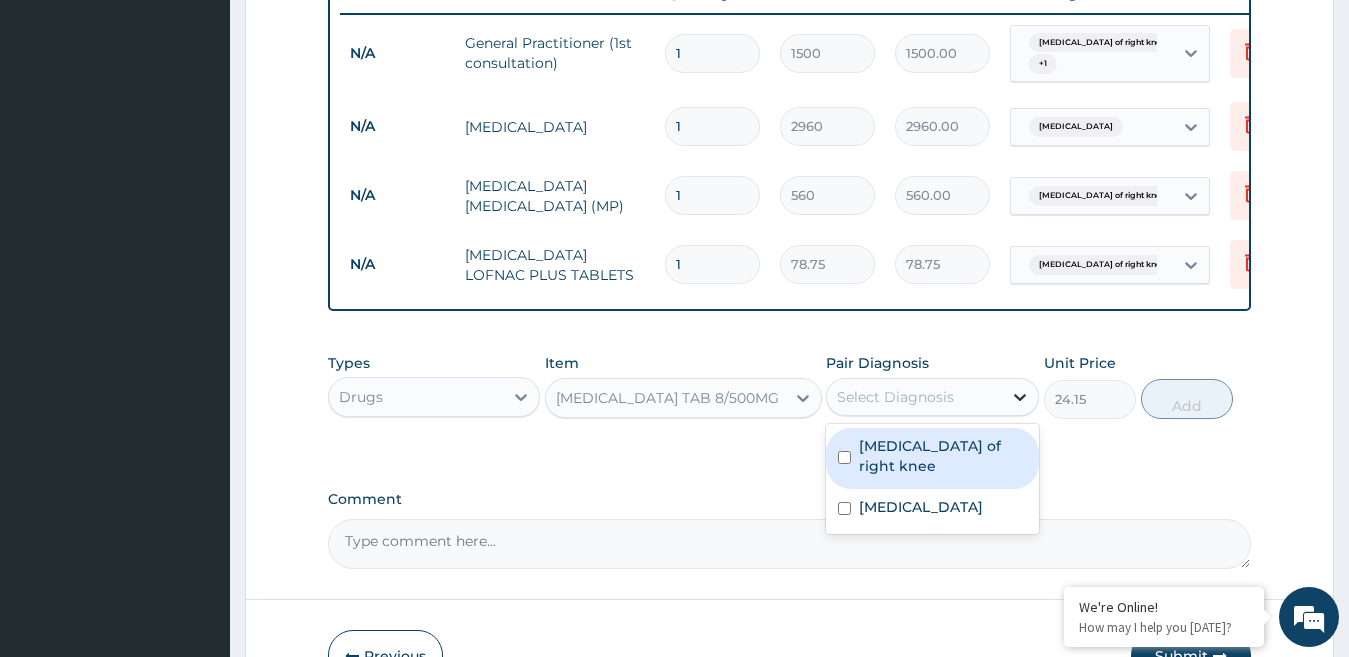 click 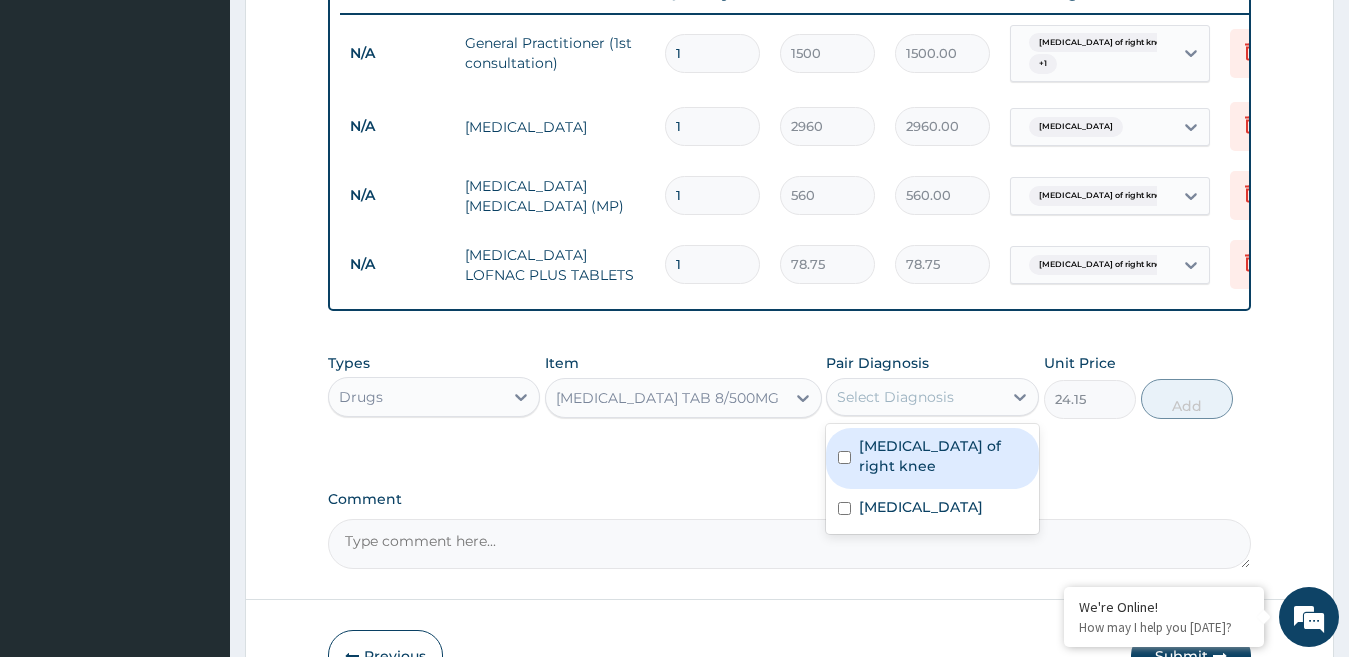 click at bounding box center [844, 457] 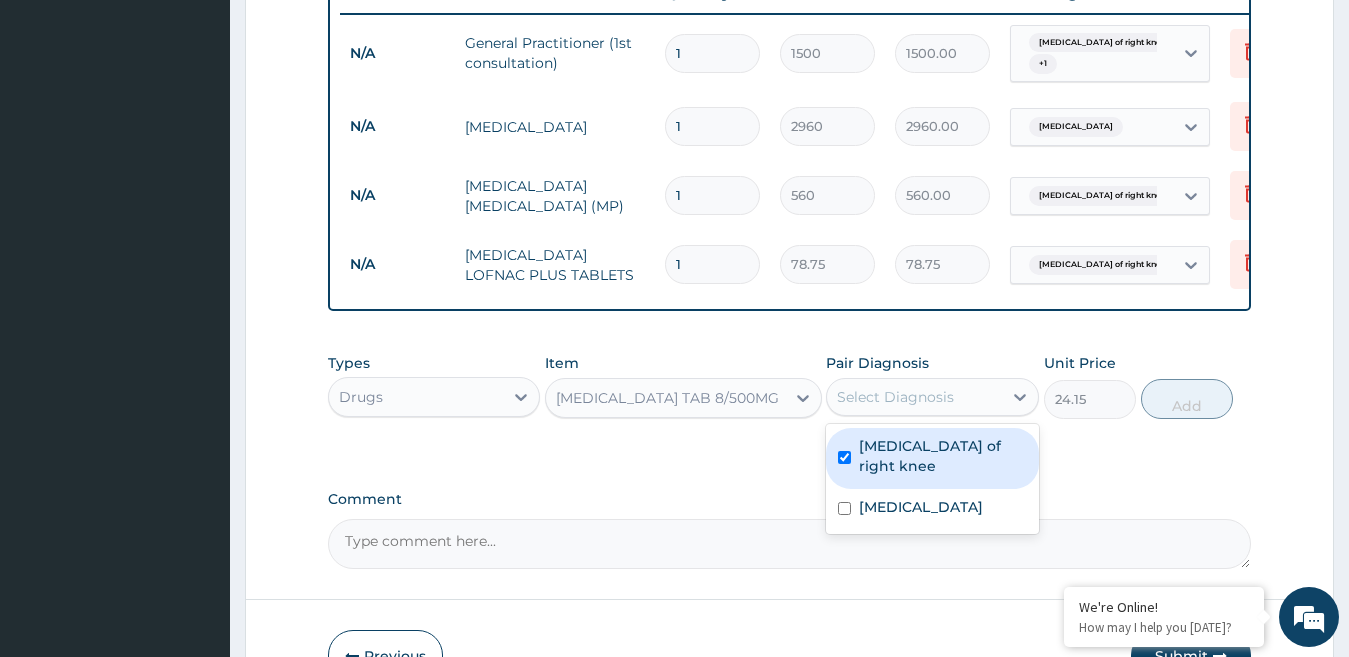 checkbox on "true" 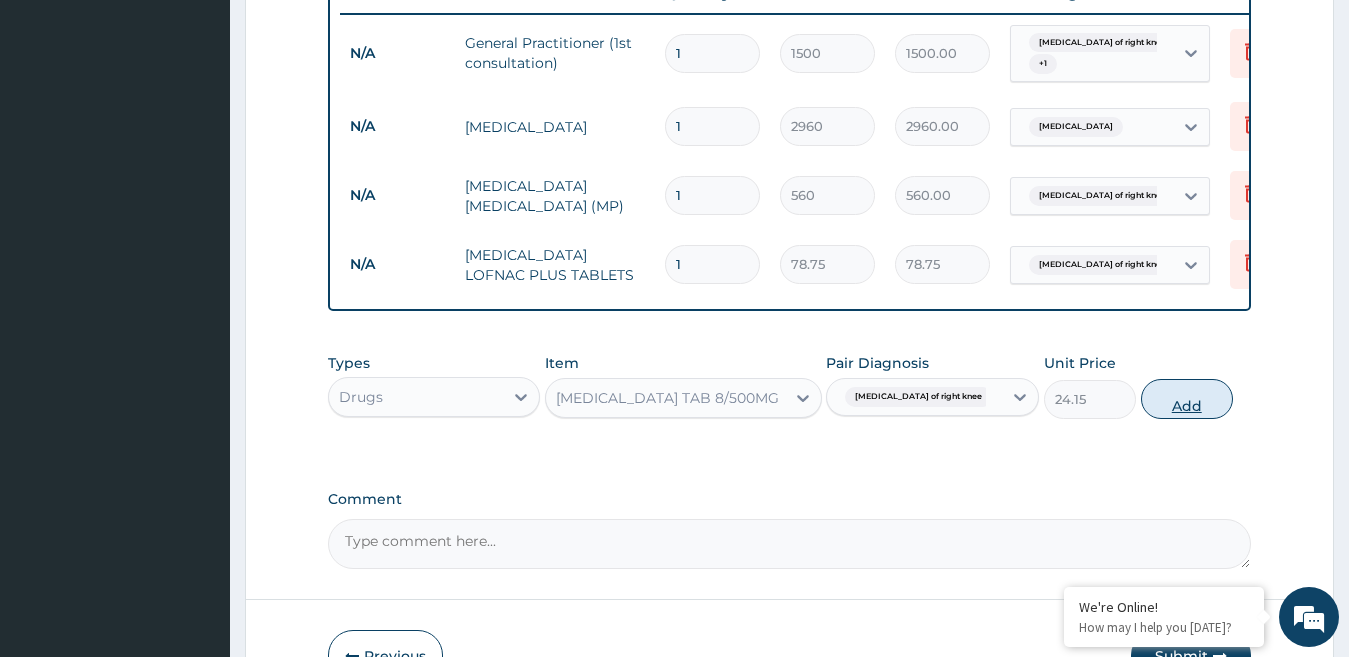 click on "Add" at bounding box center (1187, 399) 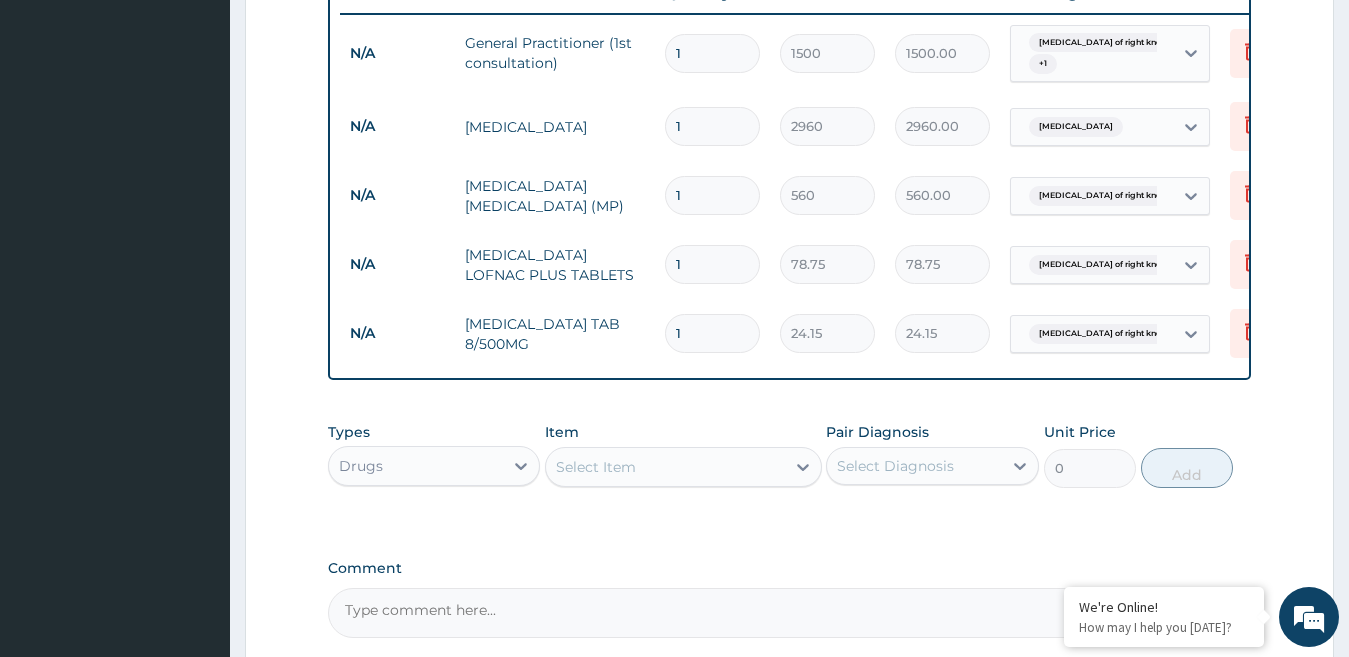type 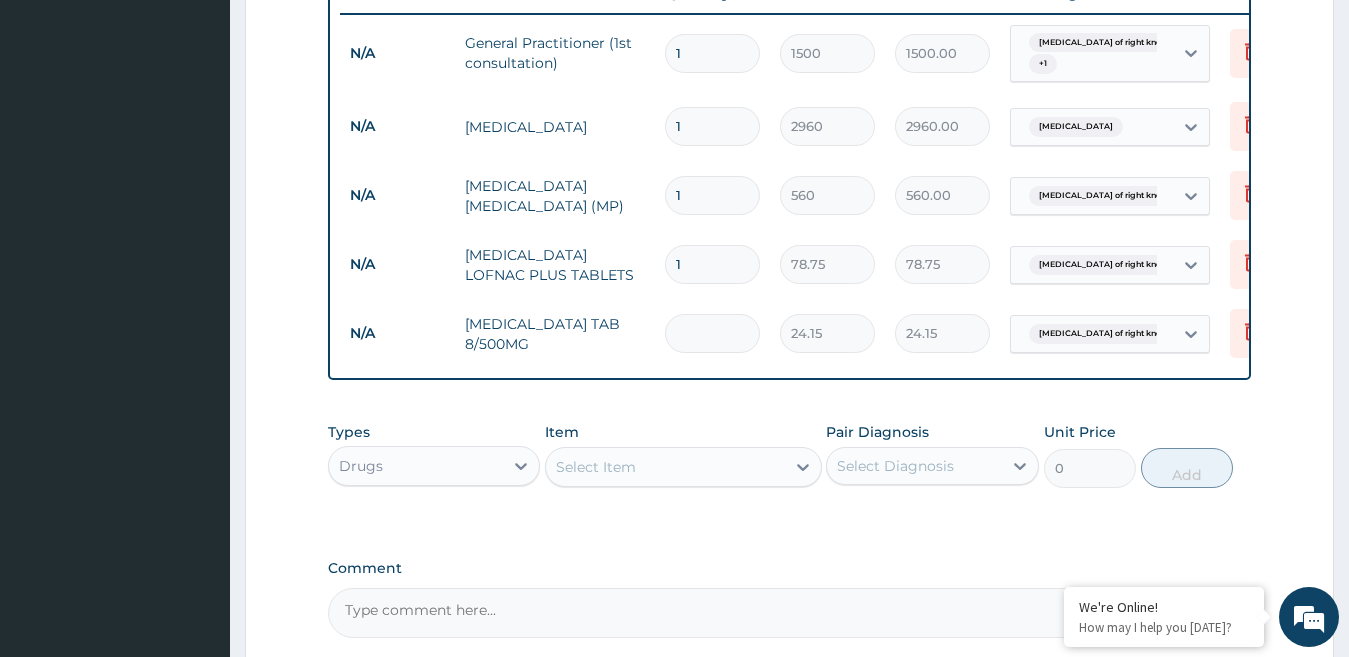 type on "0.00" 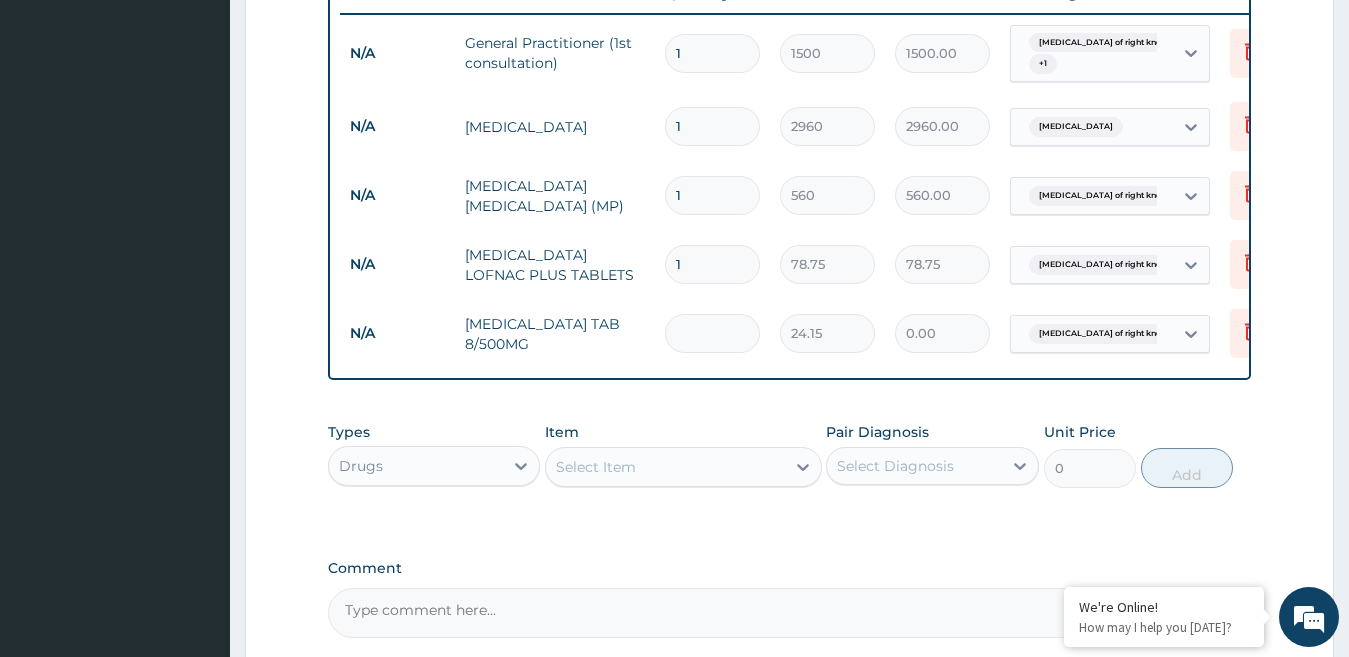 type on "2" 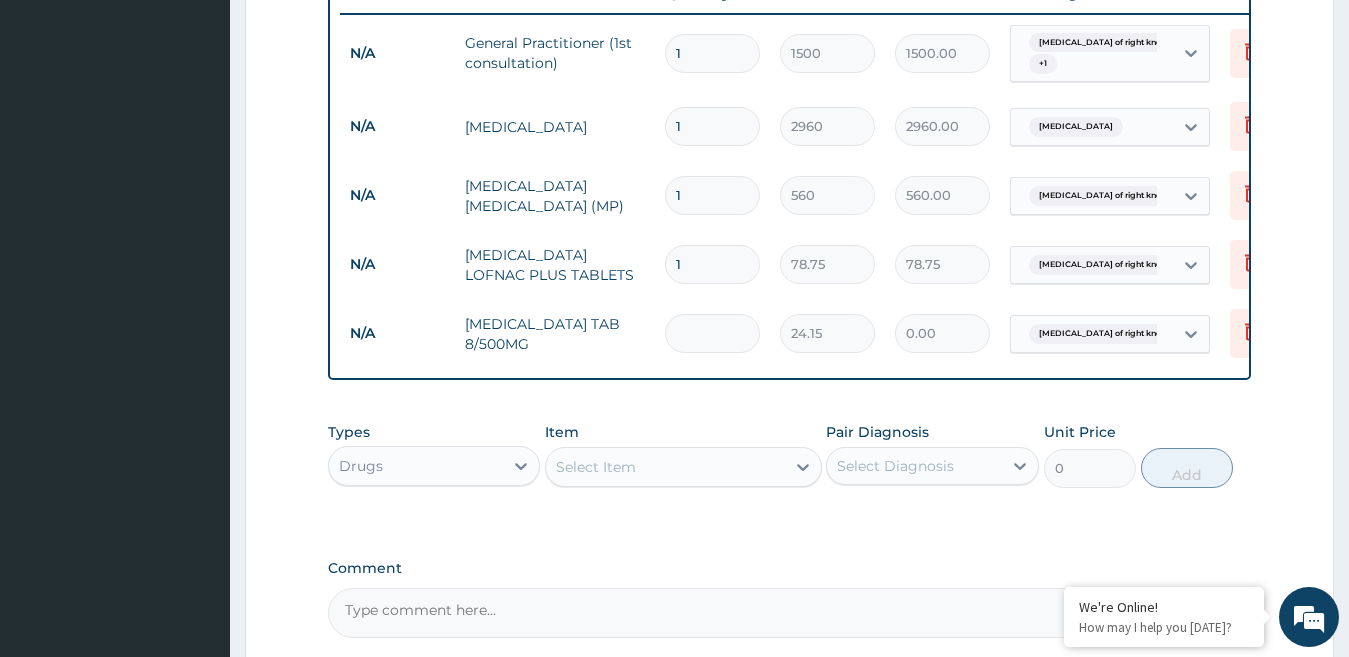 type on "48.30" 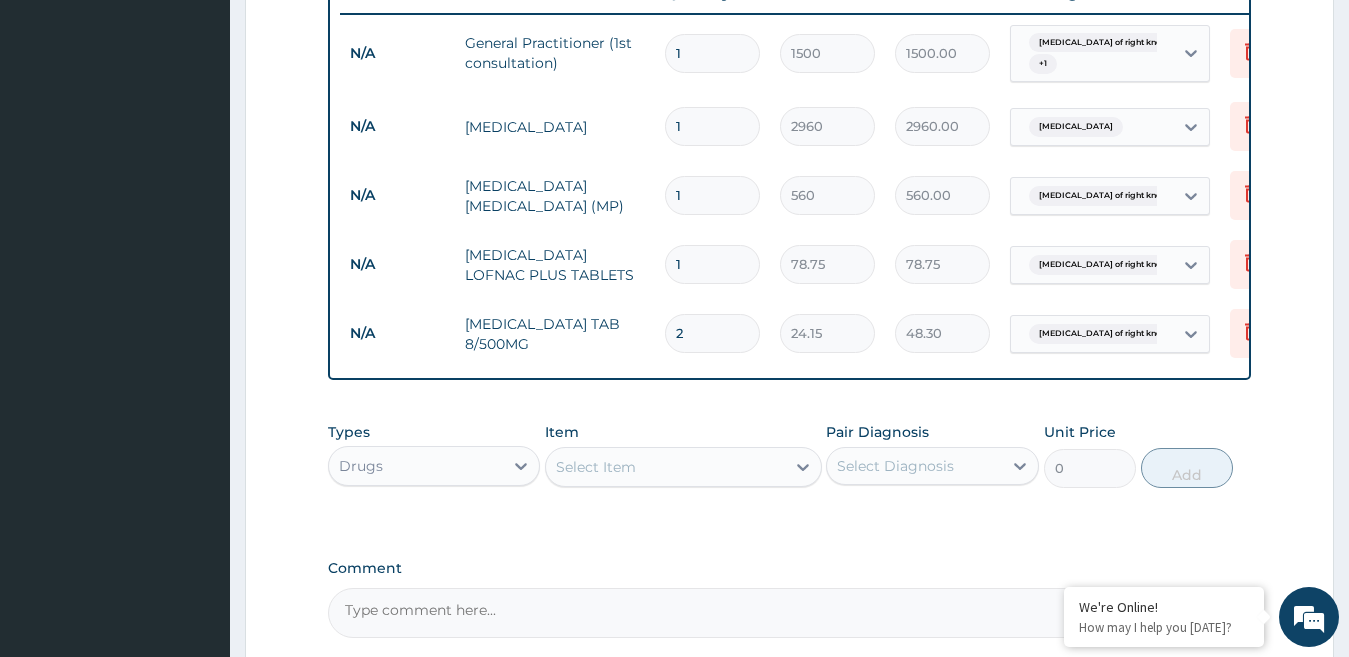 type on "20" 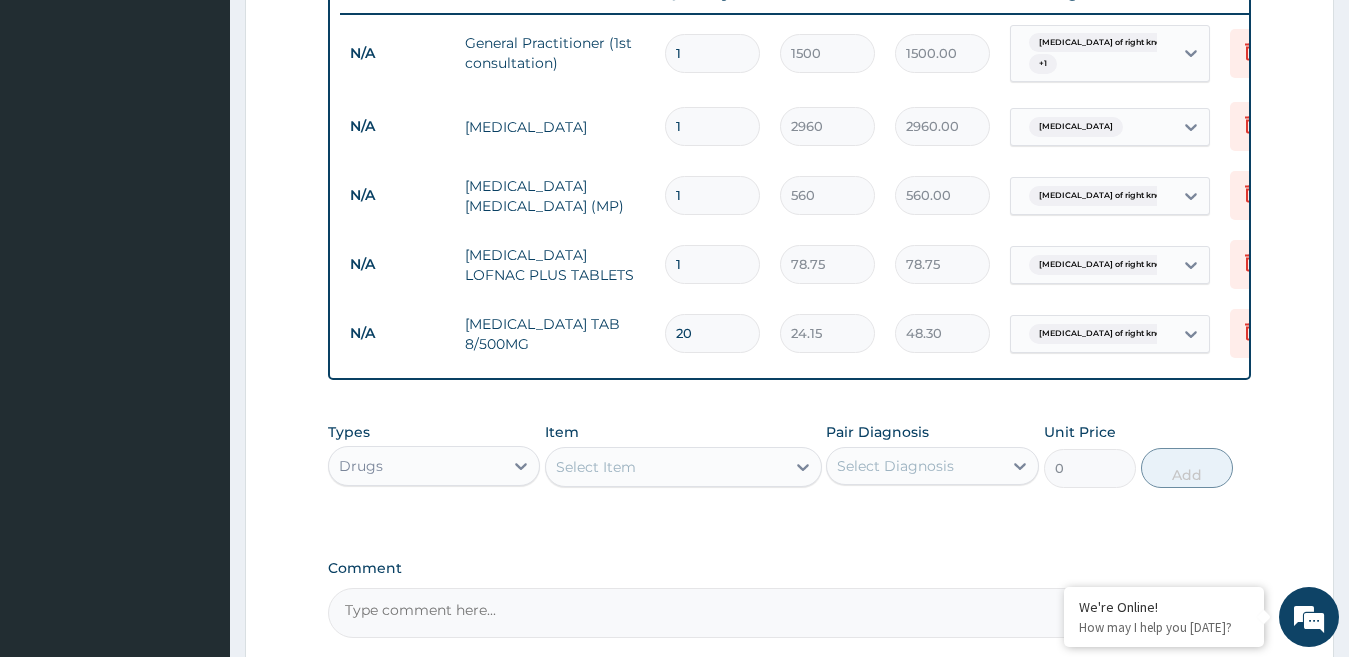 type on "483.00" 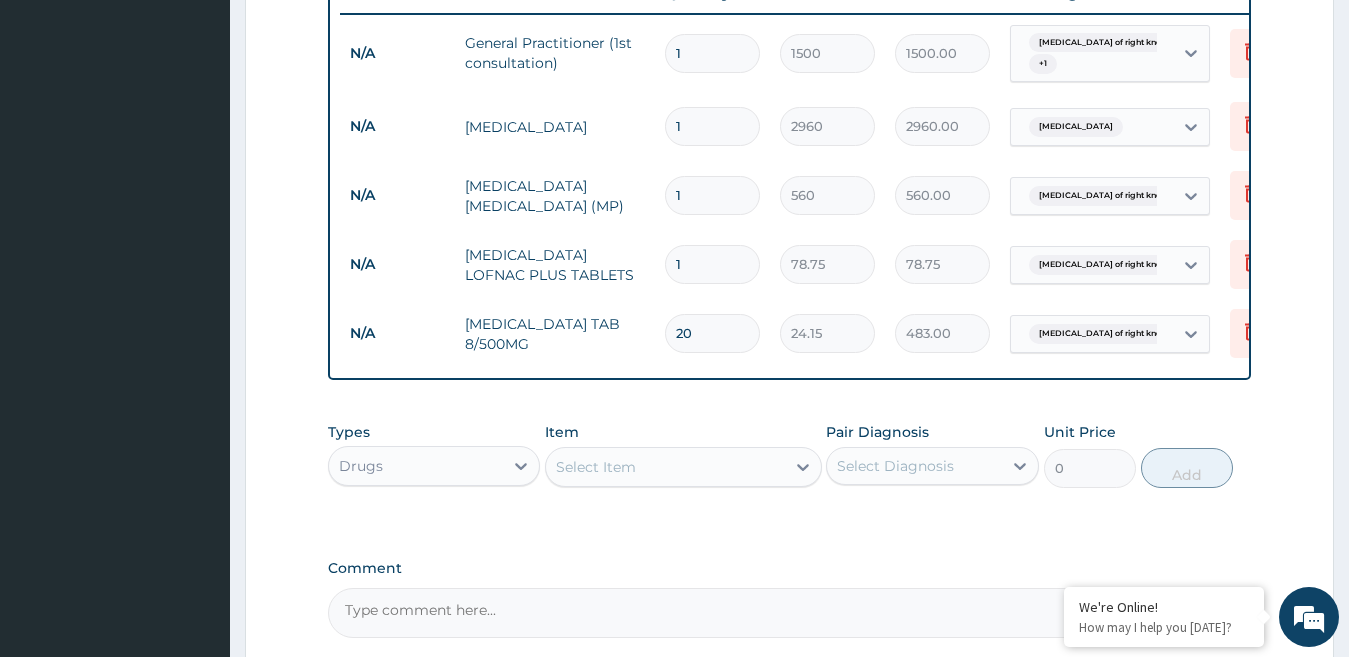 type on "2" 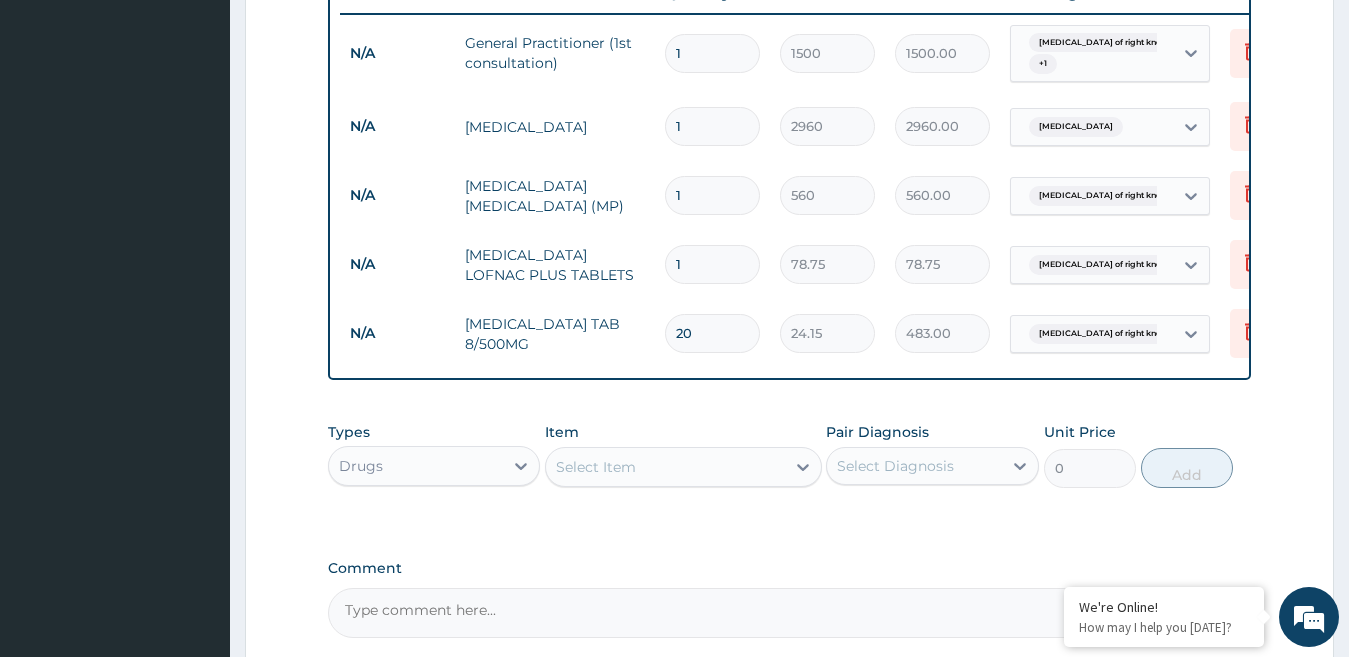 type on "48.30" 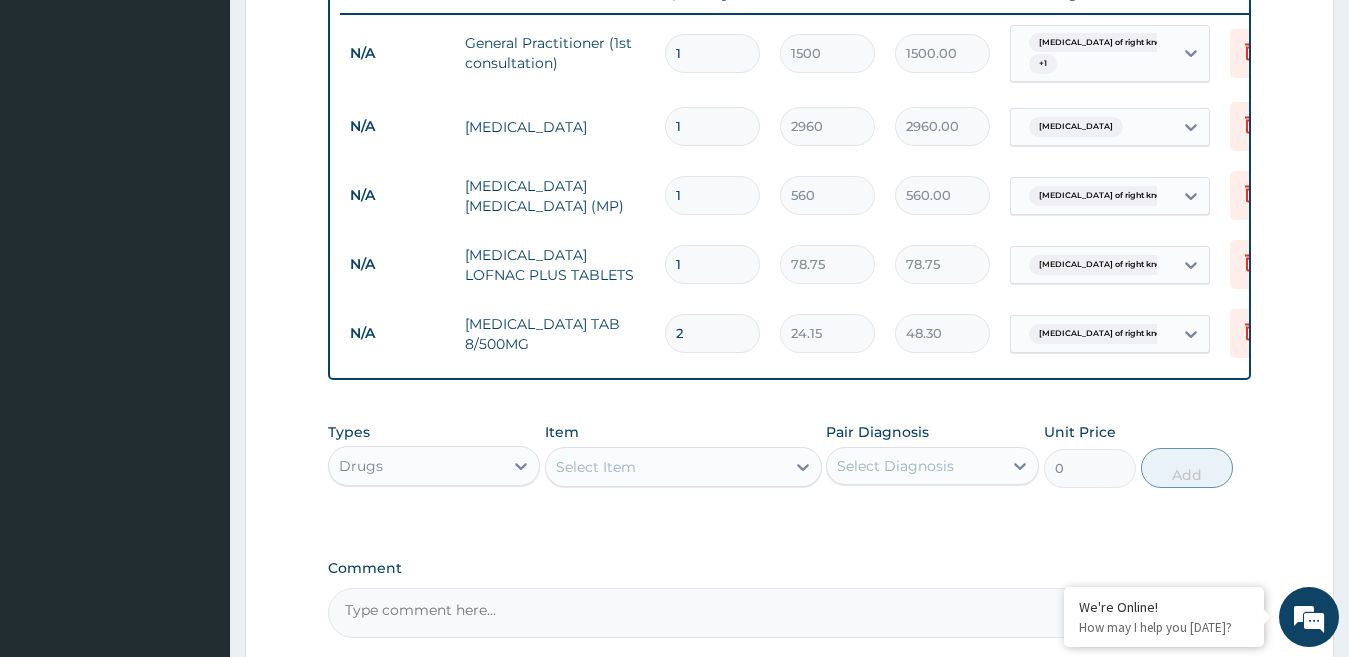type 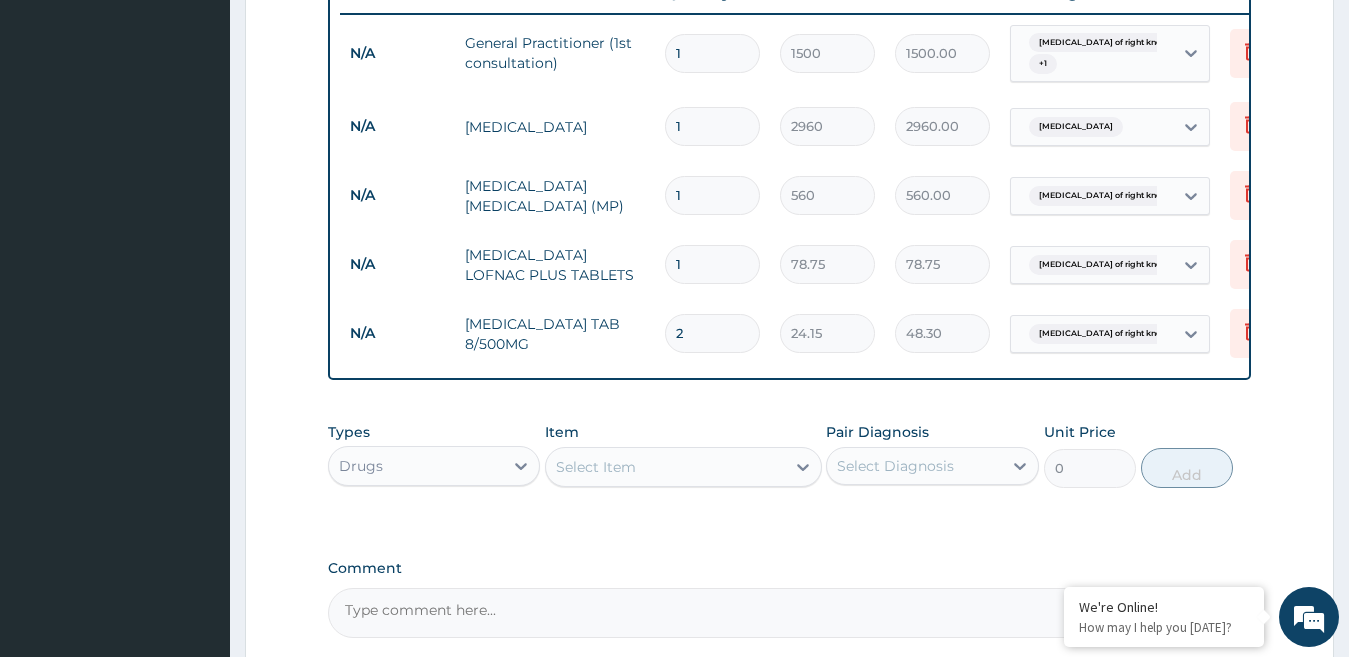 type on "0.00" 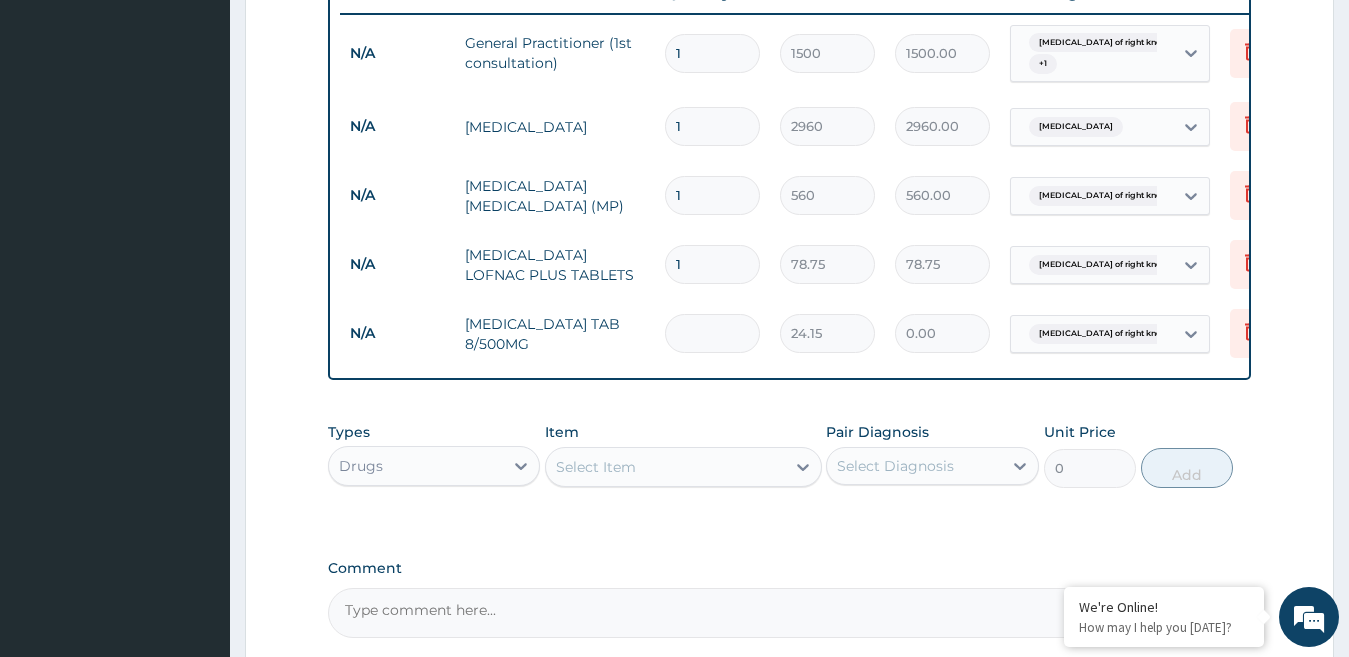 type on "6" 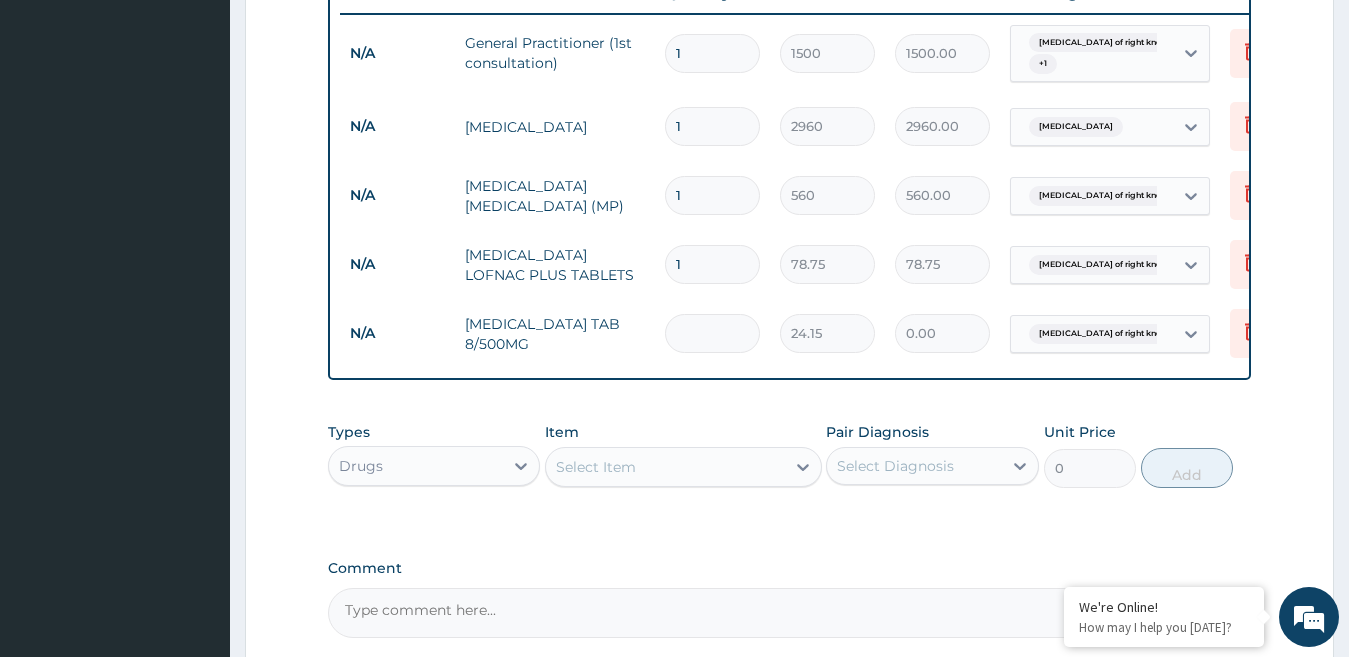 type on "144.90" 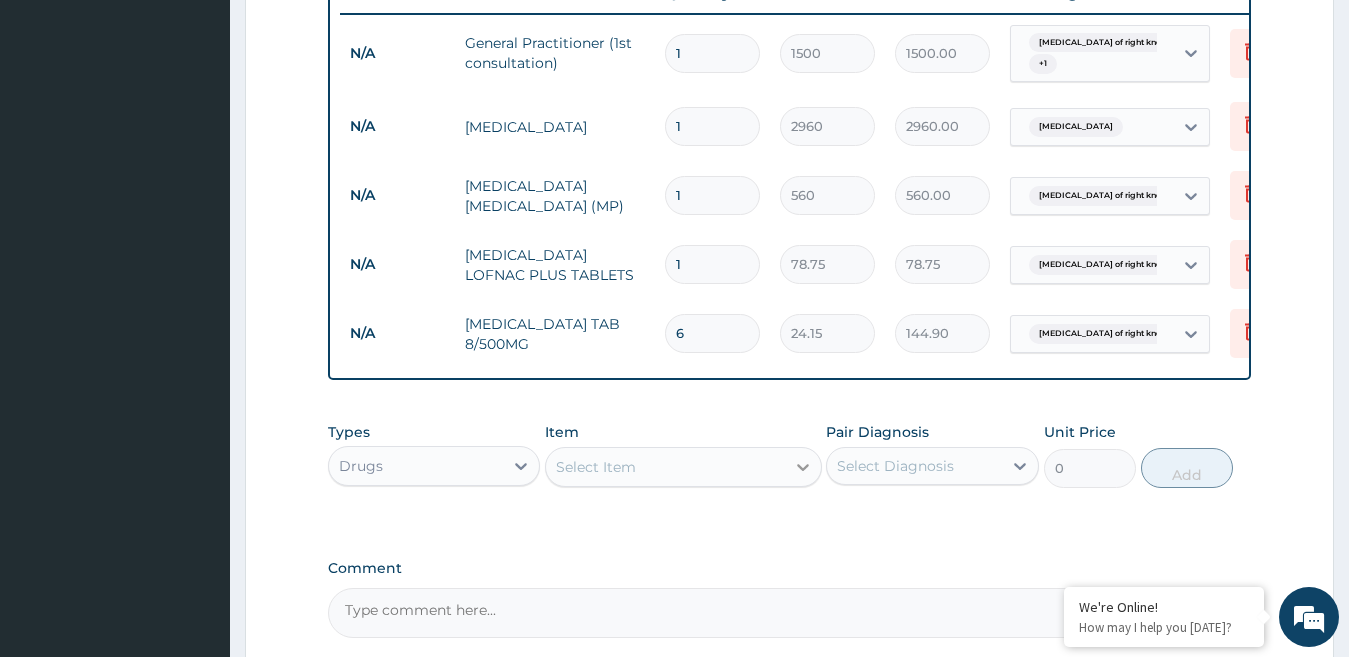type on "6" 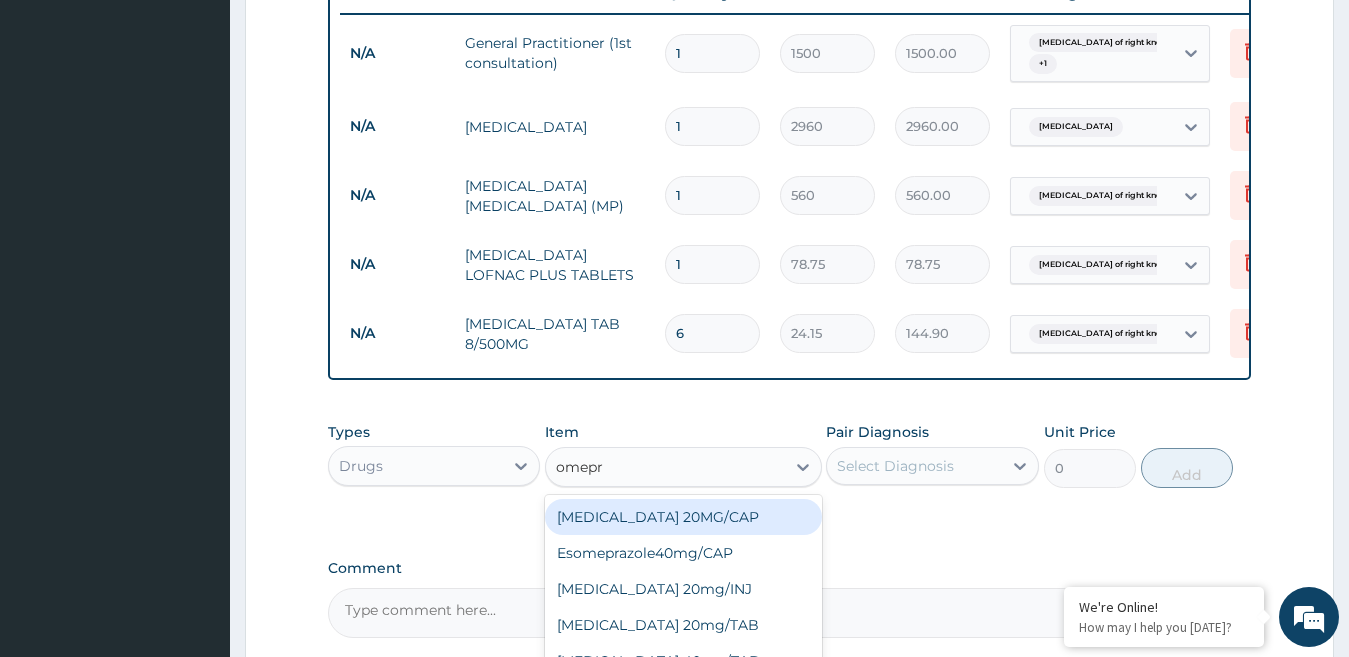 type on "omepra" 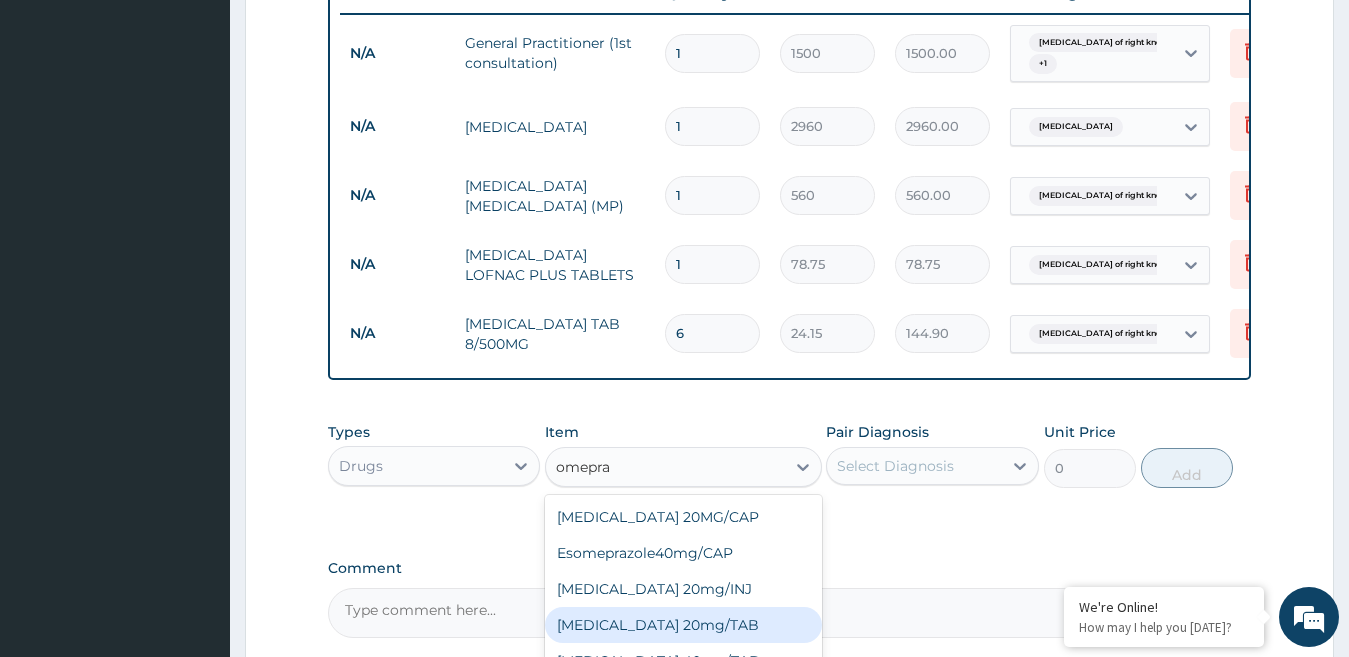 click on "OMEPRAZOLE 20mg/TAB" at bounding box center (683, 625) 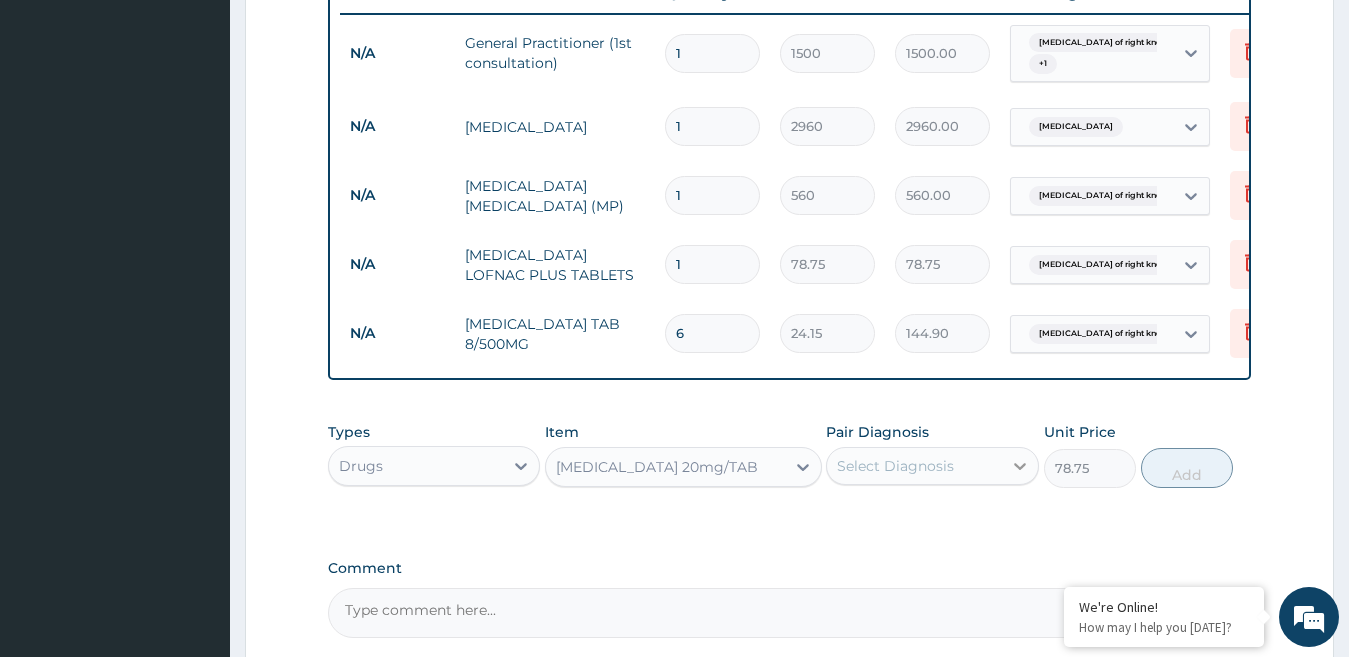 click 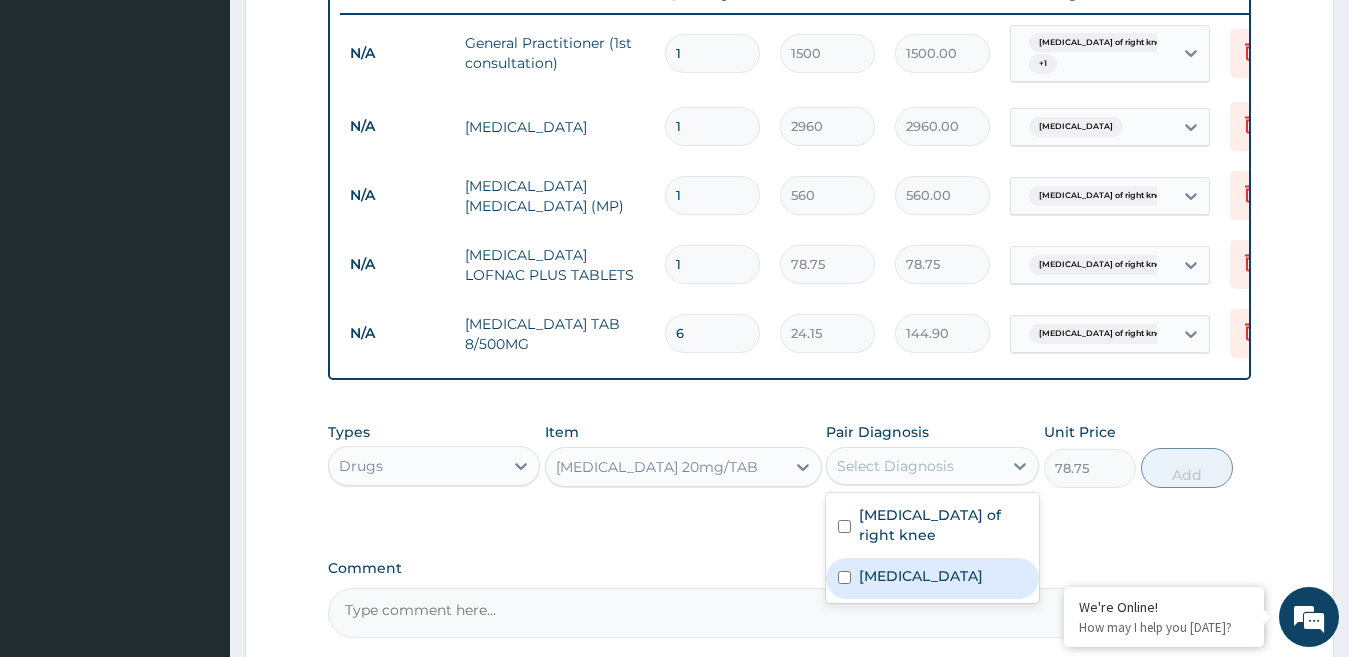 click on "Peptic ulcer" at bounding box center [921, 576] 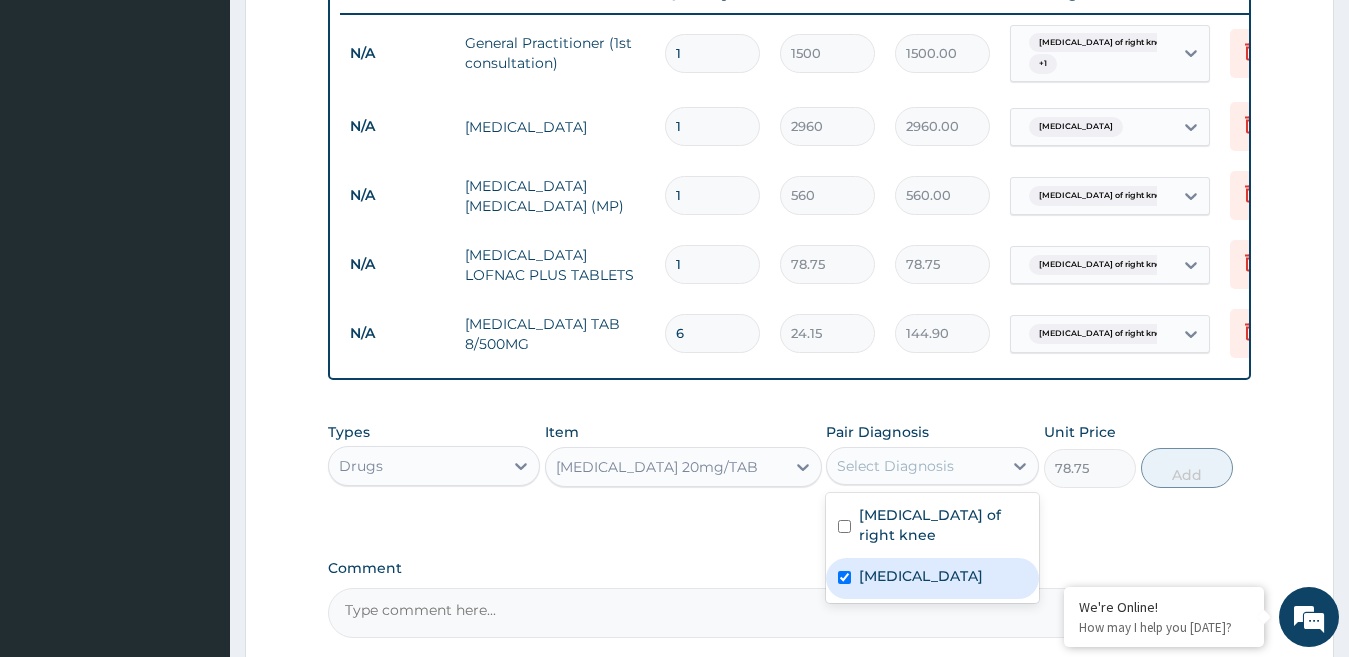 checkbox on "true" 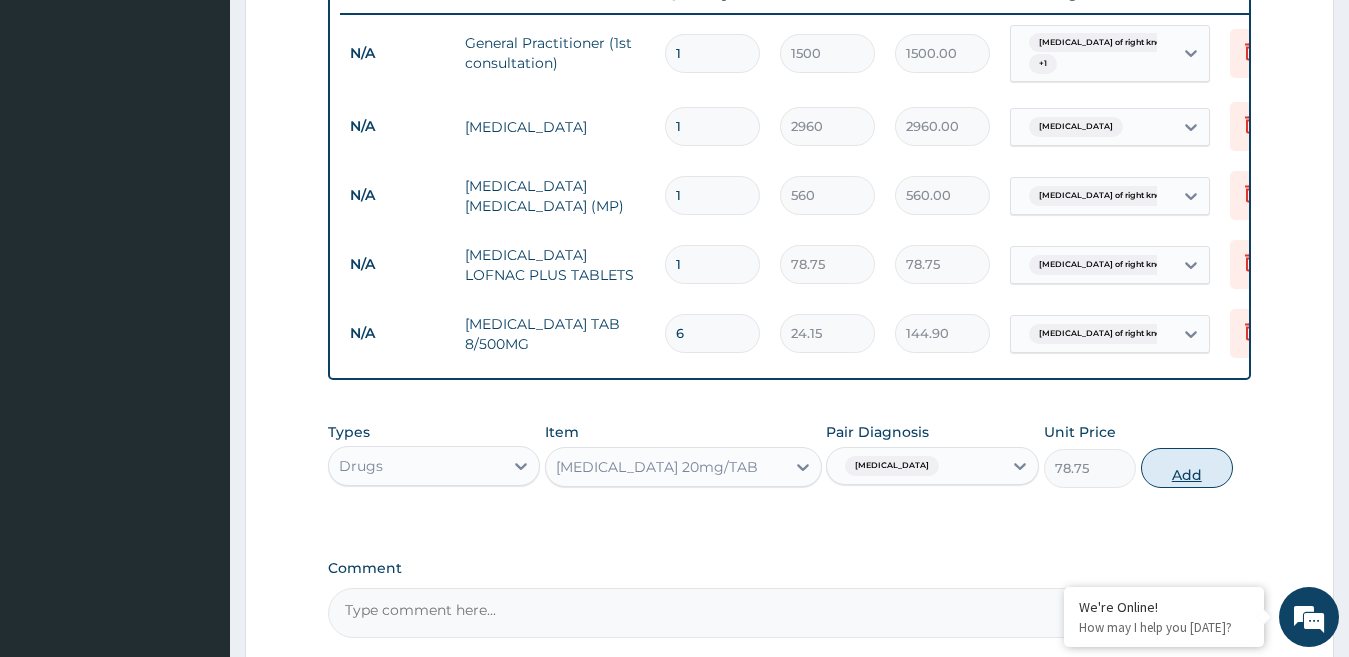 click on "Add" at bounding box center (1187, 468) 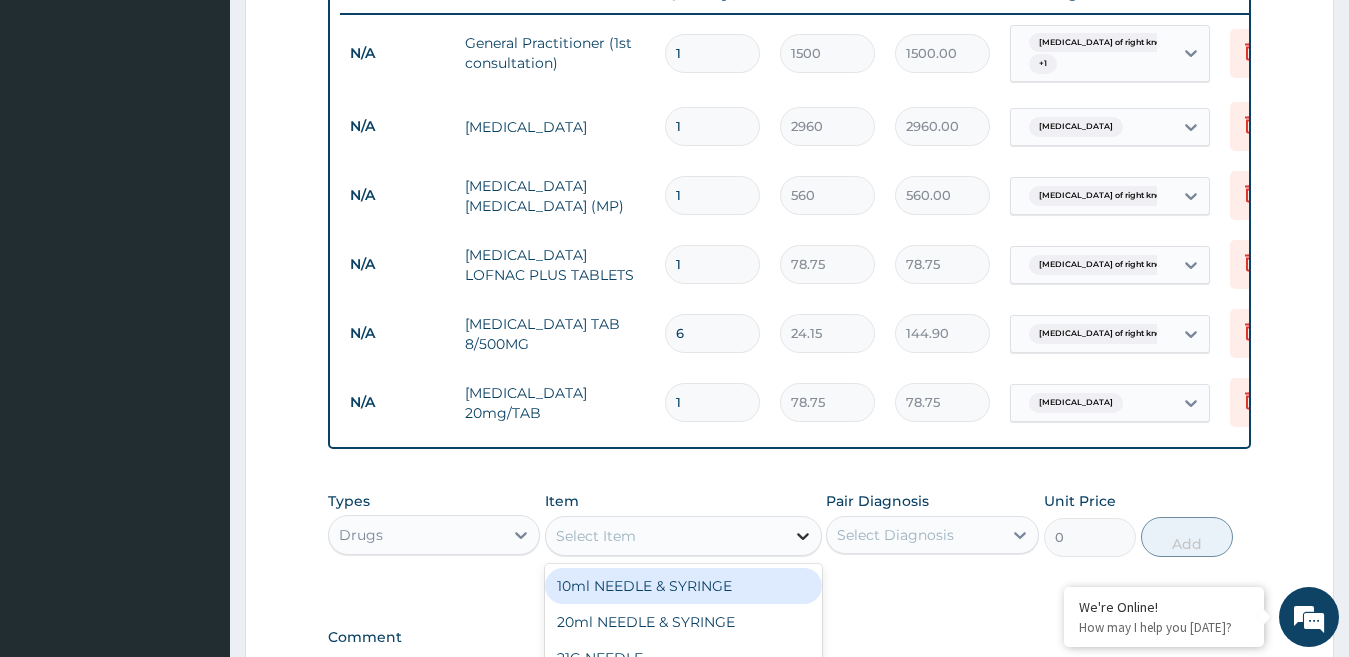 click 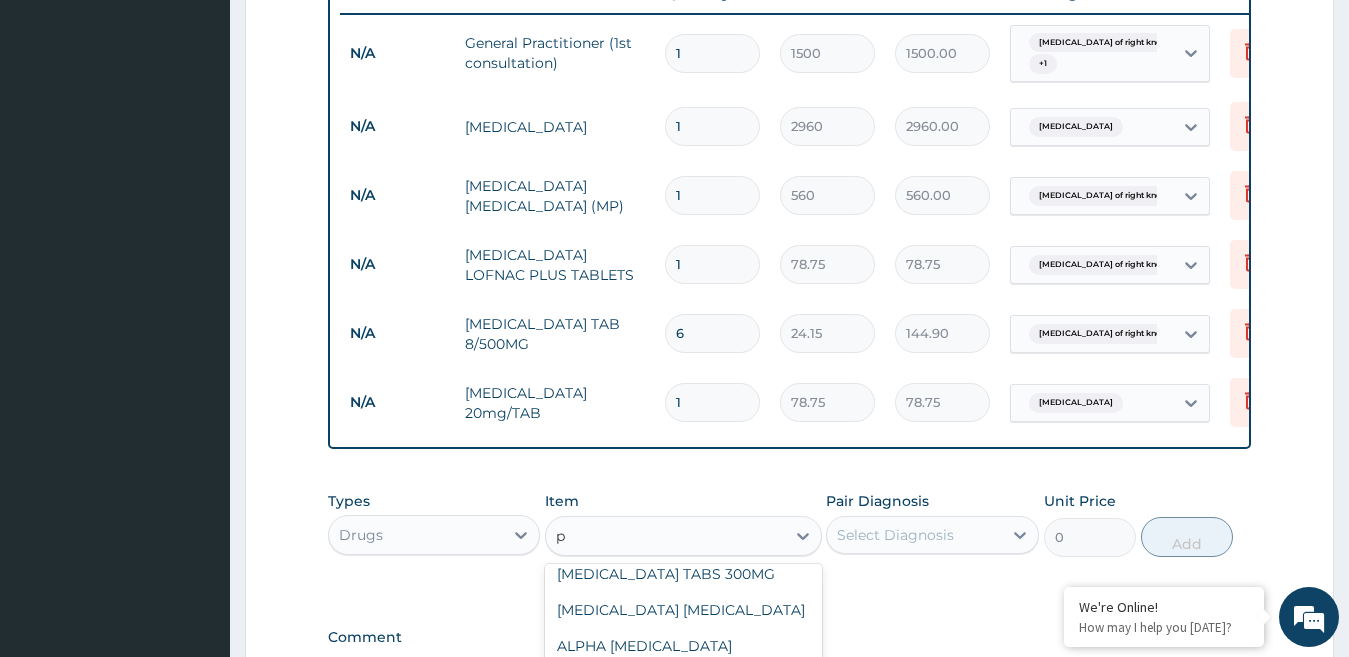 scroll, scrollTop: 0, scrollLeft: 0, axis: both 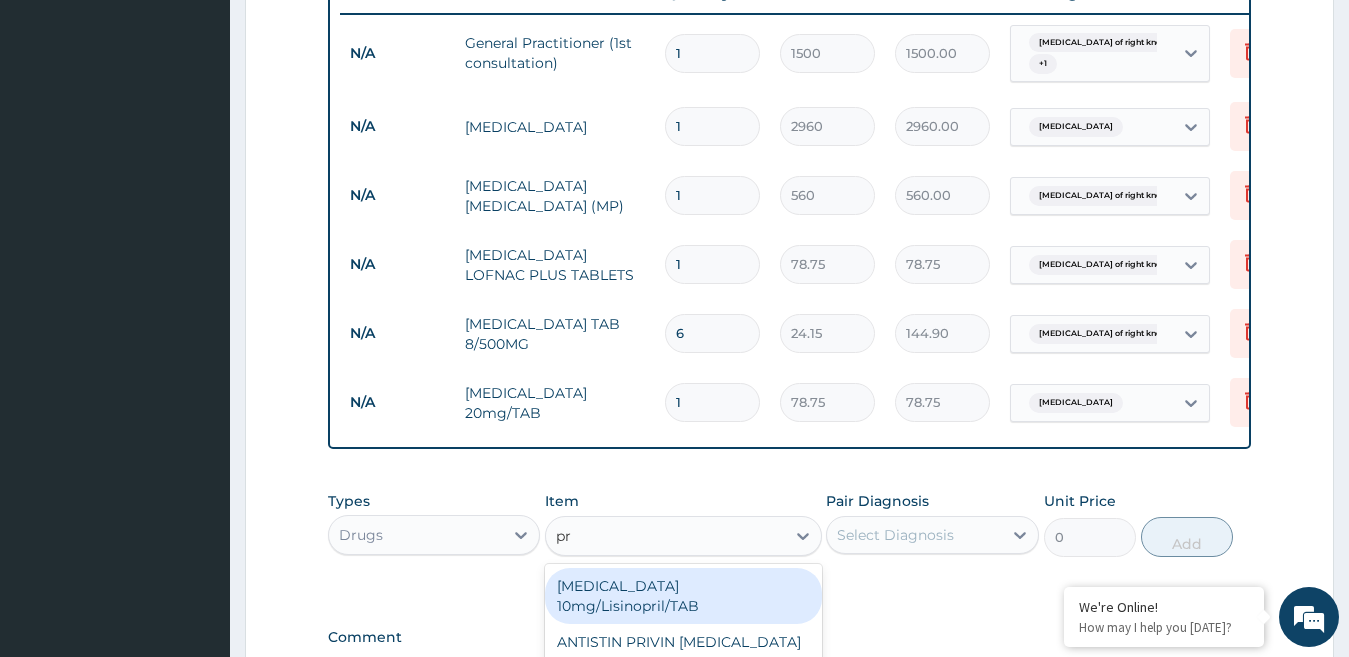 type on "pre" 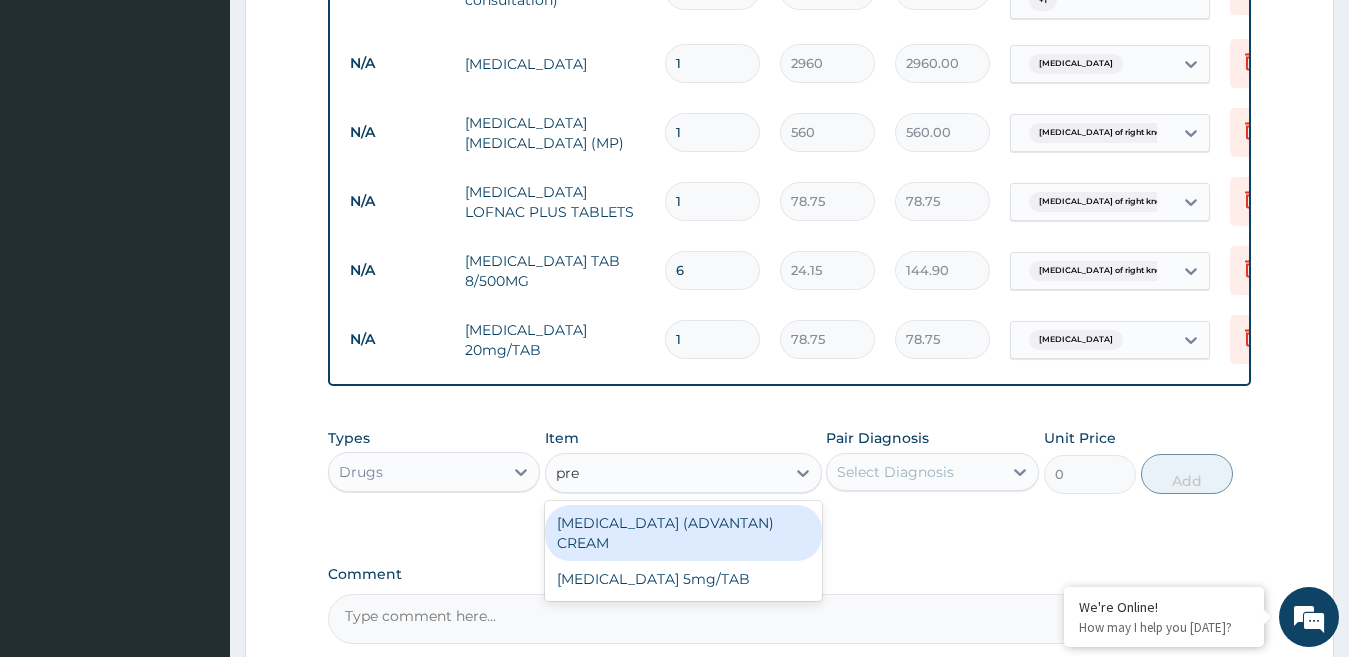 scroll, scrollTop: 863, scrollLeft: 0, axis: vertical 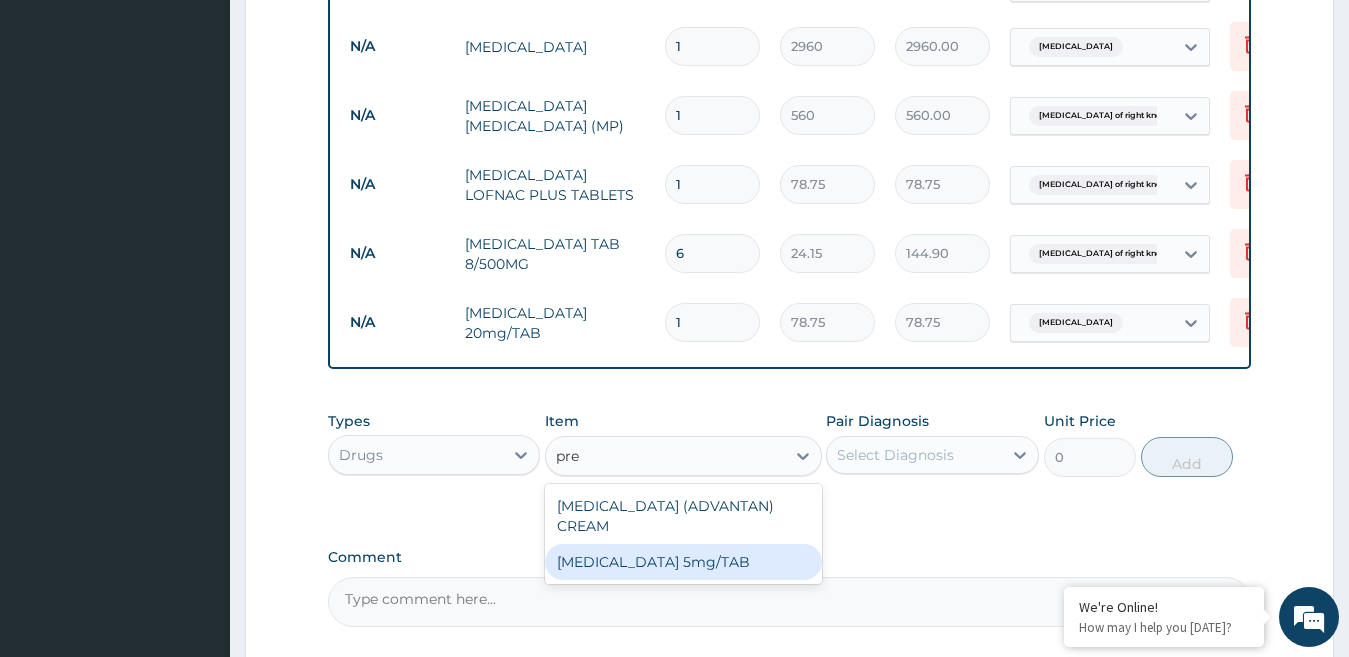 click on "PREDNISOLONE 5mg/TAB" at bounding box center [683, 562] 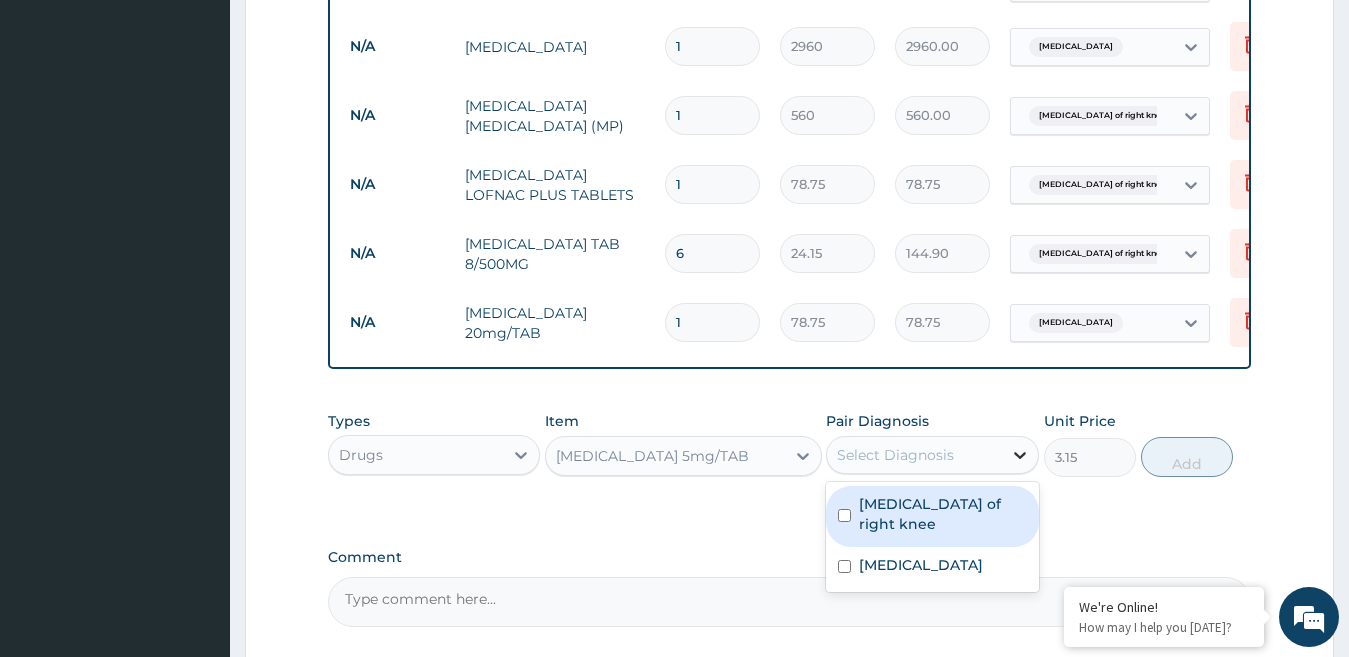 click 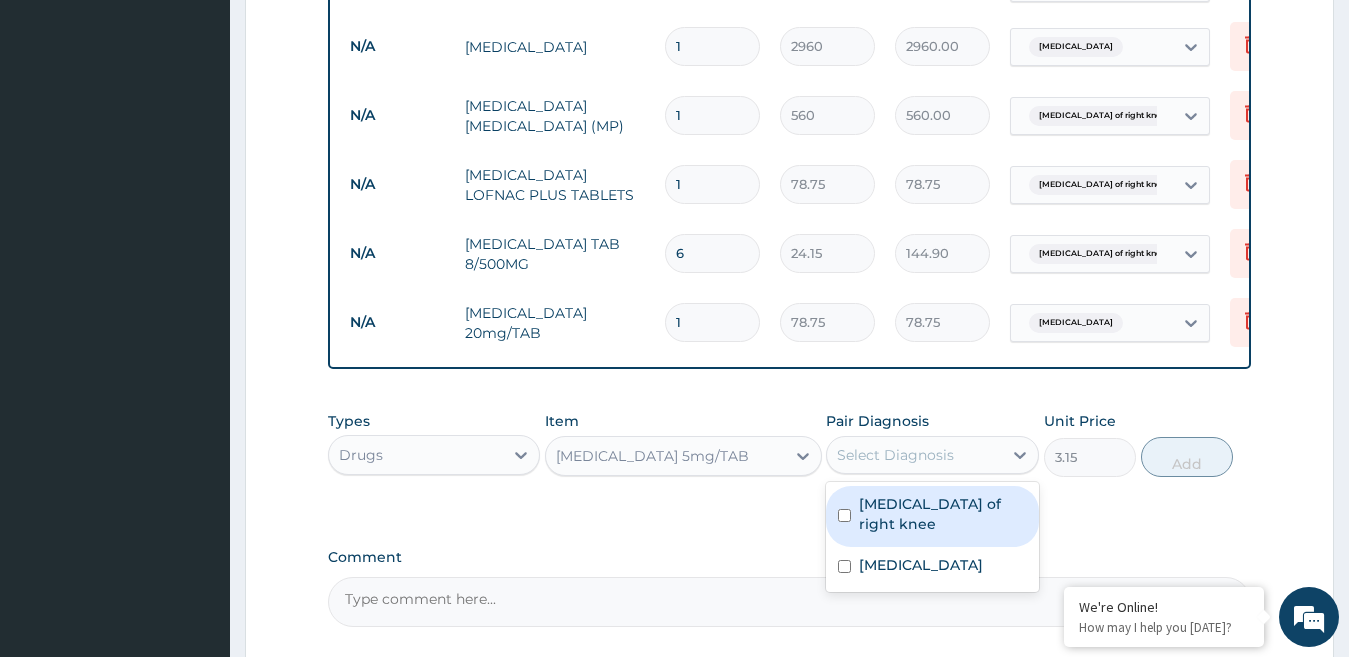 click on "Sprain of right knee" at bounding box center [943, 514] 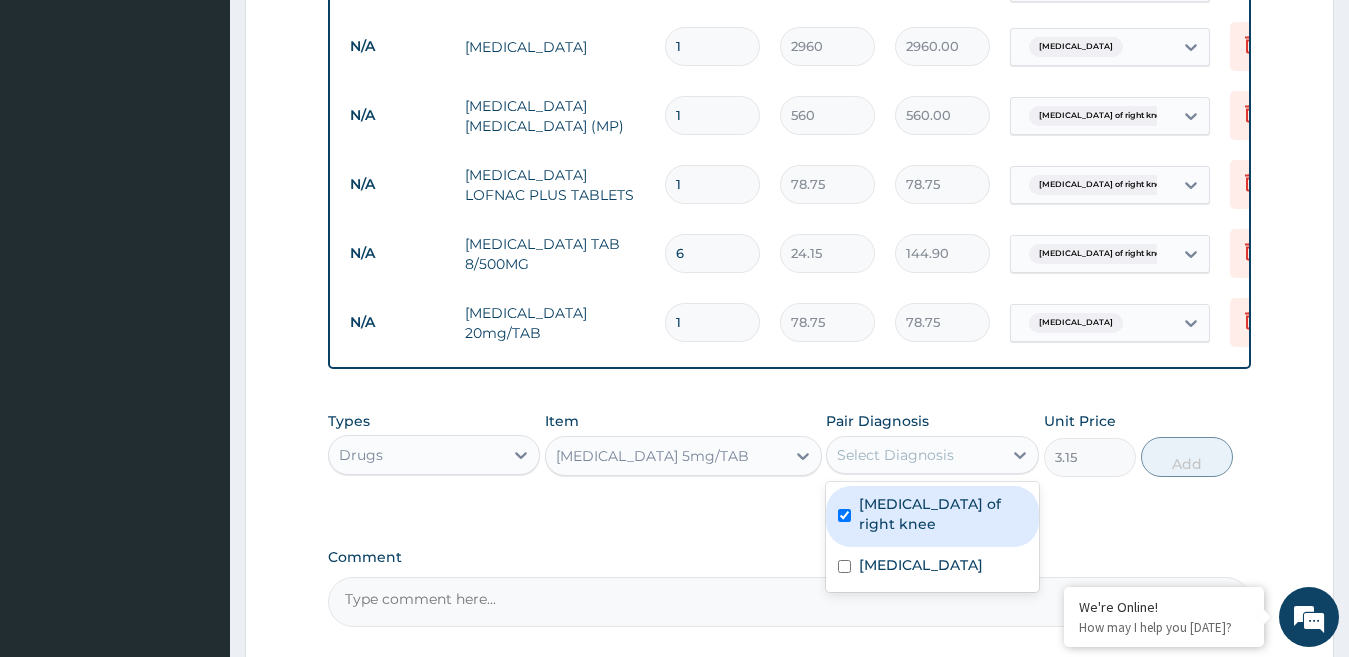 checkbox on "true" 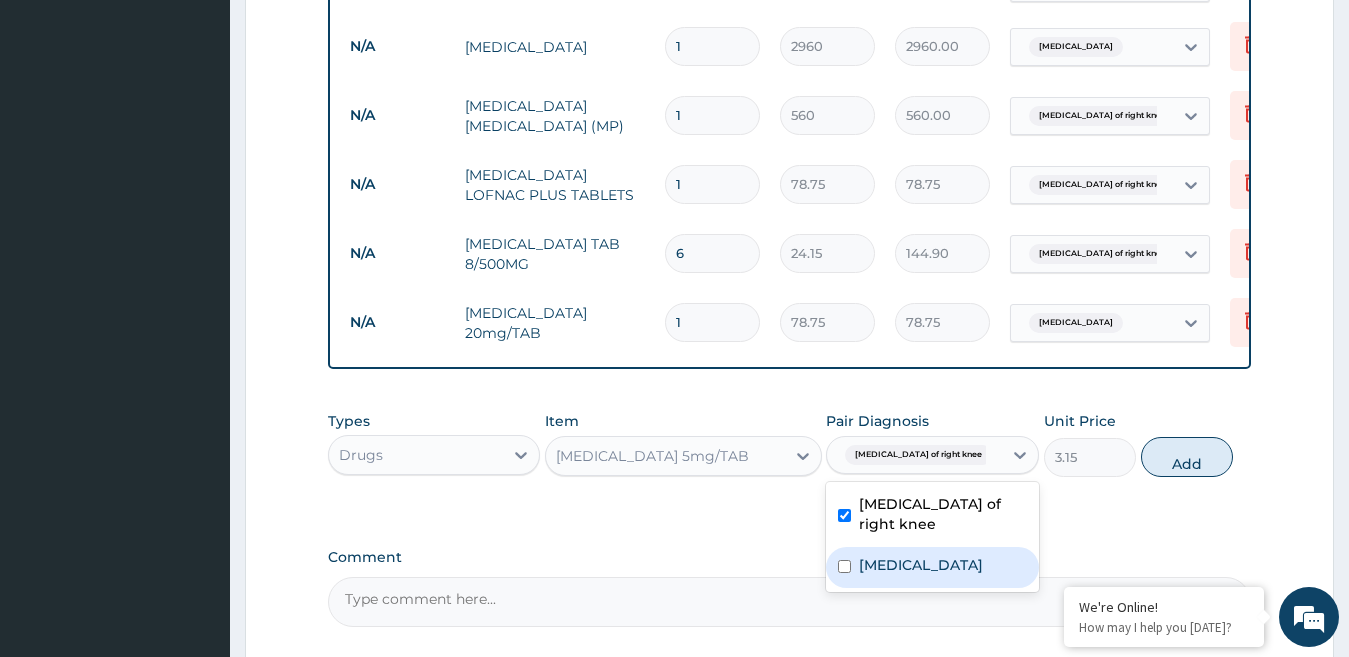 click at bounding box center [844, 566] 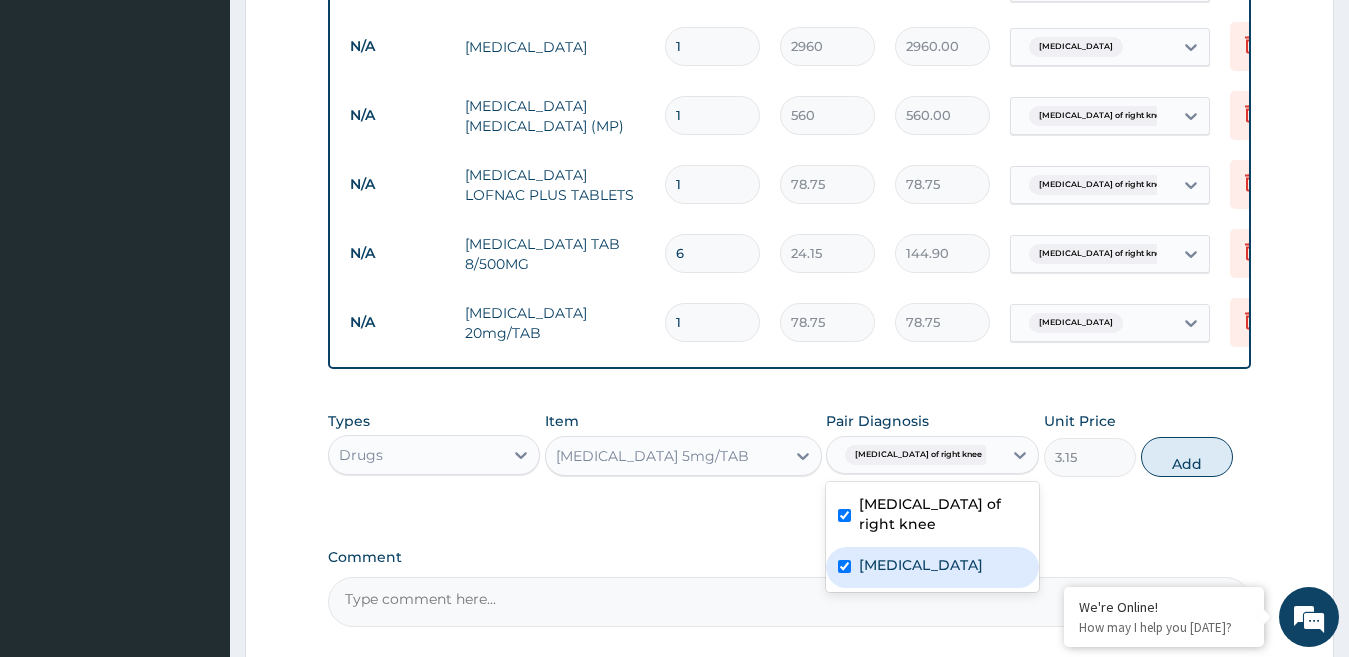 checkbox on "true" 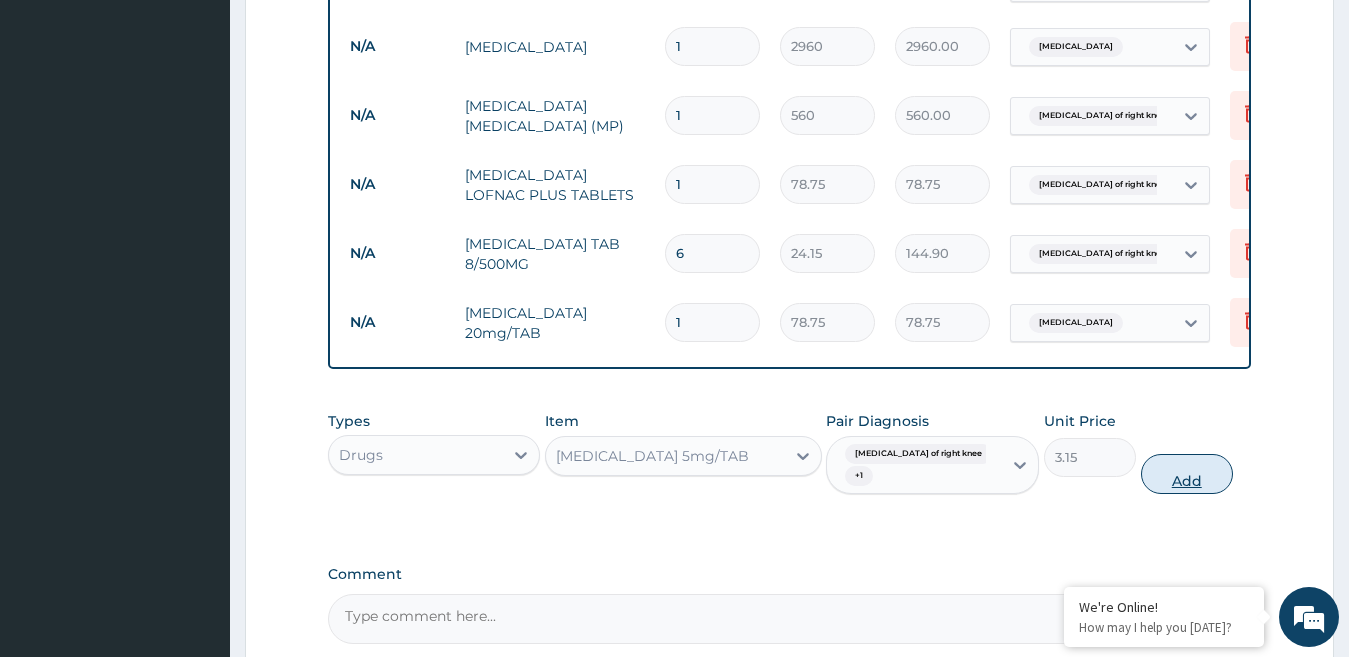 click on "Add" at bounding box center [1187, 474] 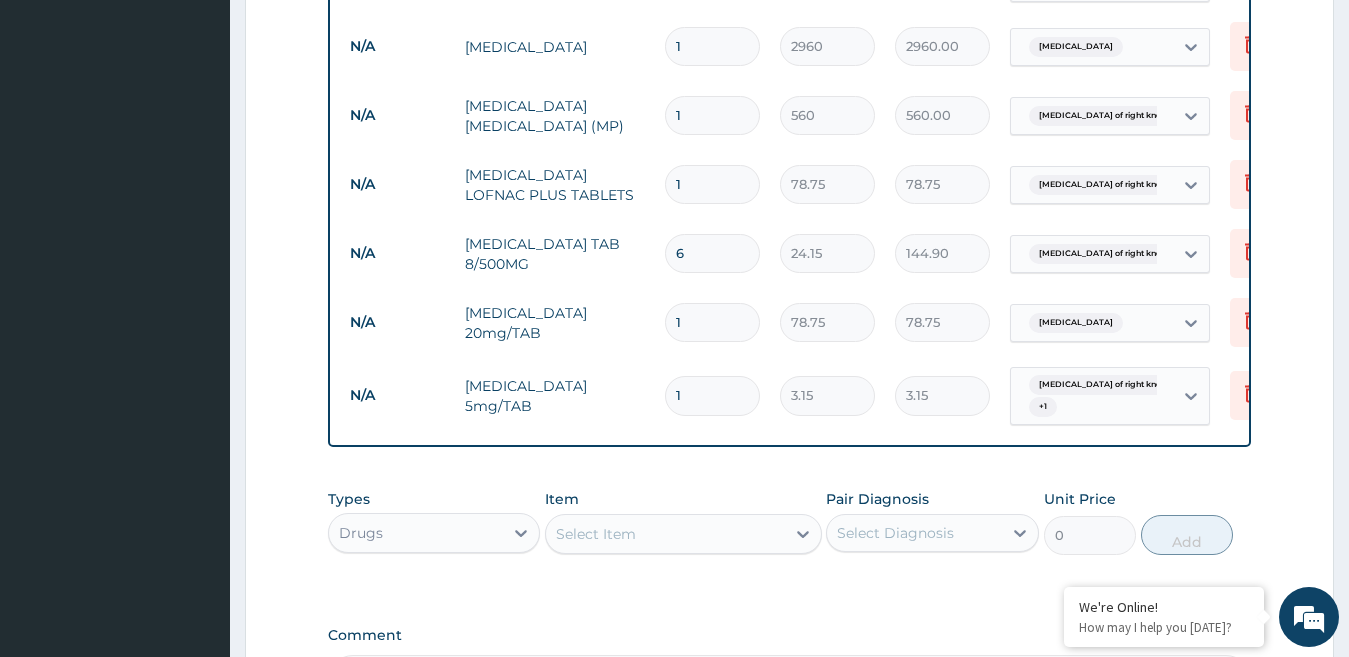 type on "15" 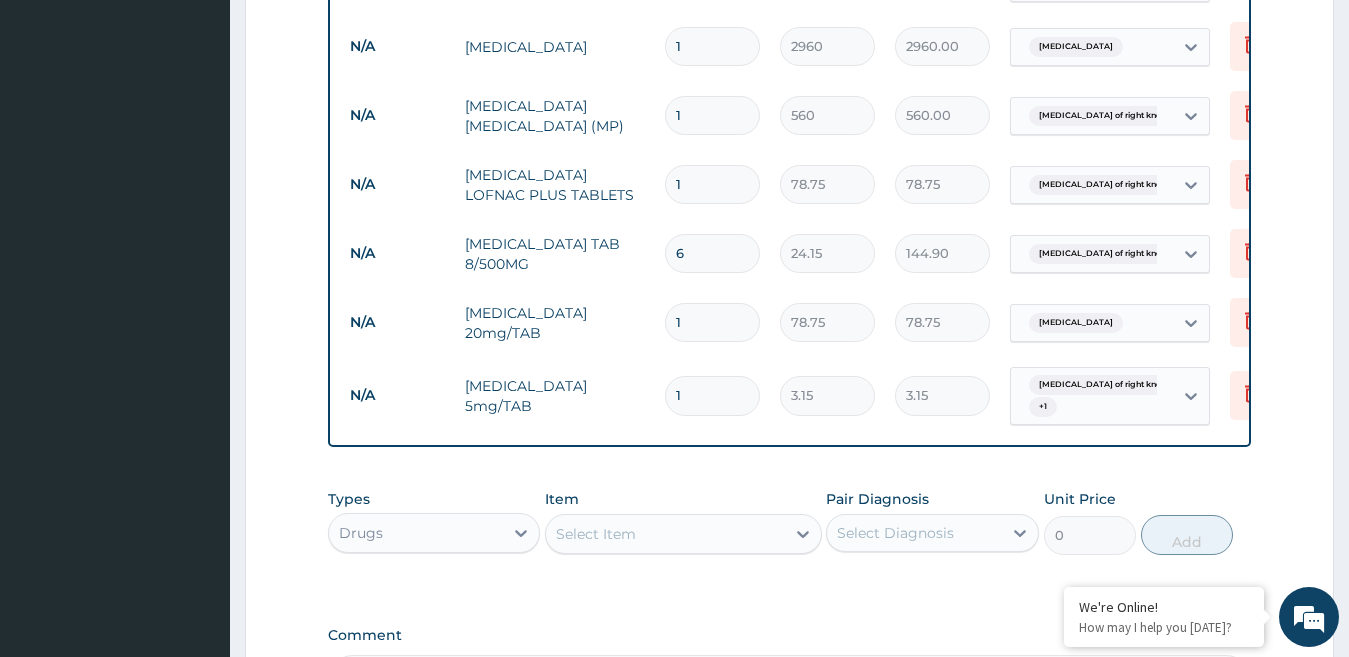 type on "47.25" 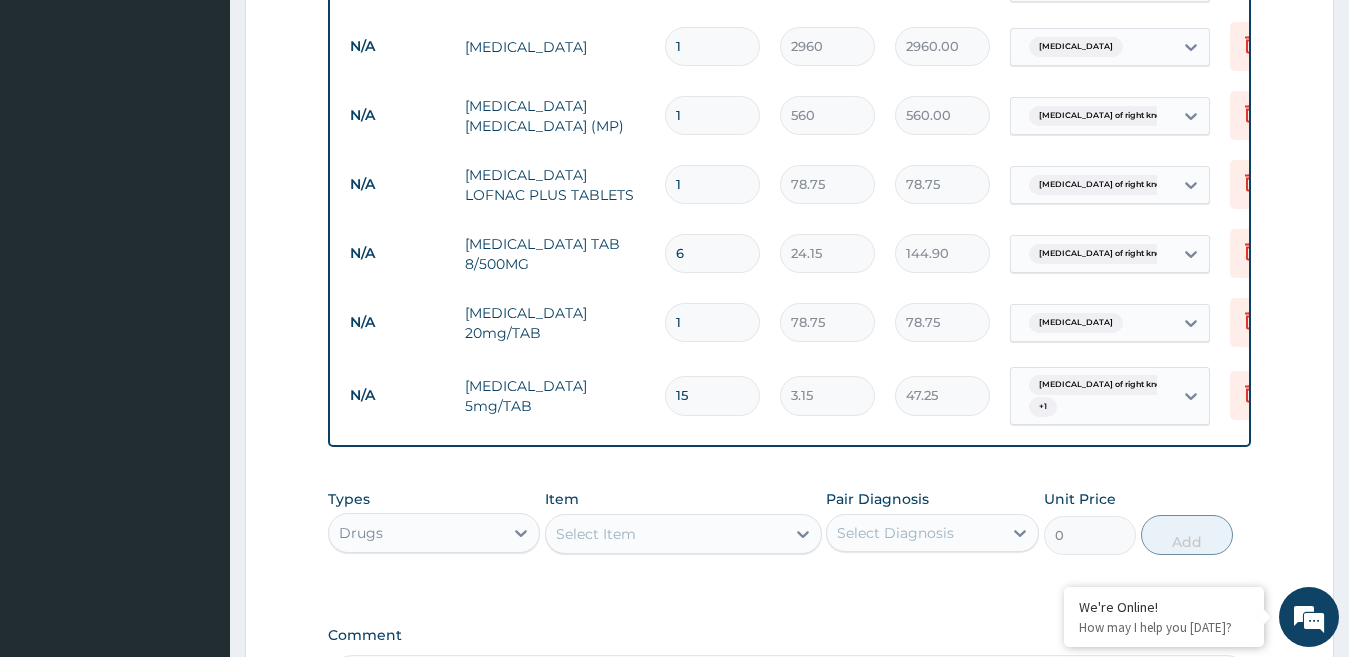 type on "1" 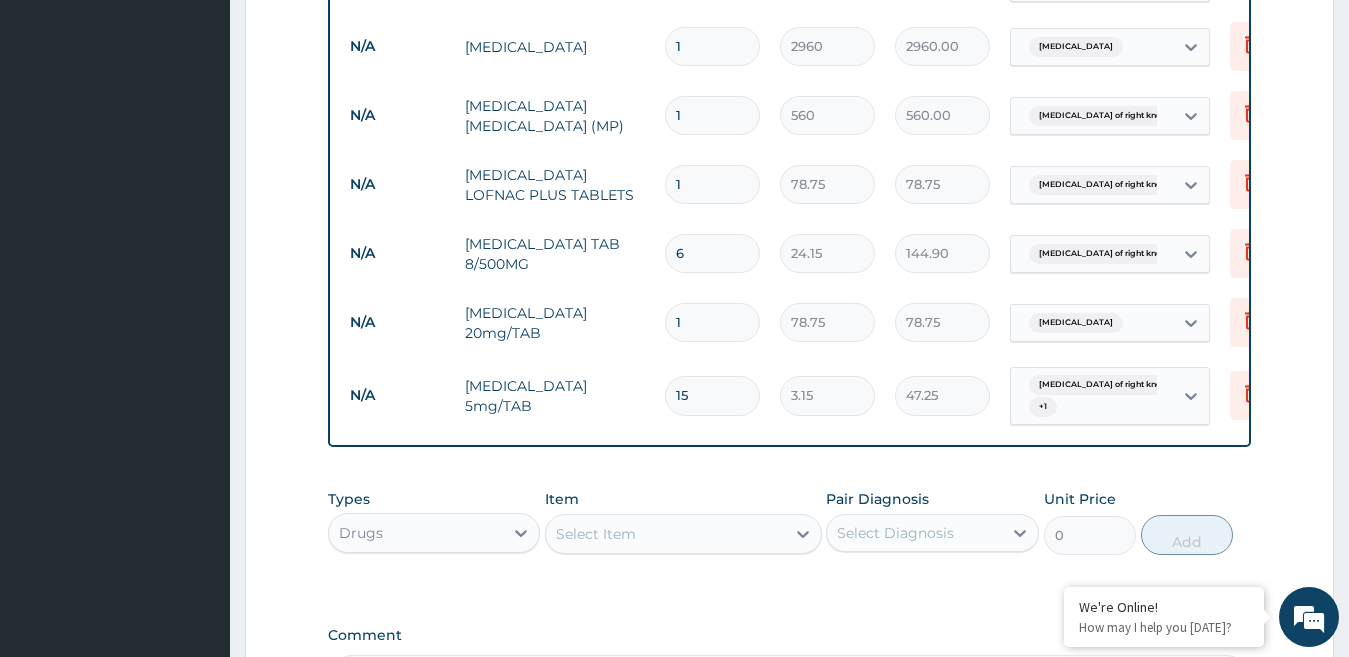type on "3.15" 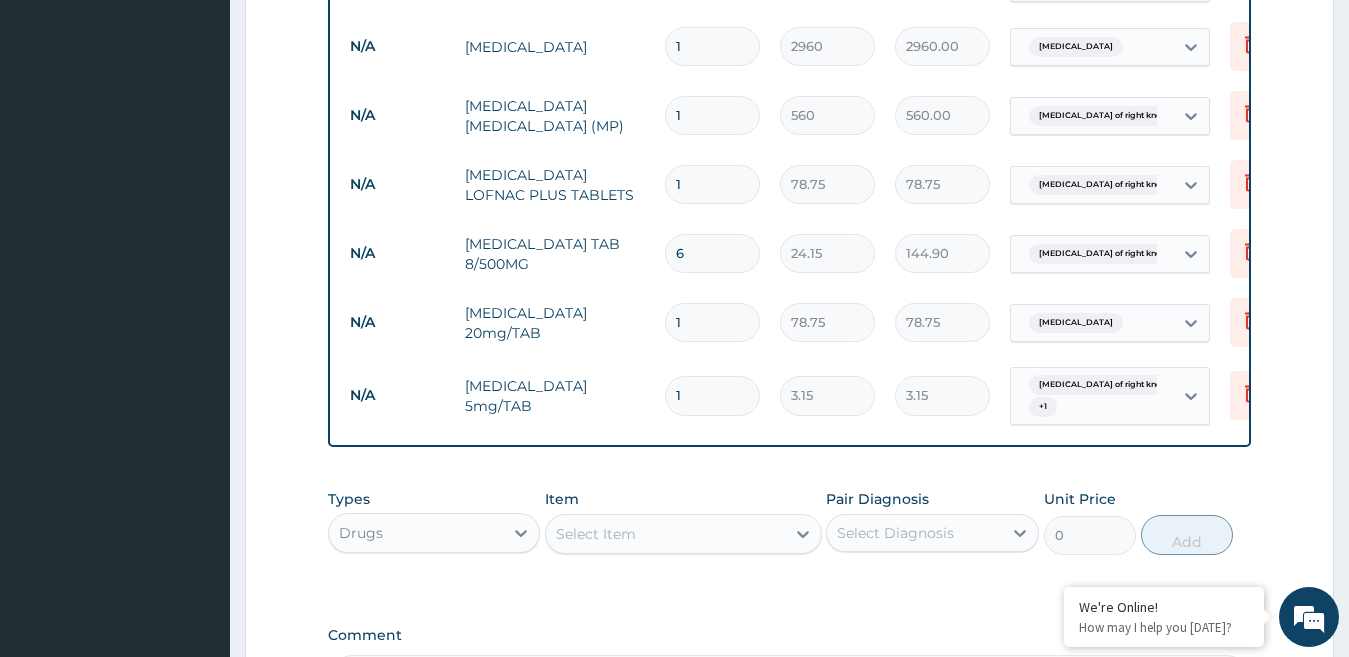 type 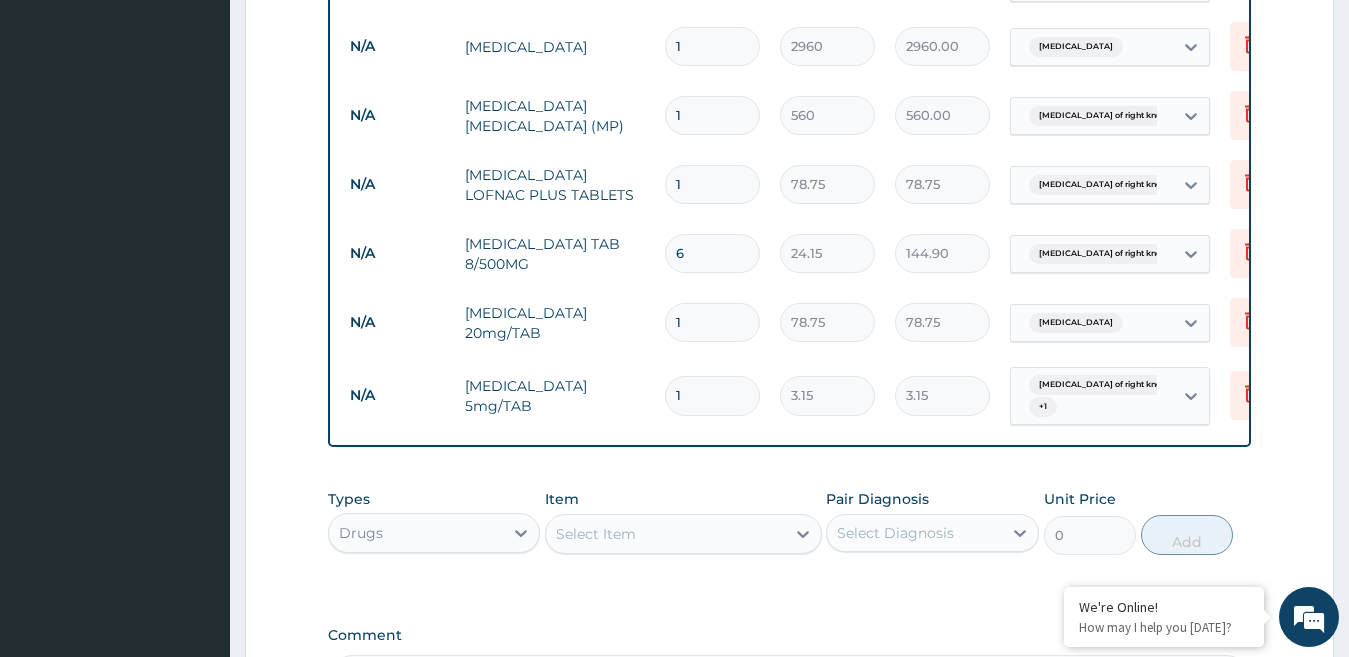 type on "0.00" 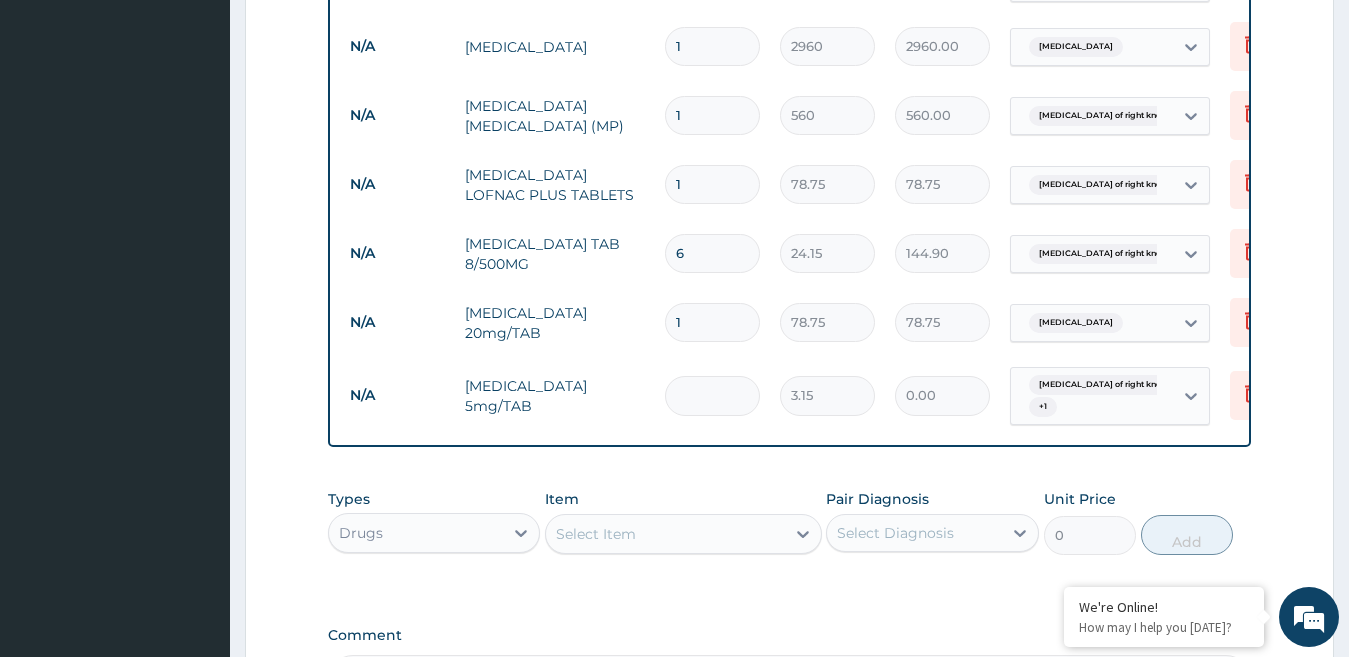 type on "5" 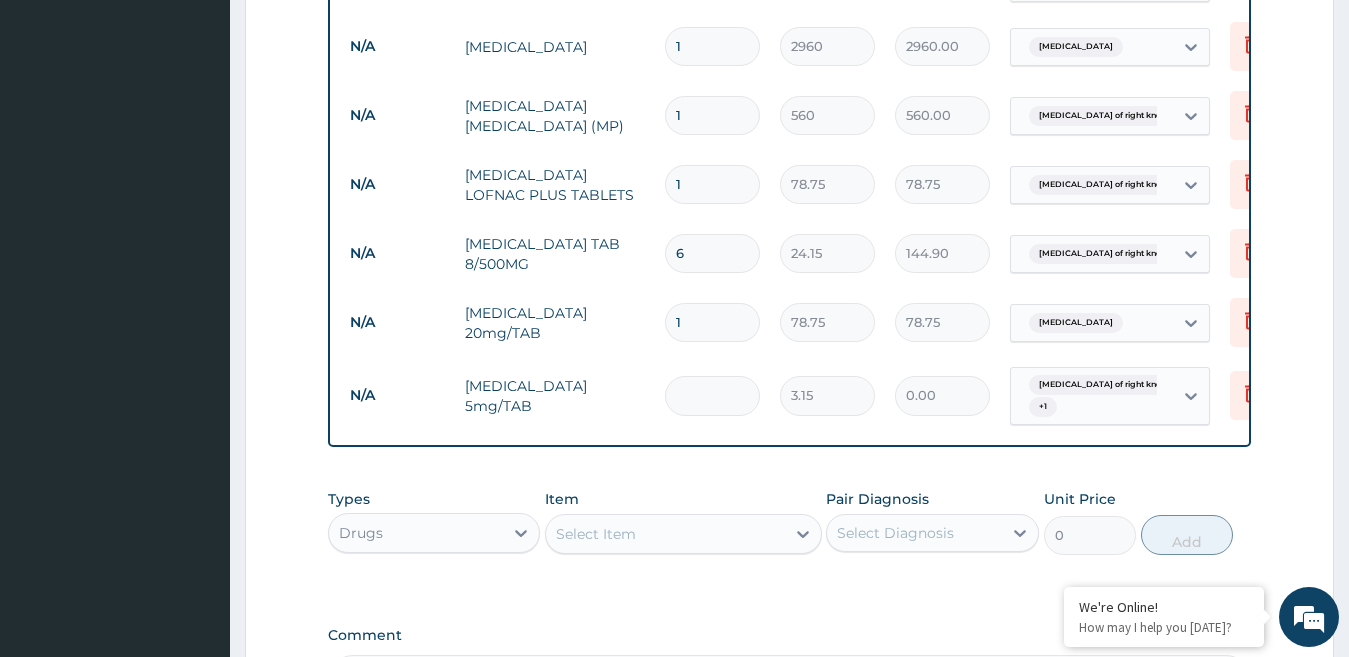 type on "15.75" 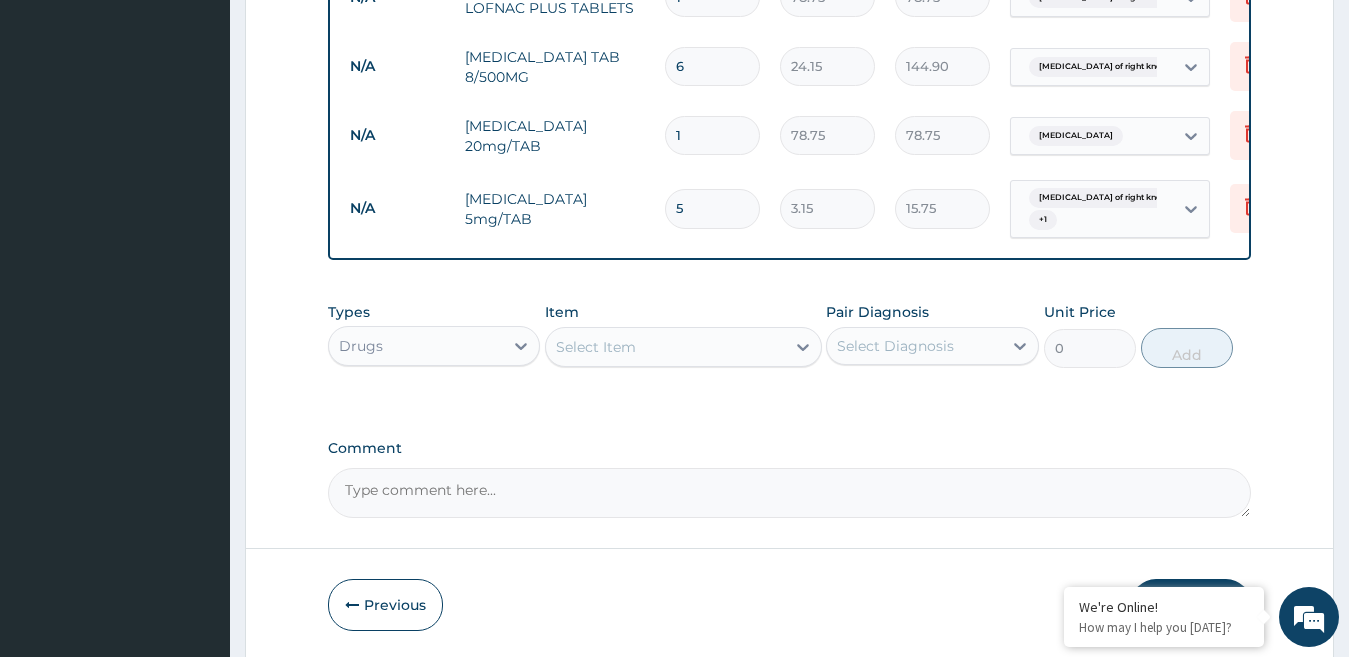 scroll, scrollTop: 1038, scrollLeft: 0, axis: vertical 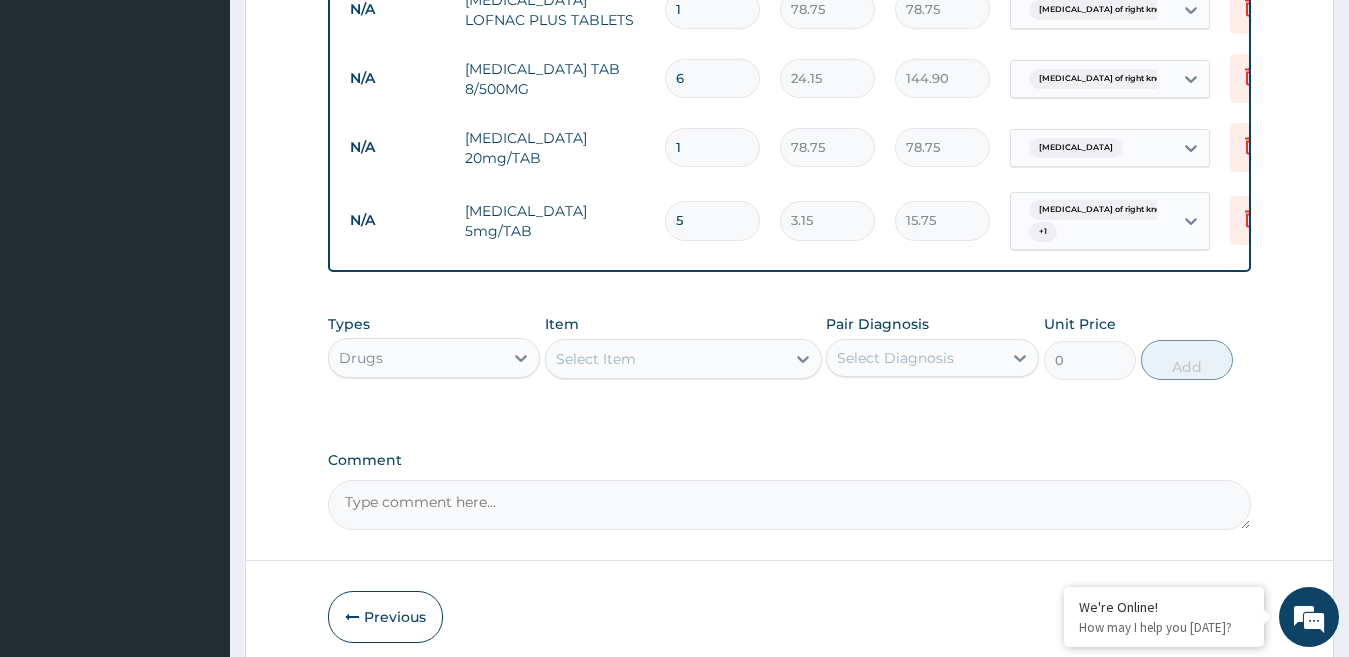 type on "5" 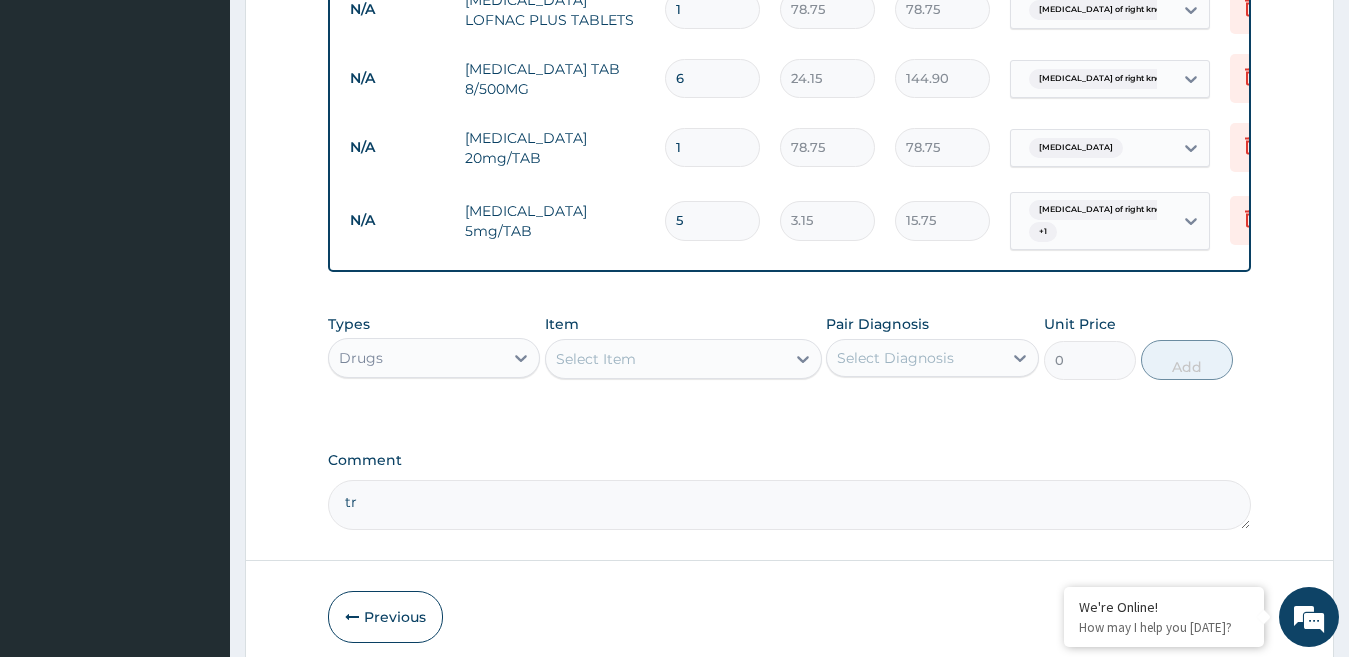 type on "t" 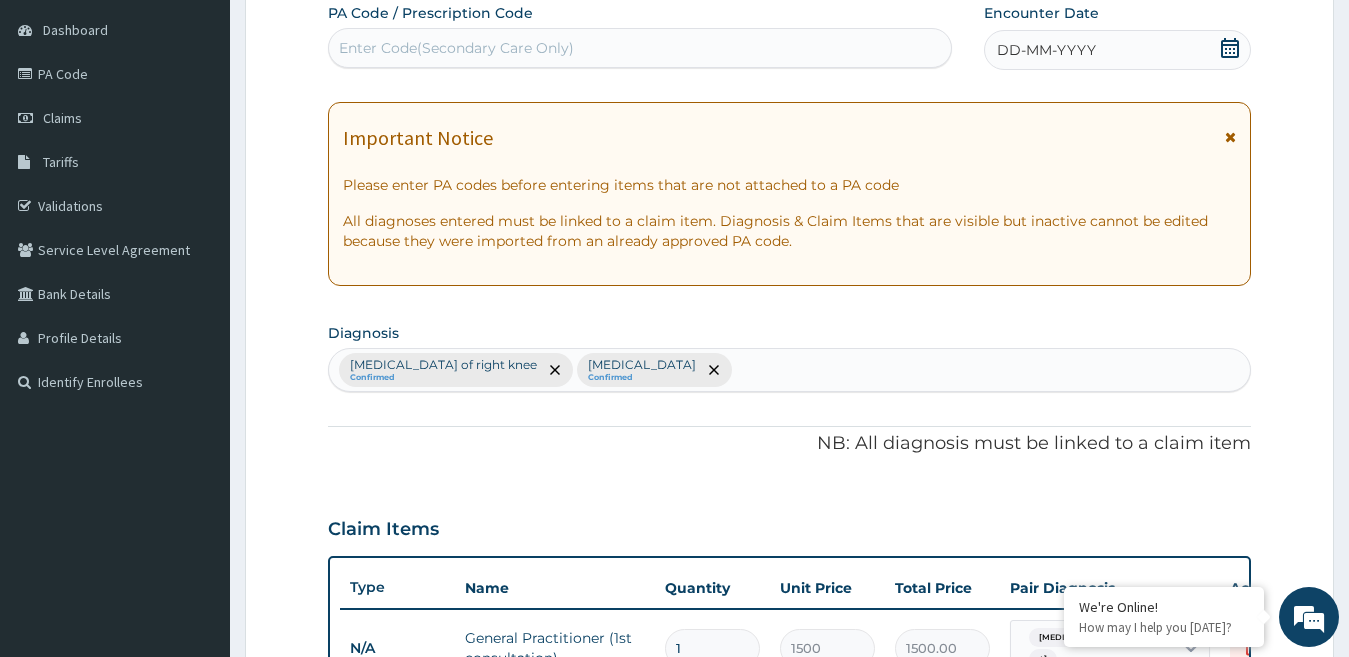 scroll, scrollTop: 0, scrollLeft: 0, axis: both 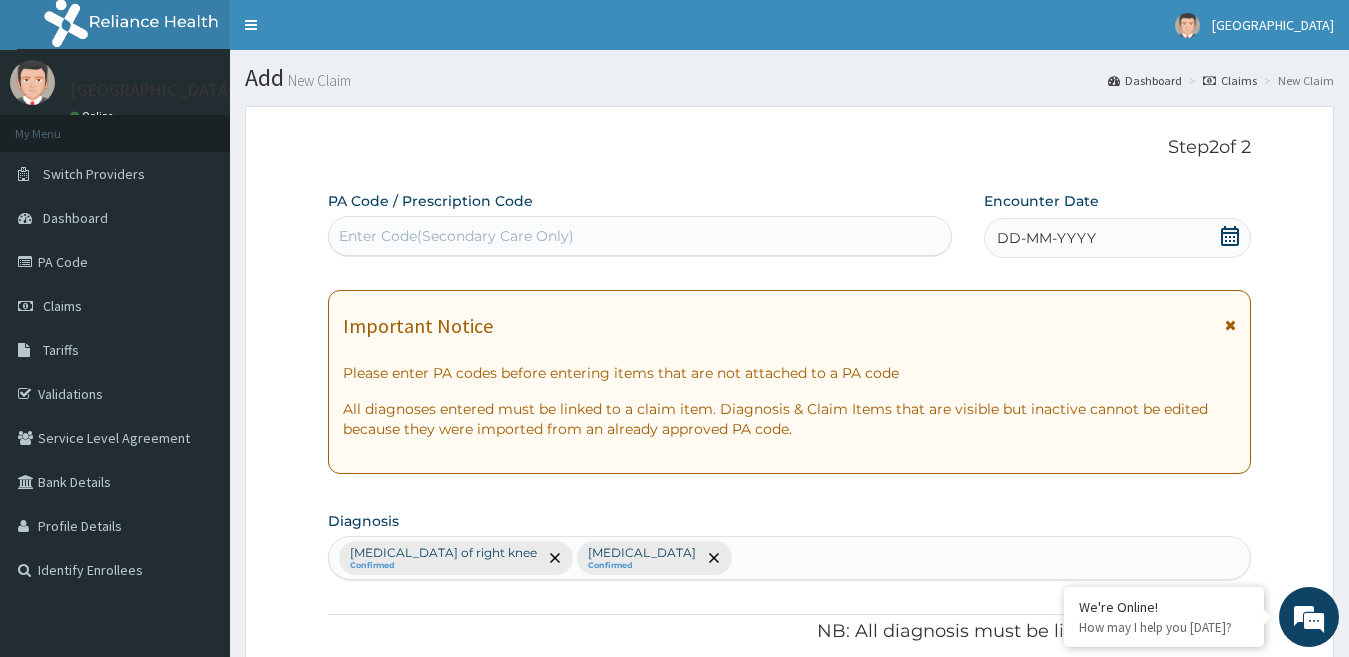 type on "Treated" 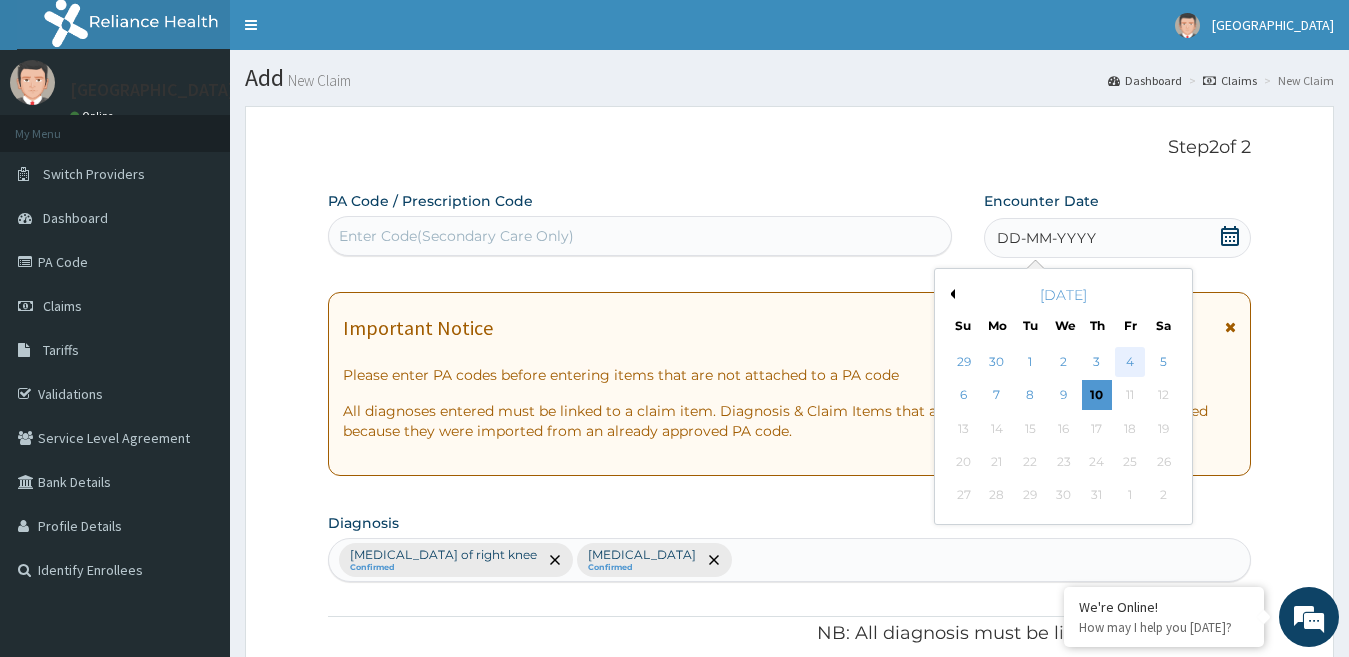 click on "4" at bounding box center (1130, 362) 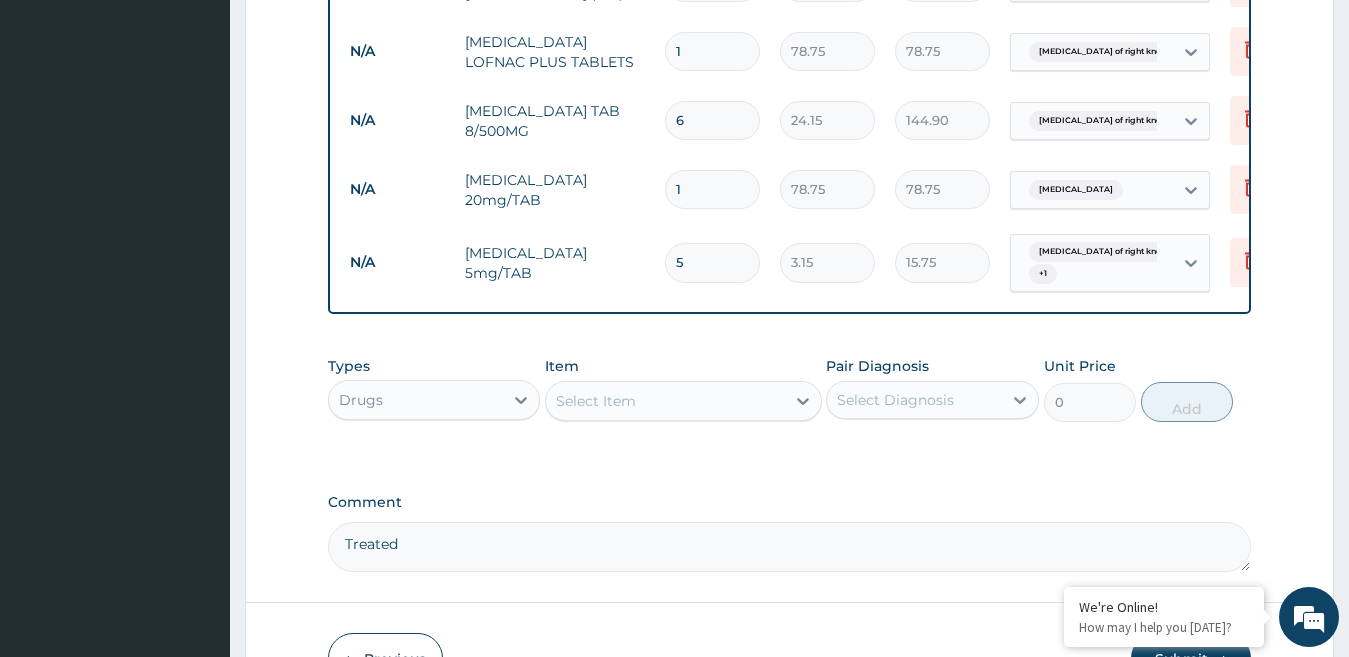 scroll, scrollTop: 1138, scrollLeft: 0, axis: vertical 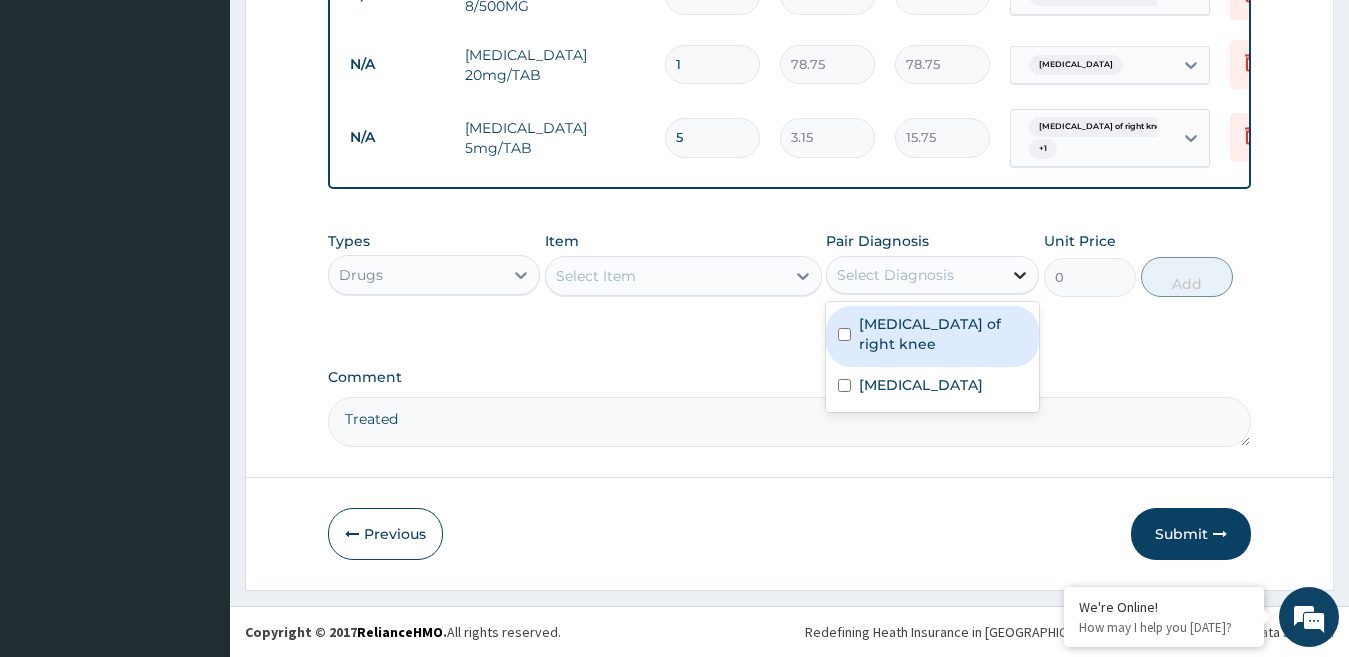 click 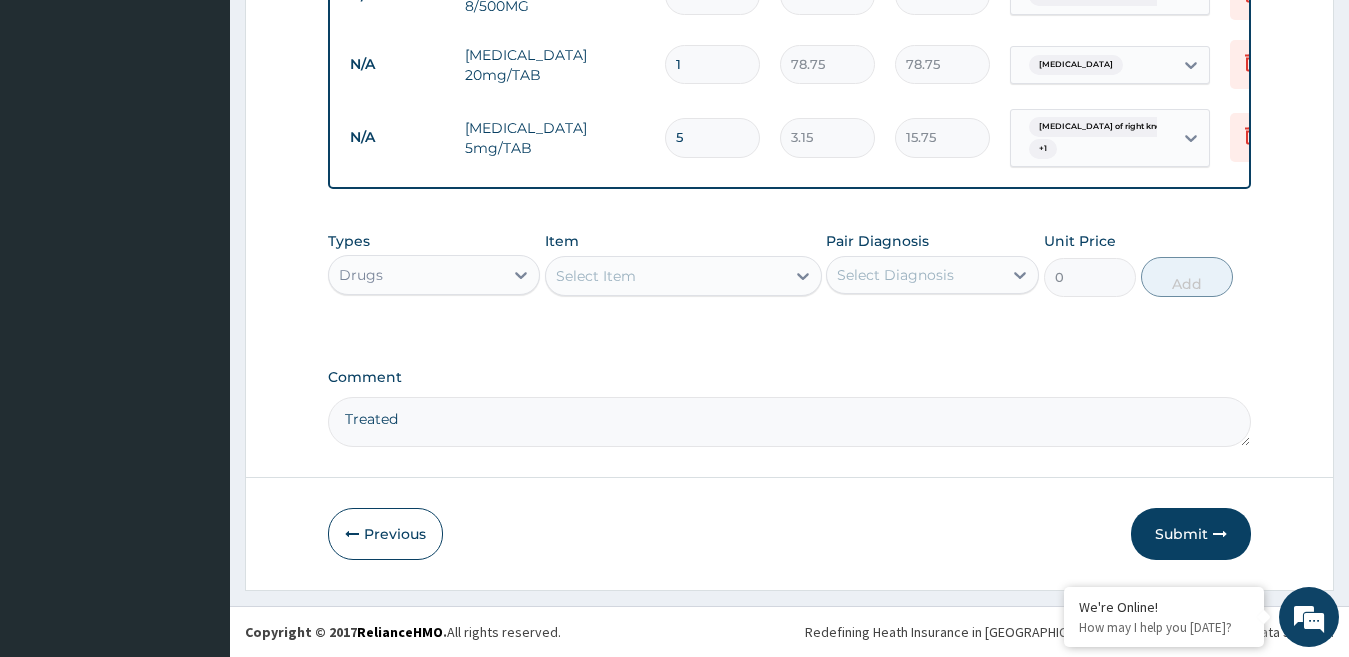 click on "Types Drugs Item Select Item Pair Diagnosis Select Diagnosis Unit Price 0 Add" at bounding box center [790, 279] 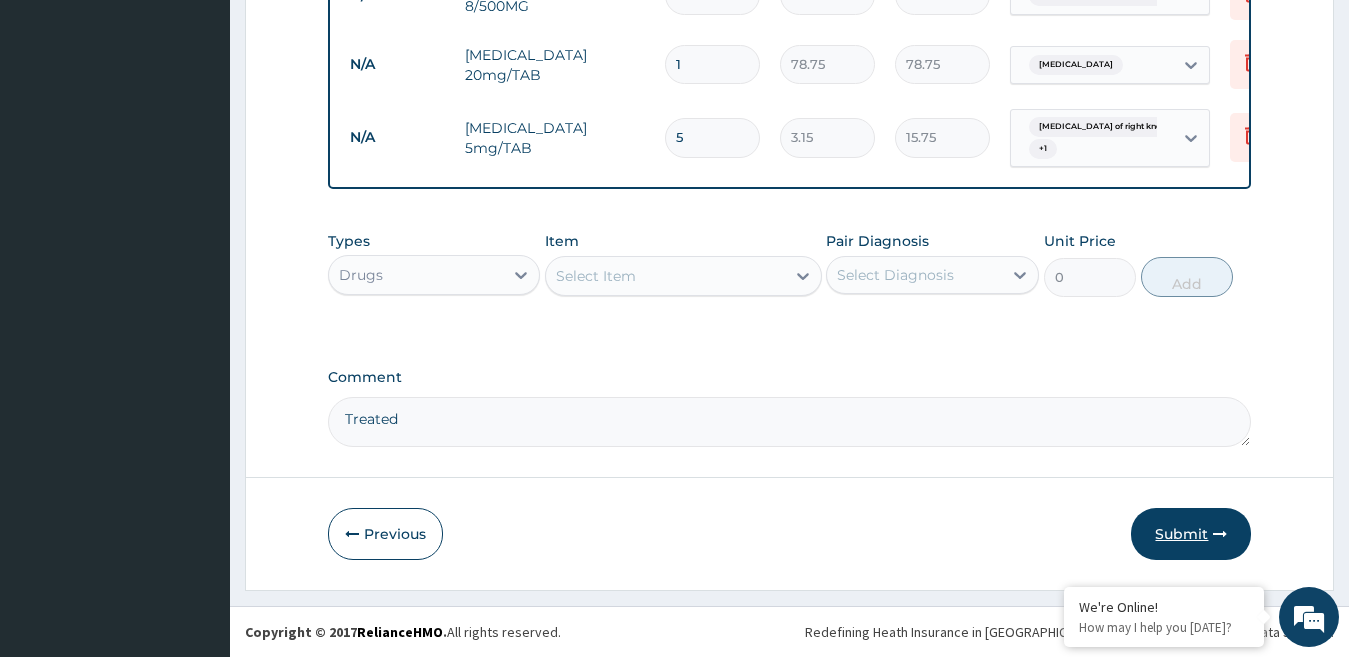 click on "Submit" at bounding box center (1191, 534) 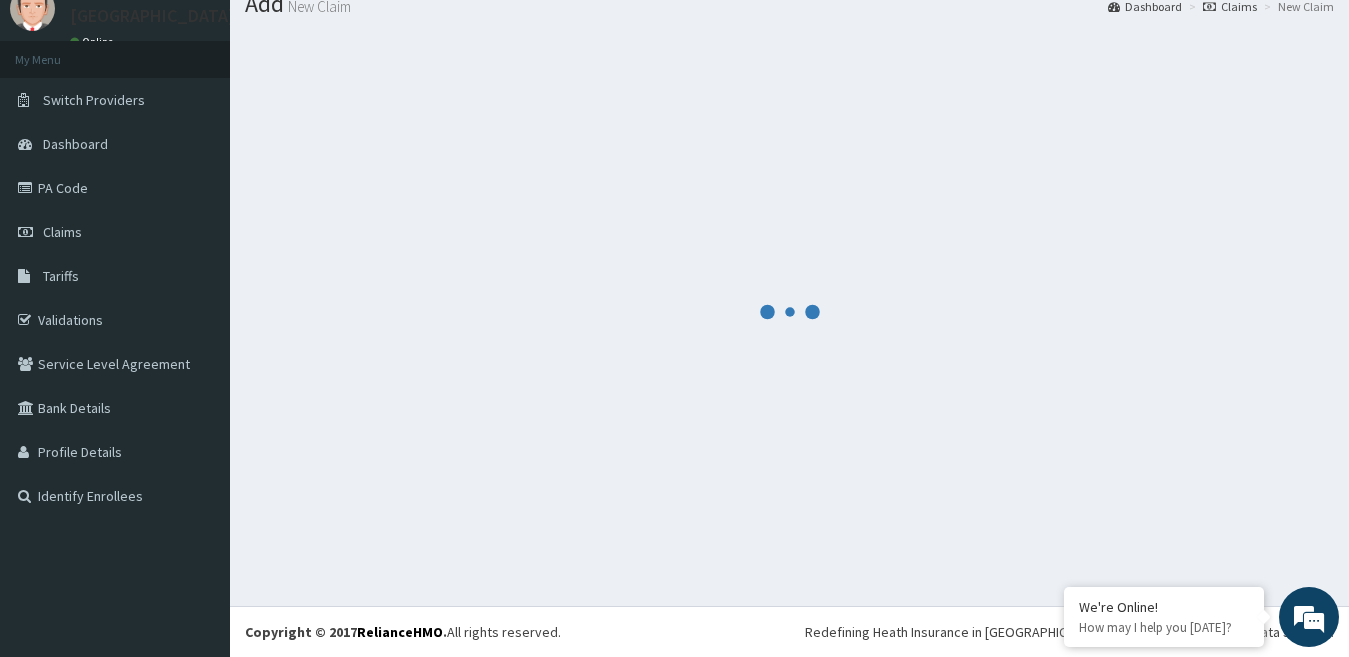 scroll, scrollTop: 1138, scrollLeft: 0, axis: vertical 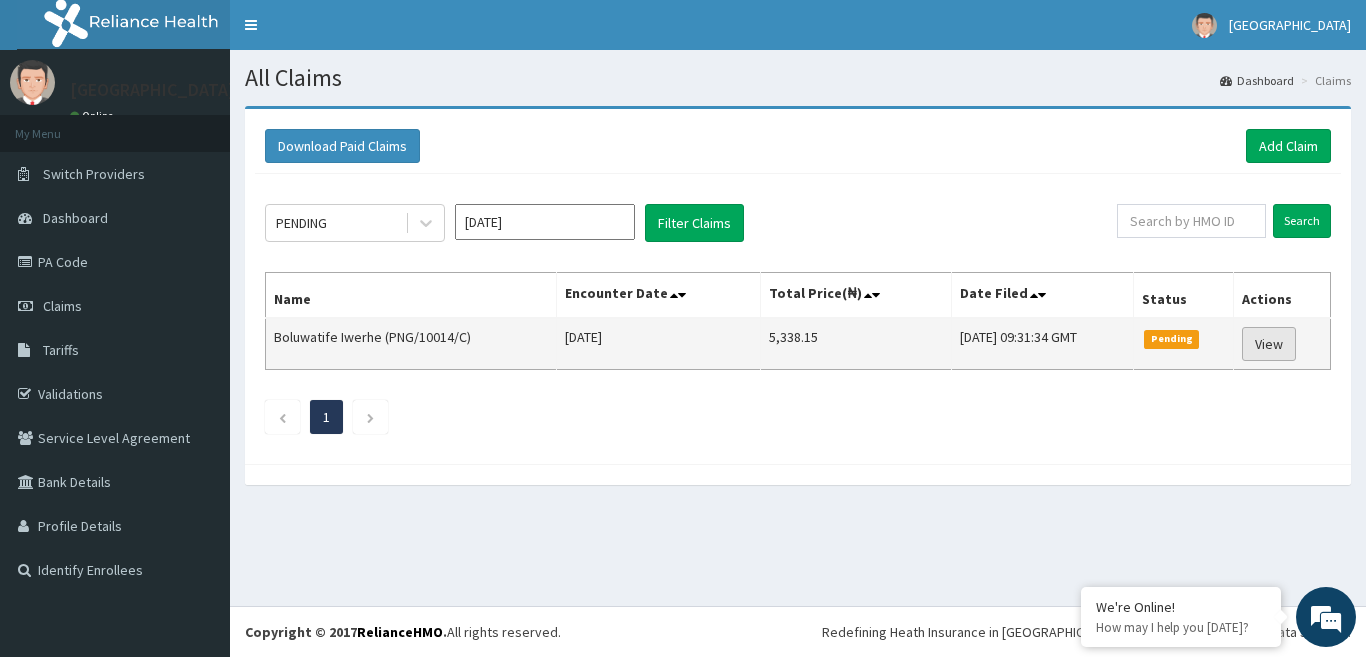 click on "View" at bounding box center (1269, 344) 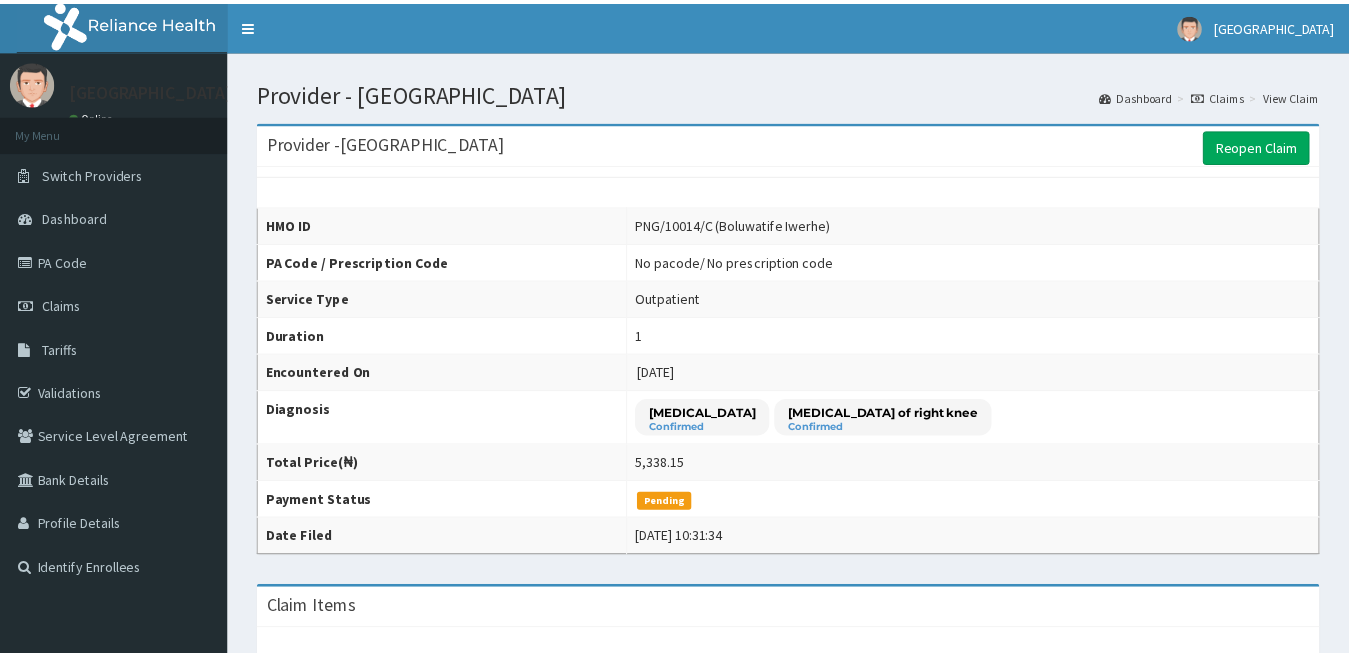 scroll, scrollTop: 0, scrollLeft: 0, axis: both 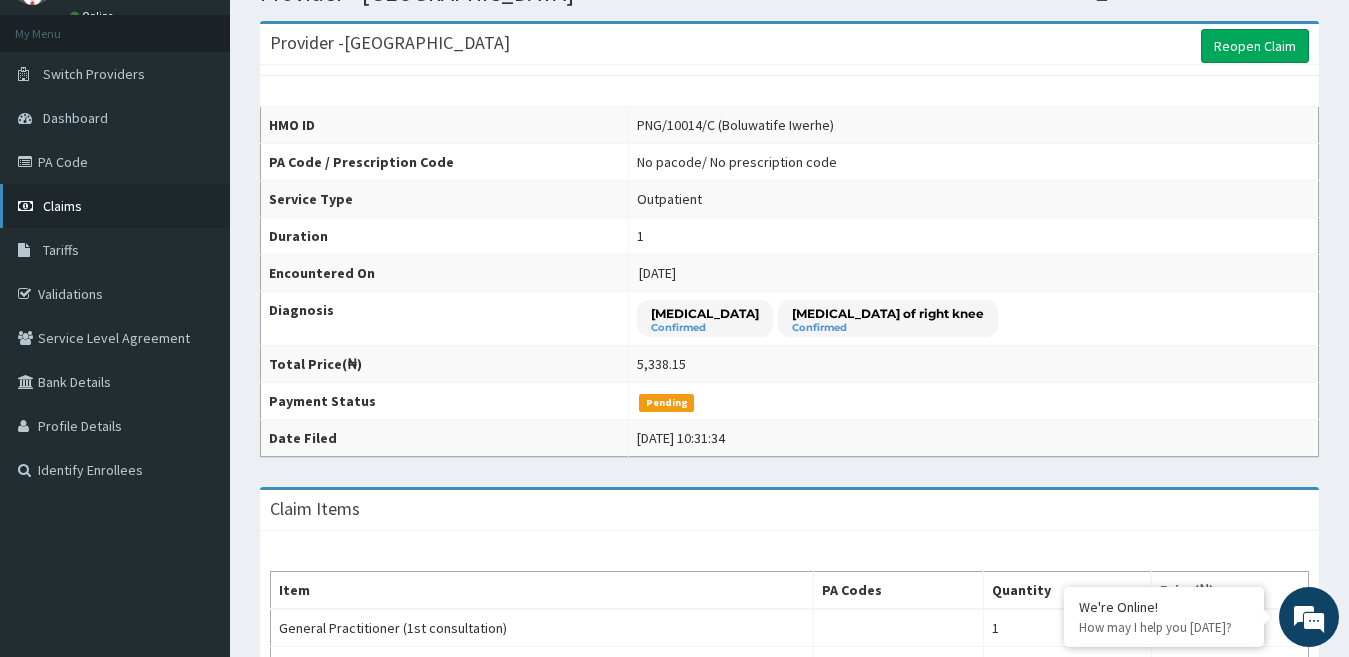 click on "Claims" at bounding box center (62, 206) 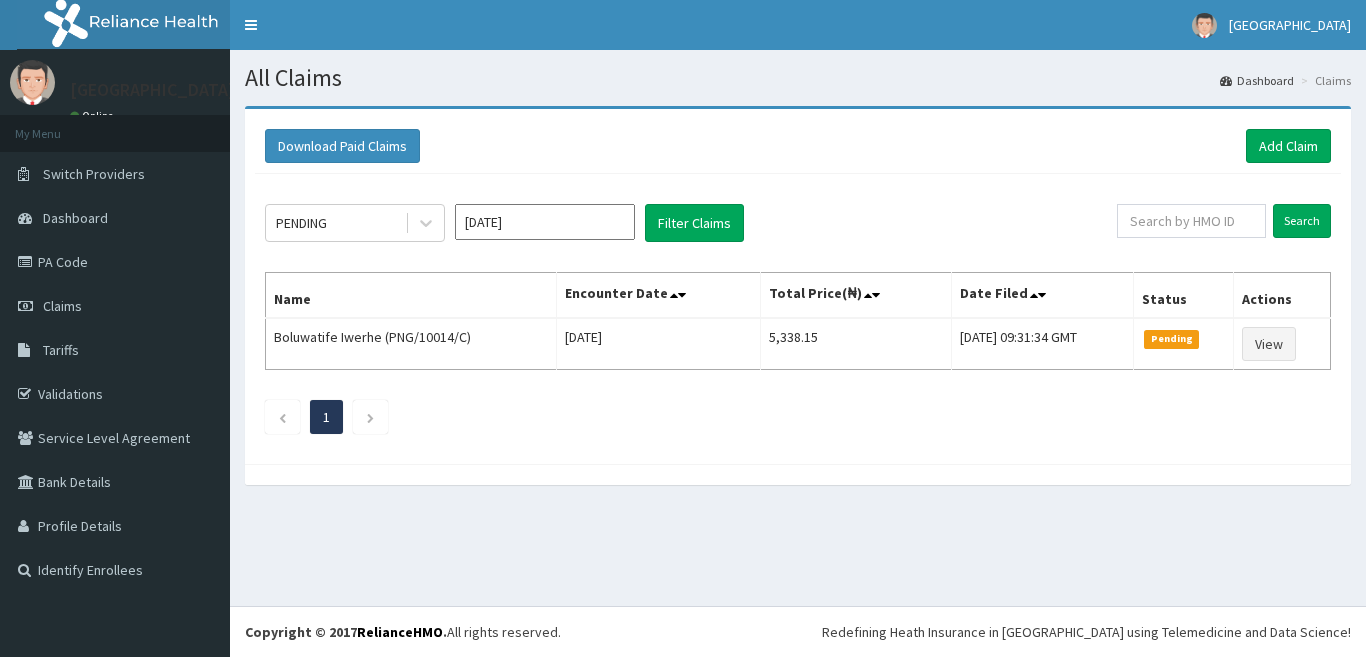 scroll, scrollTop: 0, scrollLeft: 0, axis: both 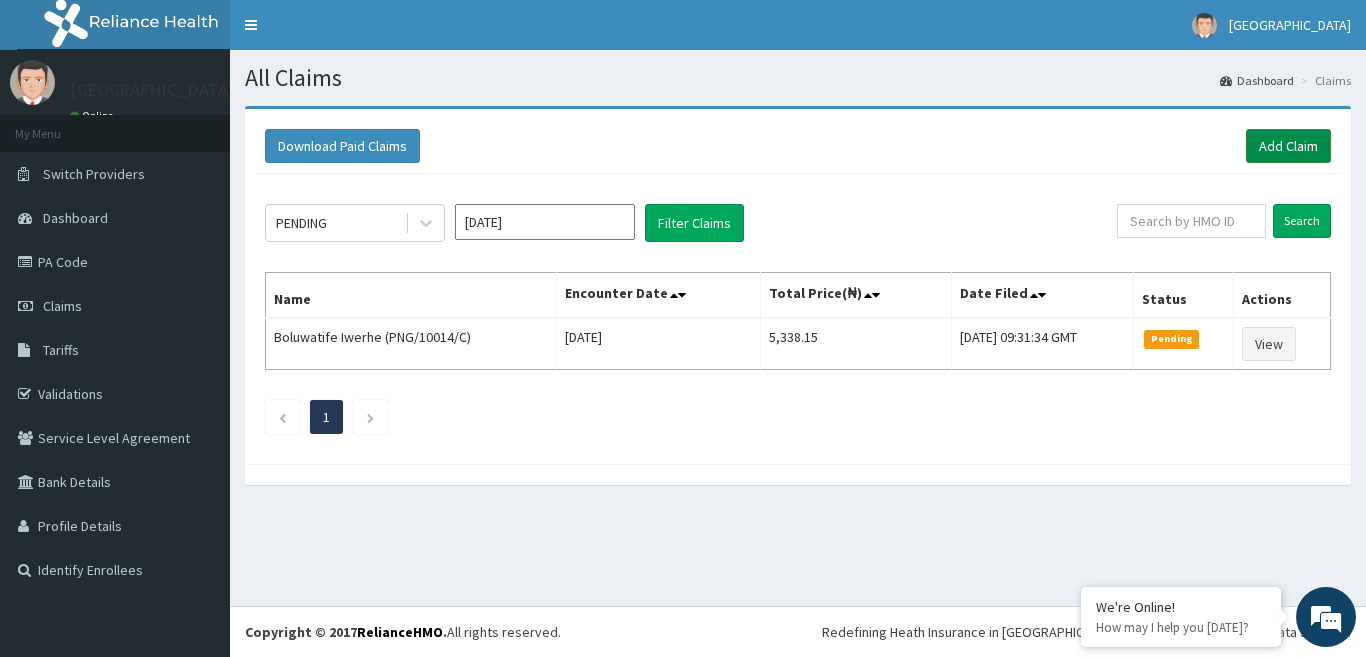 click on "Add Claim" at bounding box center (1288, 146) 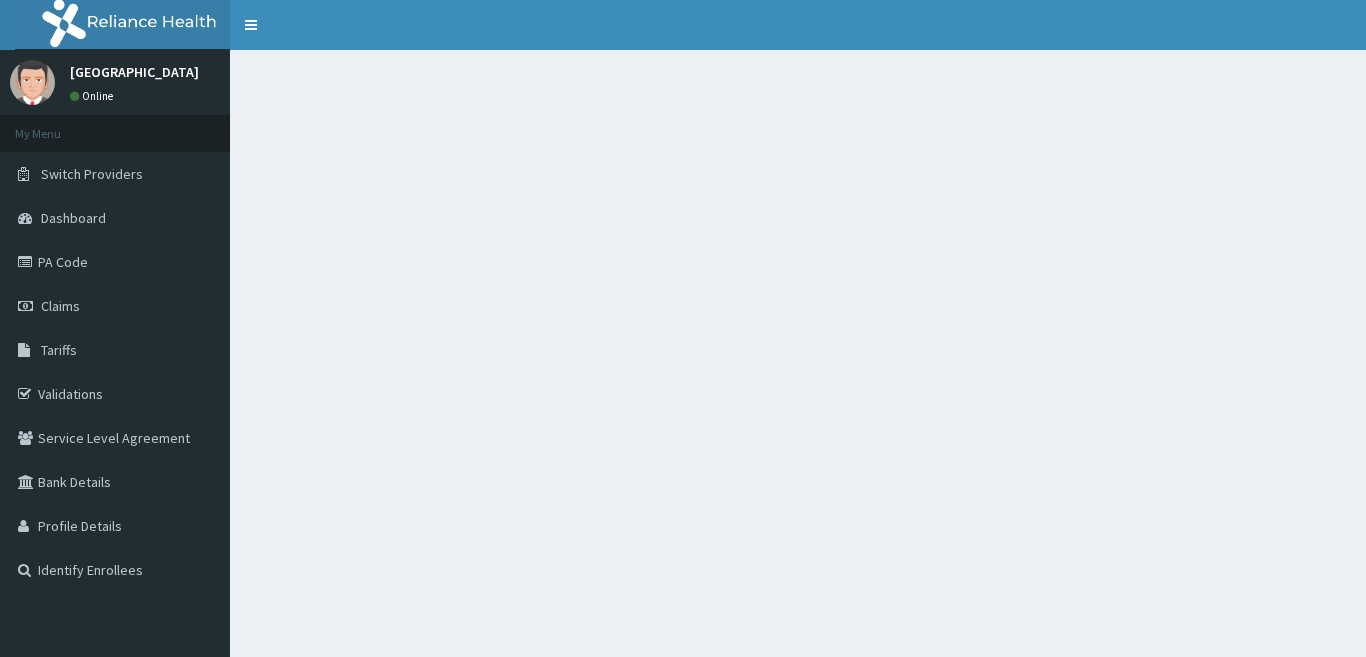 scroll, scrollTop: 0, scrollLeft: 0, axis: both 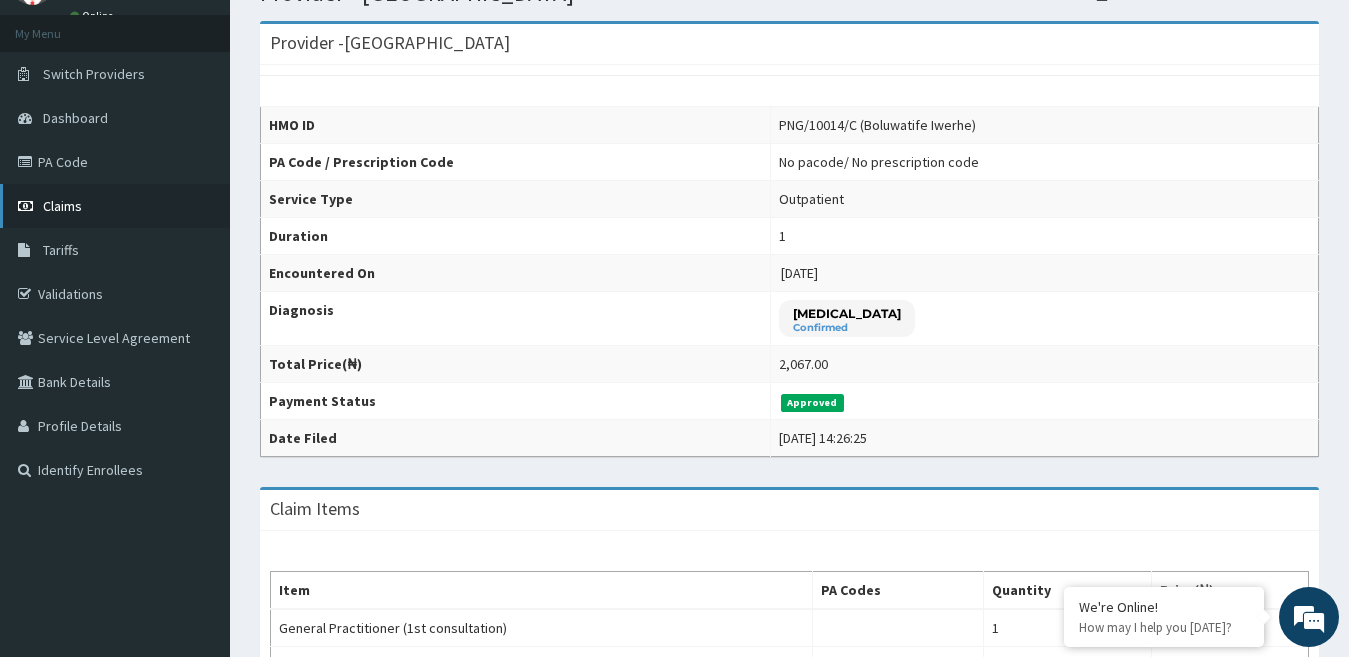 click on "Claims" at bounding box center (115, 206) 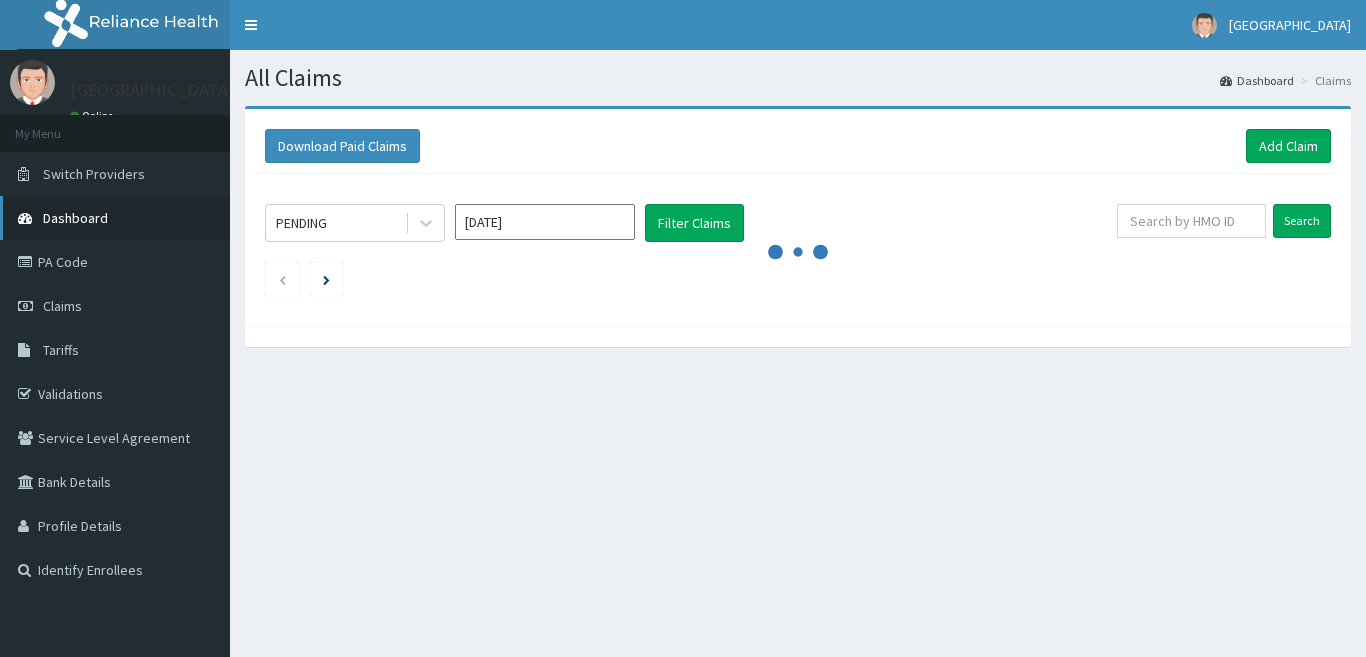 scroll, scrollTop: 0, scrollLeft: 0, axis: both 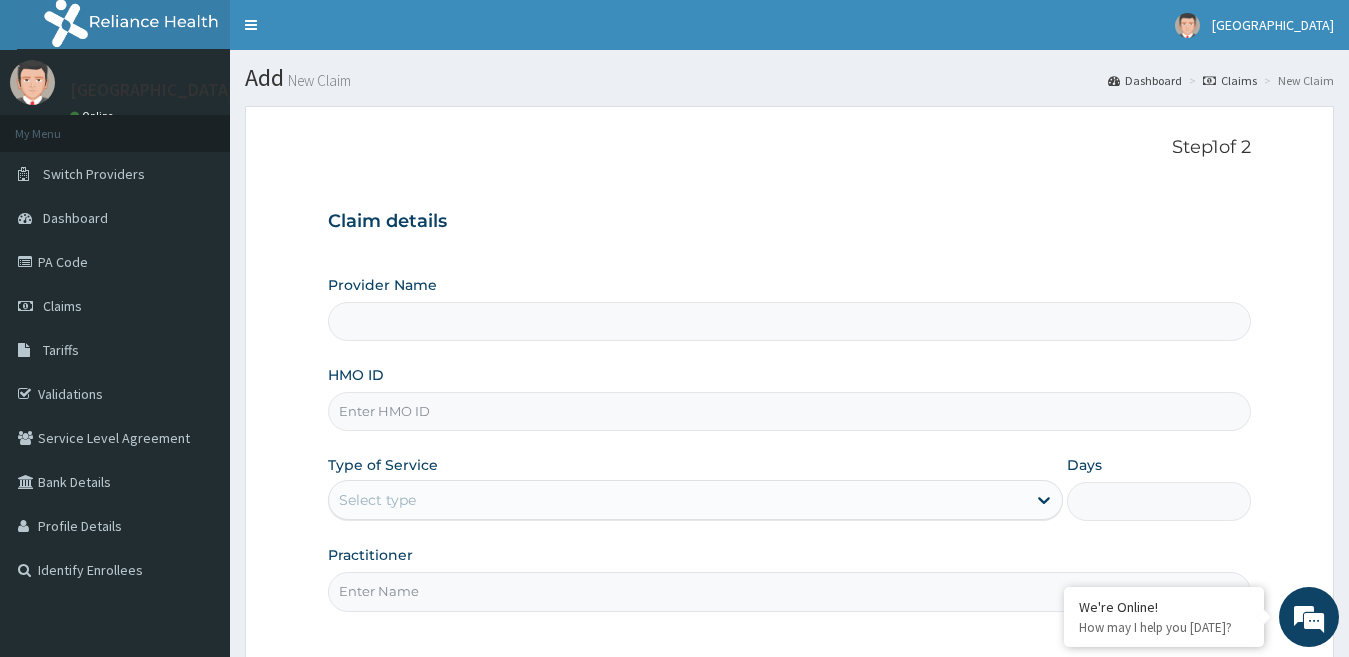 click on "Provider Name" at bounding box center (790, 321) 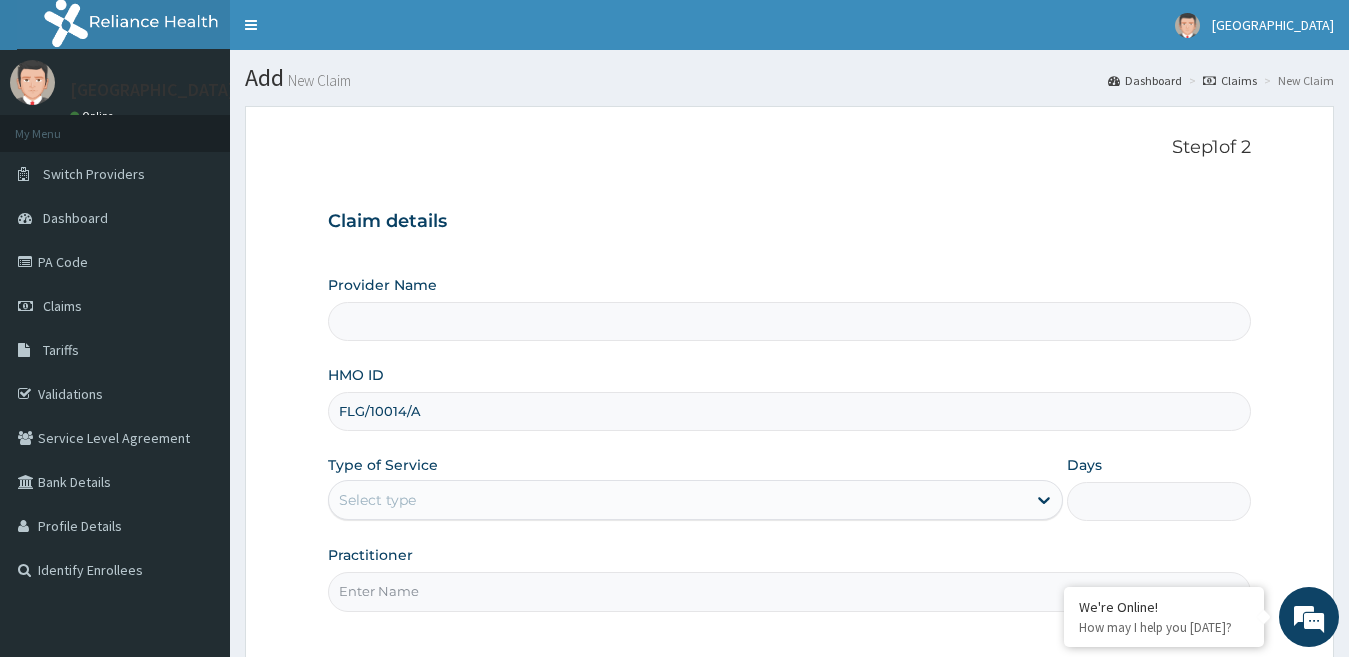 type on "FLG/10014/A" 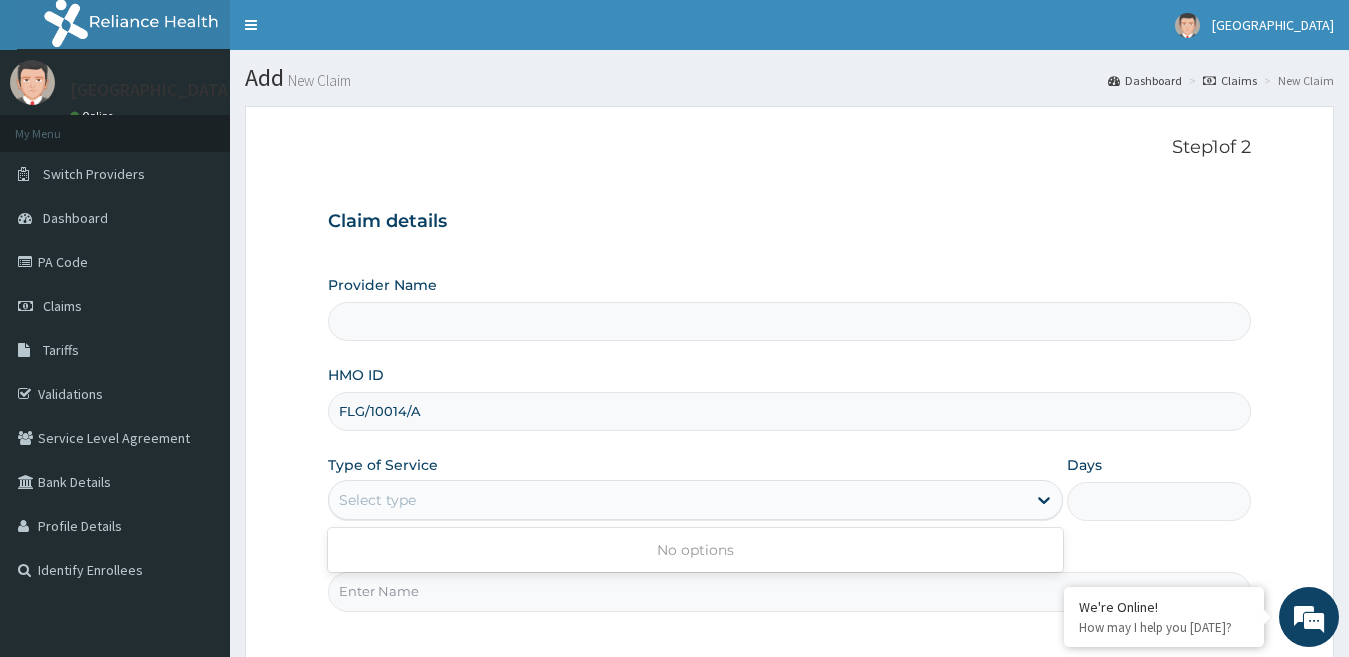 click on "Select type" at bounding box center [377, 500] 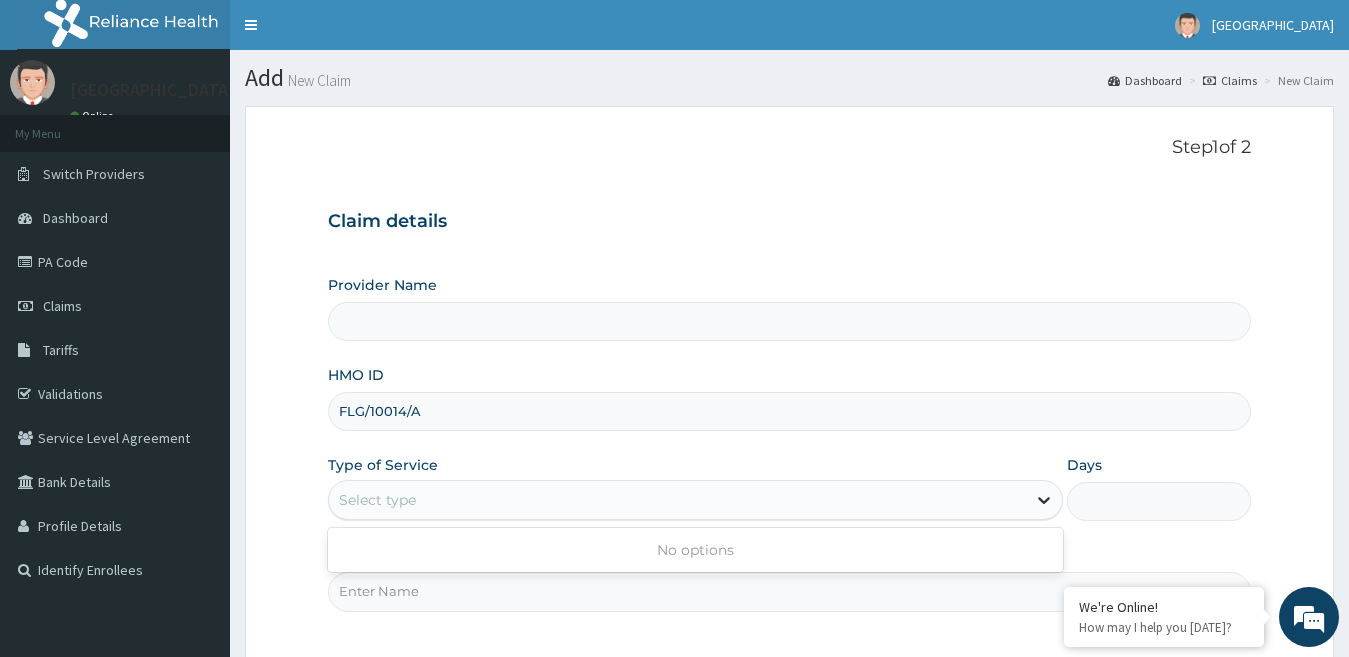 click 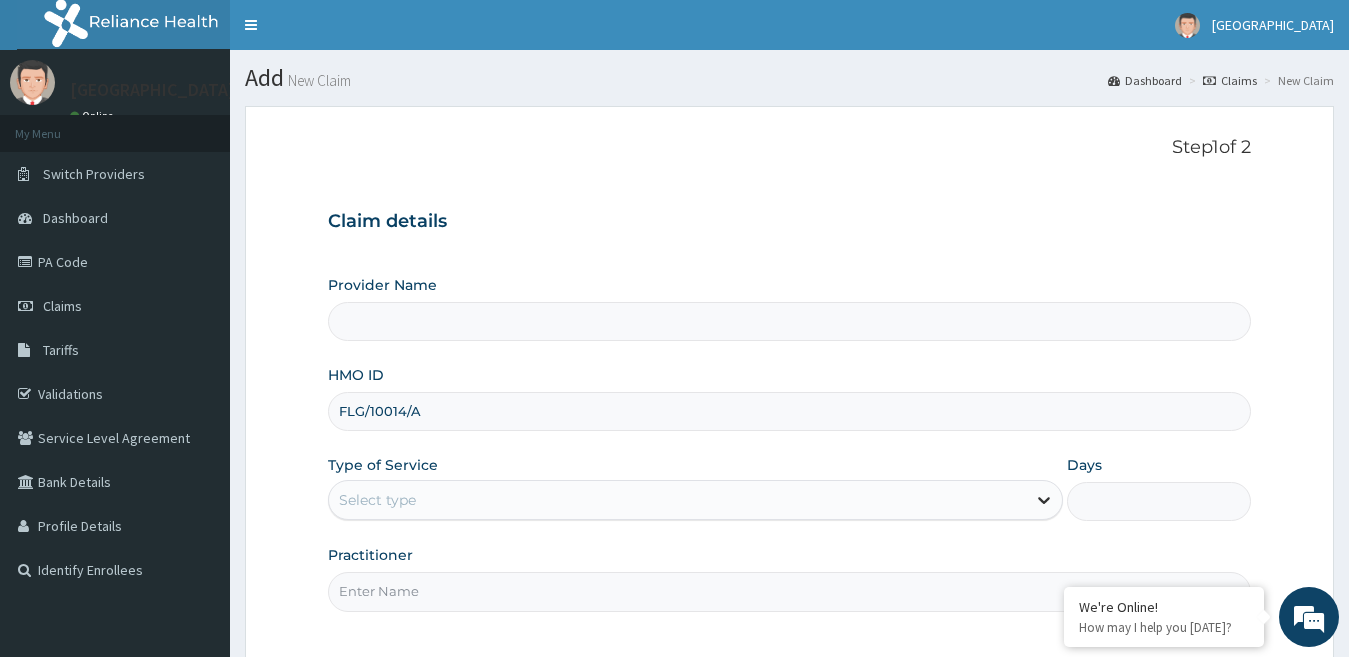 click 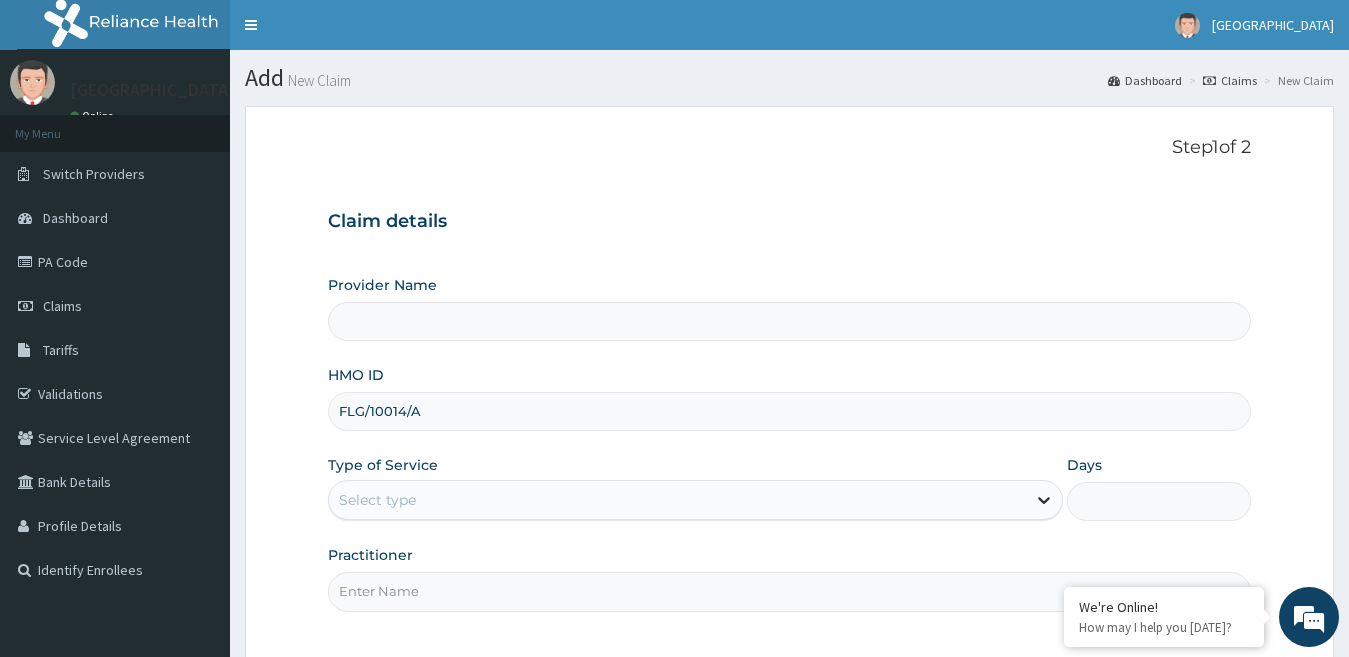 click 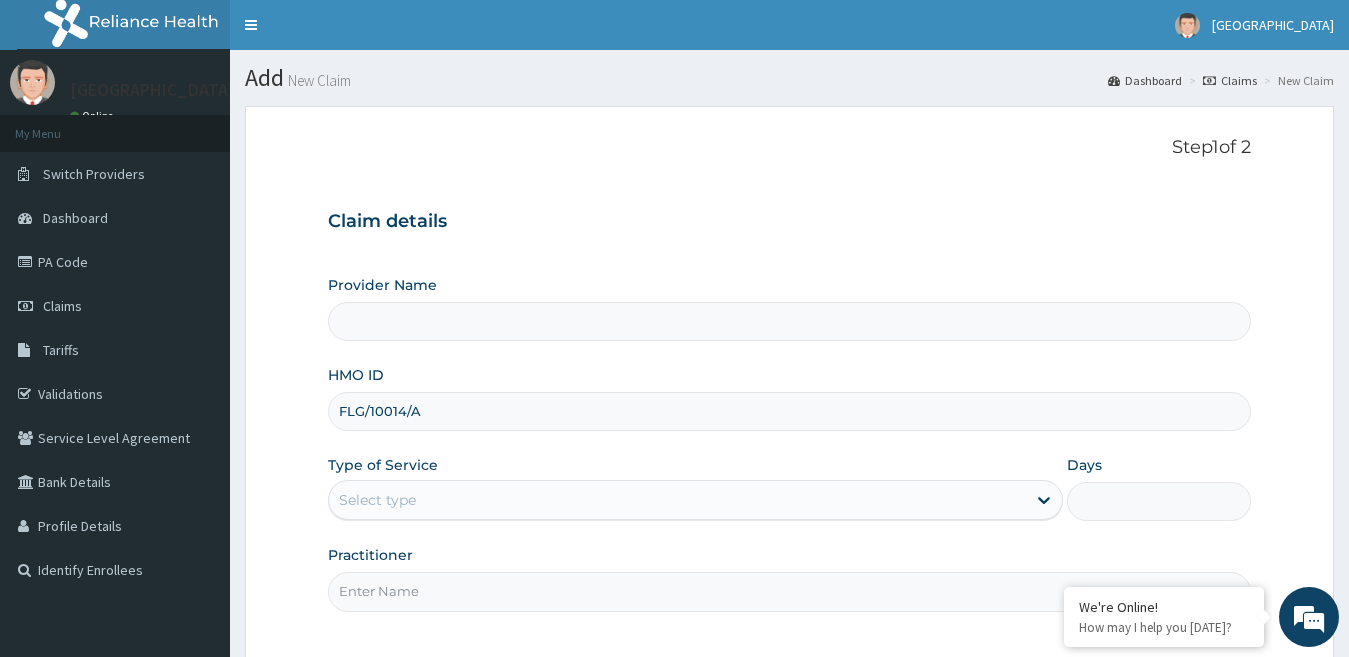 click on "Practitioner" at bounding box center (790, 591) 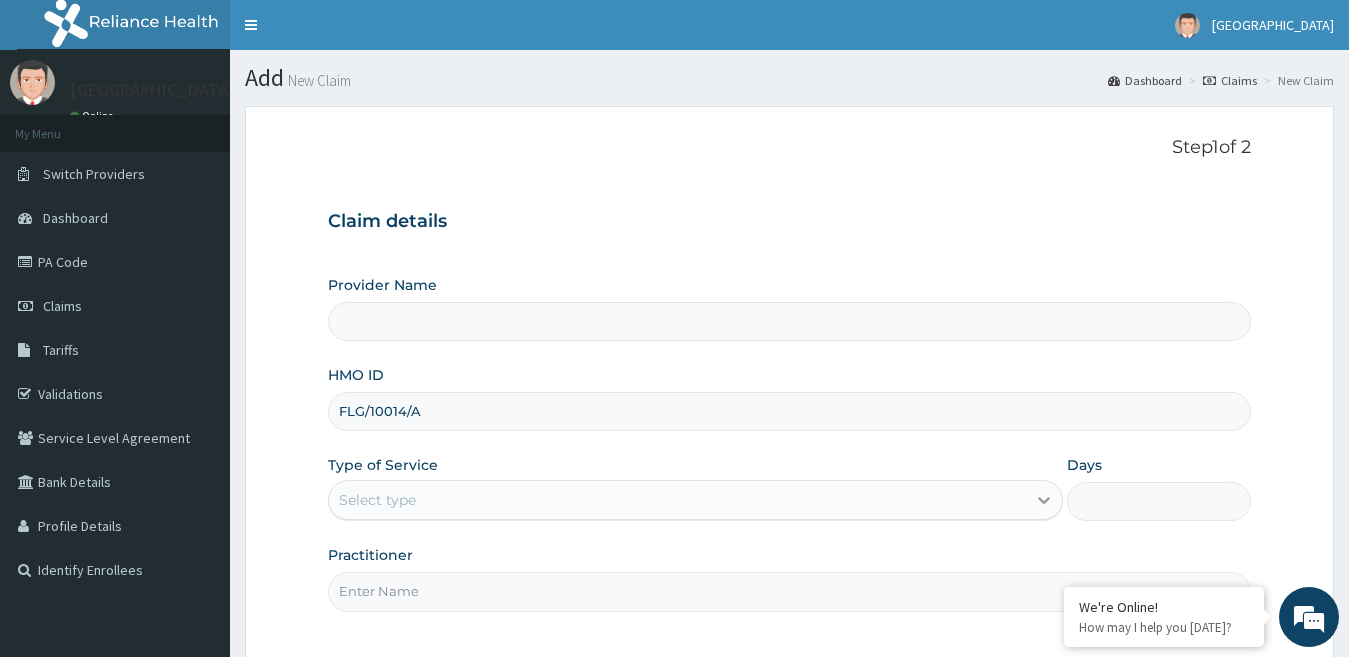 click 